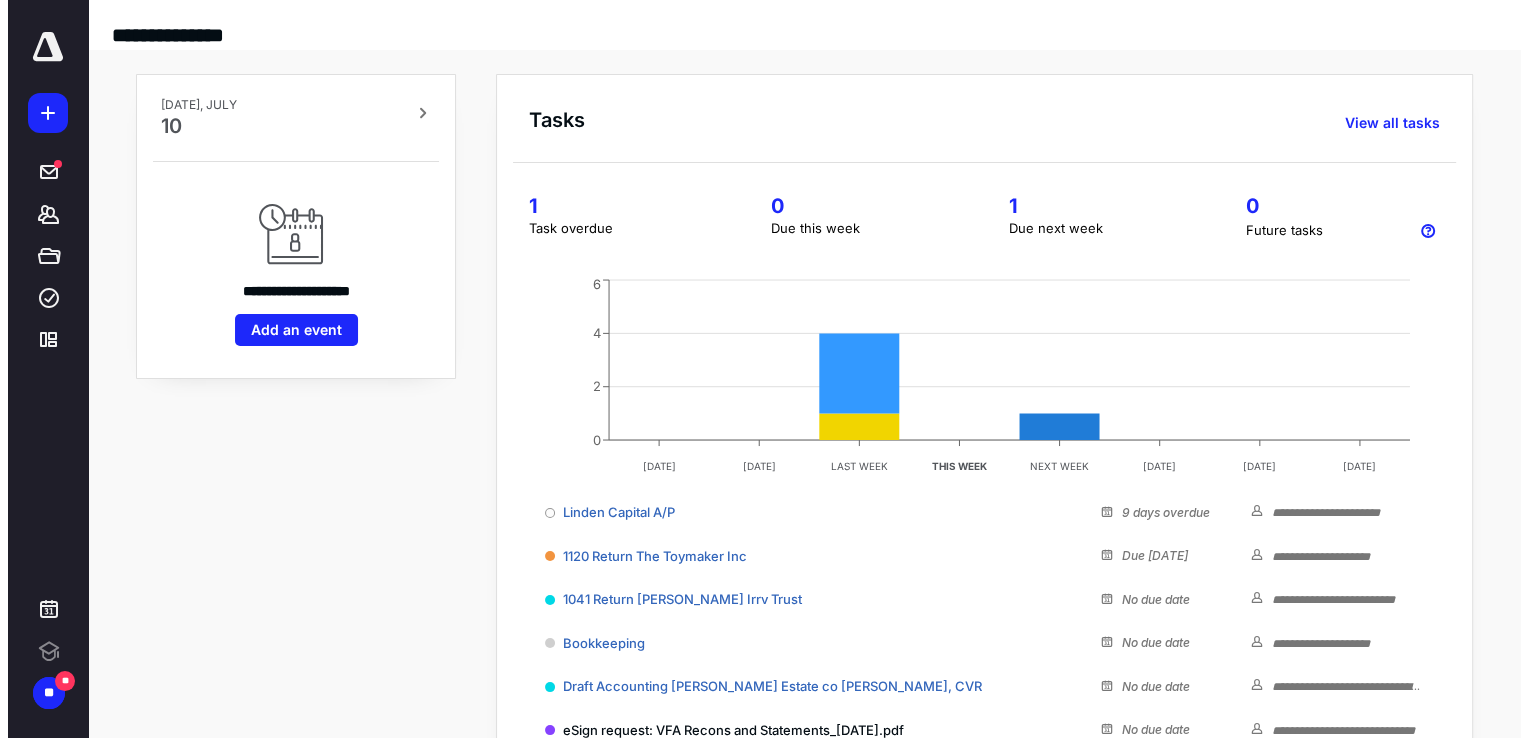 scroll, scrollTop: 0, scrollLeft: 0, axis: both 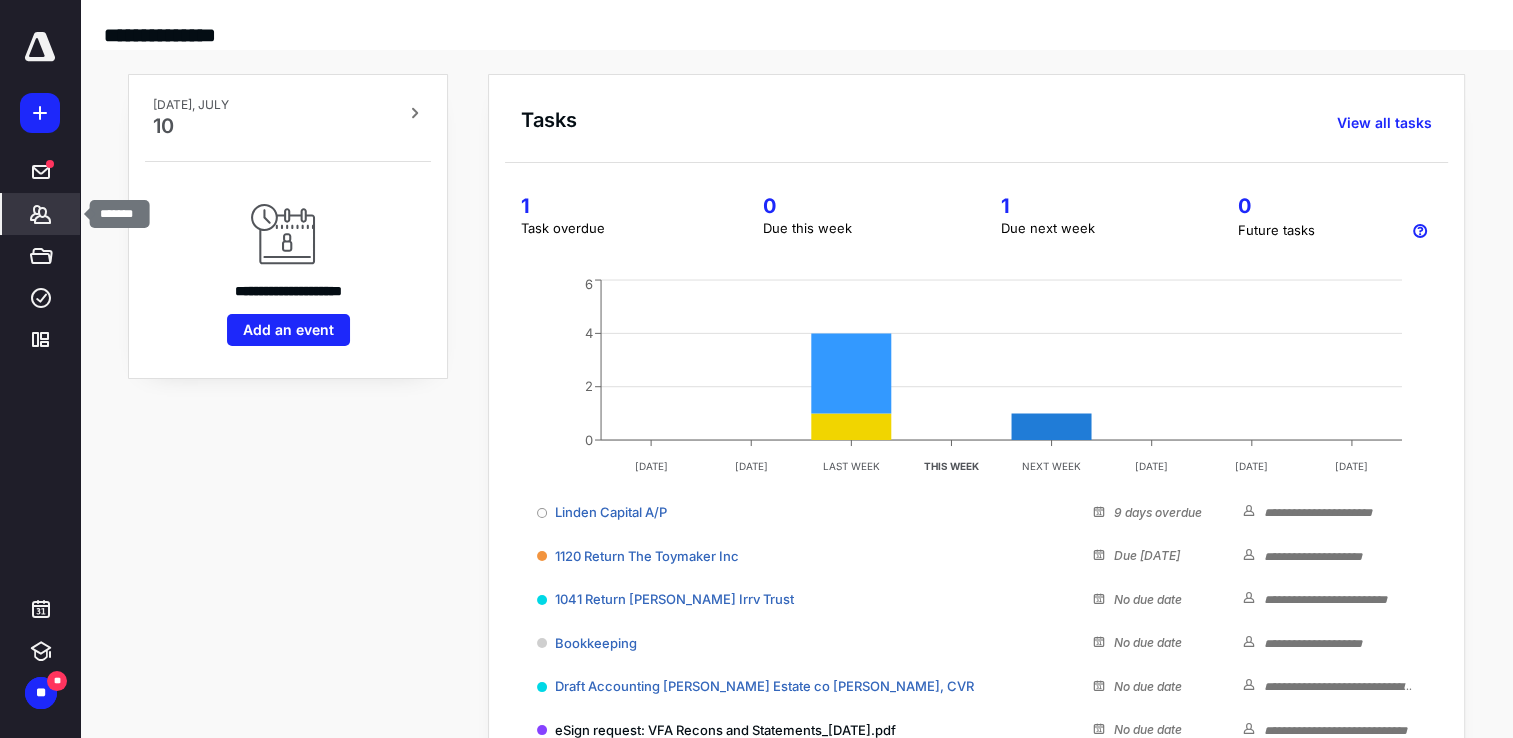 click 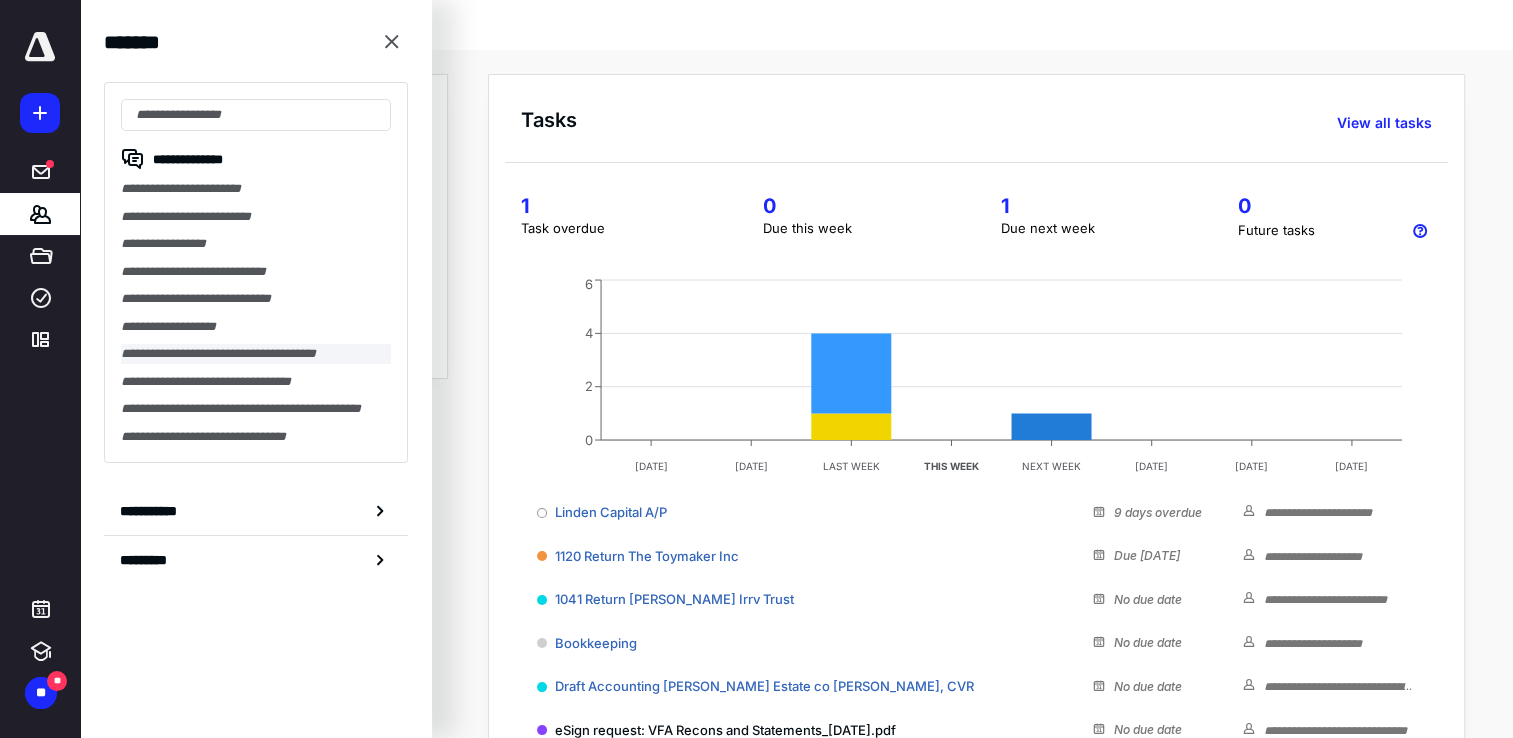 click on "**********" at bounding box center [256, 354] 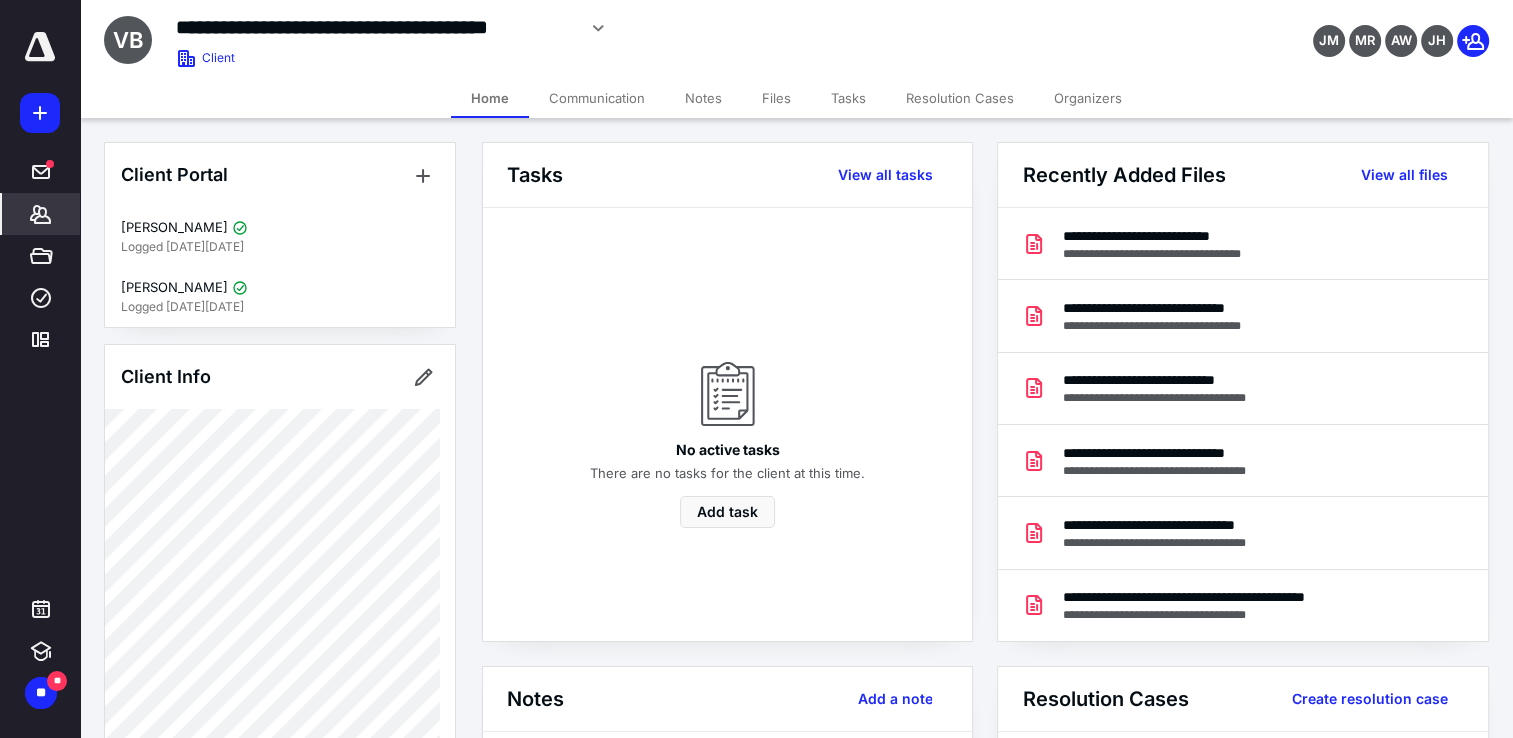 click on "Files" at bounding box center [776, 98] 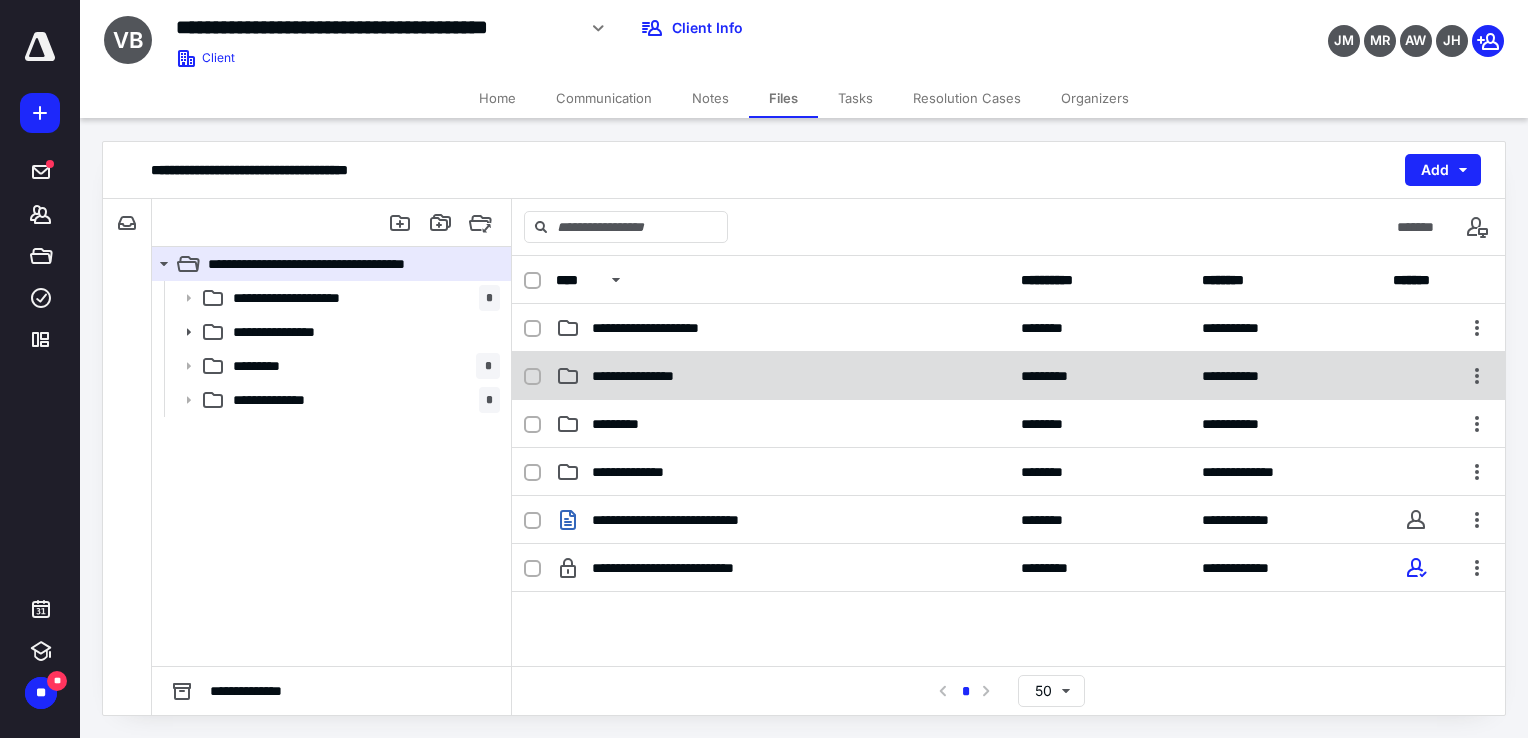 click on "**********" at bounding box center (654, 376) 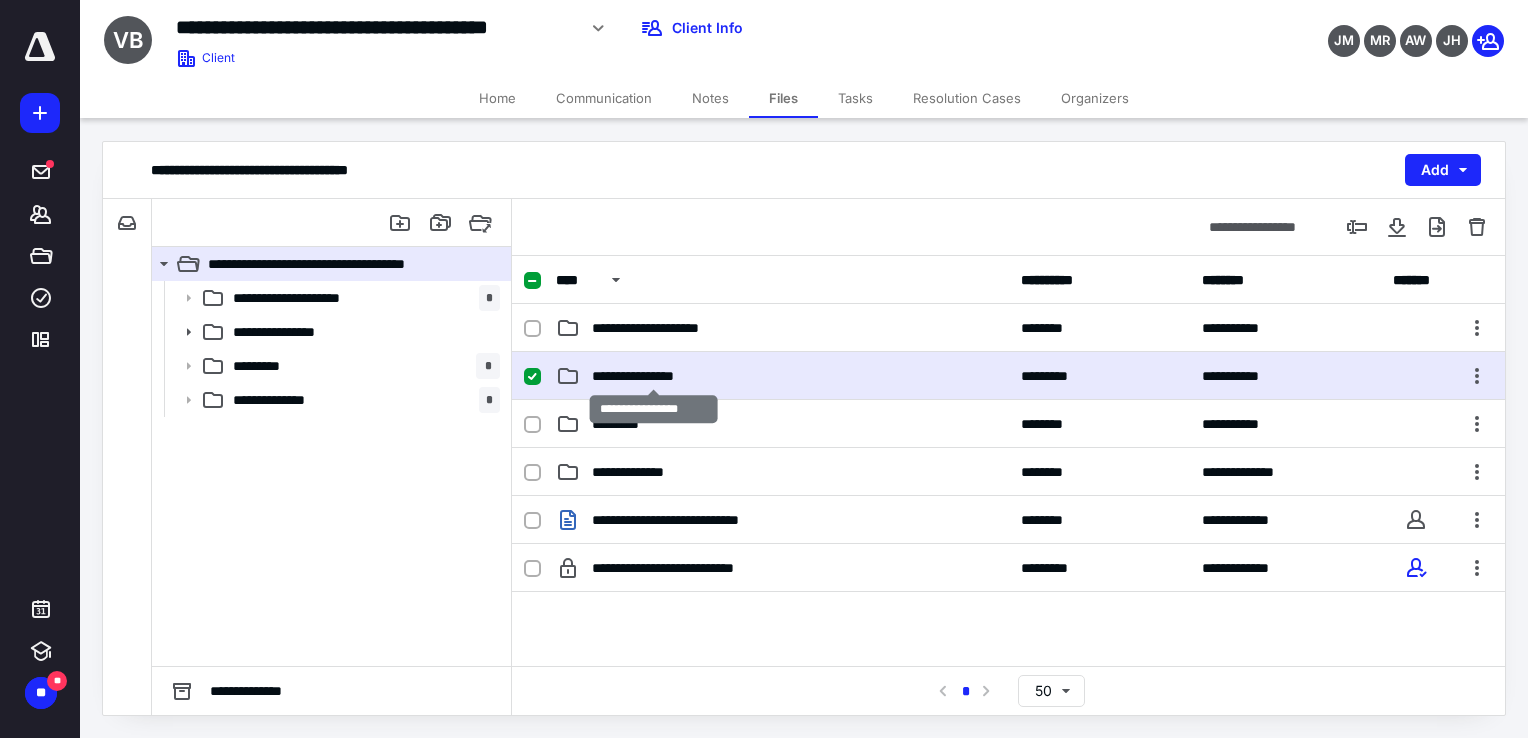 click on "**********" at bounding box center (654, 376) 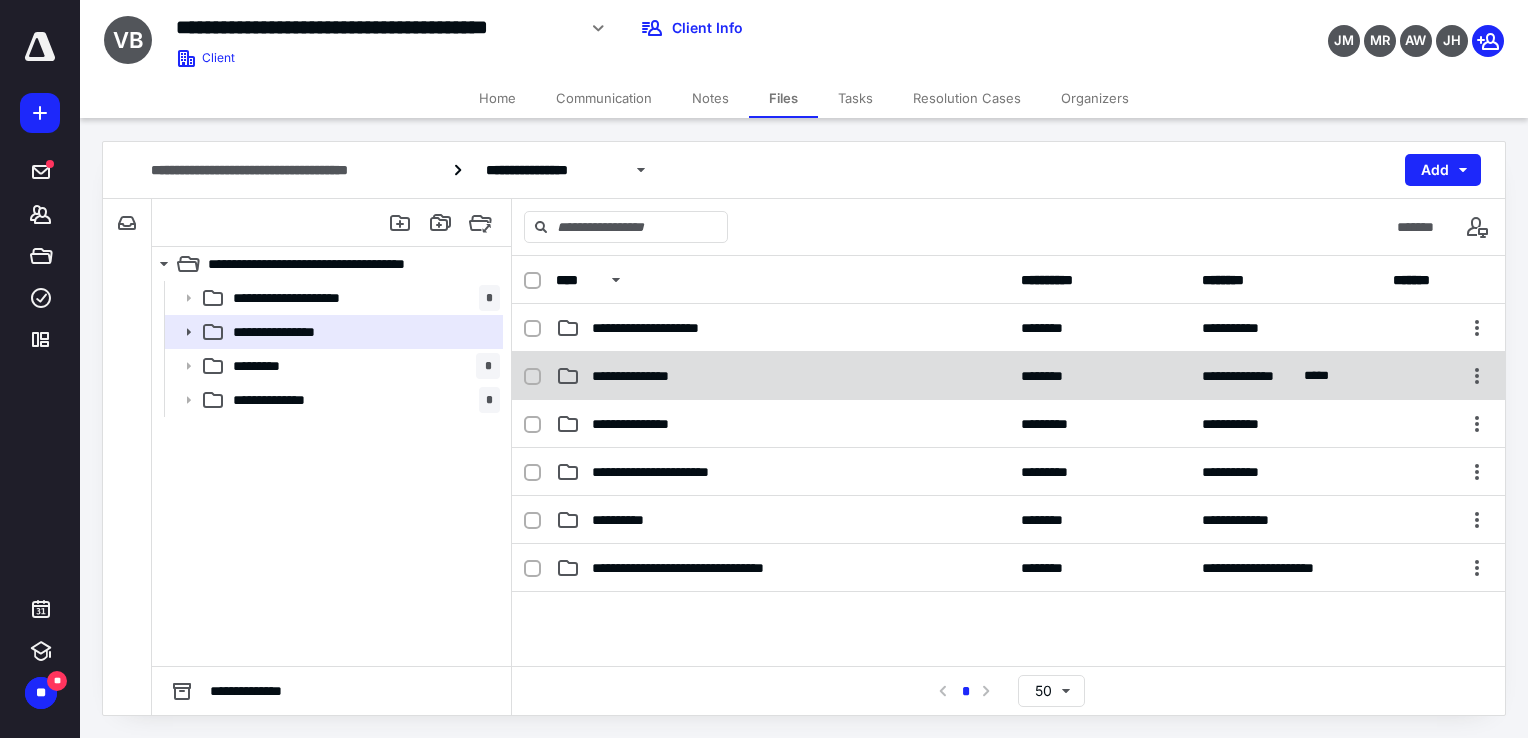 click on "**********" at bounding box center (782, 376) 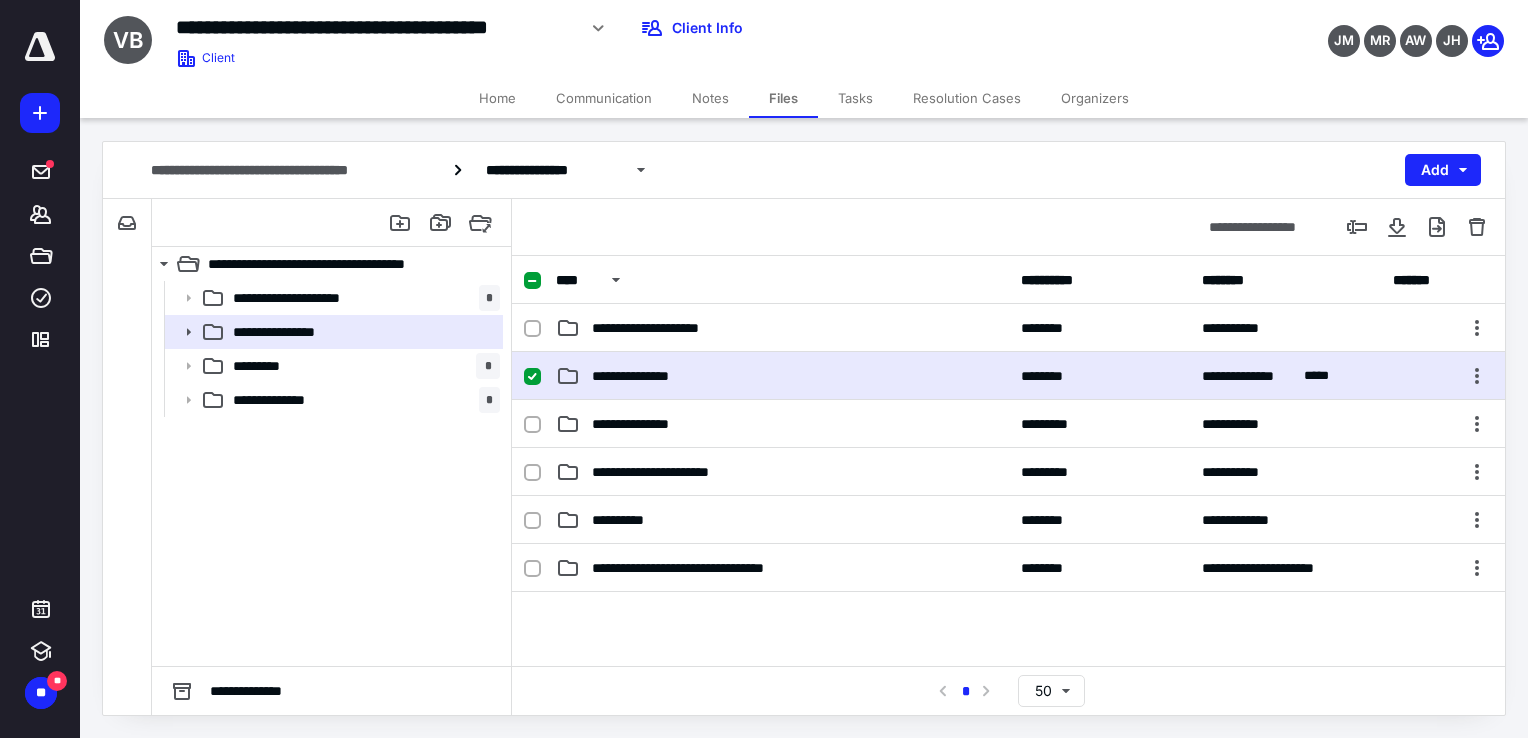 click on "**********" at bounding box center (782, 376) 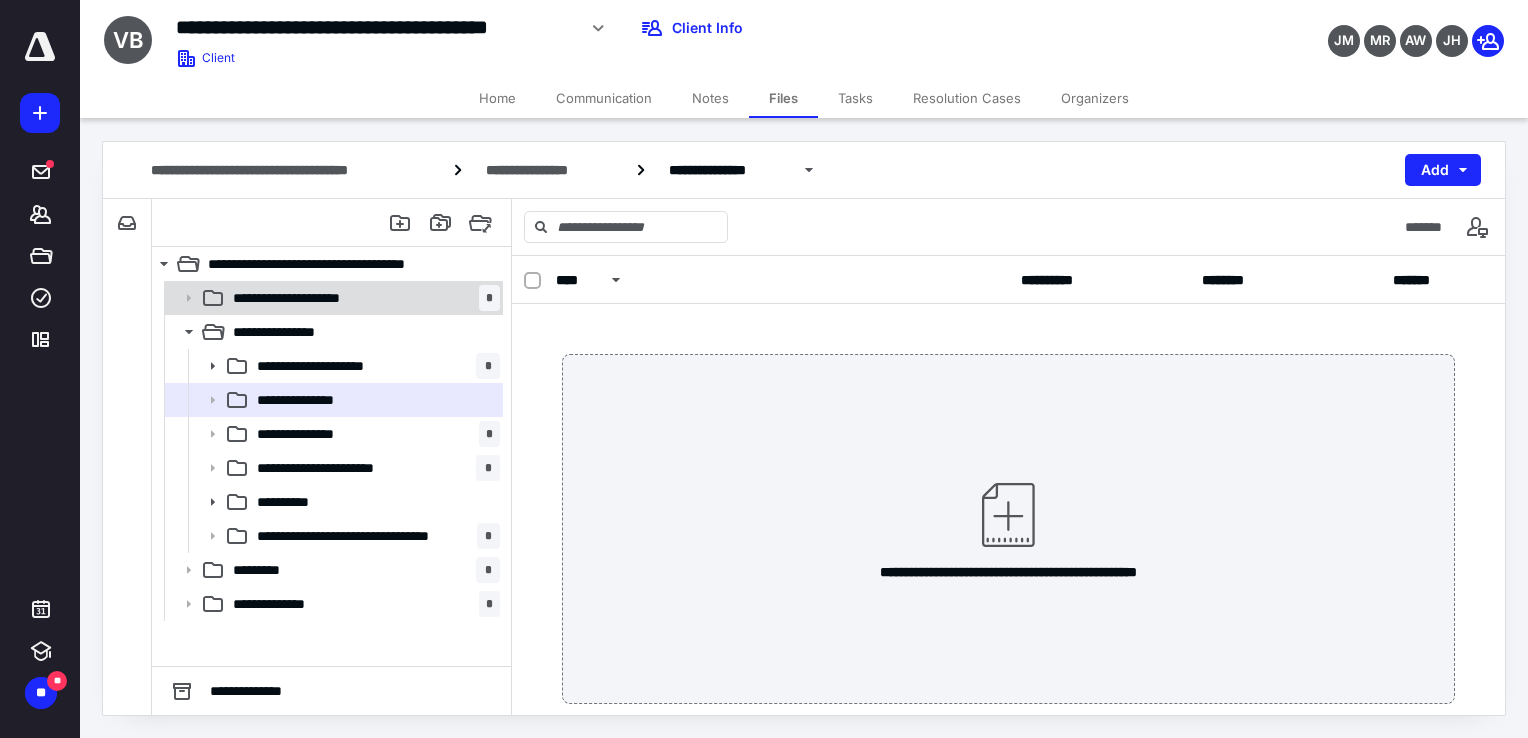 click on "**********" at bounding box center [310, 298] 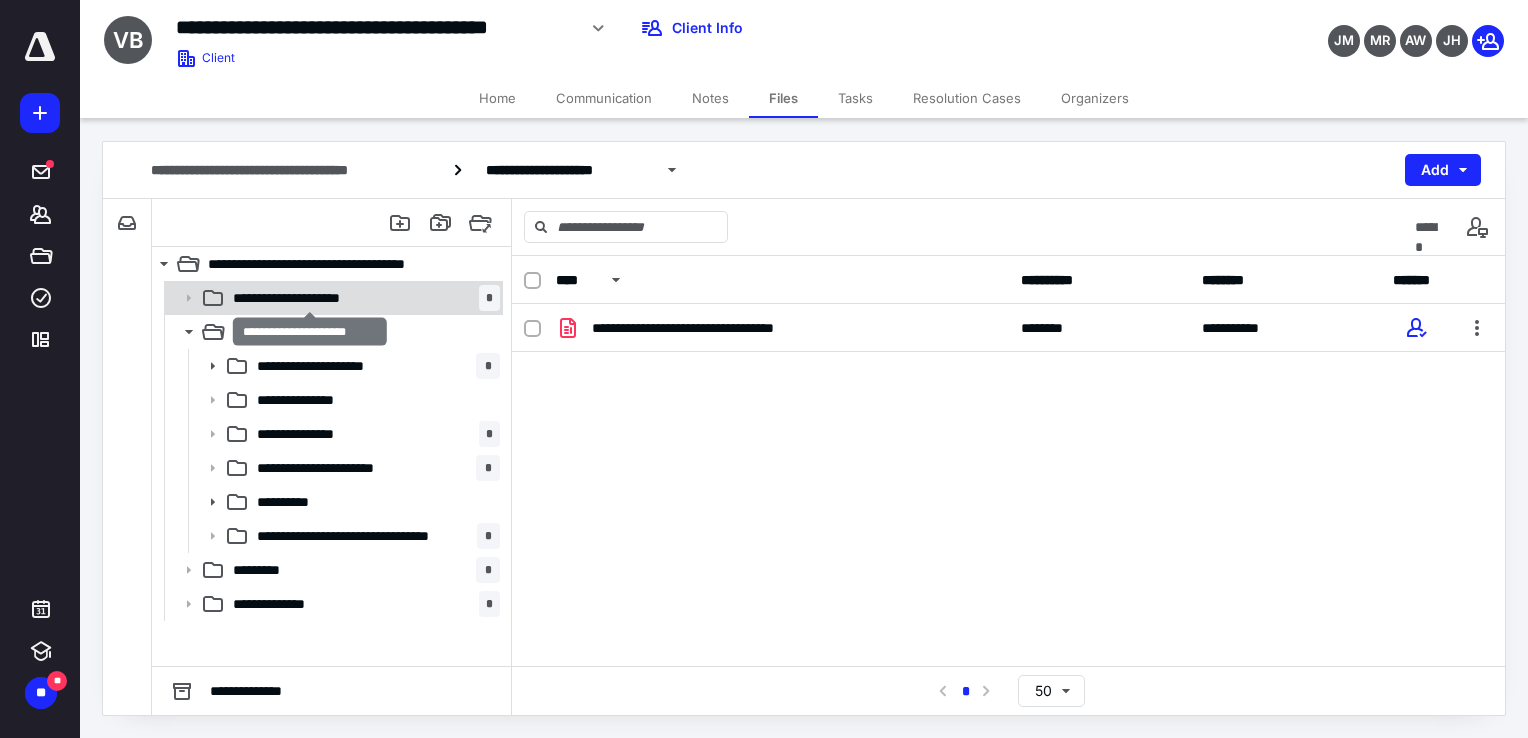 click on "**********" at bounding box center [310, 298] 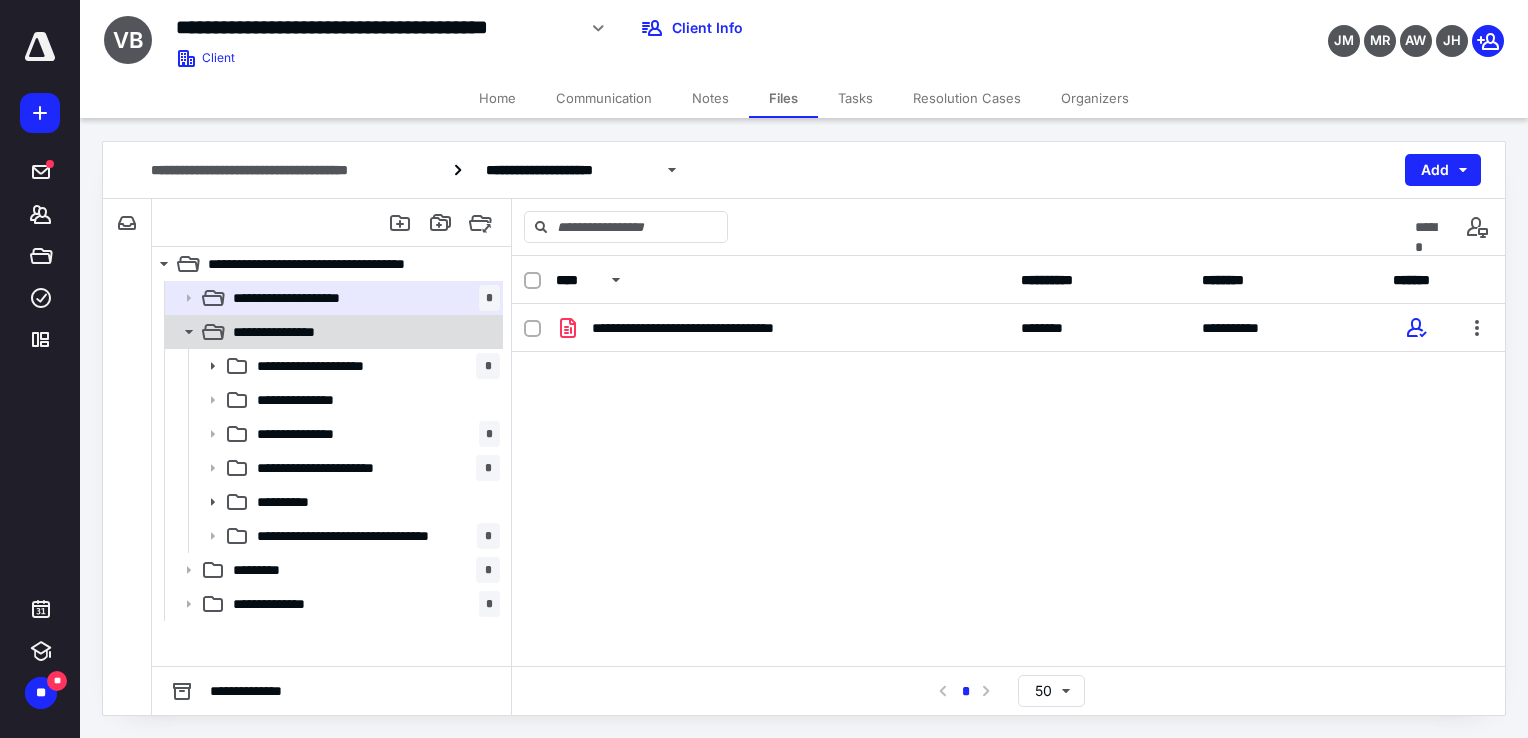 click 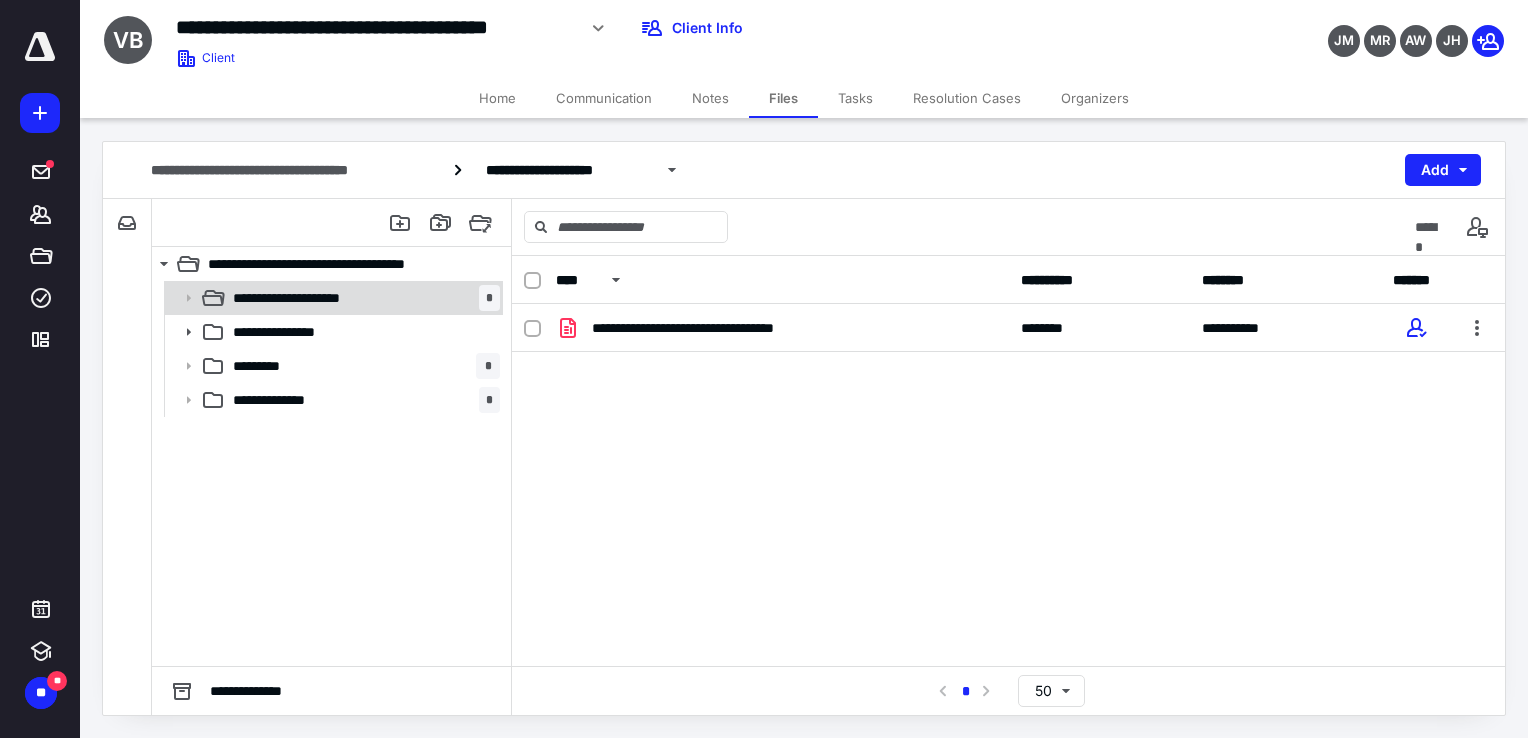 click on "**********" at bounding box center [310, 298] 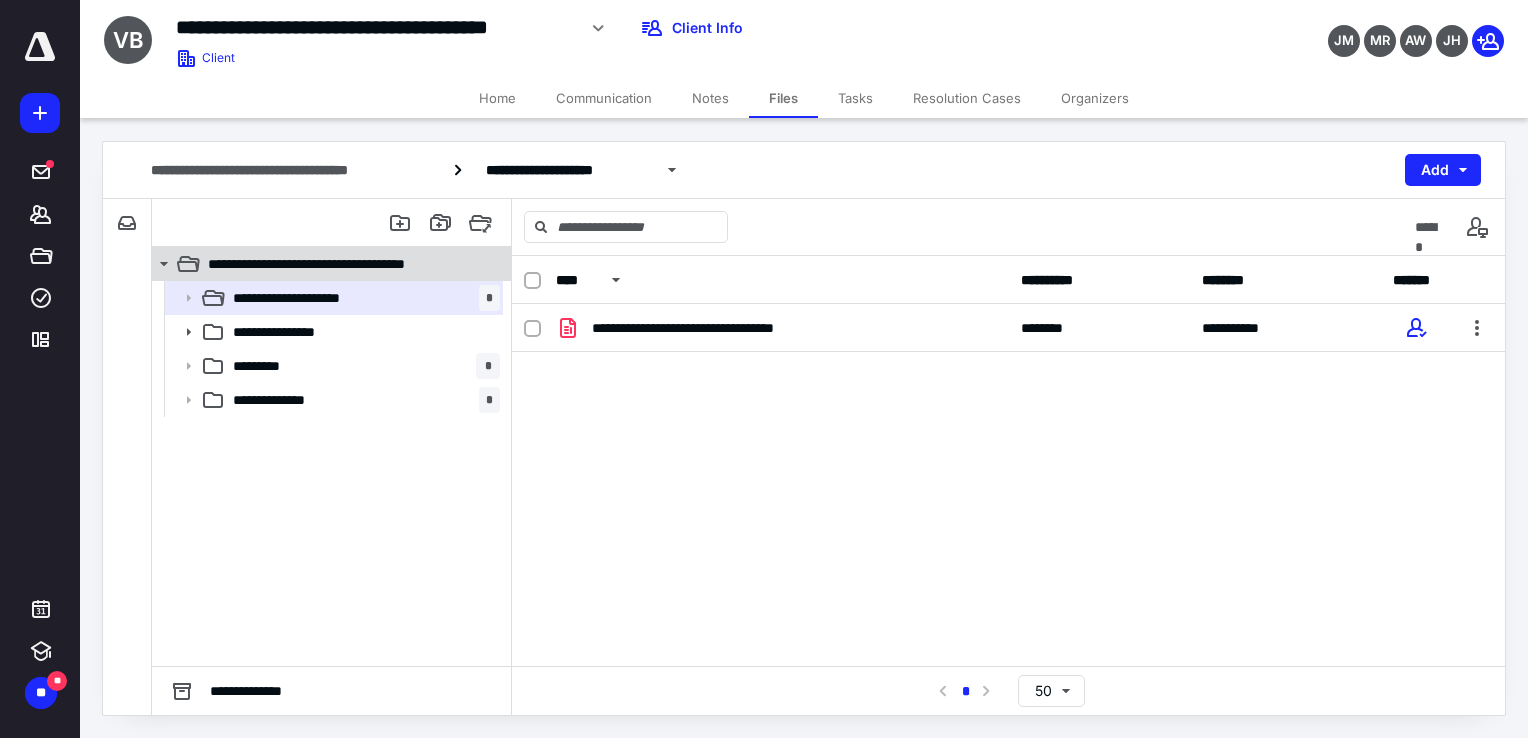 click 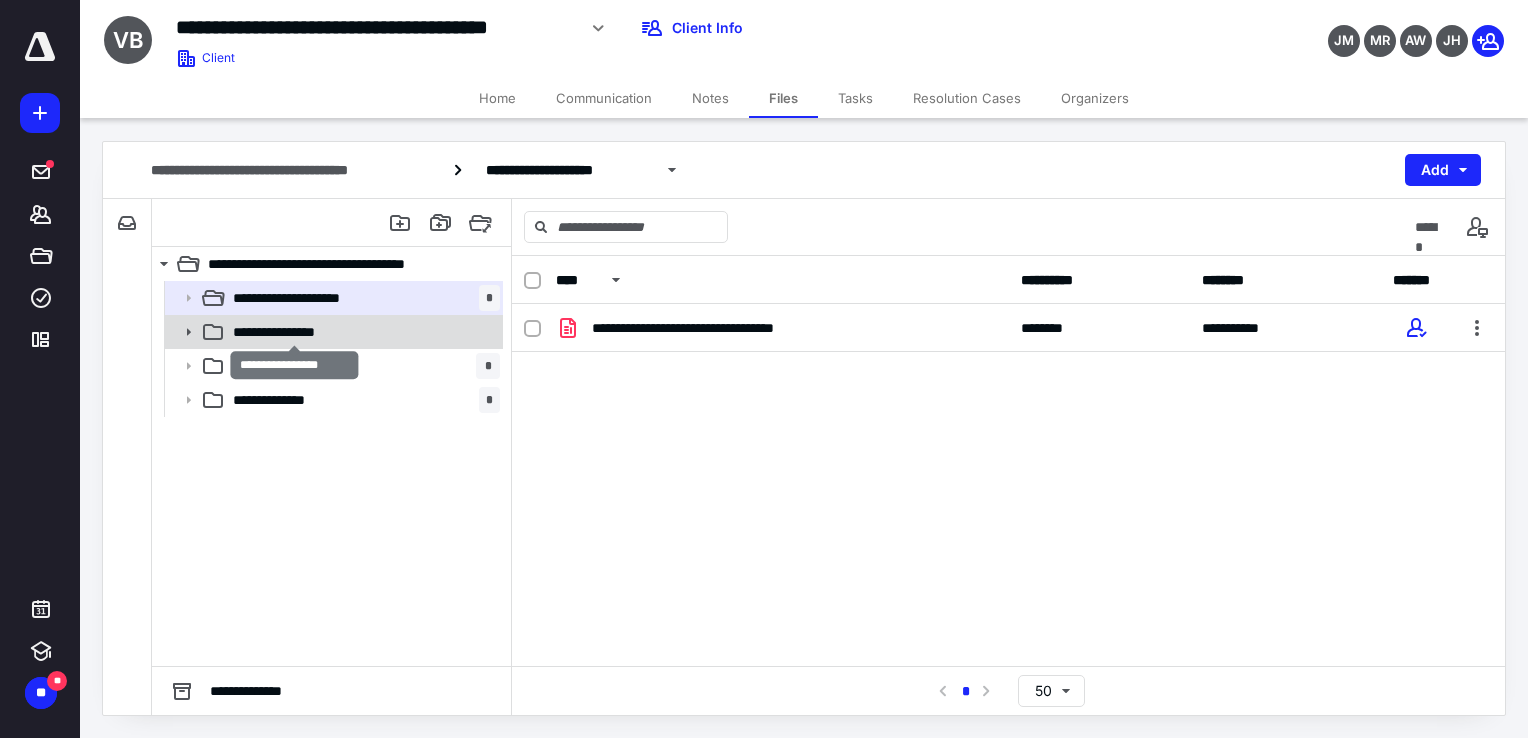 click on "**********" at bounding box center [295, 332] 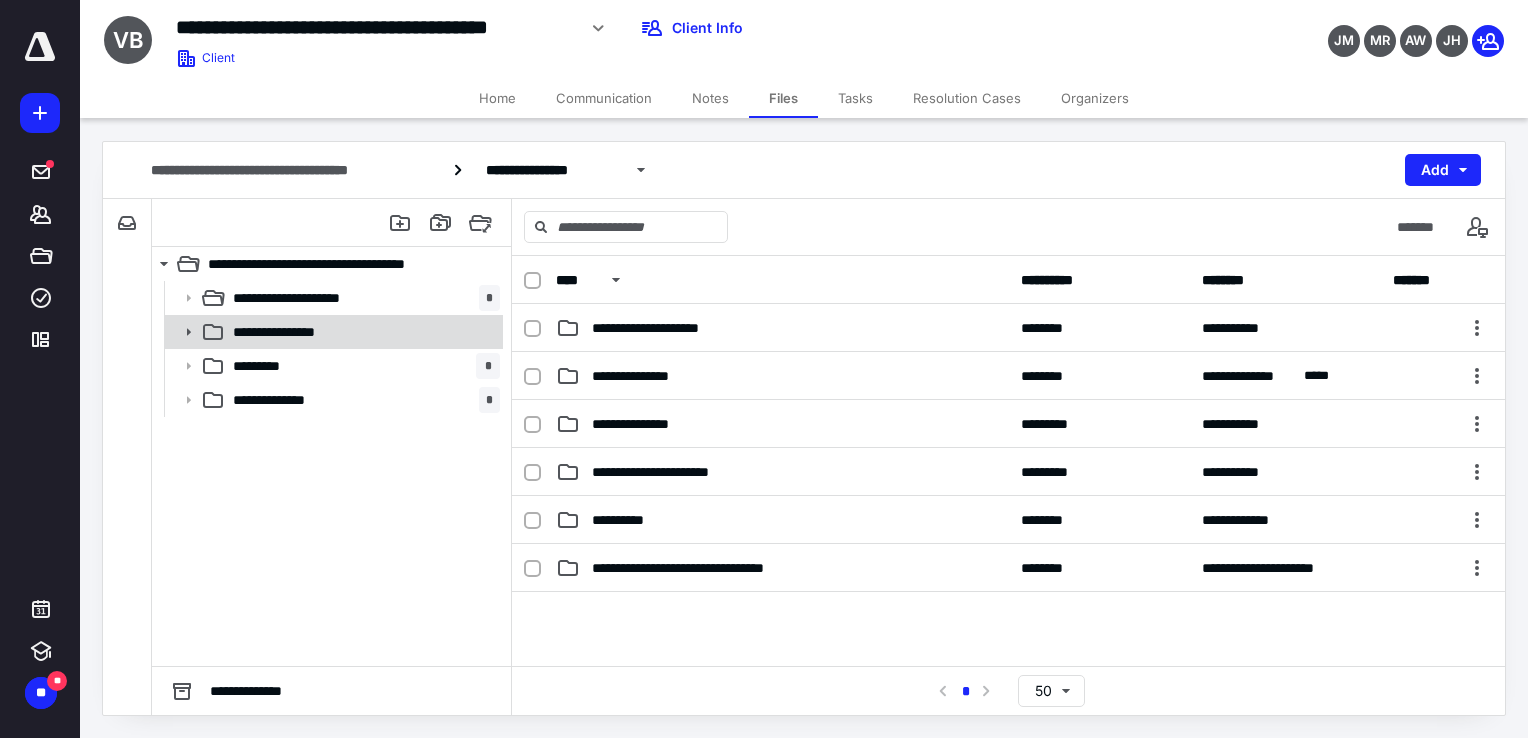 click on "**********" at bounding box center (295, 332) 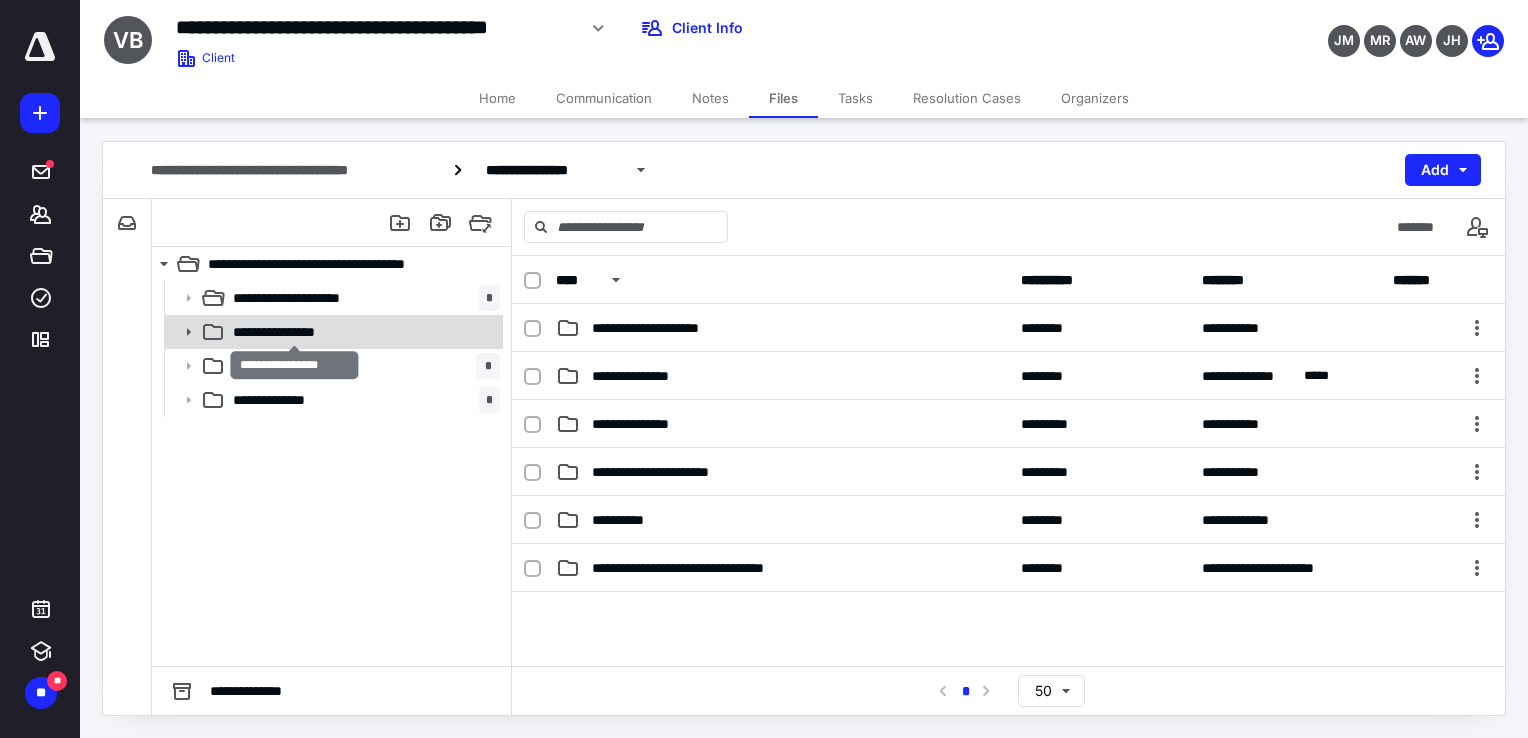 click on "**********" at bounding box center [295, 332] 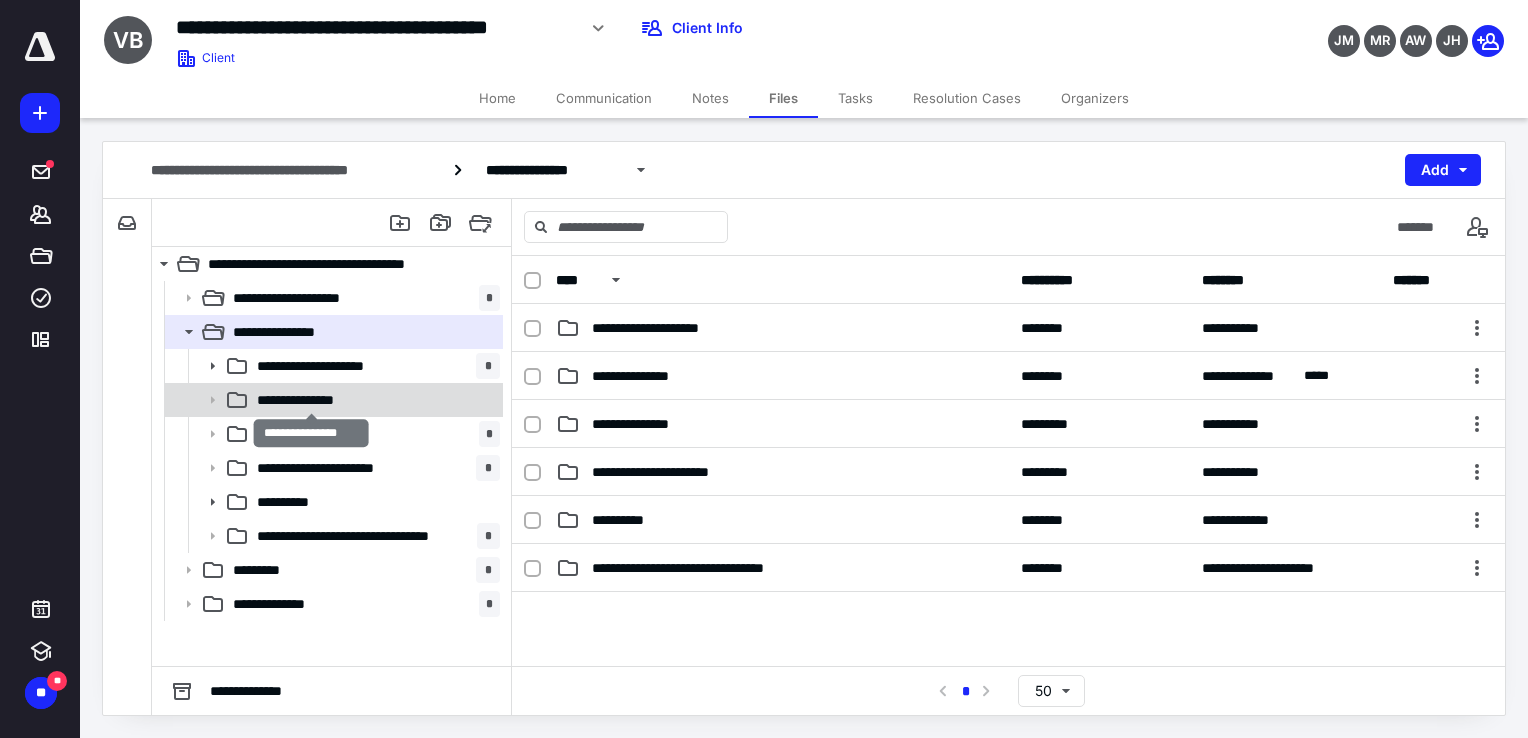 click on "**********" at bounding box center (311, 400) 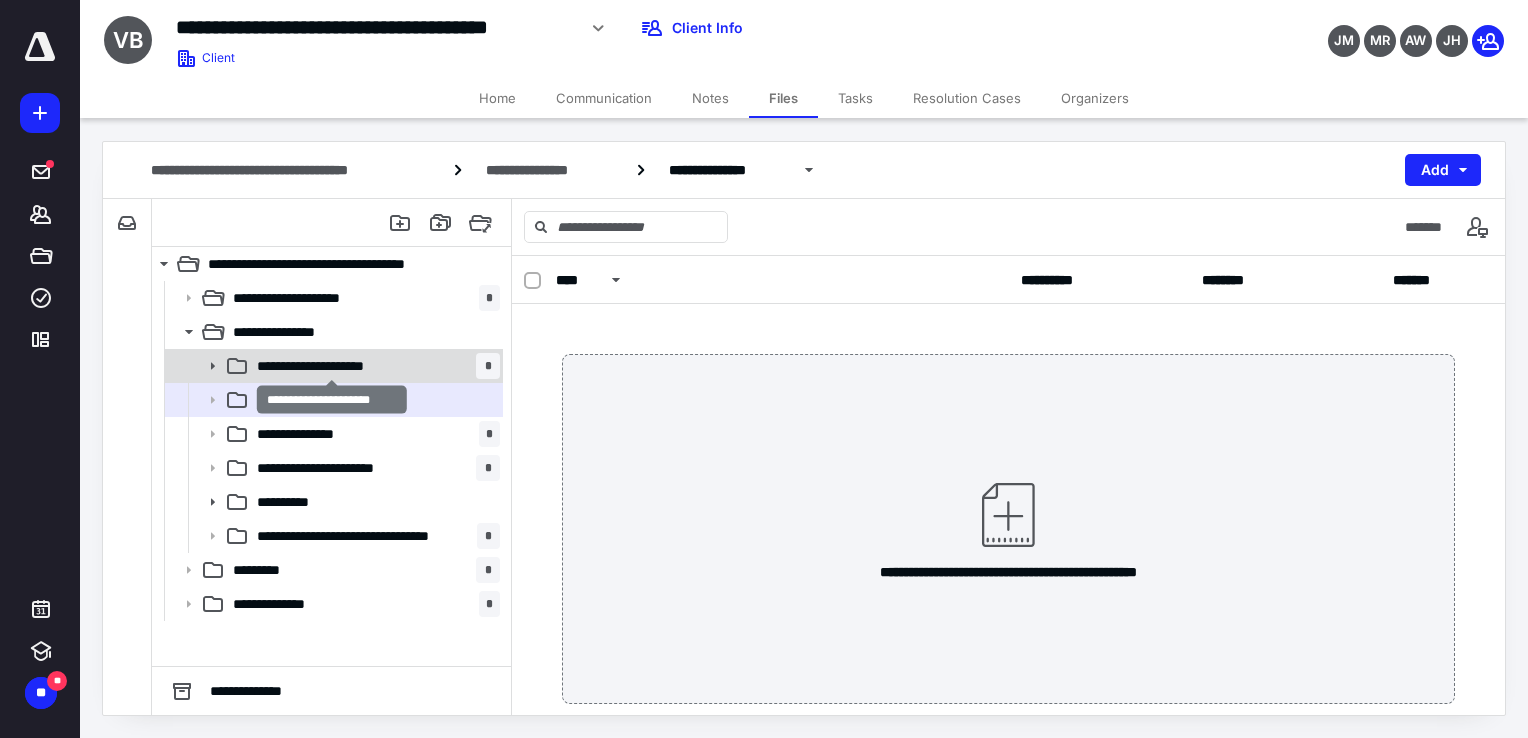 click on "**********" at bounding box center [332, 366] 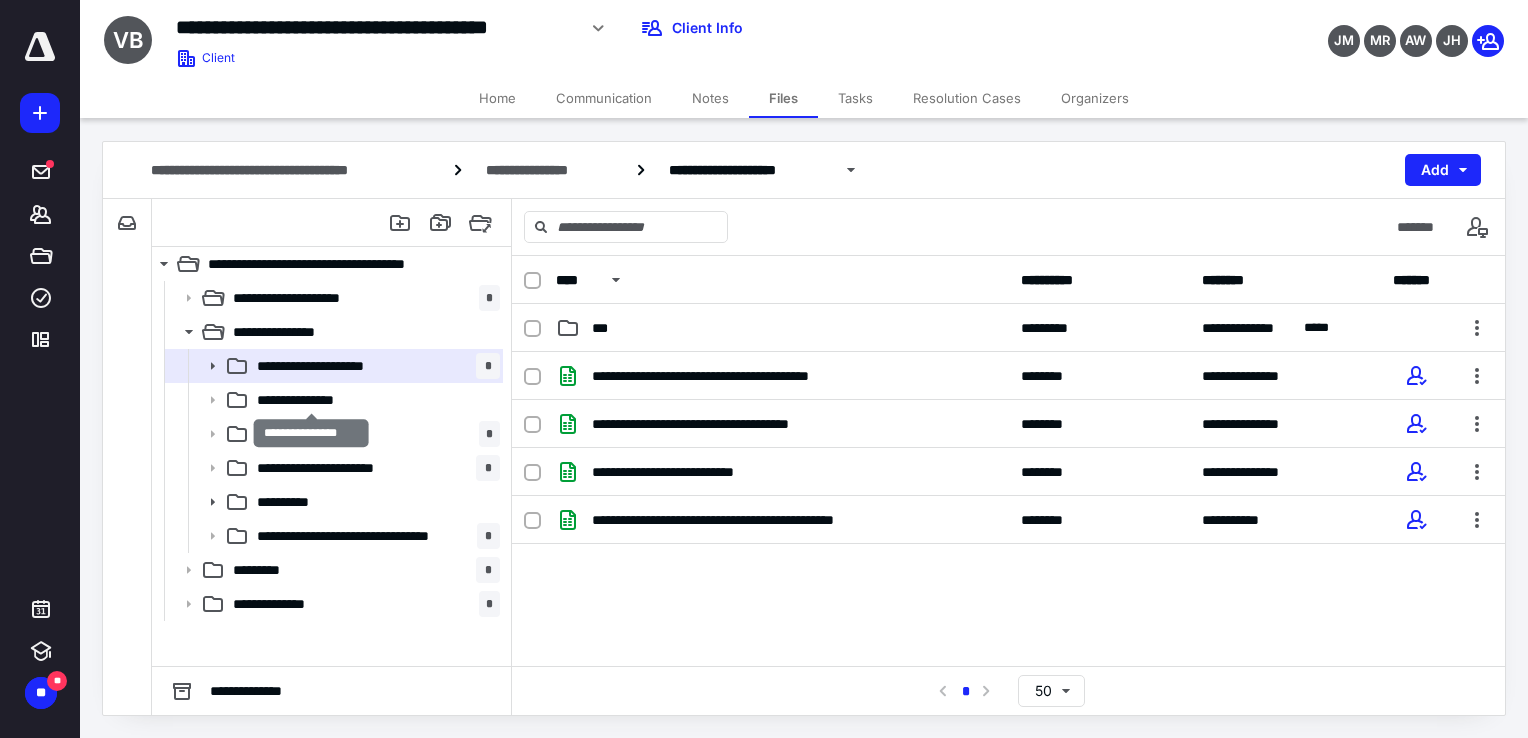 click on "**********" at bounding box center (311, 400) 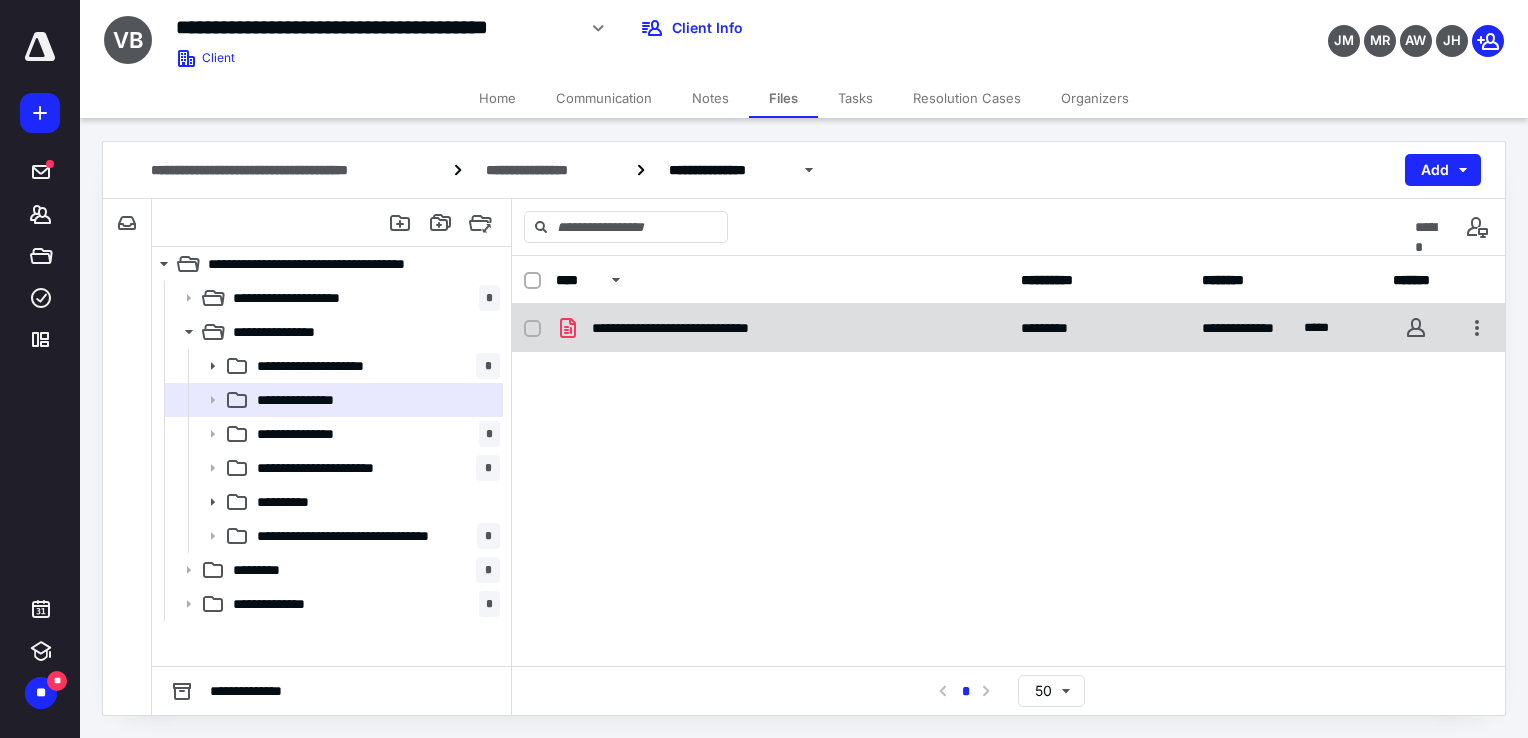 click on "**********" at bounding box center (707, 328) 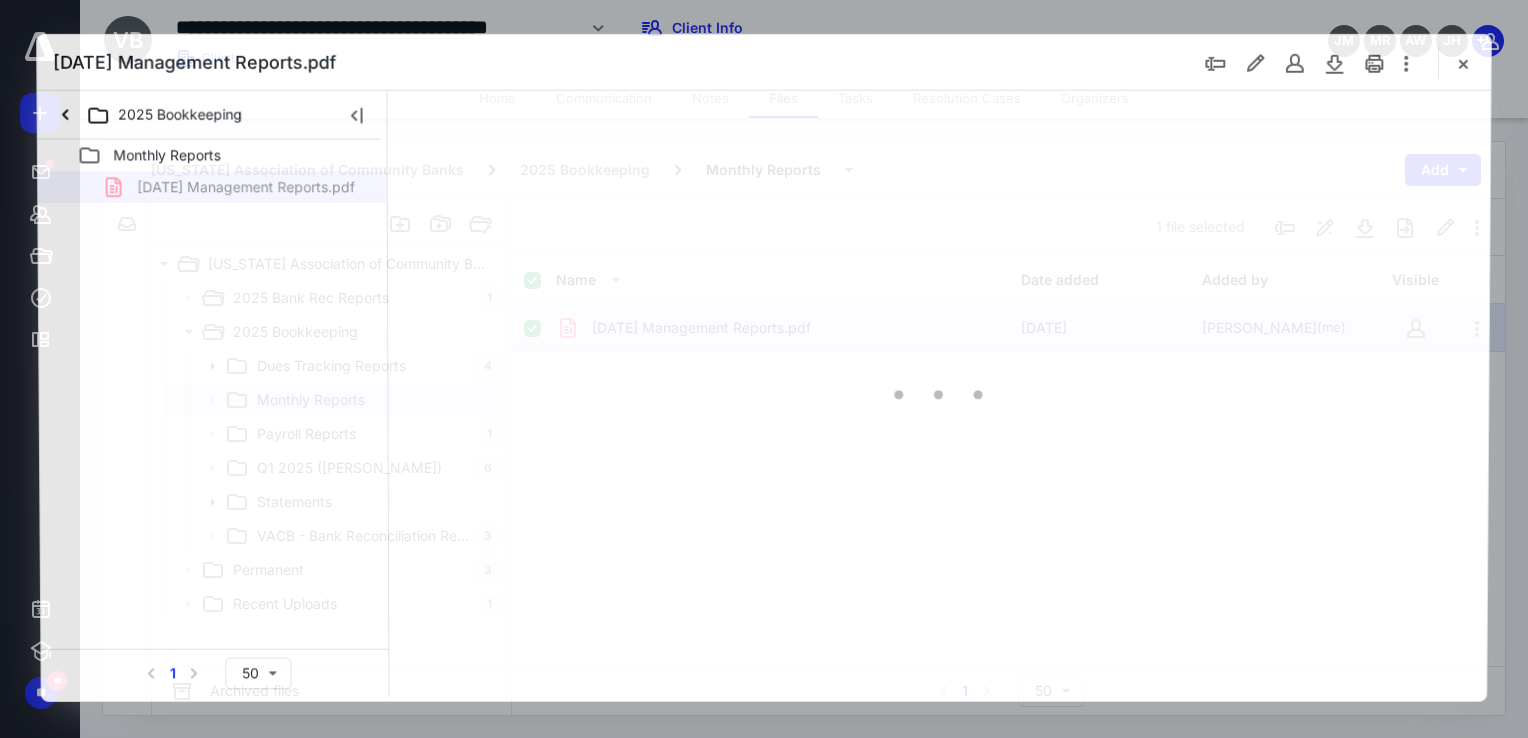 scroll, scrollTop: 0, scrollLeft: 0, axis: both 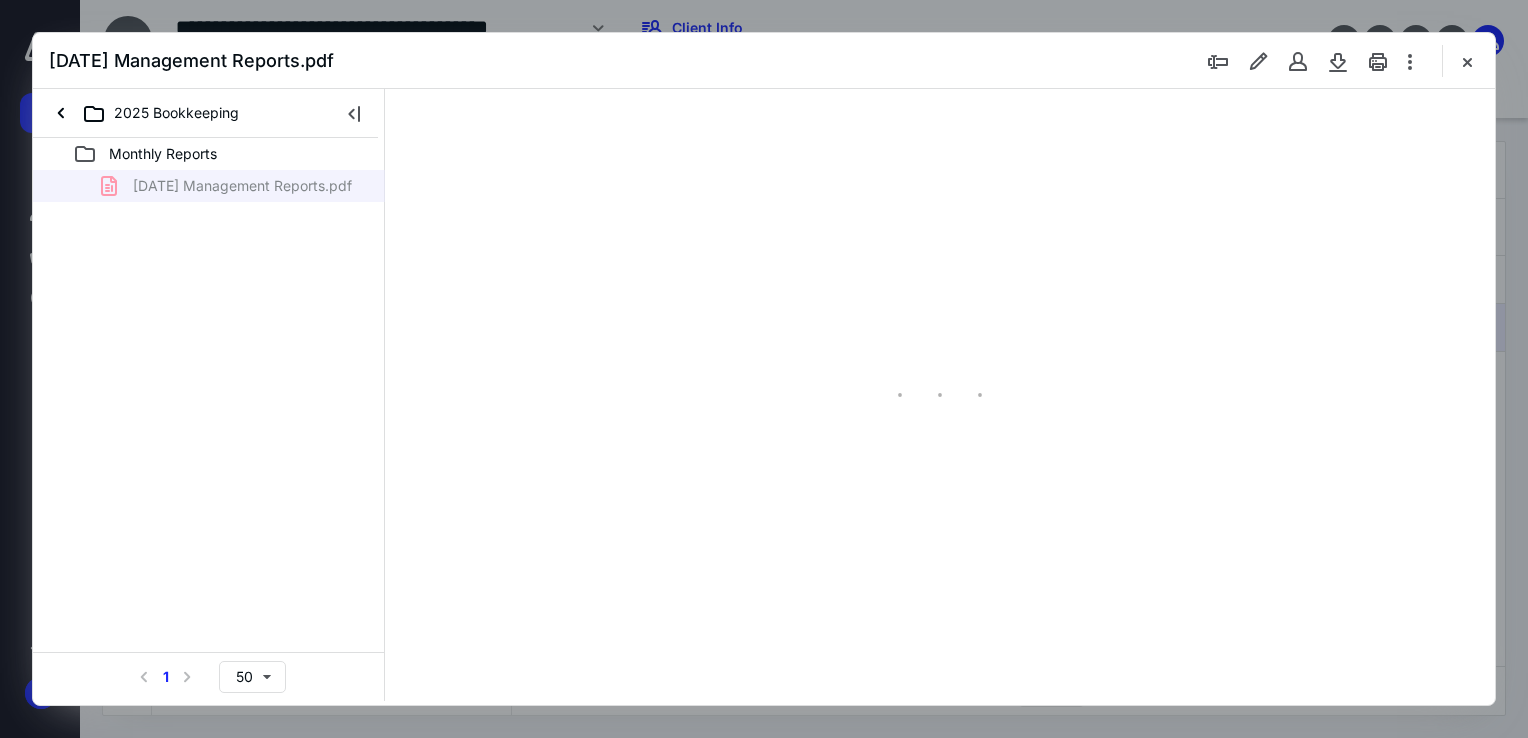 type on "68" 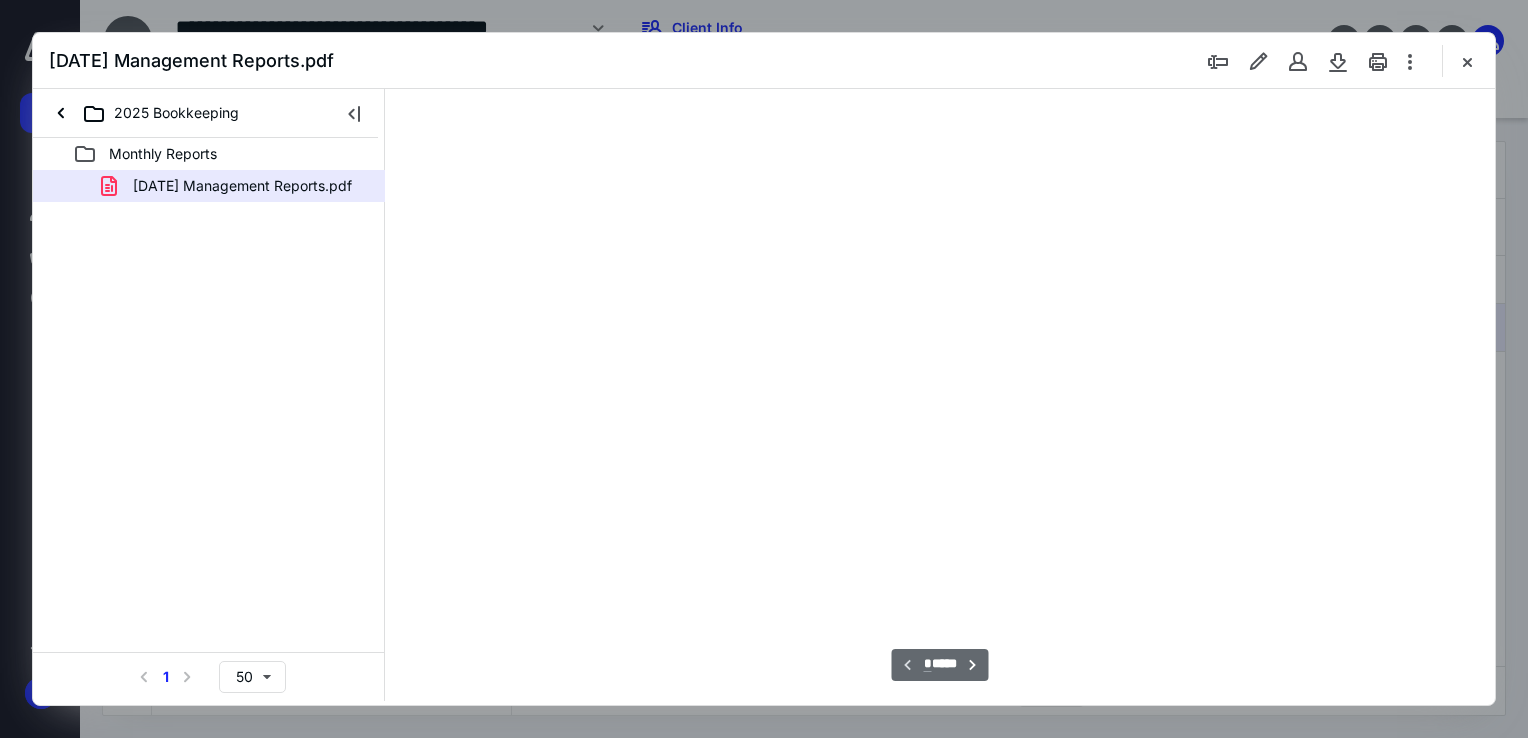 scroll, scrollTop: 79, scrollLeft: 0, axis: vertical 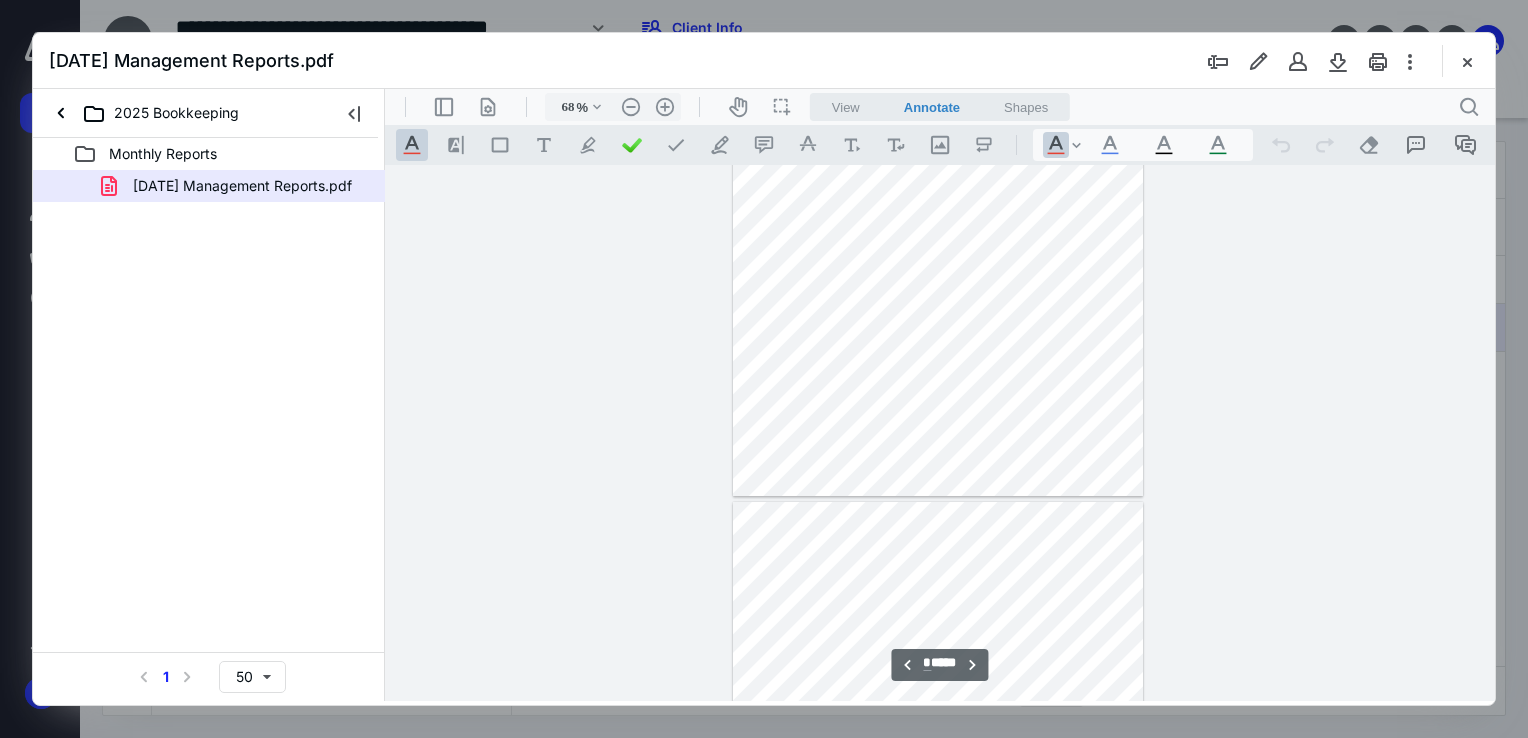 type on "*" 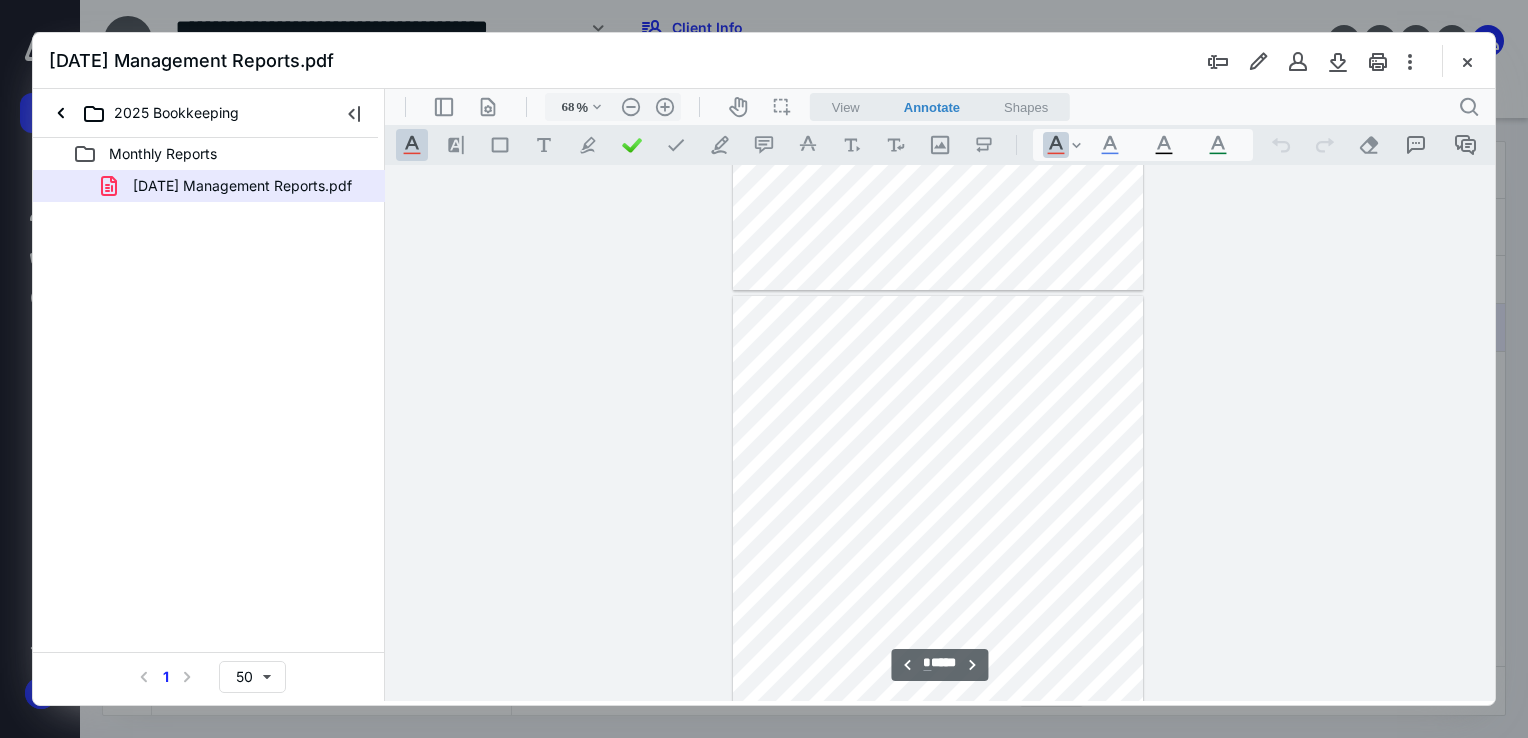 scroll, scrollTop: 979, scrollLeft: 0, axis: vertical 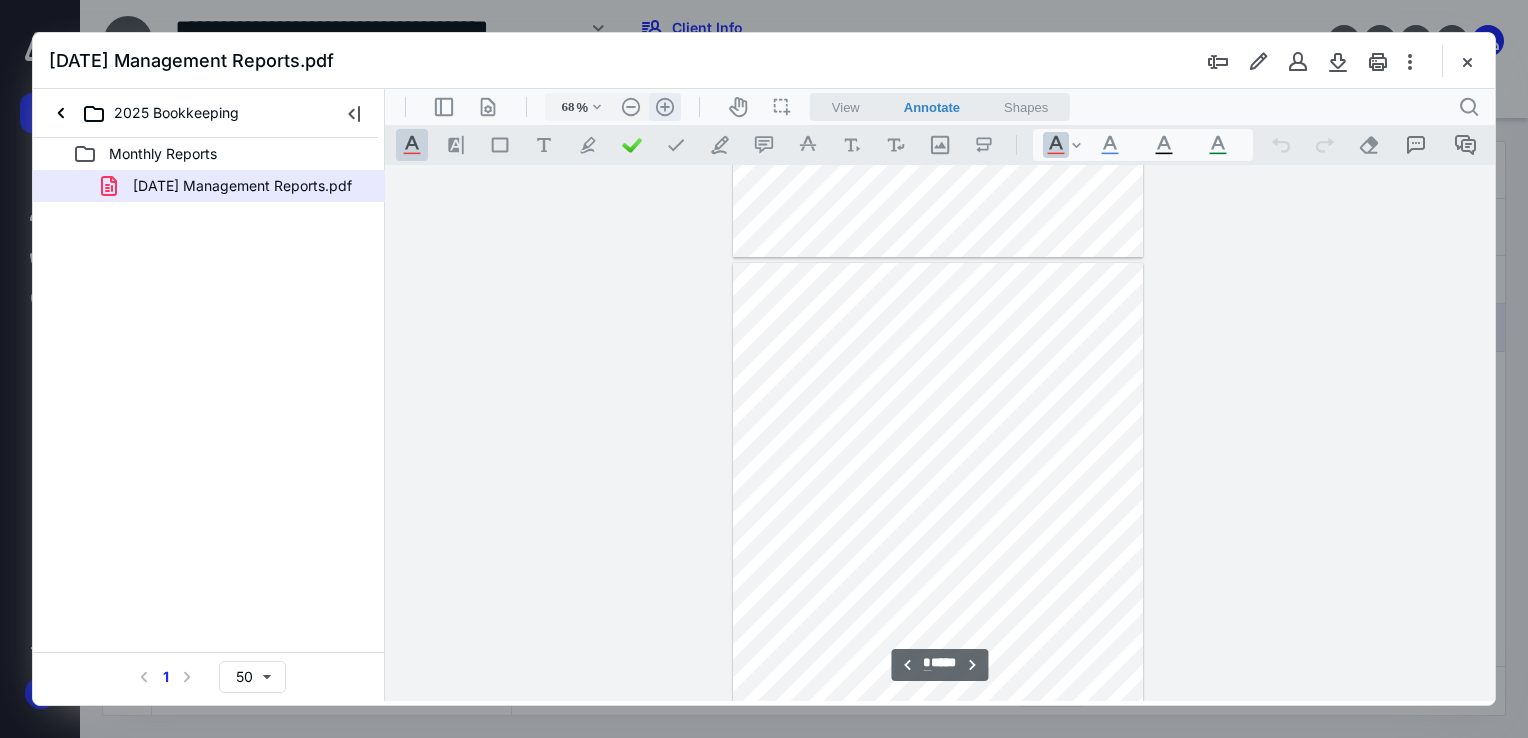 click on ".cls-1{fill:#abb0c4;} icon - header - zoom - in - line" at bounding box center (665, 107) 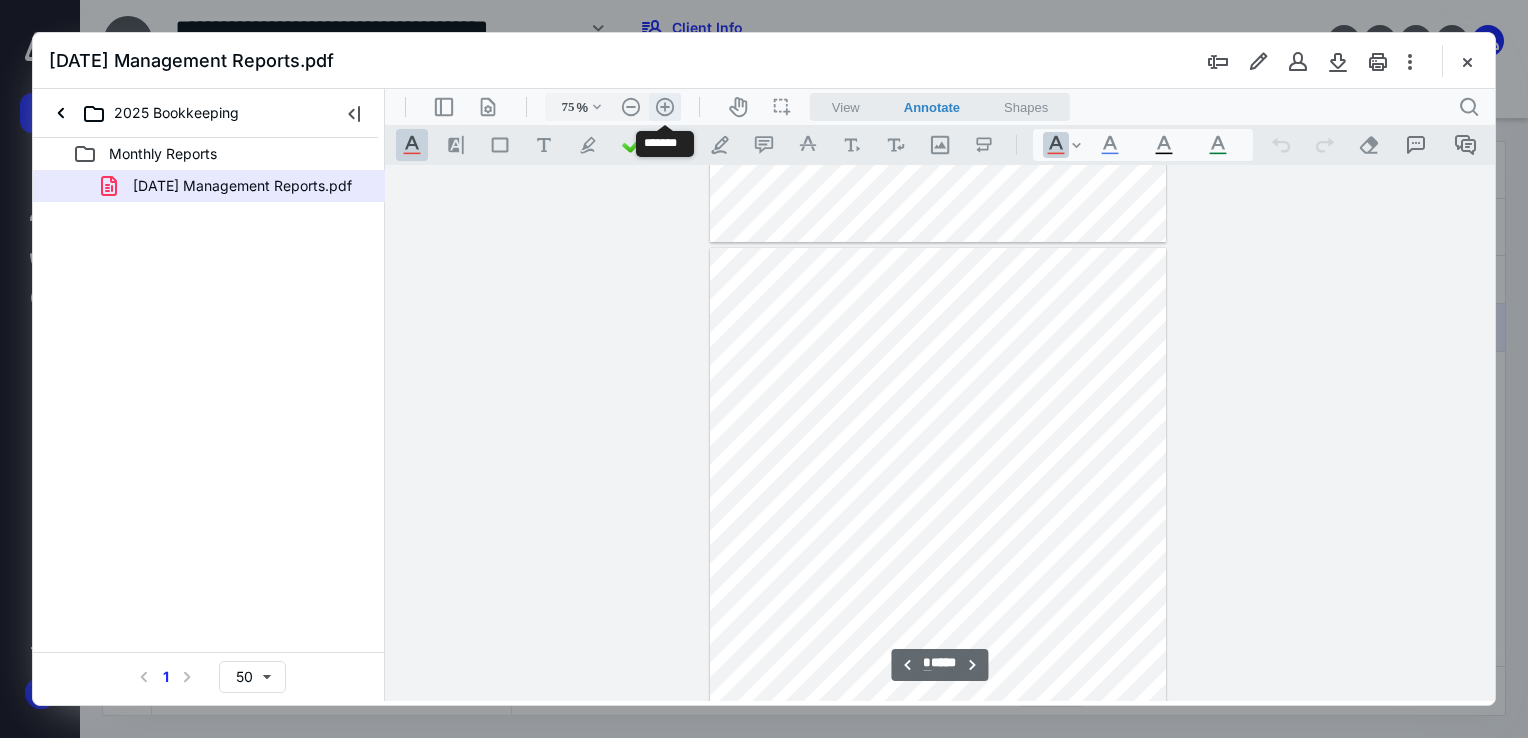 click on ".cls-1{fill:#abb0c4;} icon - header - zoom - in - line" at bounding box center (665, 107) 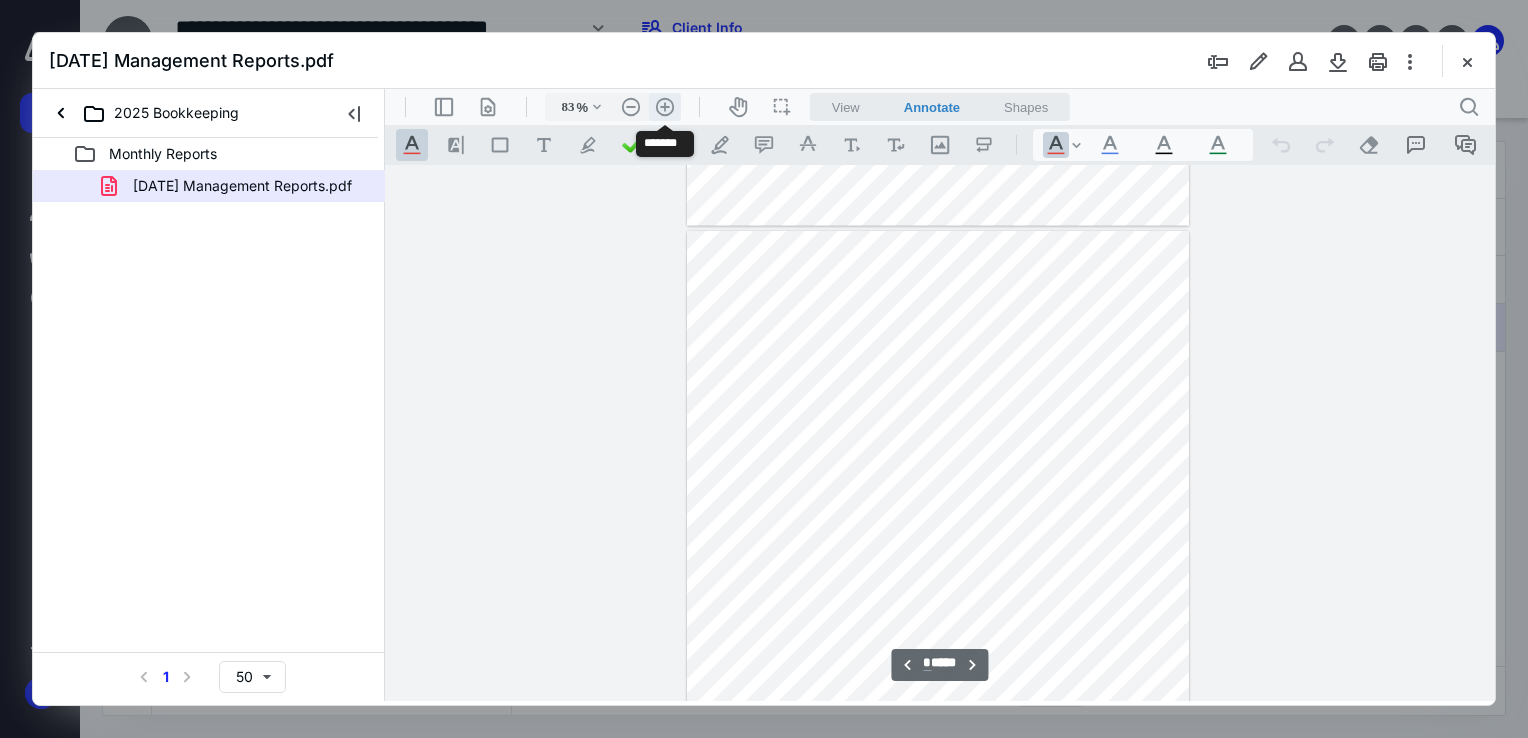 click on ".cls-1{fill:#abb0c4;} icon - header - zoom - in - line" at bounding box center [665, 107] 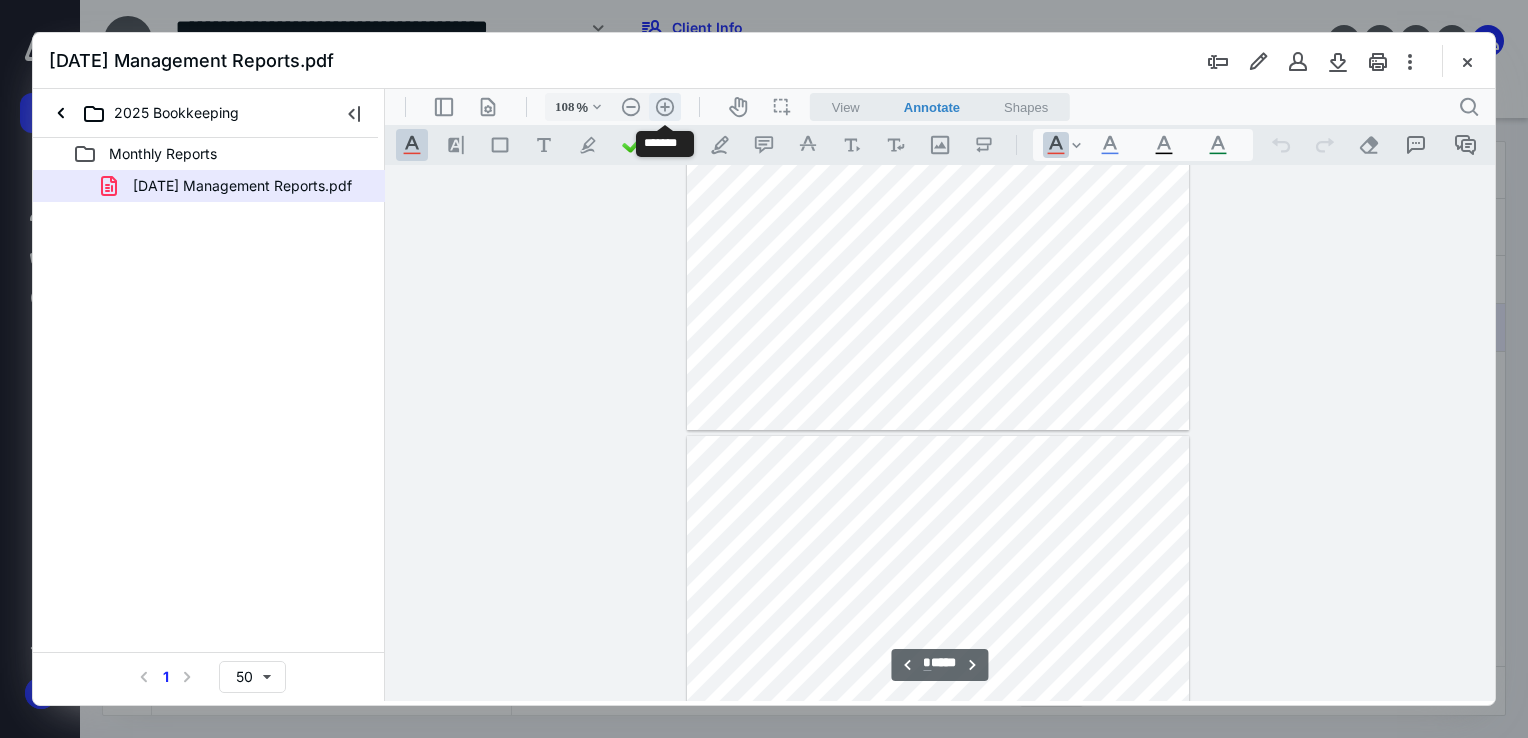 click on ".cls-1{fill:#abb0c4;} icon - header - zoom - in - line" at bounding box center (665, 107) 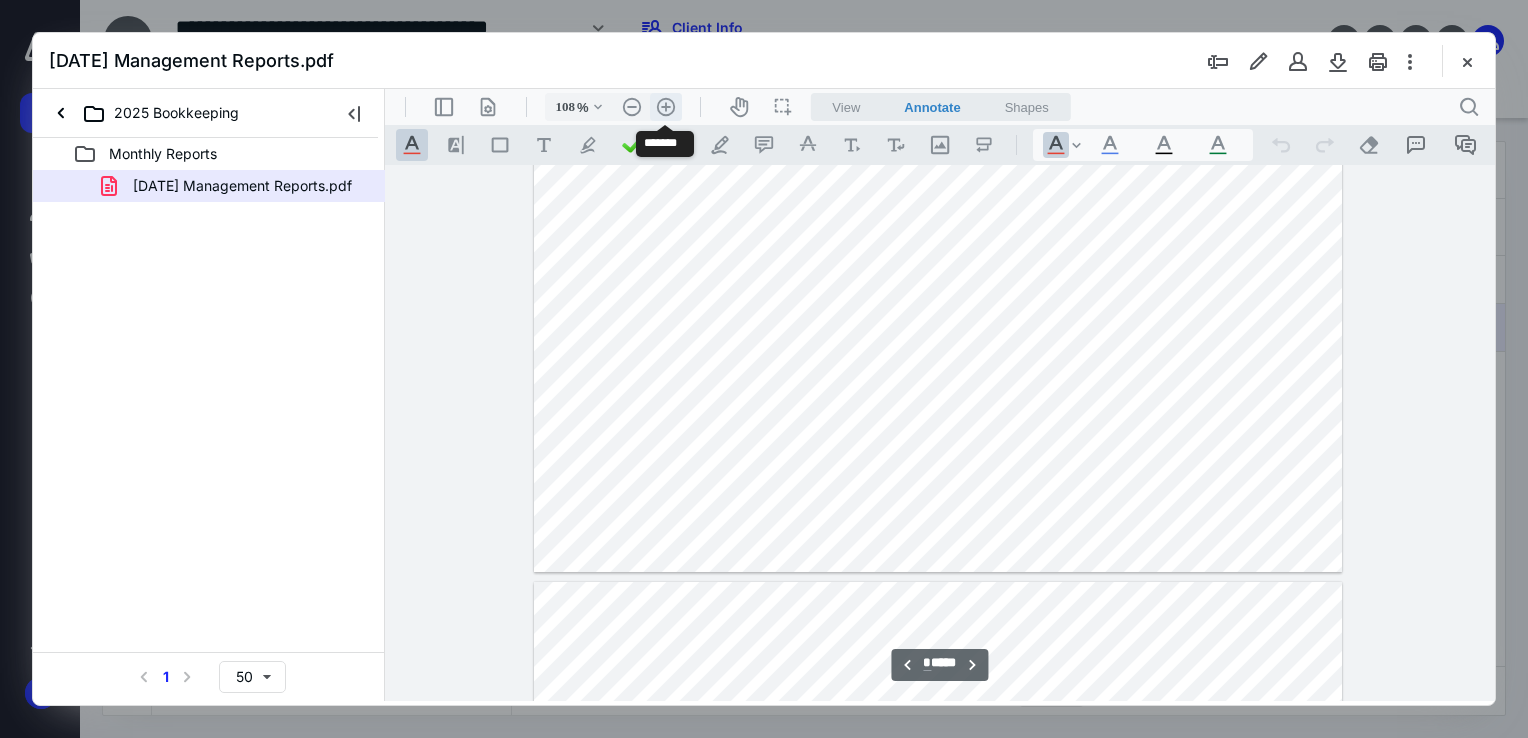 type on "133" 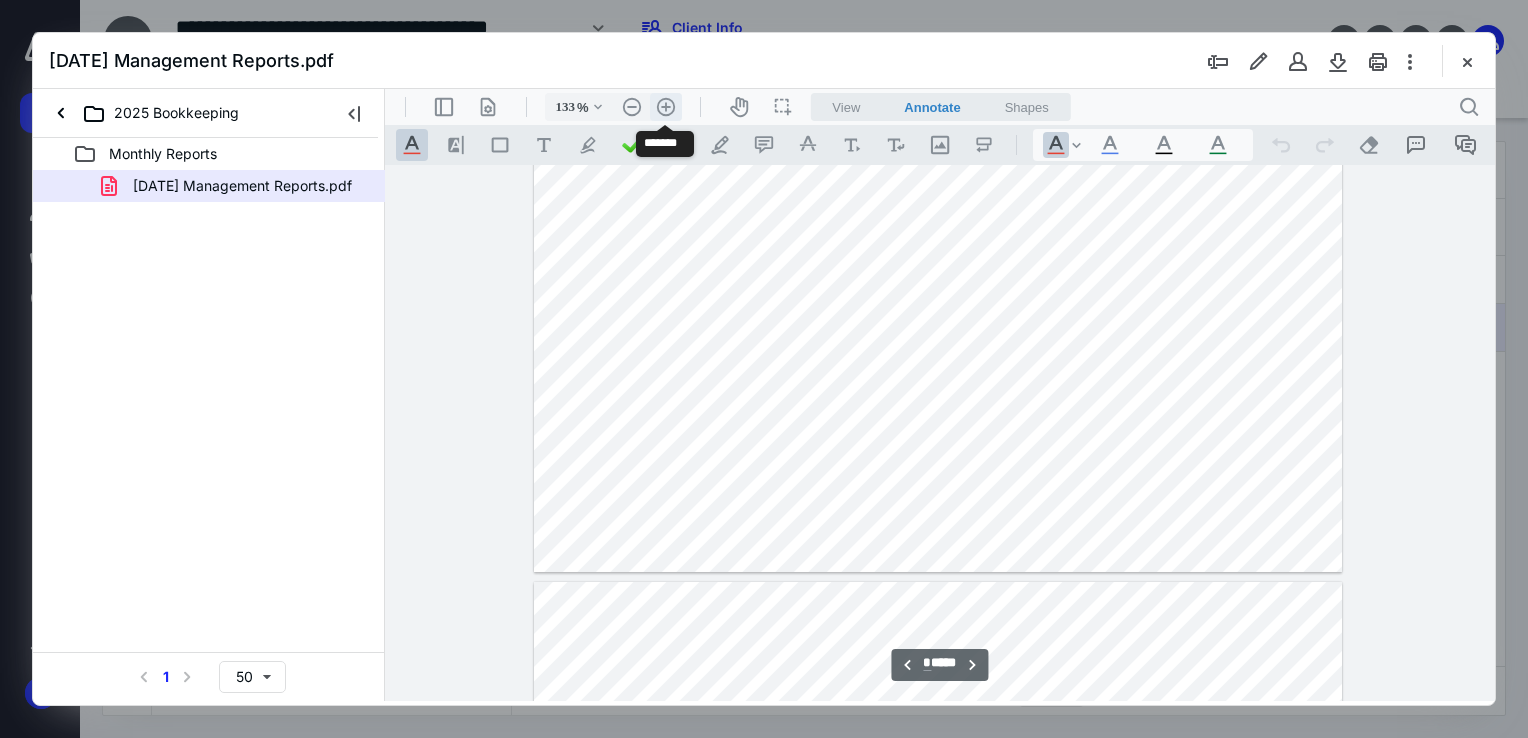 scroll, scrollTop: 2150, scrollLeft: 0, axis: vertical 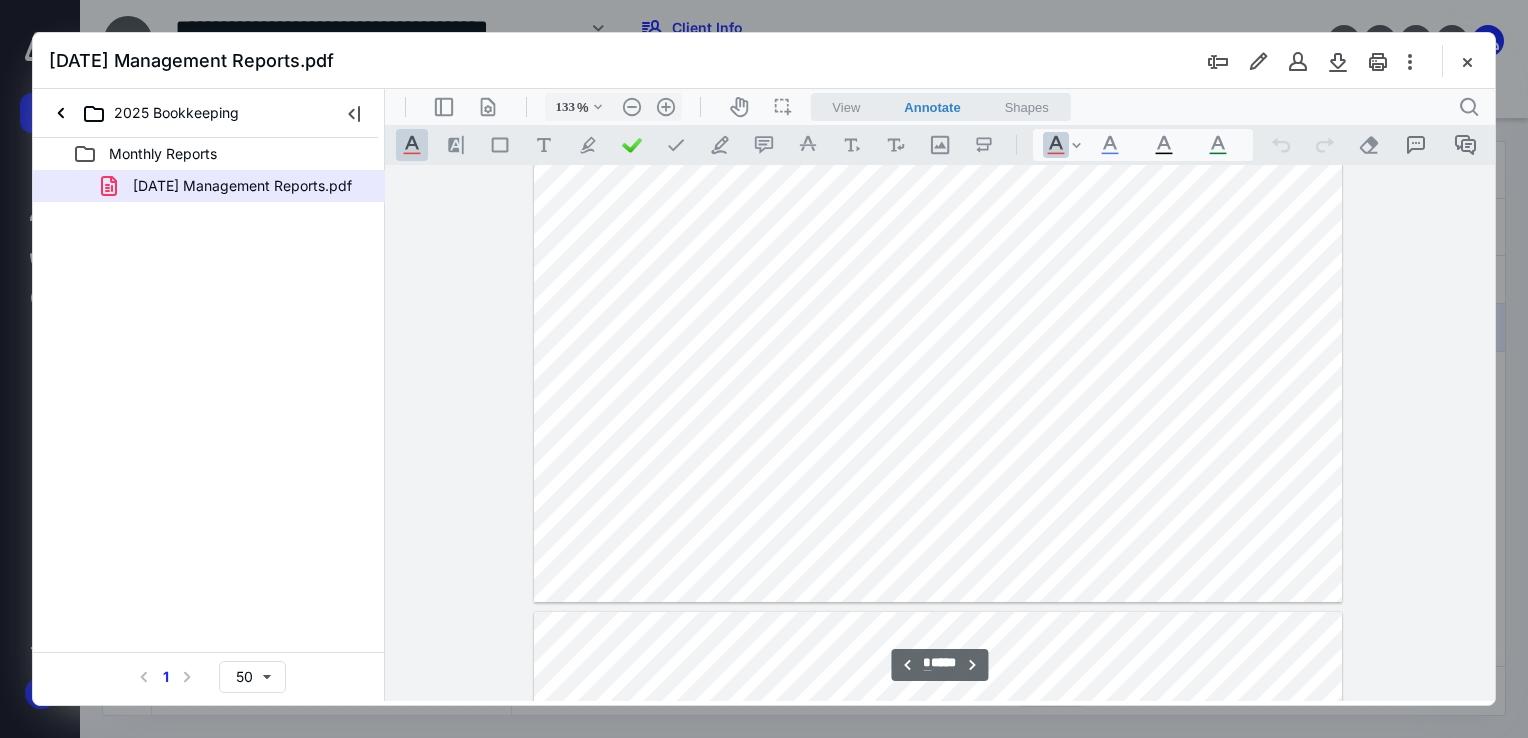 type on "*" 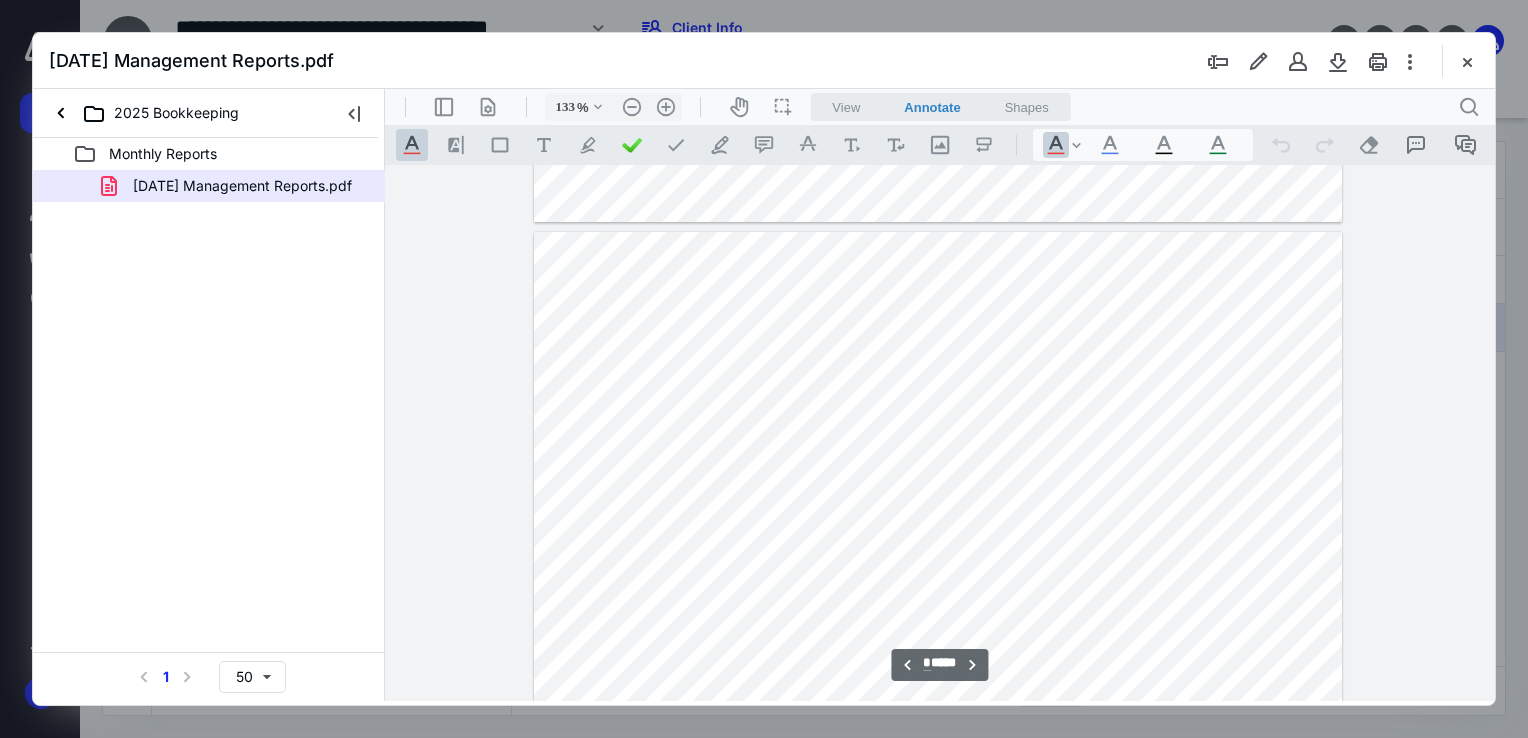 scroll, scrollTop: 2150, scrollLeft: 0, axis: vertical 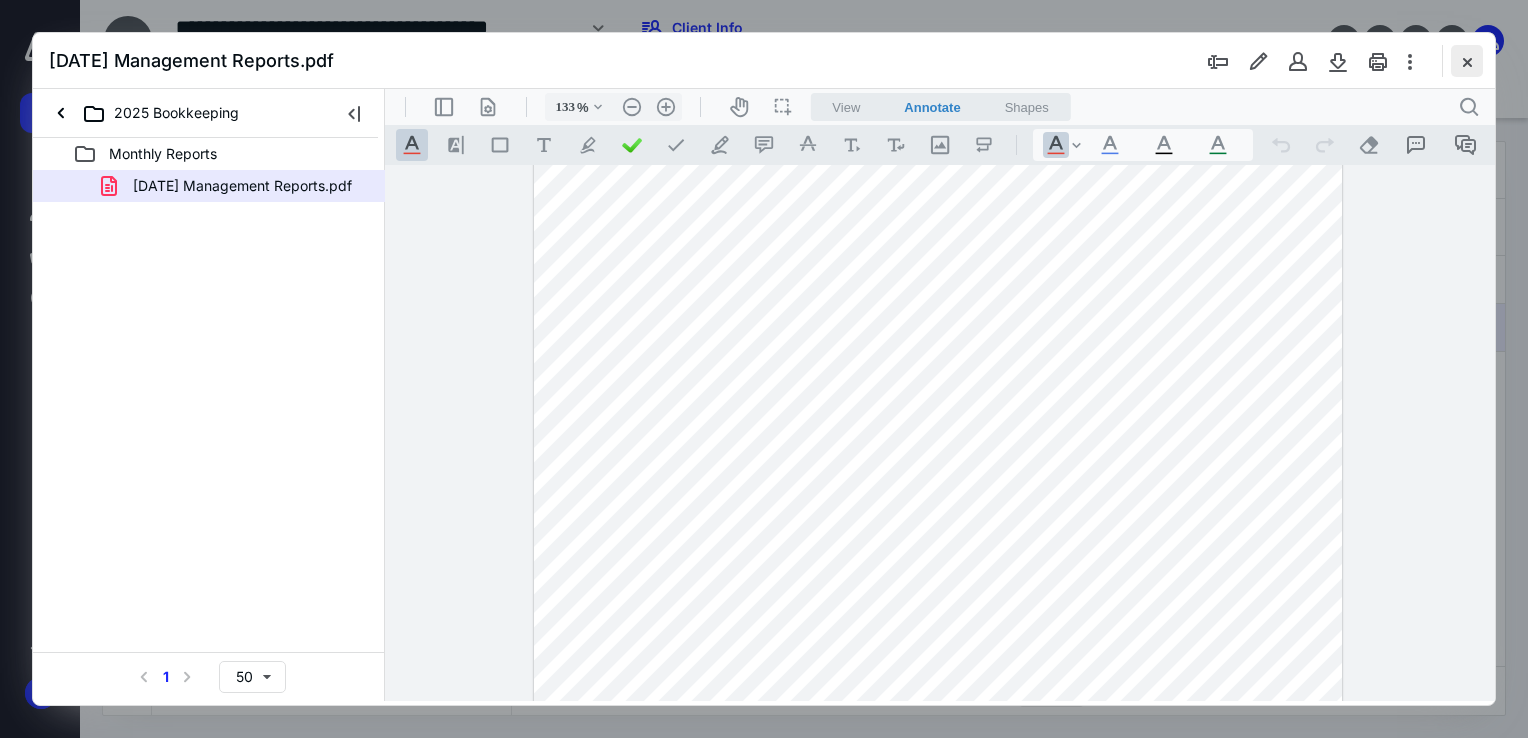 click at bounding box center (1467, 61) 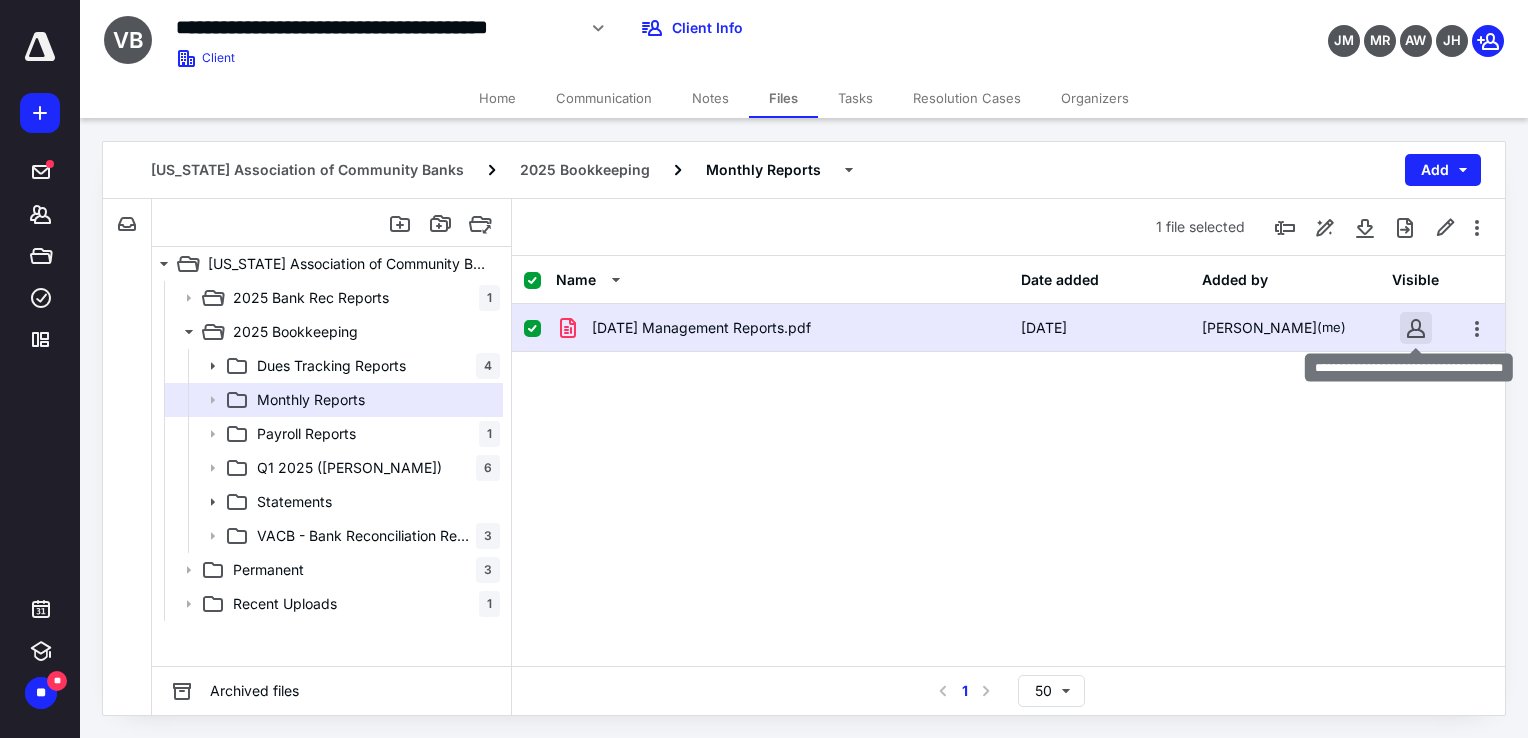 click at bounding box center [1416, 328] 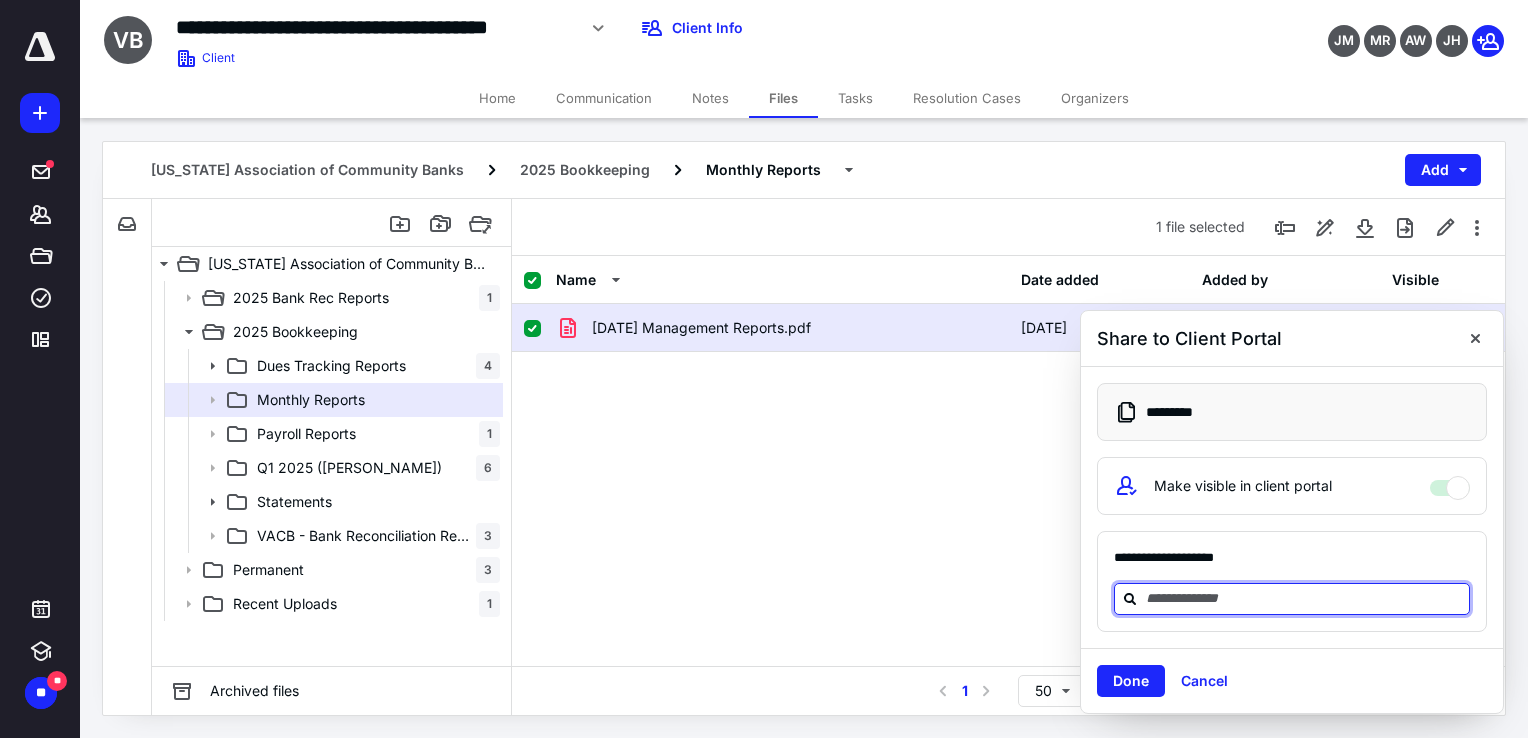 click at bounding box center (1304, 598) 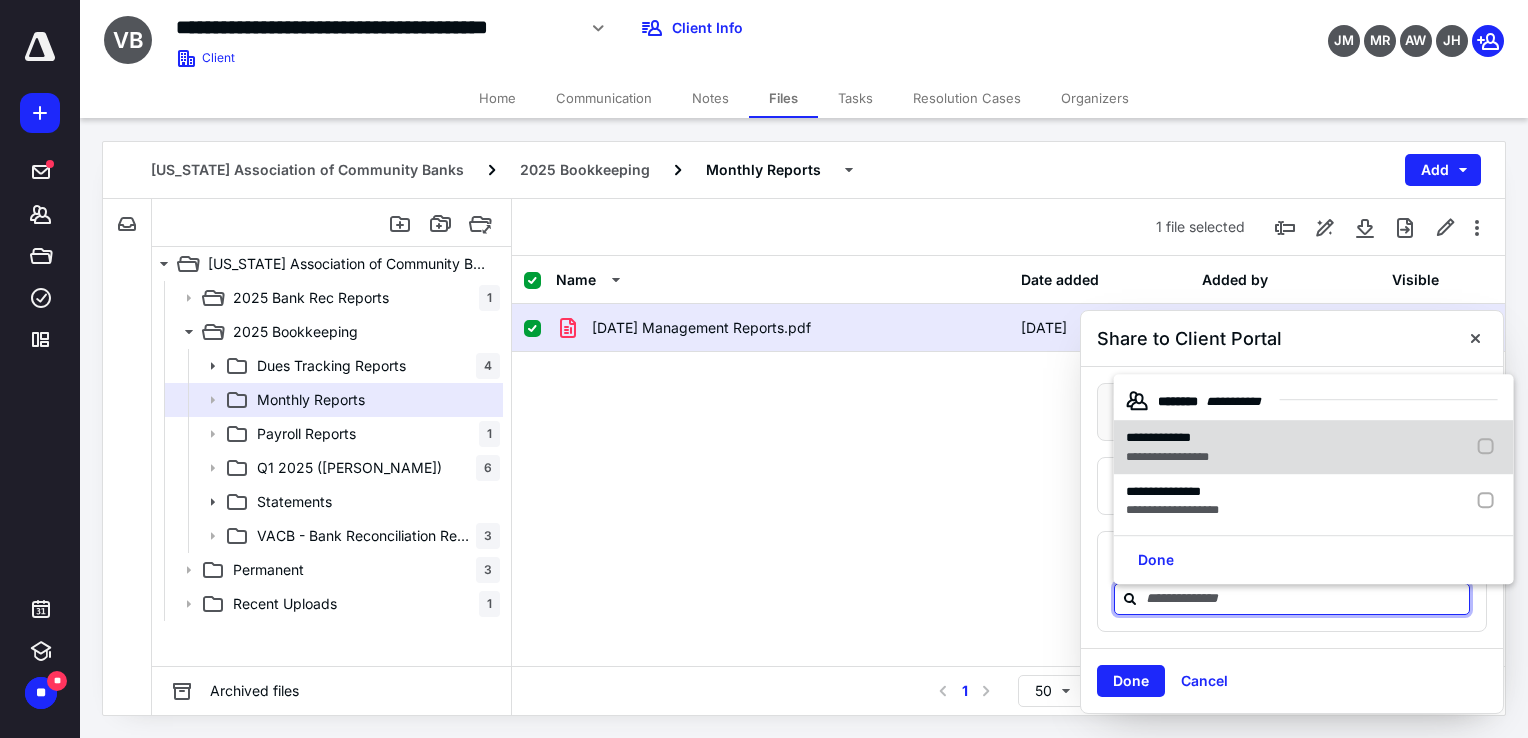 click at bounding box center (1490, 448) 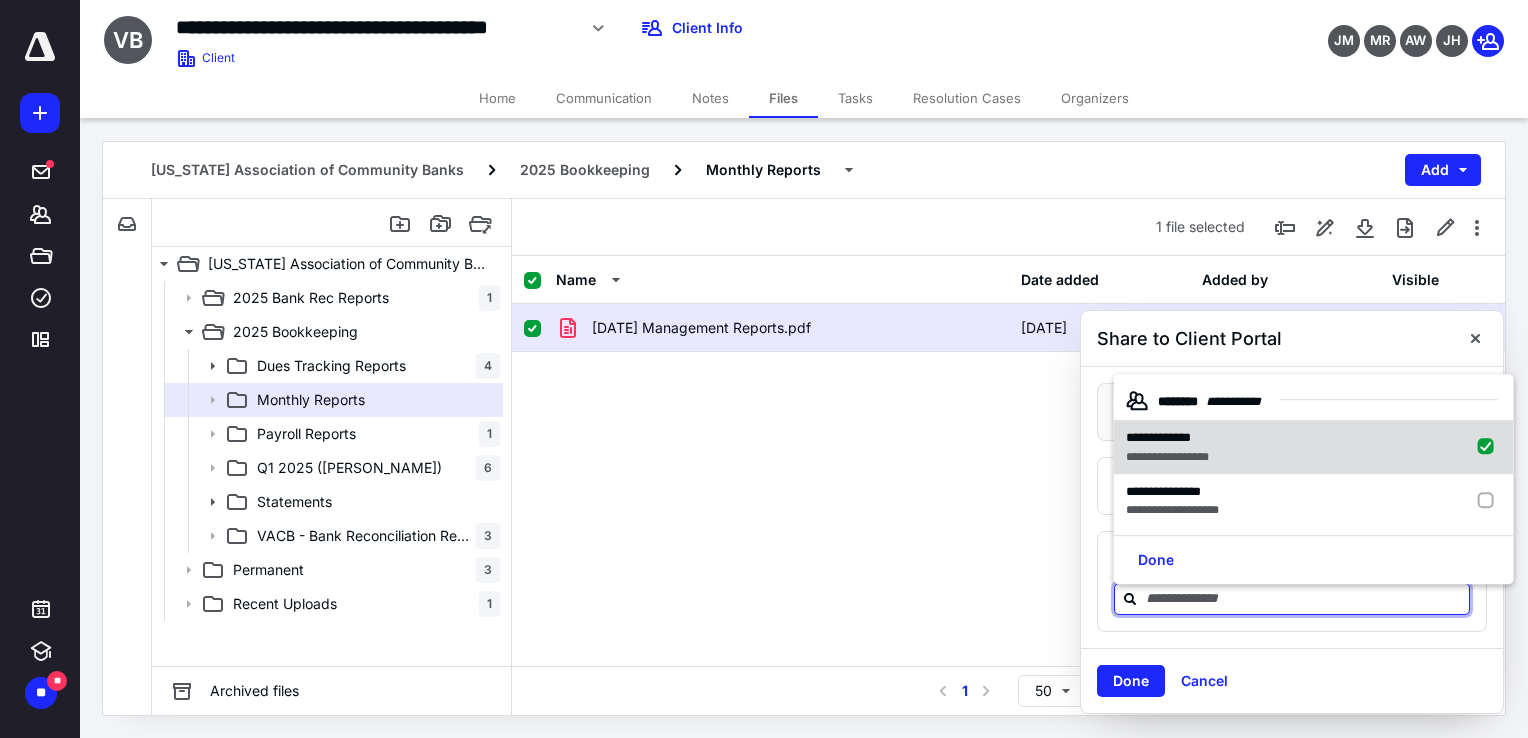 checkbox on "true" 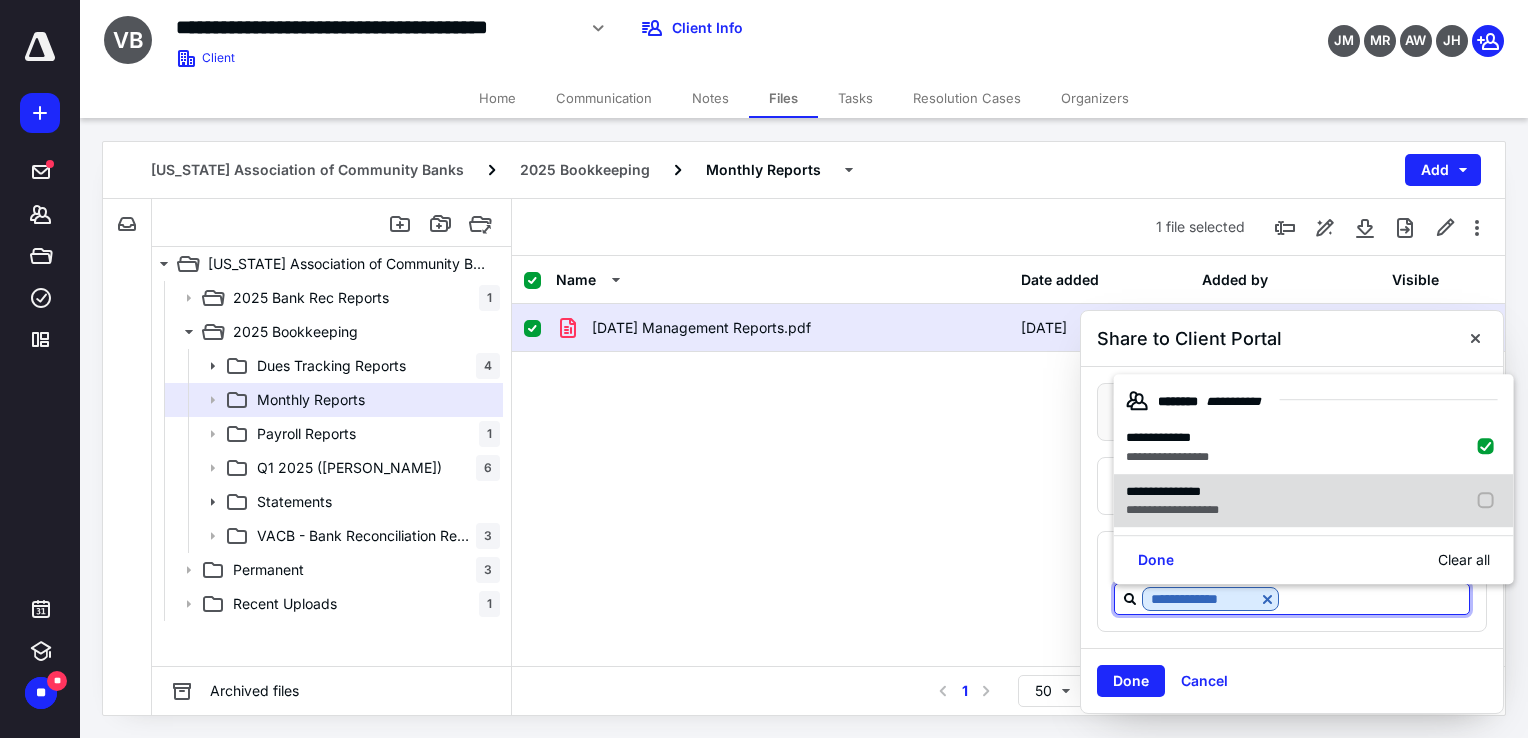 drag, startPoint x: 1483, startPoint y: 497, endPoint x: 1407, endPoint y: 512, distance: 77.46612 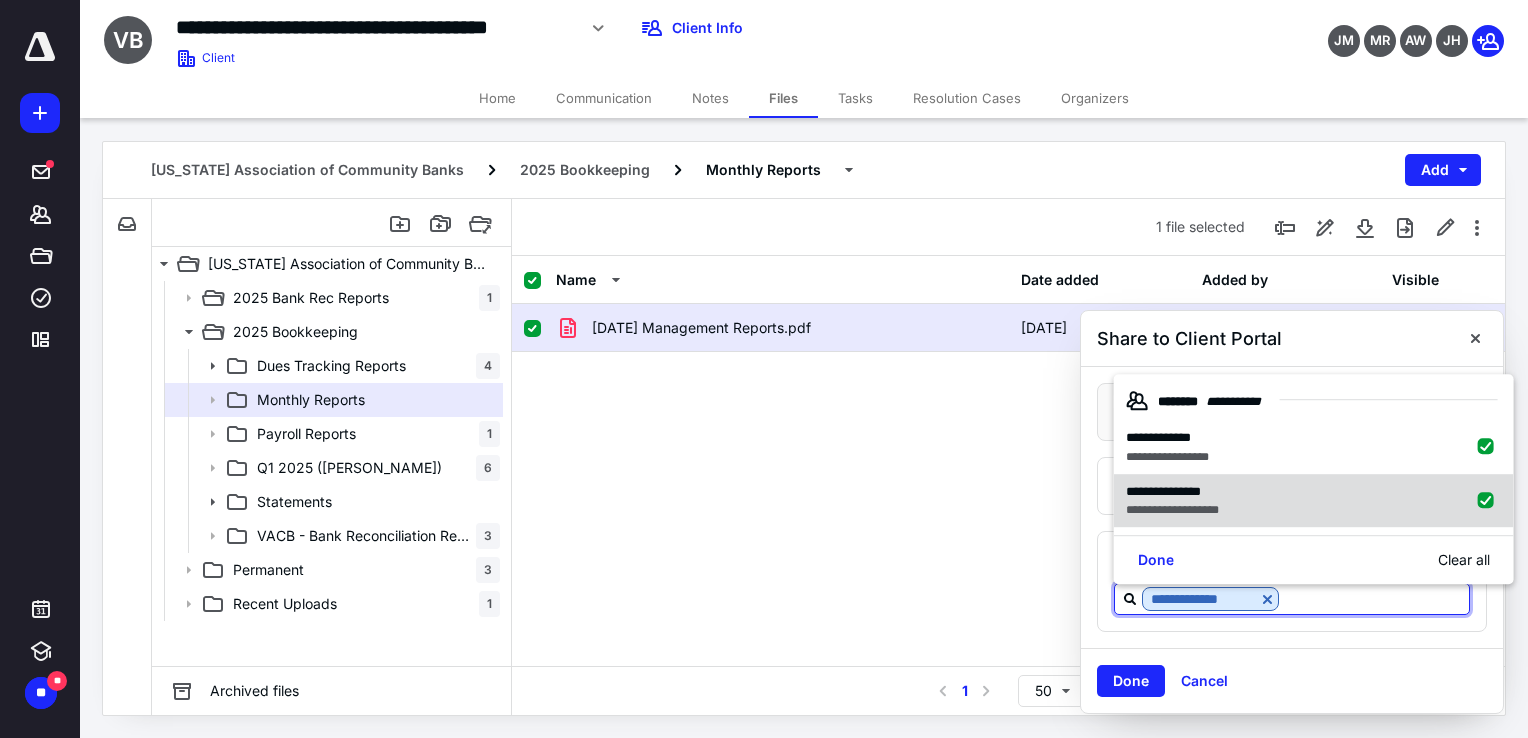 checkbox on "true" 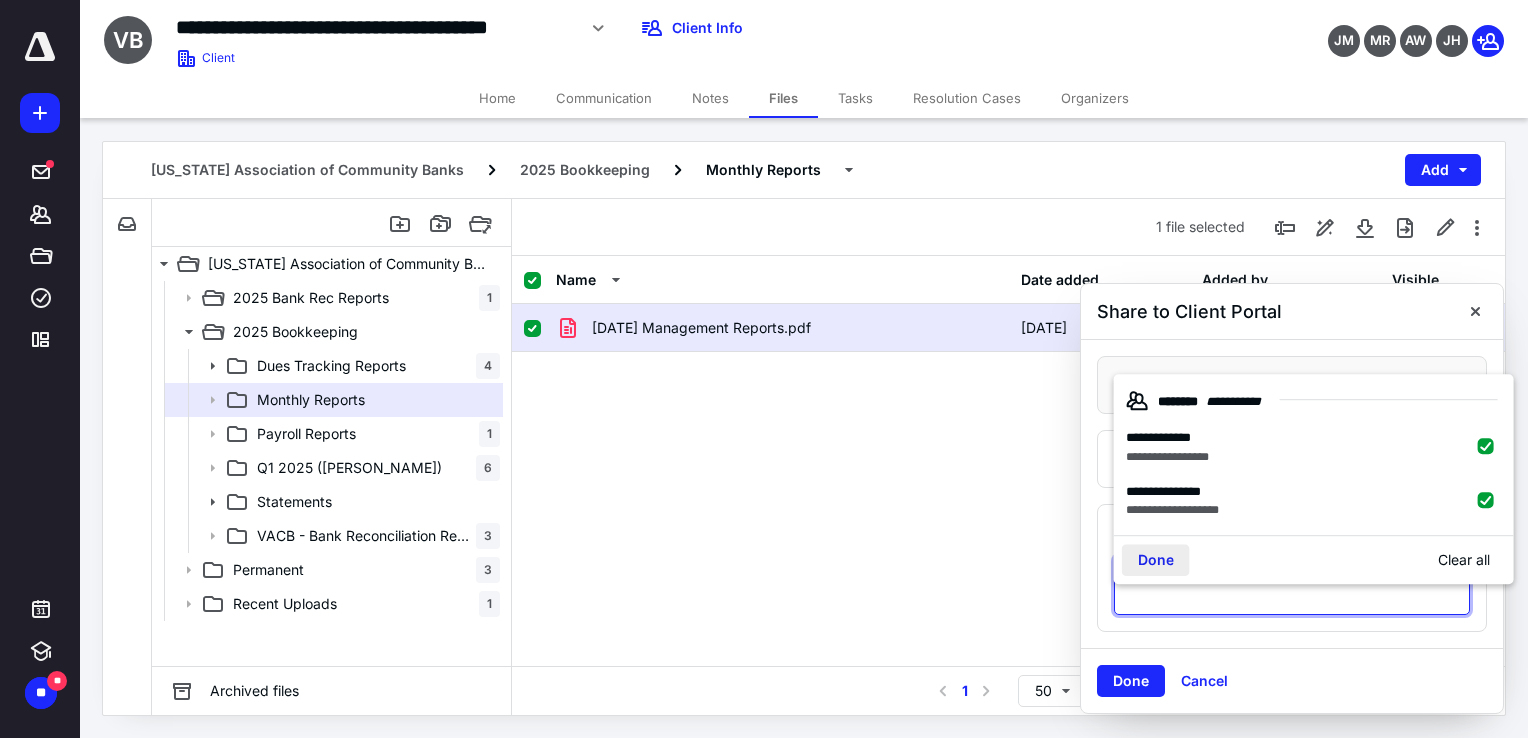 click on "Done" at bounding box center (1156, 561) 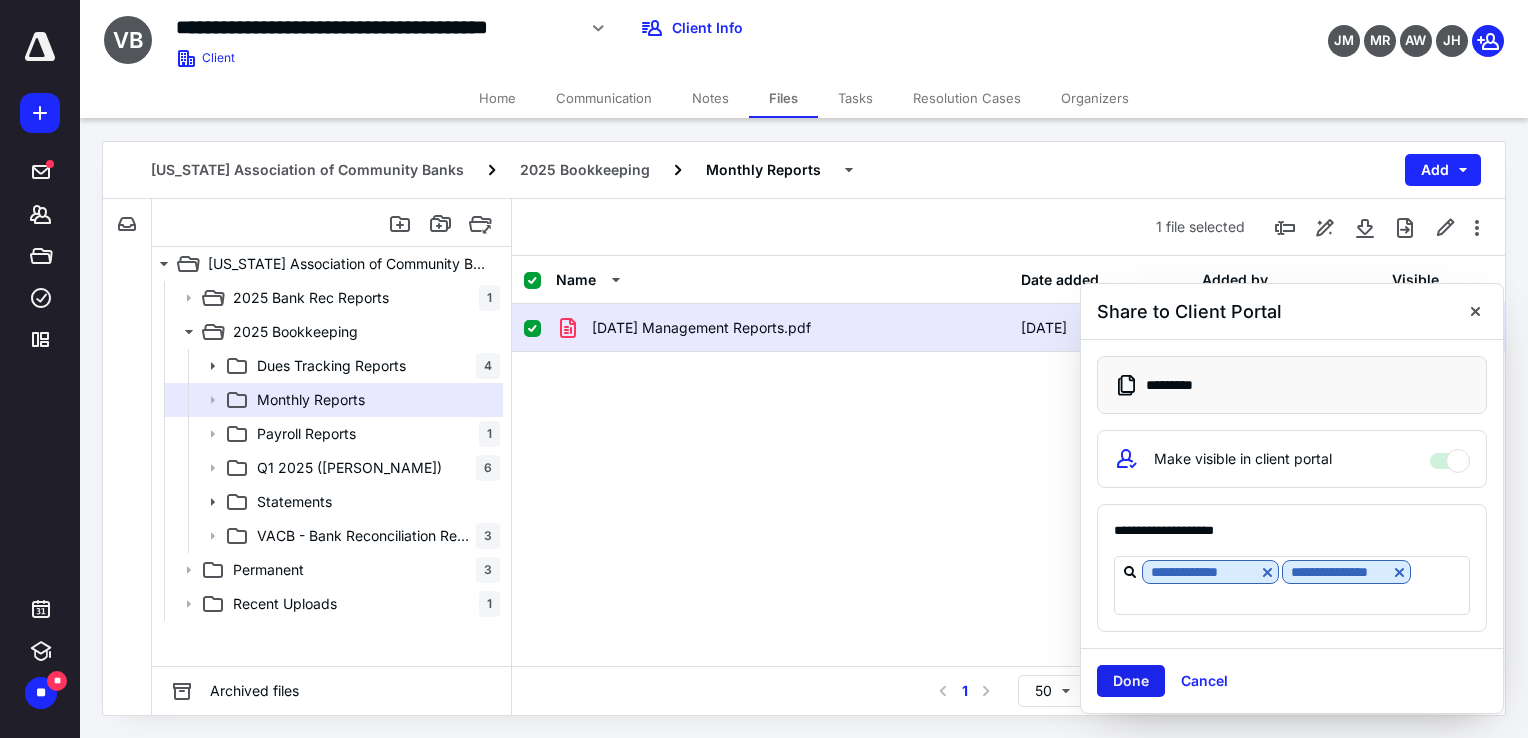 click on "Done" at bounding box center (1131, 681) 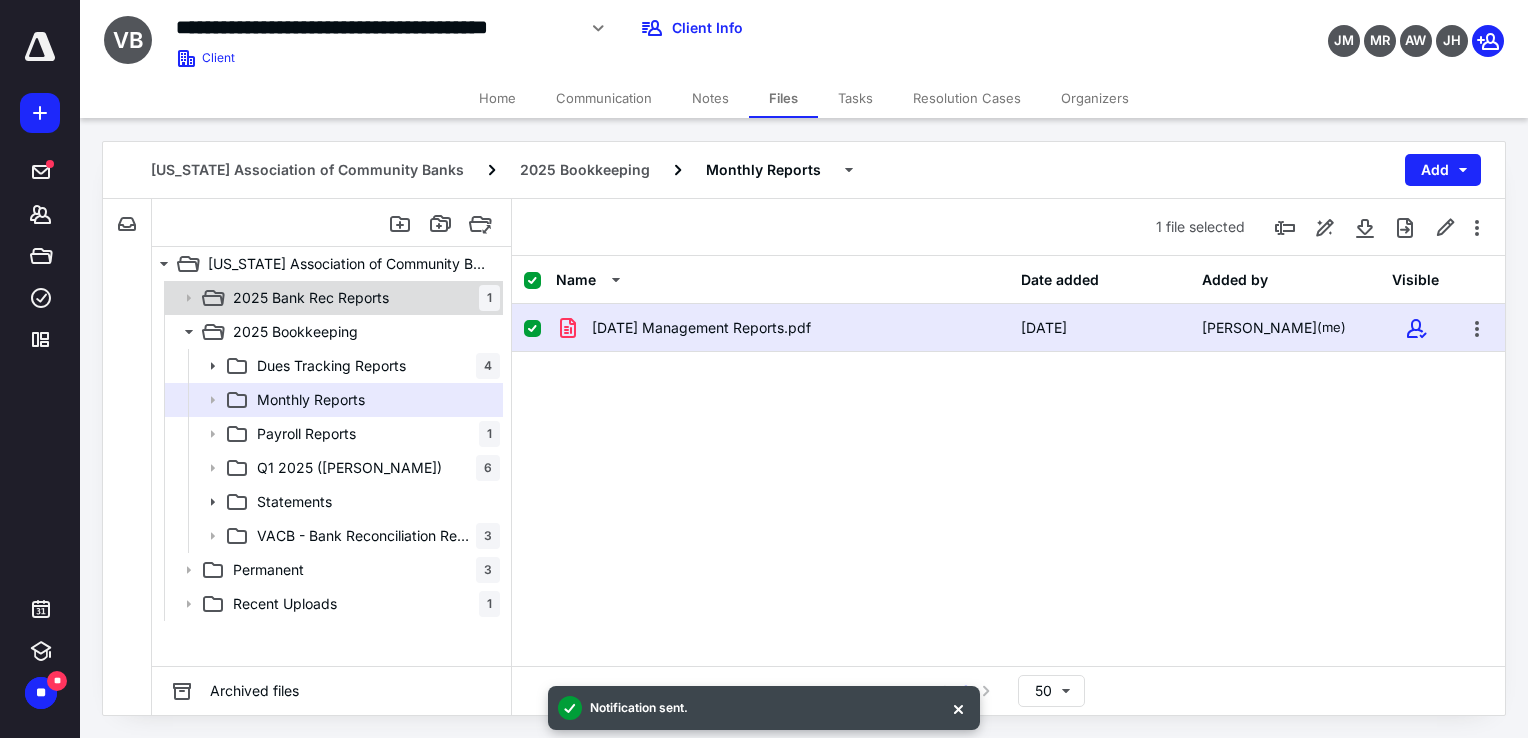 click on "2025 Bank Rec Reports 1" at bounding box center (362, 298) 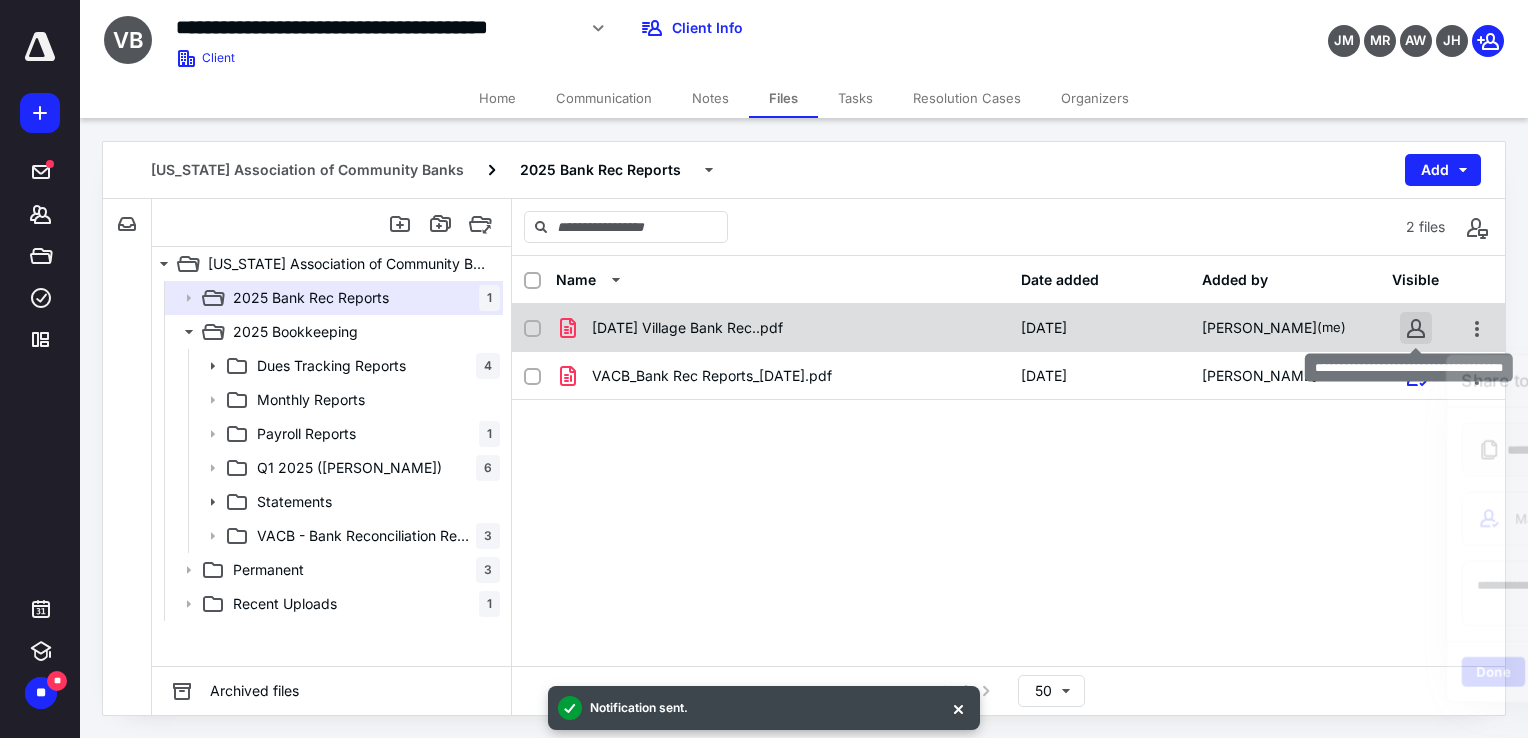 click at bounding box center (1416, 328) 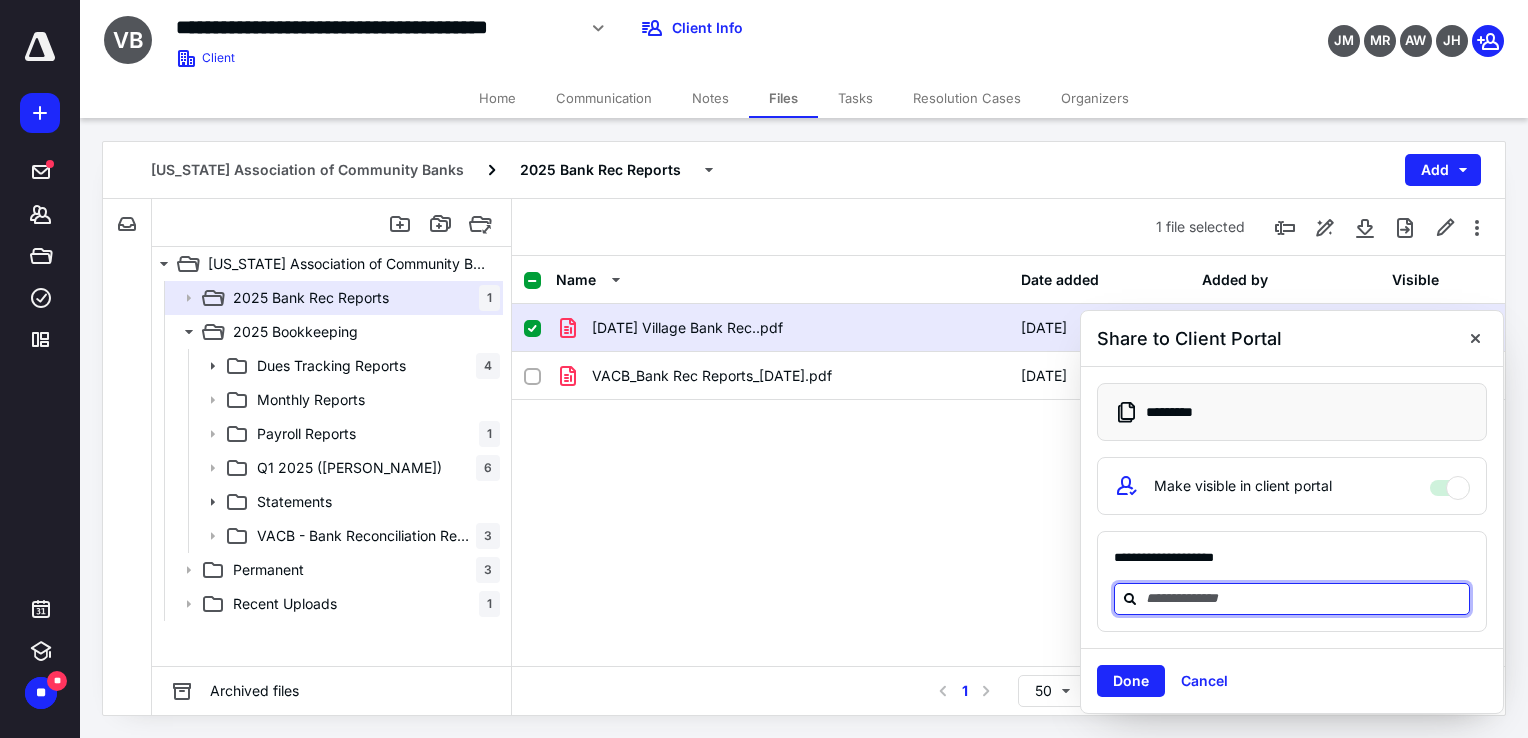click at bounding box center [1304, 598] 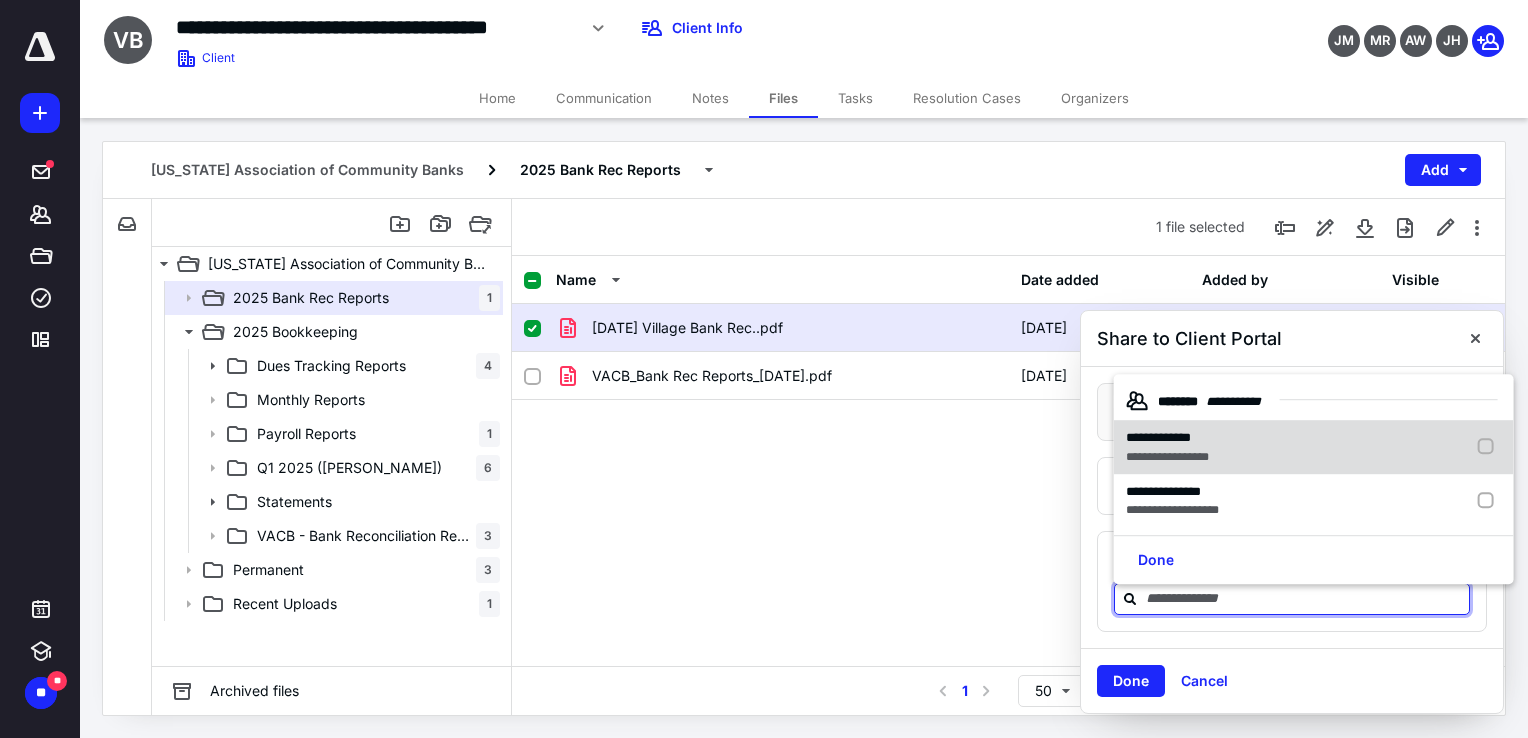 click at bounding box center (1490, 448) 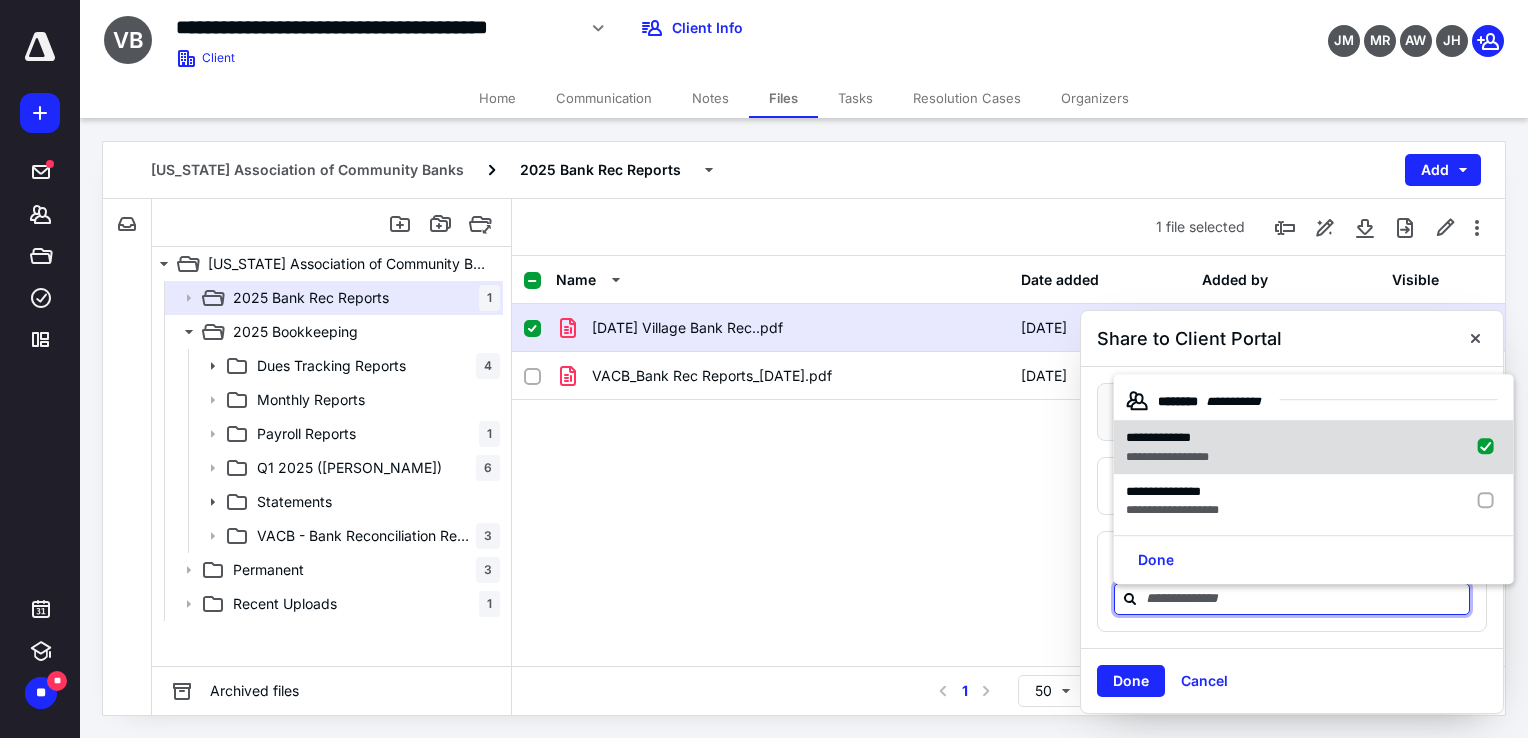 checkbox on "true" 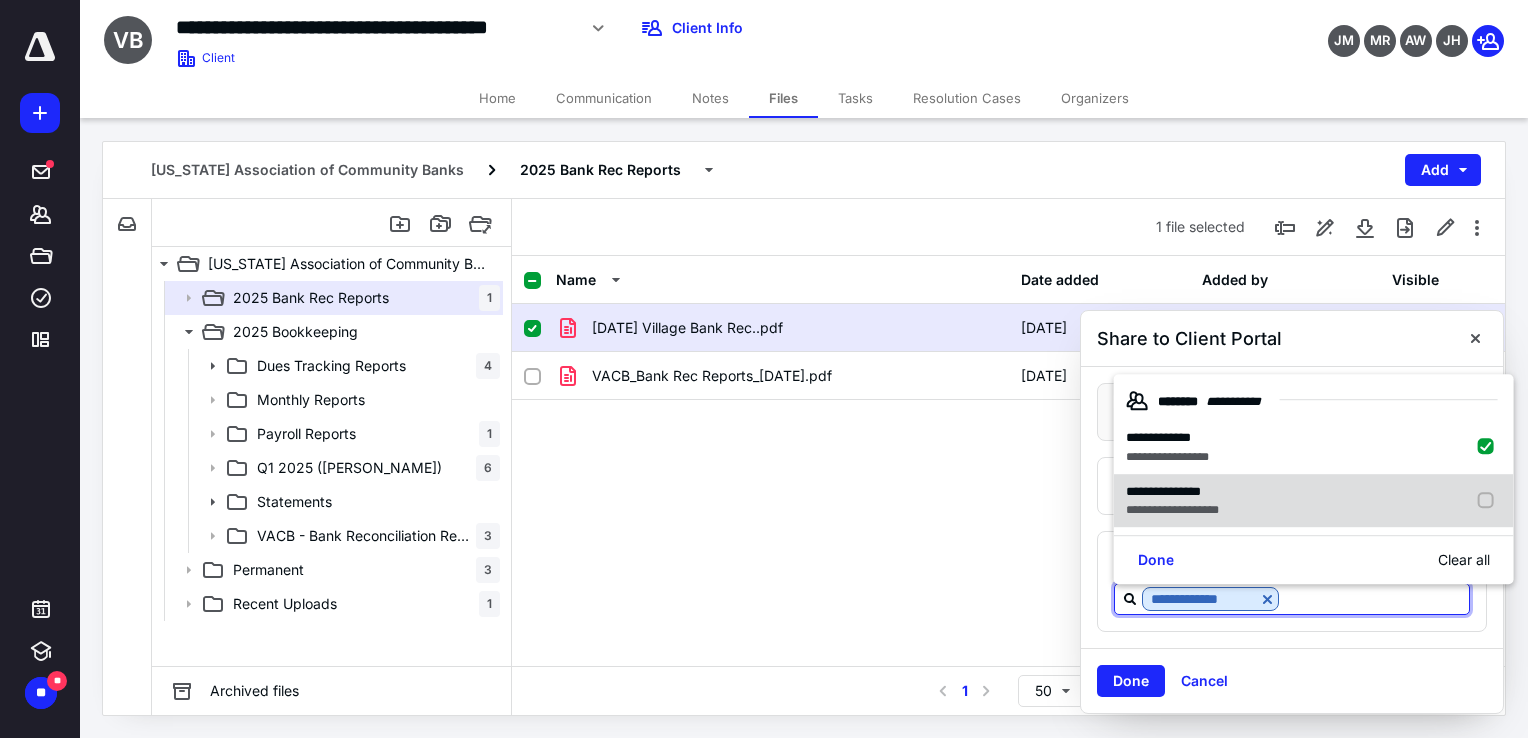 click at bounding box center (1490, 501) 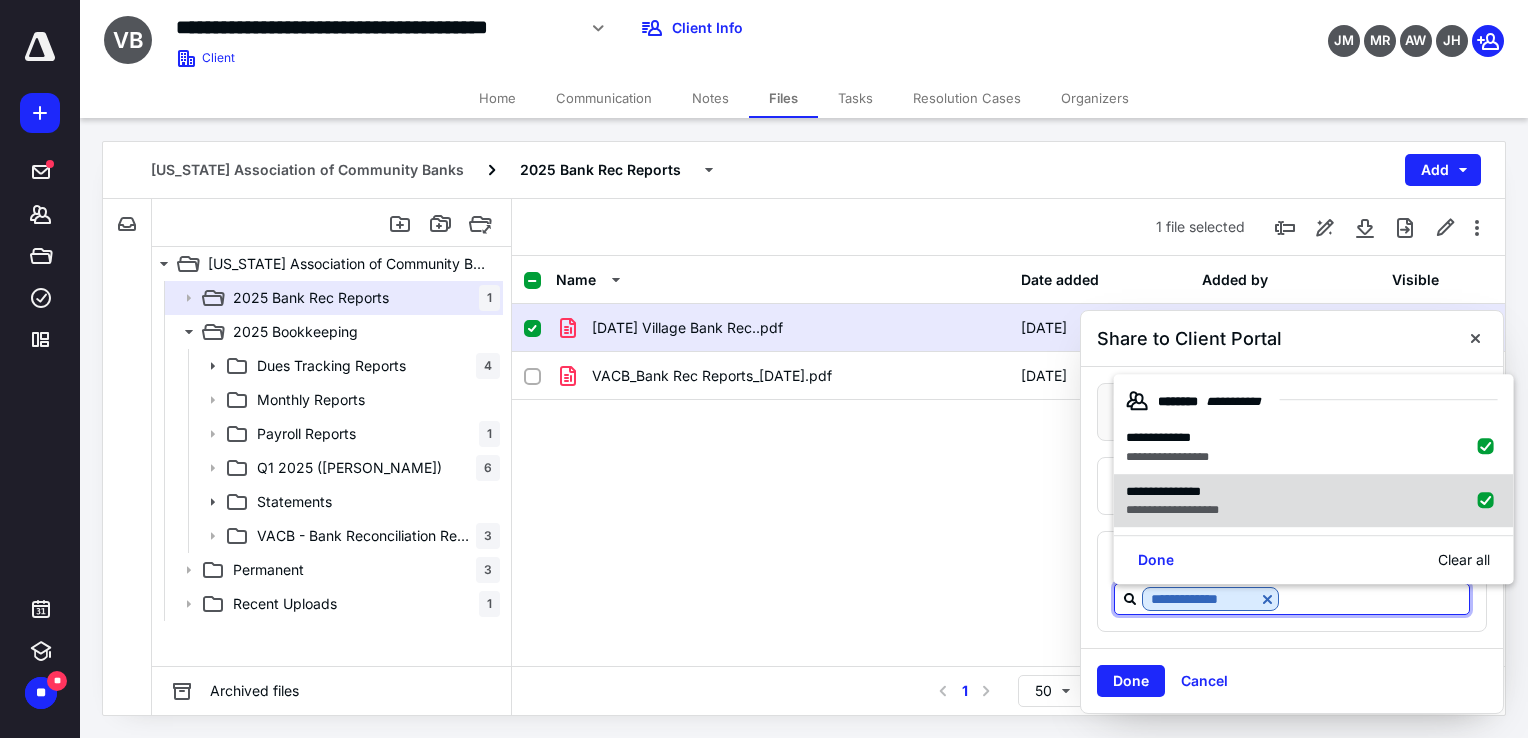 checkbox on "true" 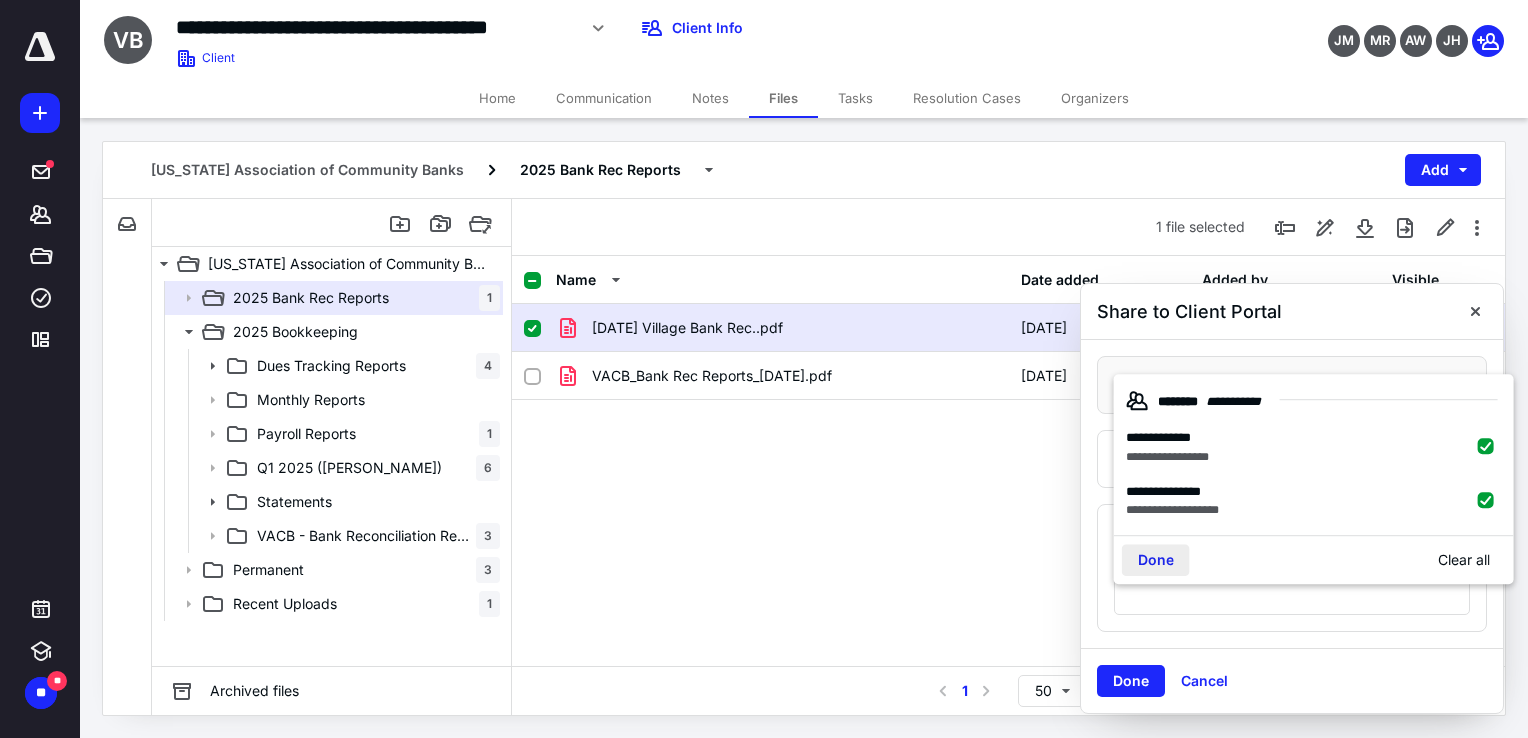 click on "Done" at bounding box center (1156, 561) 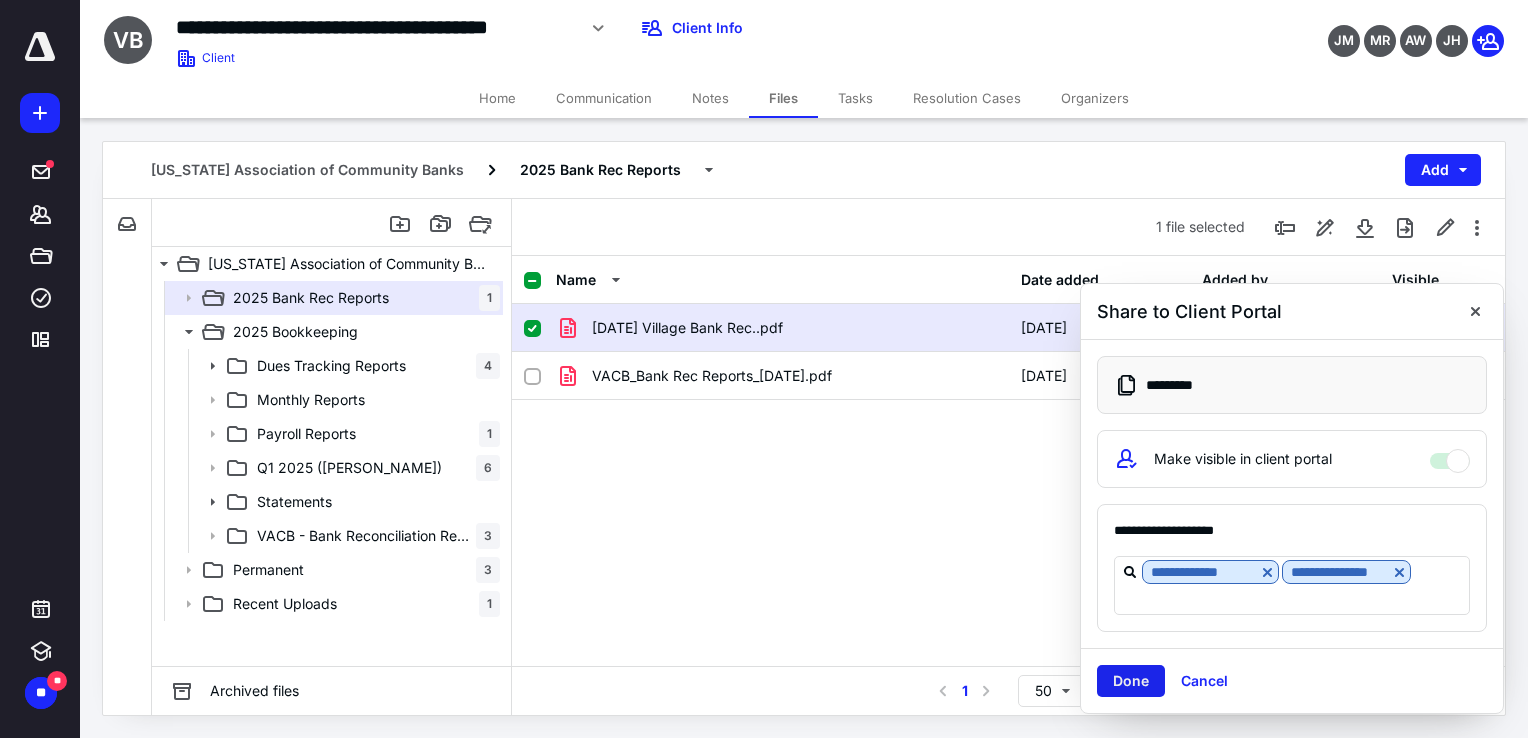 click on "Done" at bounding box center [1131, 681] 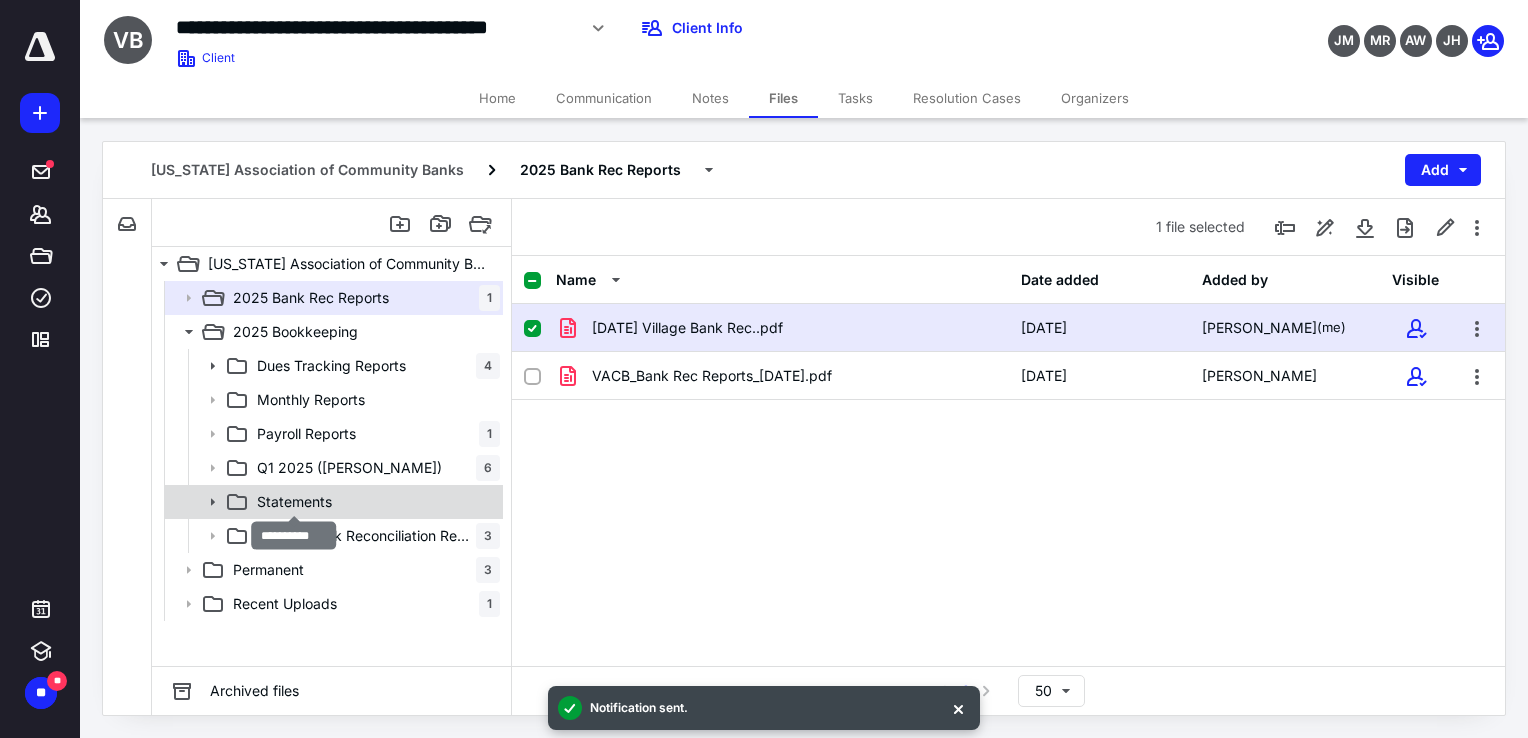 click on "Statements" at bounding box center [294, 502] 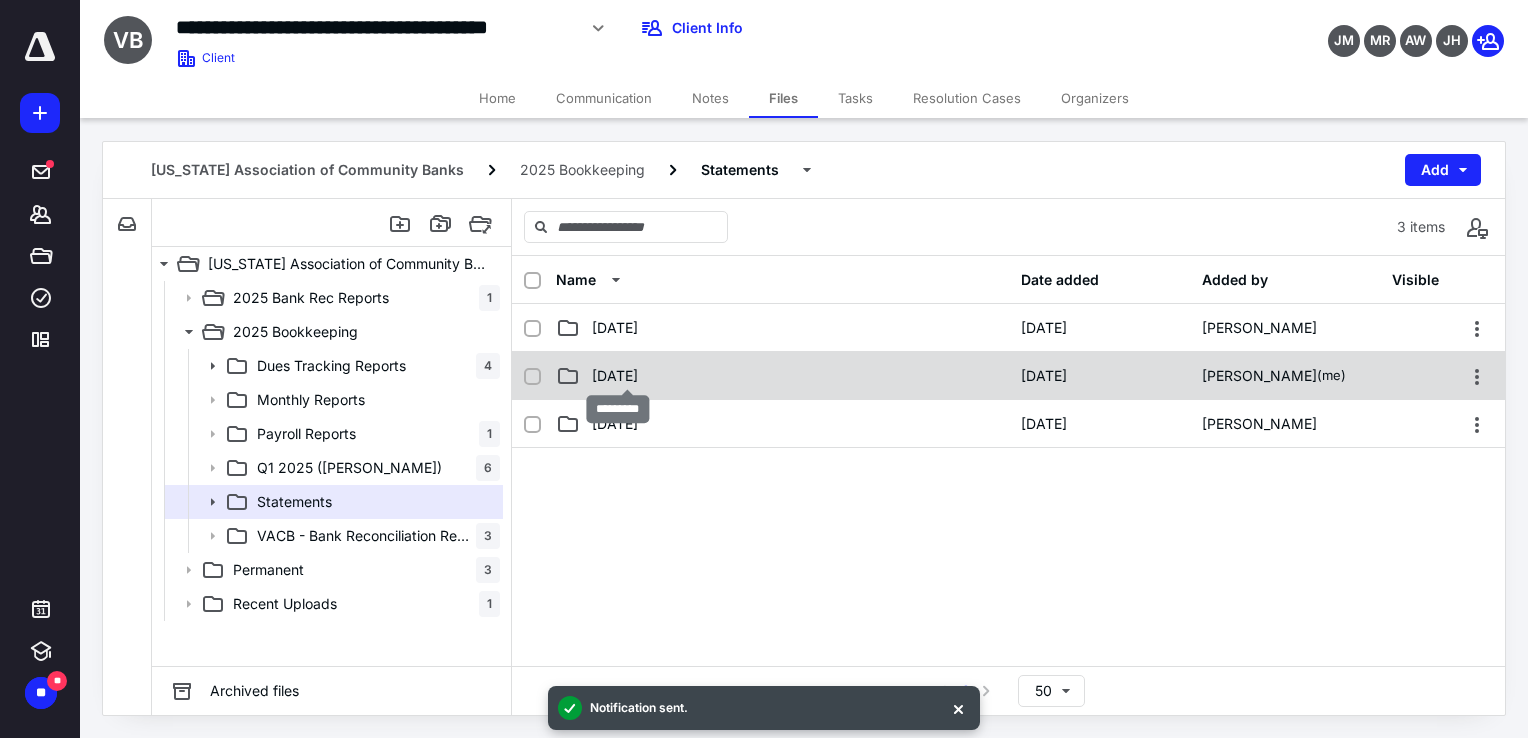 click on "[DATE]" at bounding box center (615, 376) 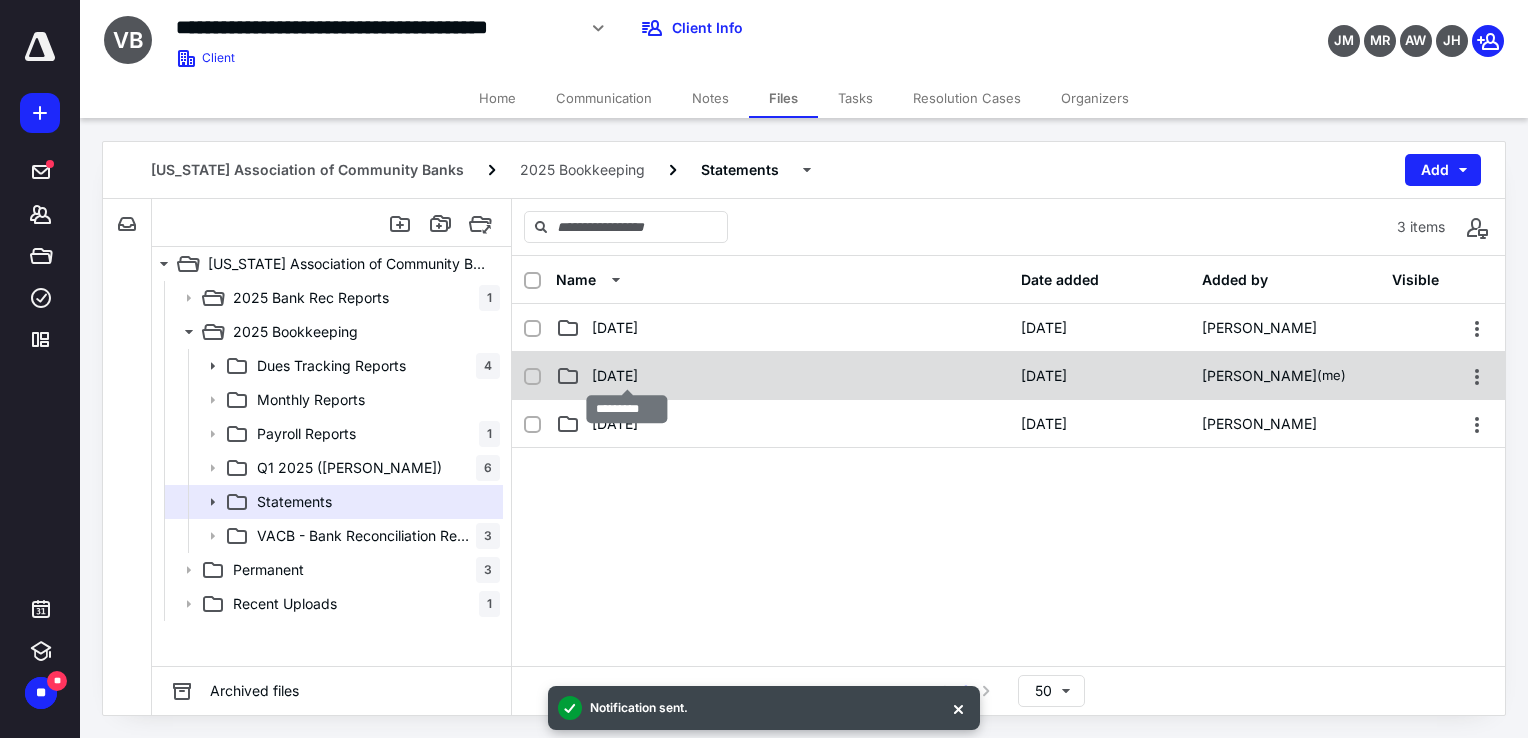 click on "[DATE]" at bounding box center [615, 376] 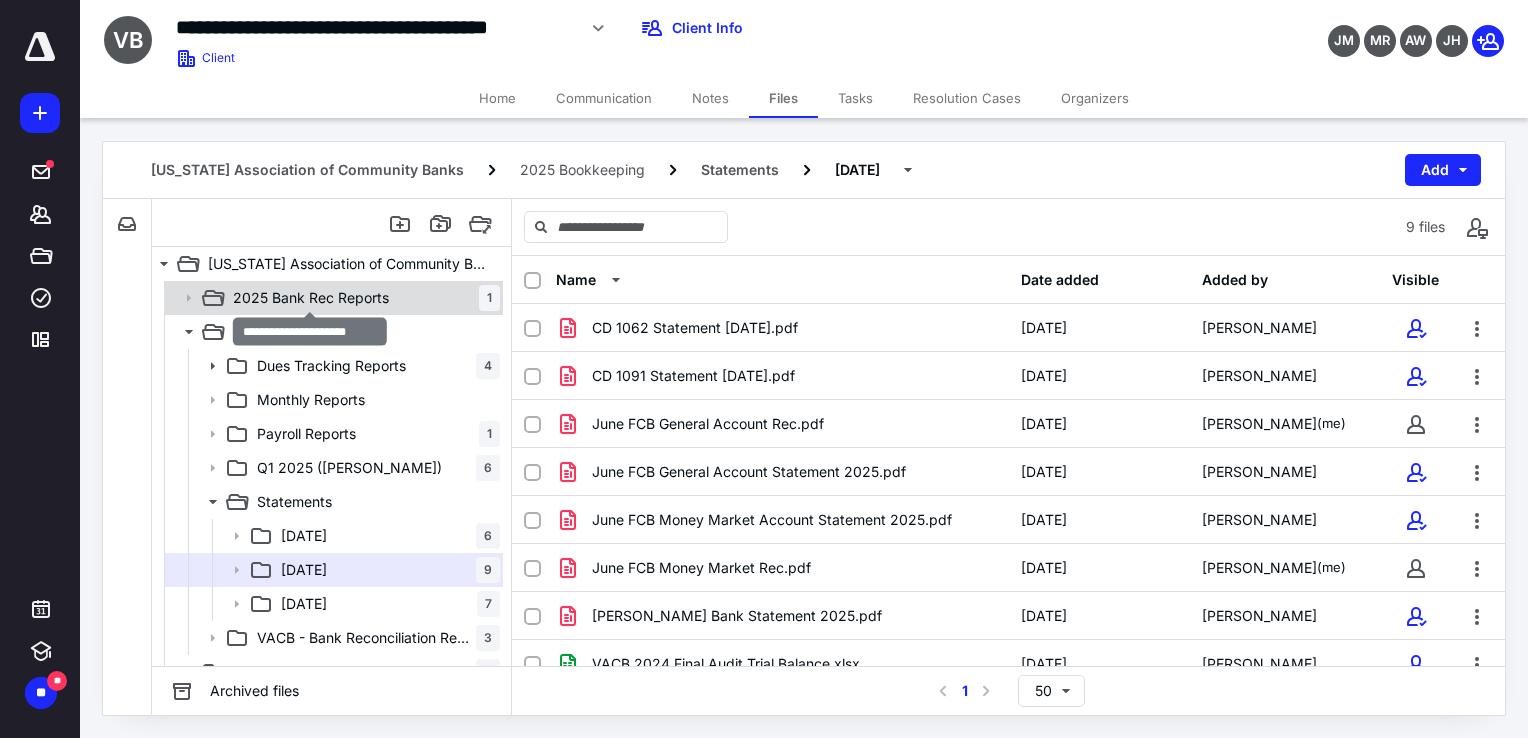 click on "2025 Bank Rec Reports" at bounding box center [311, 298] 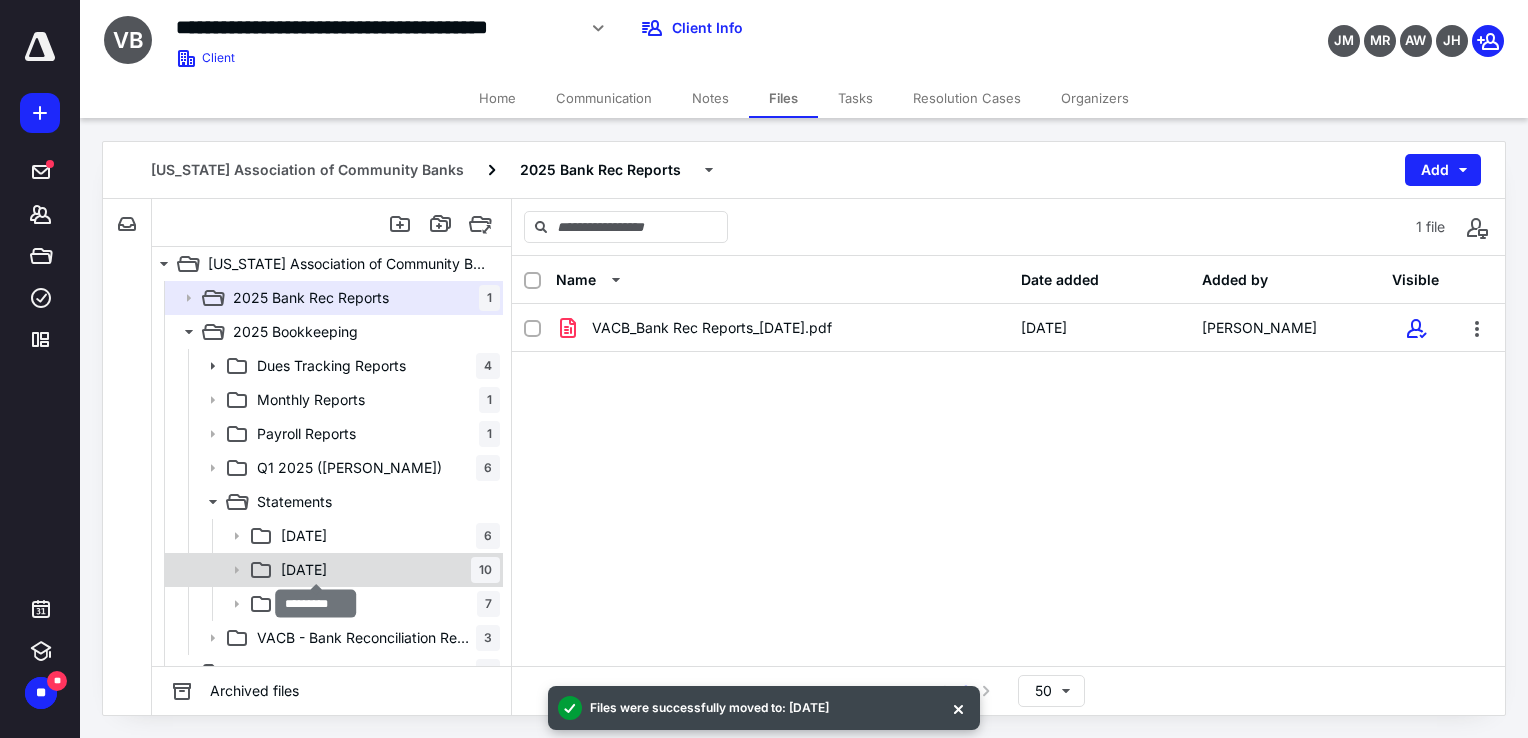 click on "[DATE]" at bounding box center [304, 570] 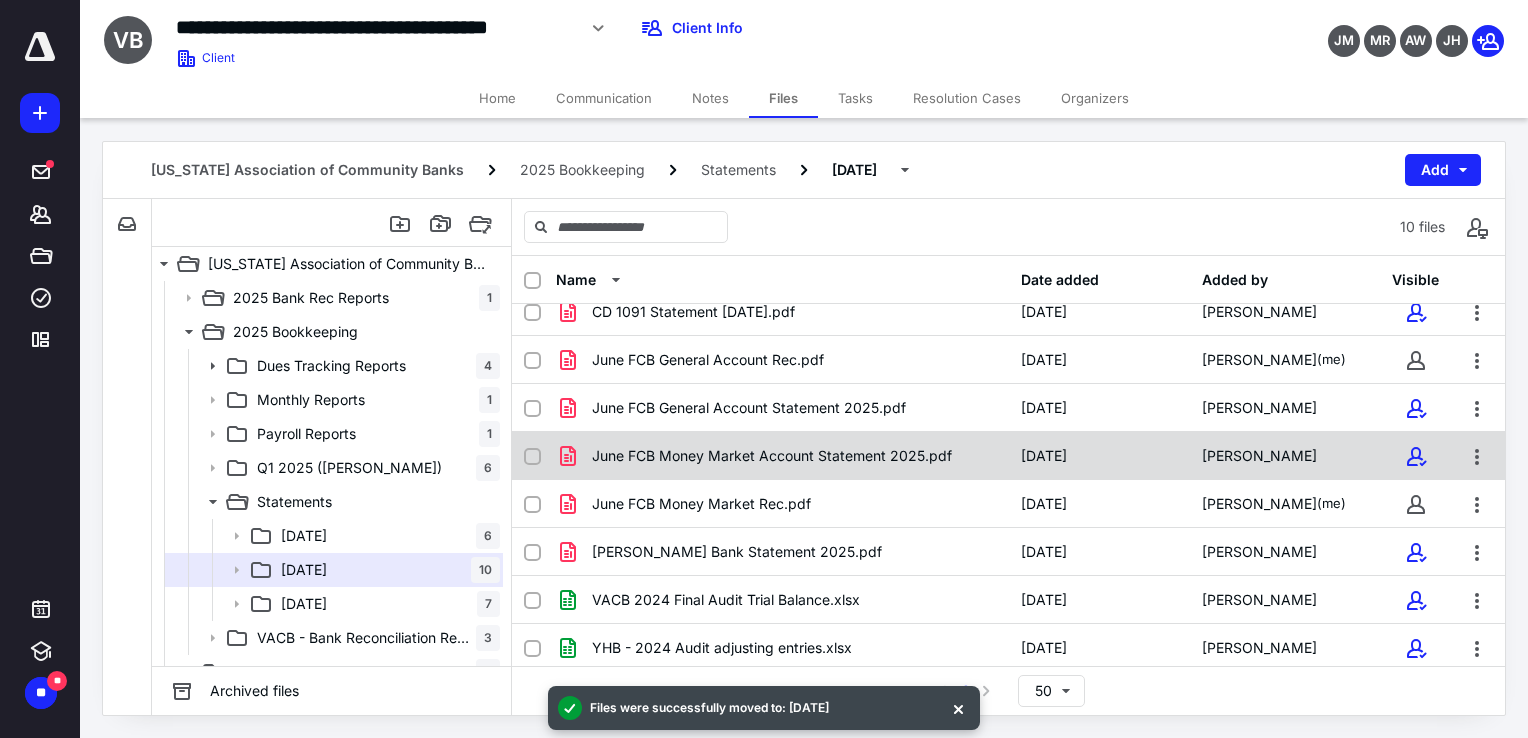 scroll, scrollTop: 115, scrollLeft: 0, axis: vertical 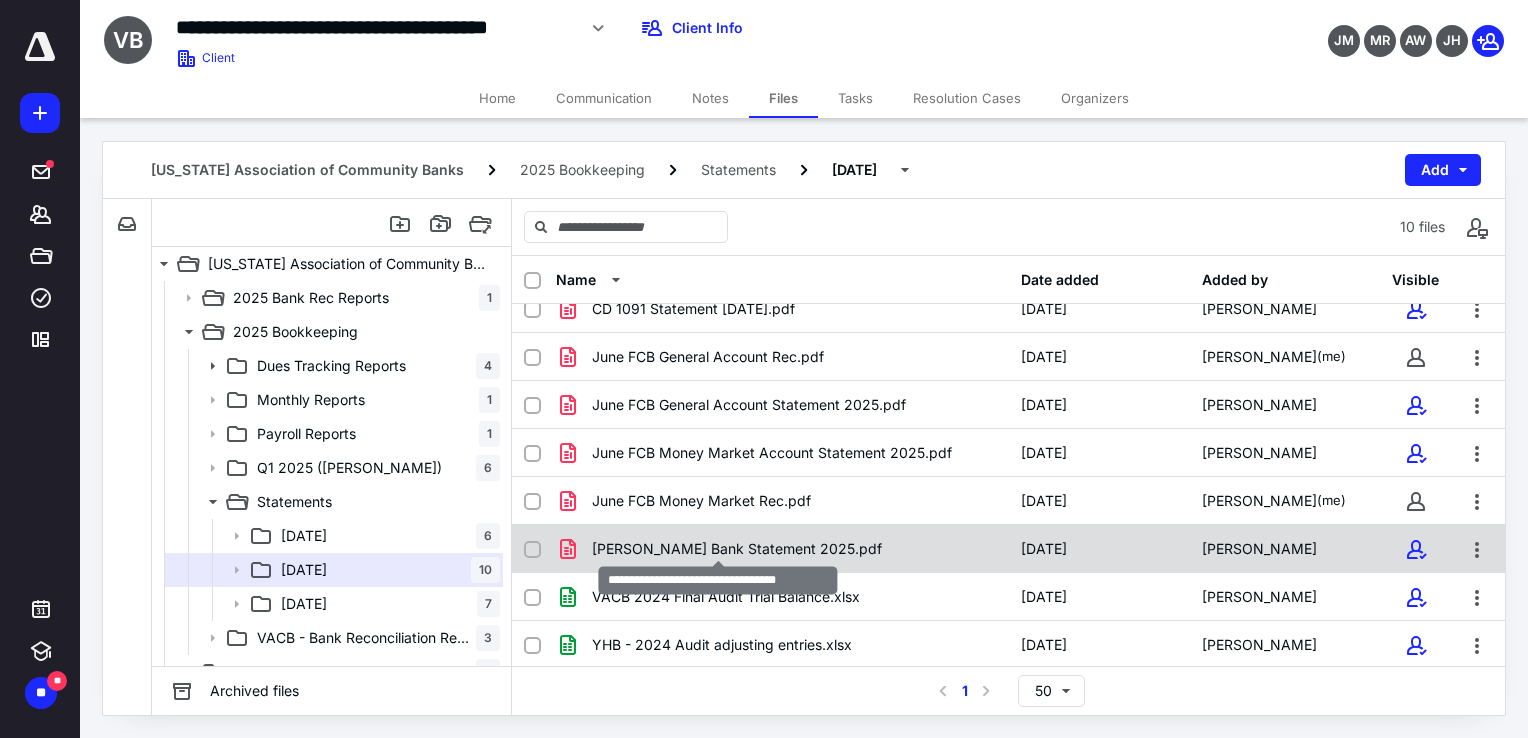 click on "[PERSON_NAME] Bank Statement 2025.pdf" at bounding box center (737, 549) 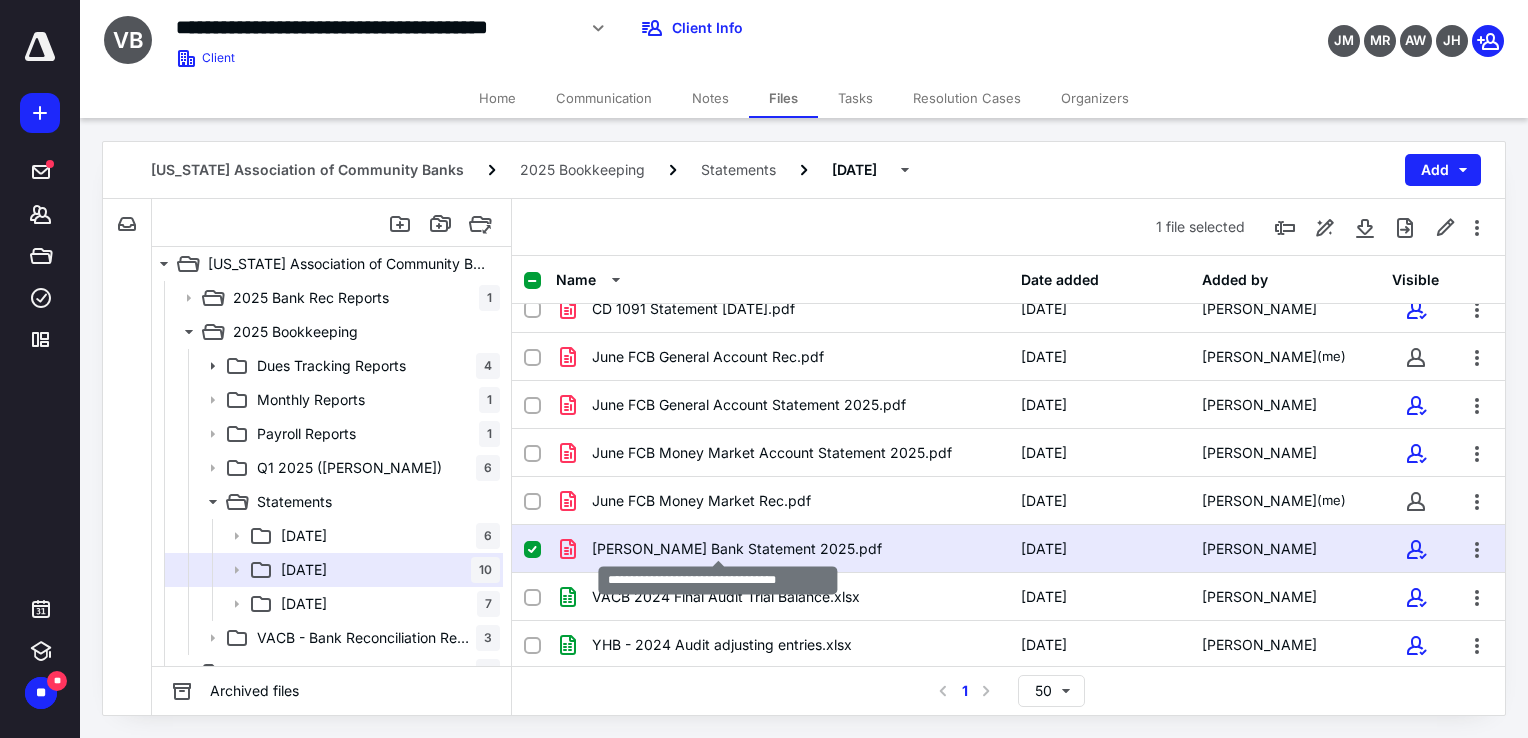 click on "[PERSON_NAME] Bank Statement 2025.pdf" at bounding box center (737, 549) 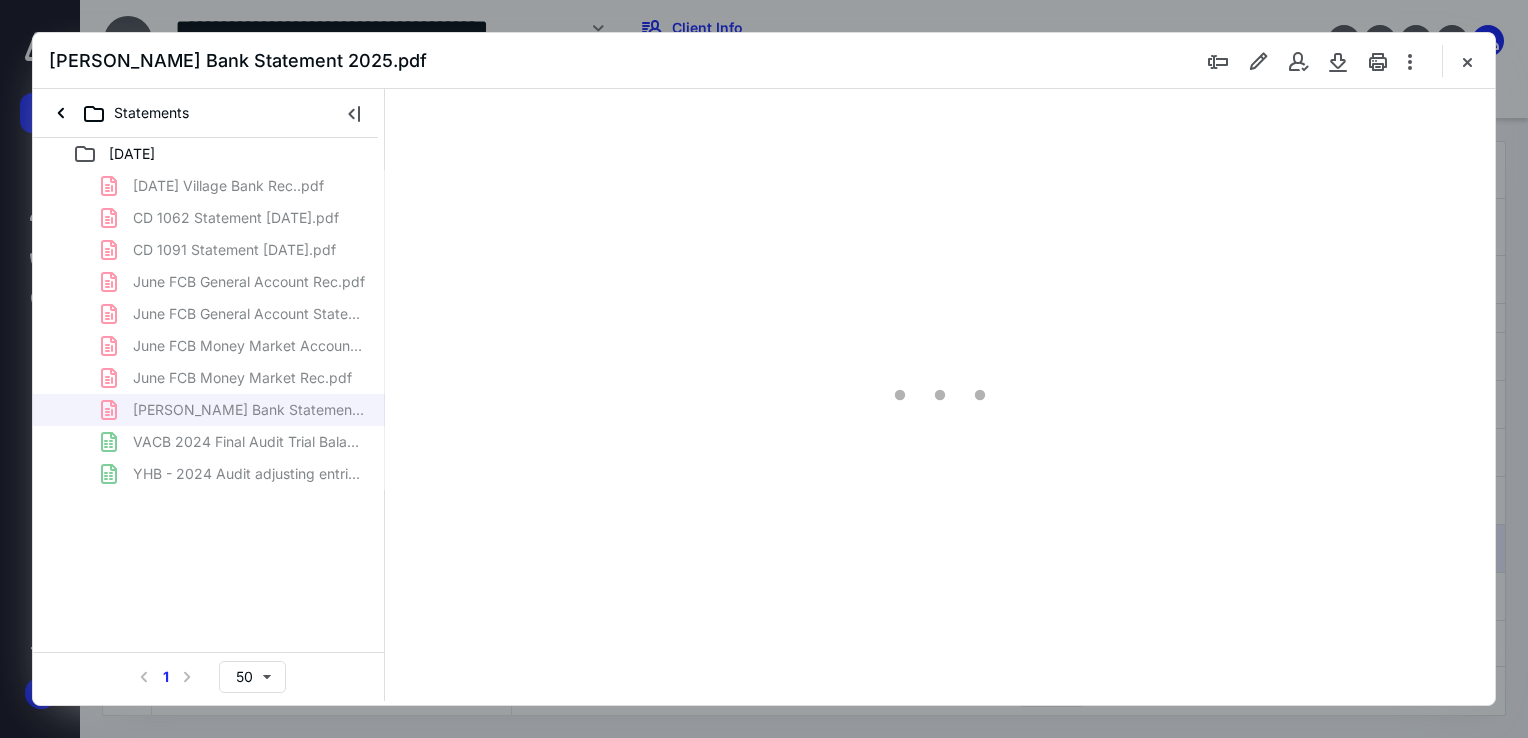 scroll, scrollTop: 0, scrollLeft: 0, axis: both 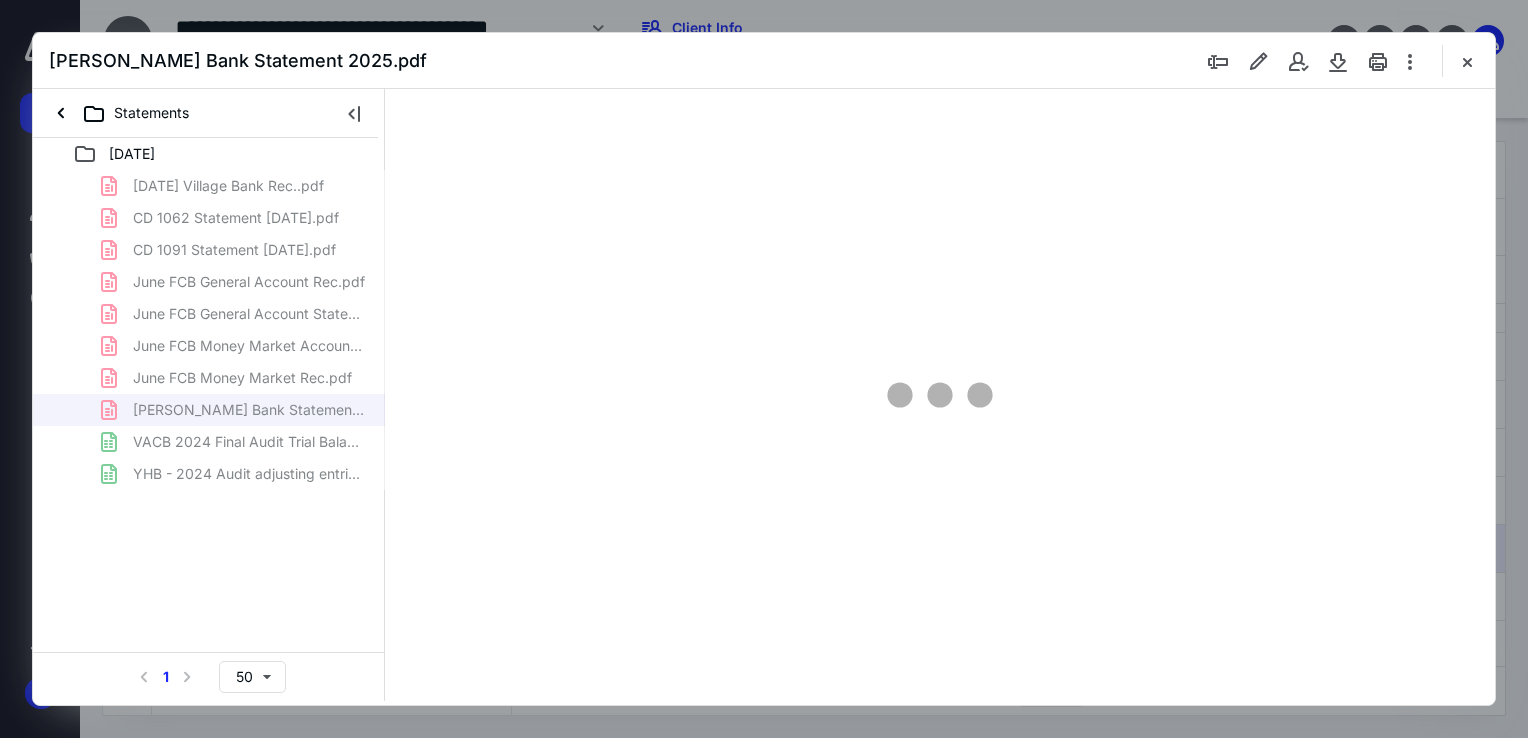 type on "68" 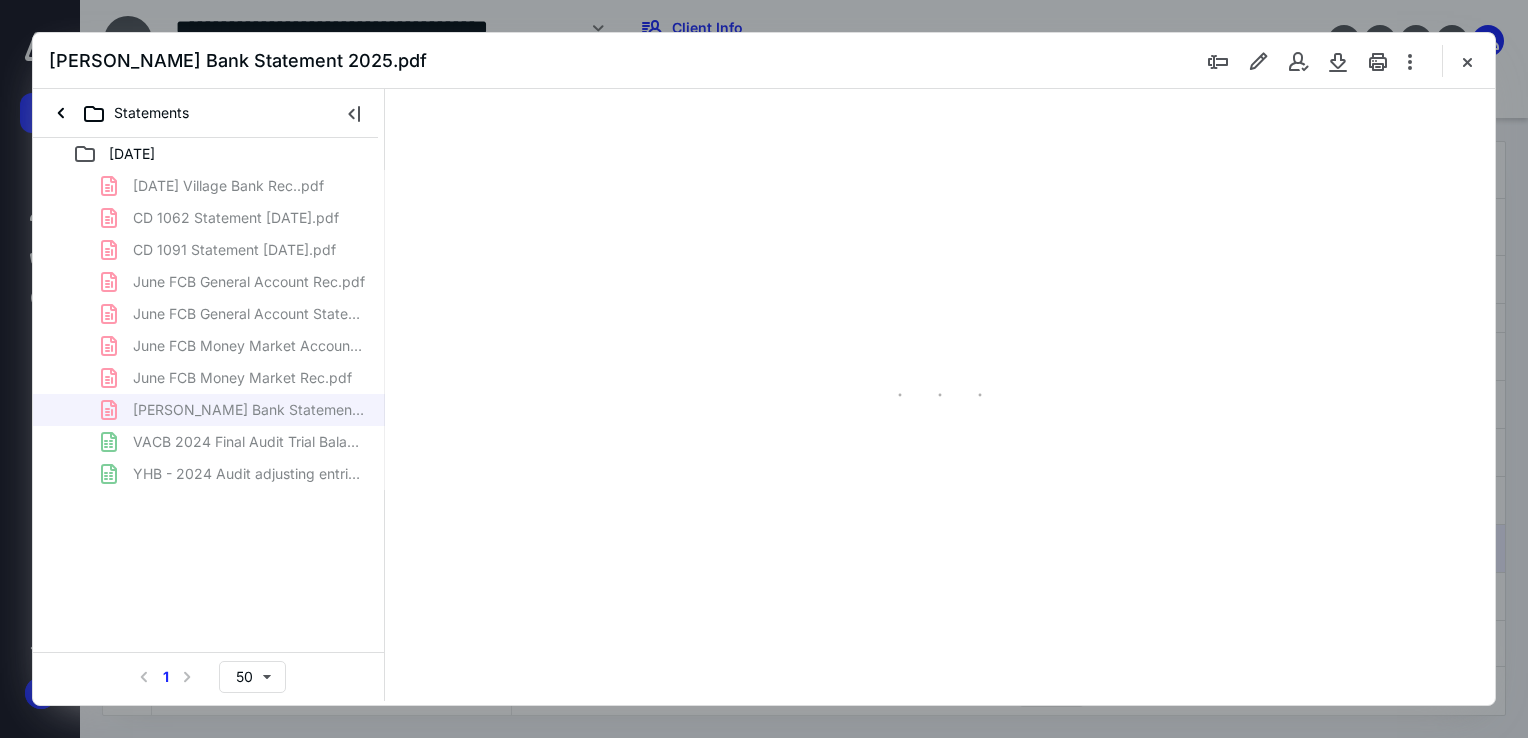 scroll, scrollTop: 79, scrollLeft: 0, axis: vertical 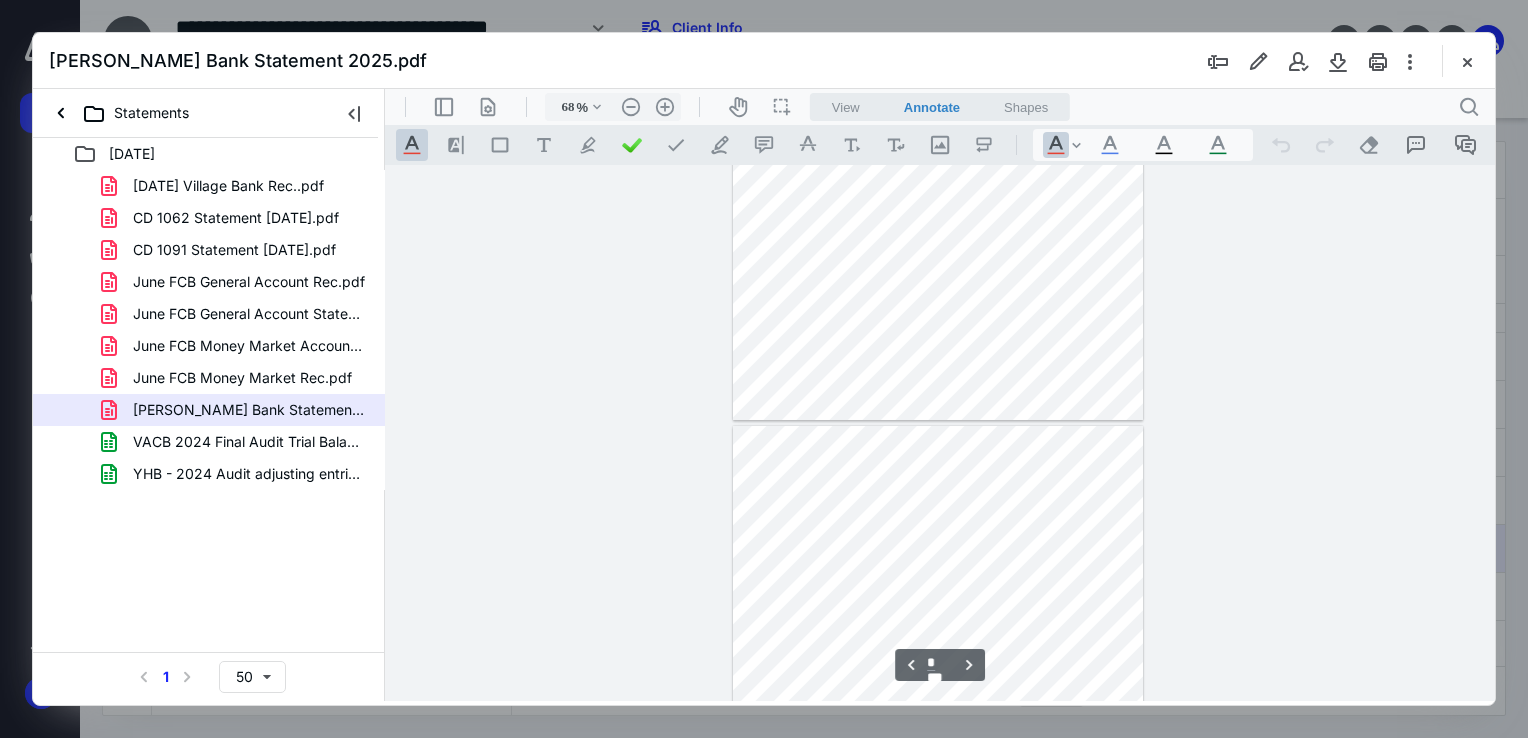 type on "*" 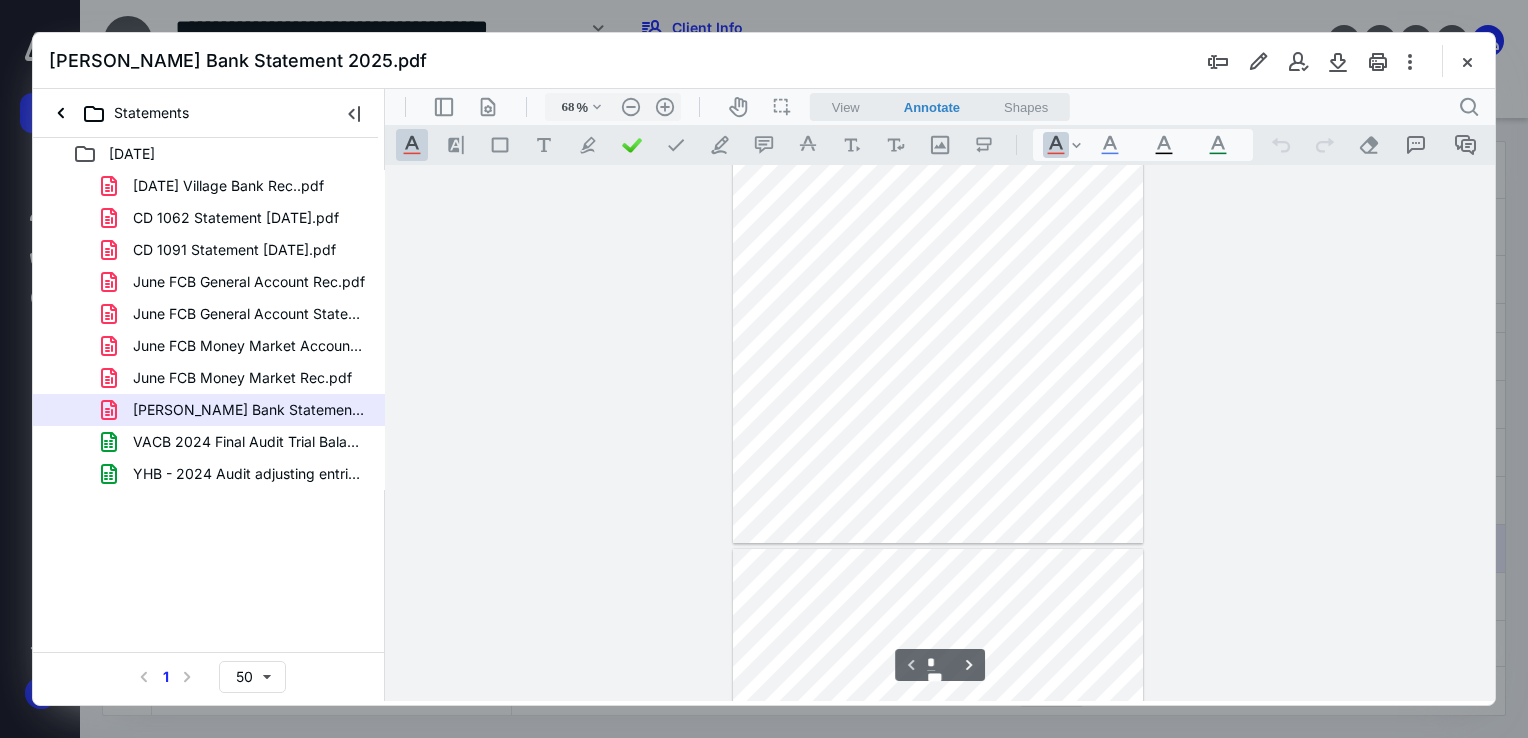scroll, scrollTop: 79, scrollLeft: 0, axis: vertical 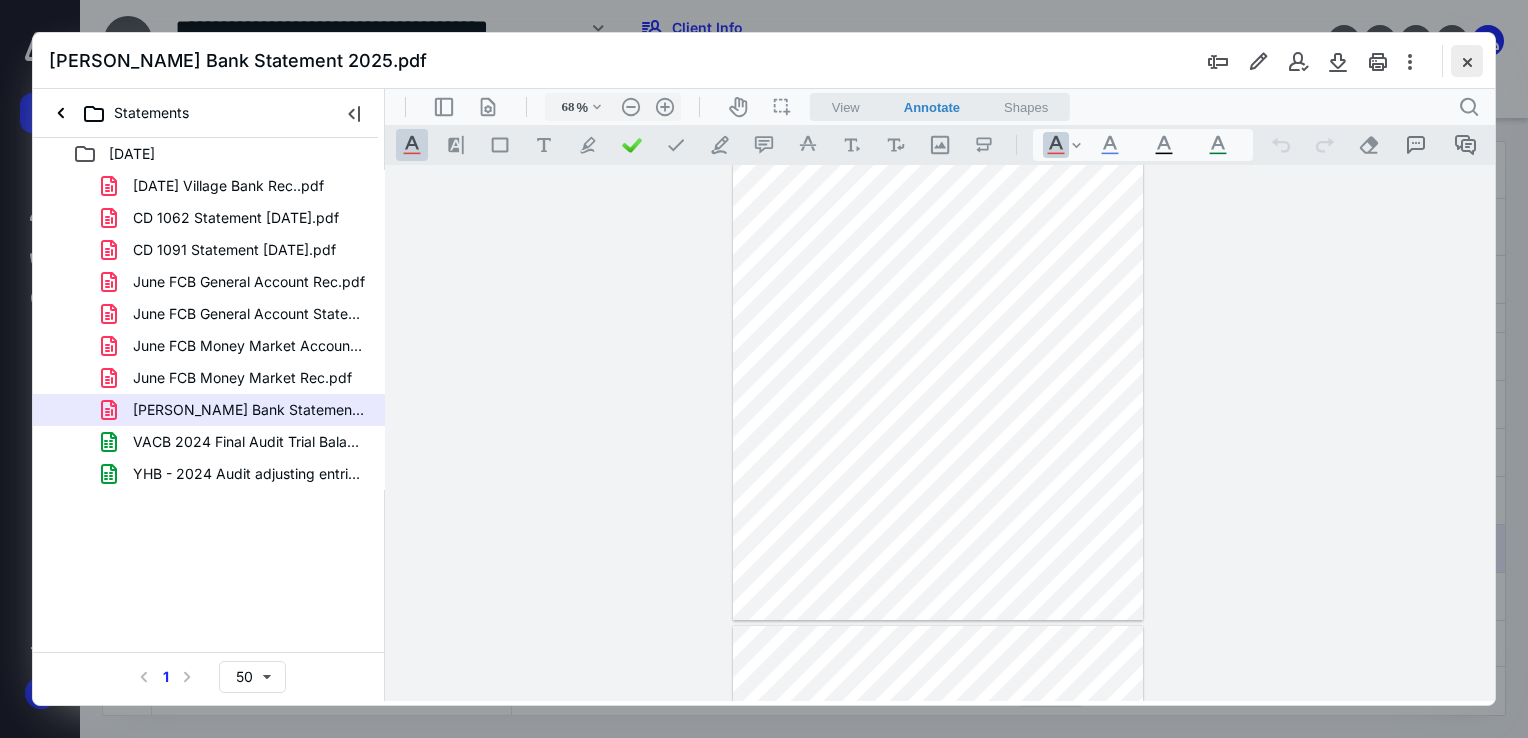 click at bounding box center [1467, 61] 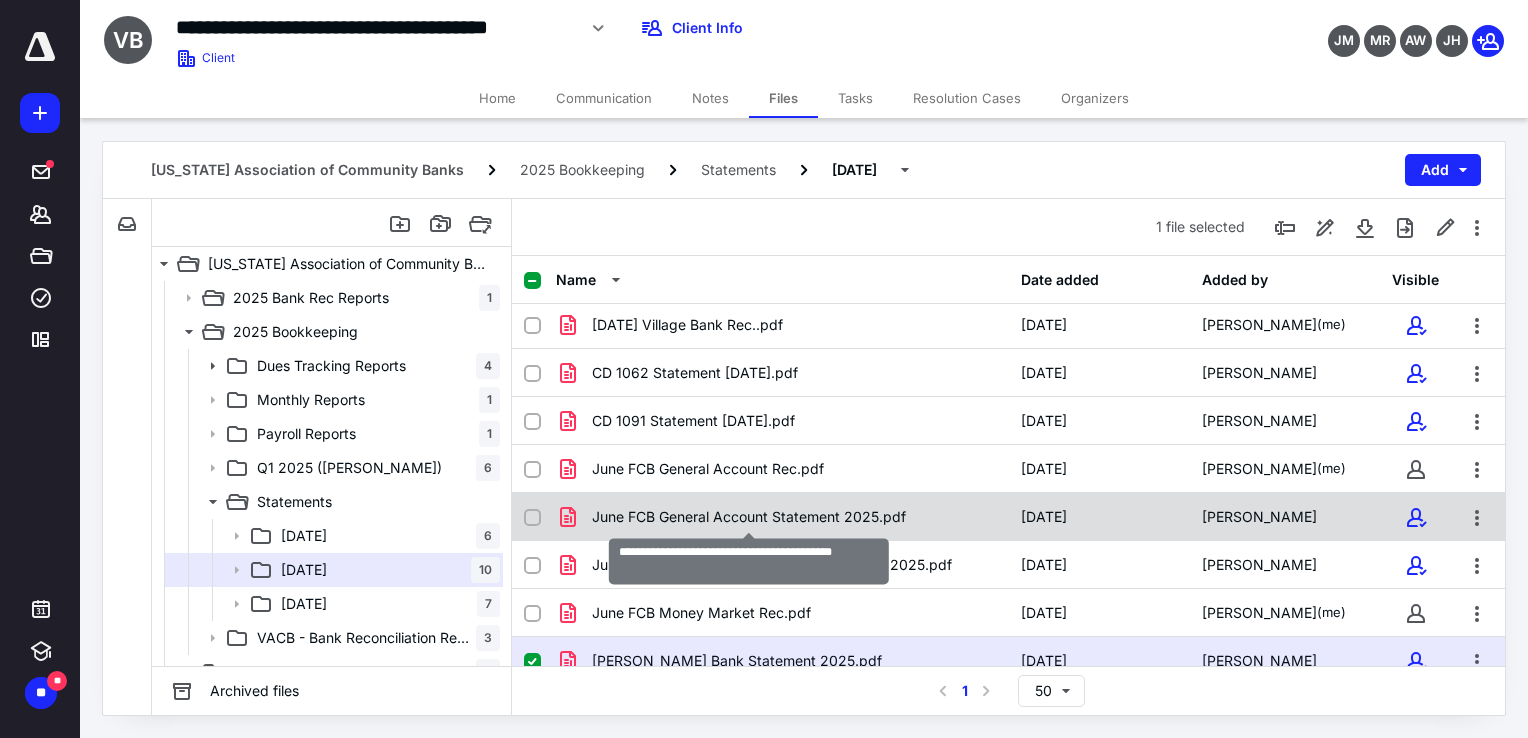scroll, scrollTop: 0, scrollLeft: 0, axis: both 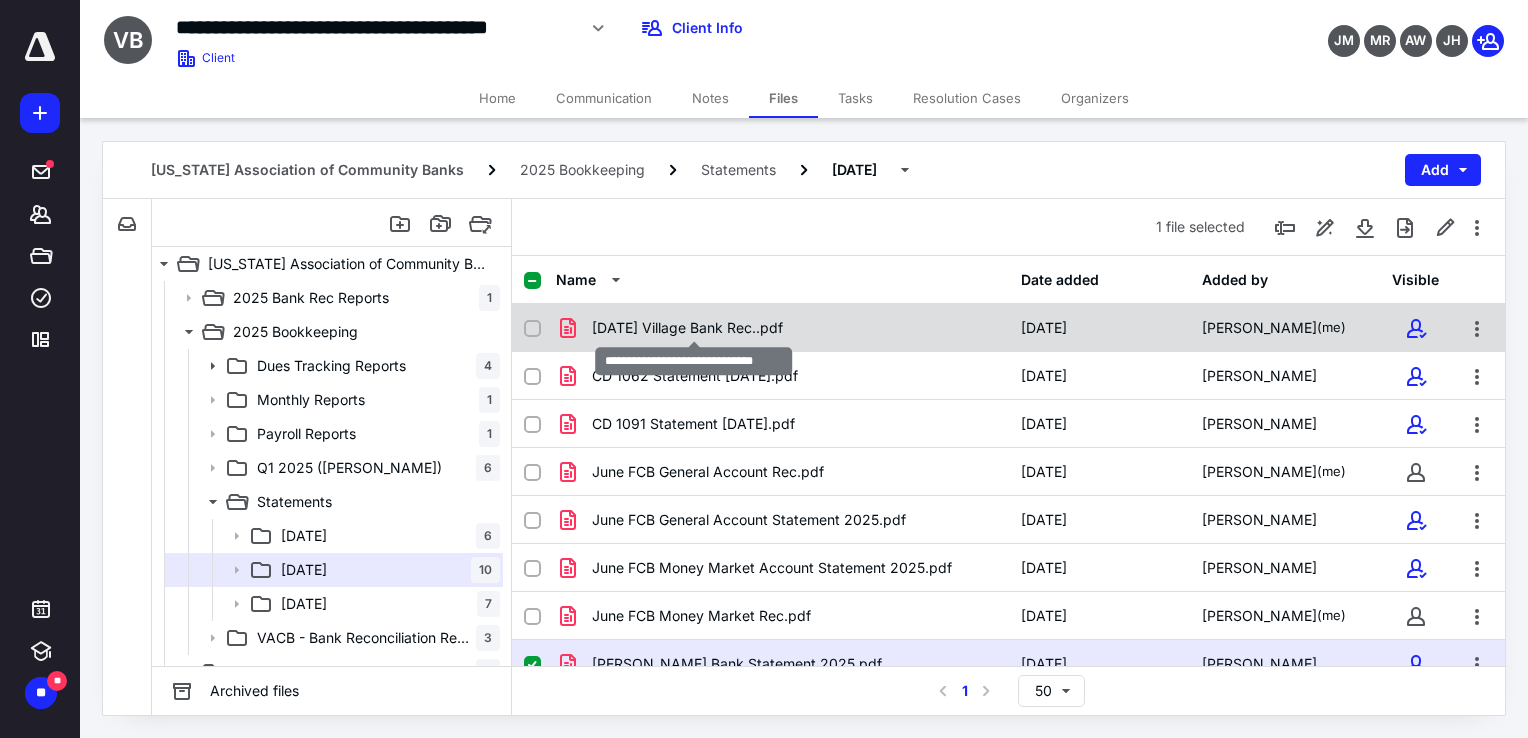 checkbox on "true" 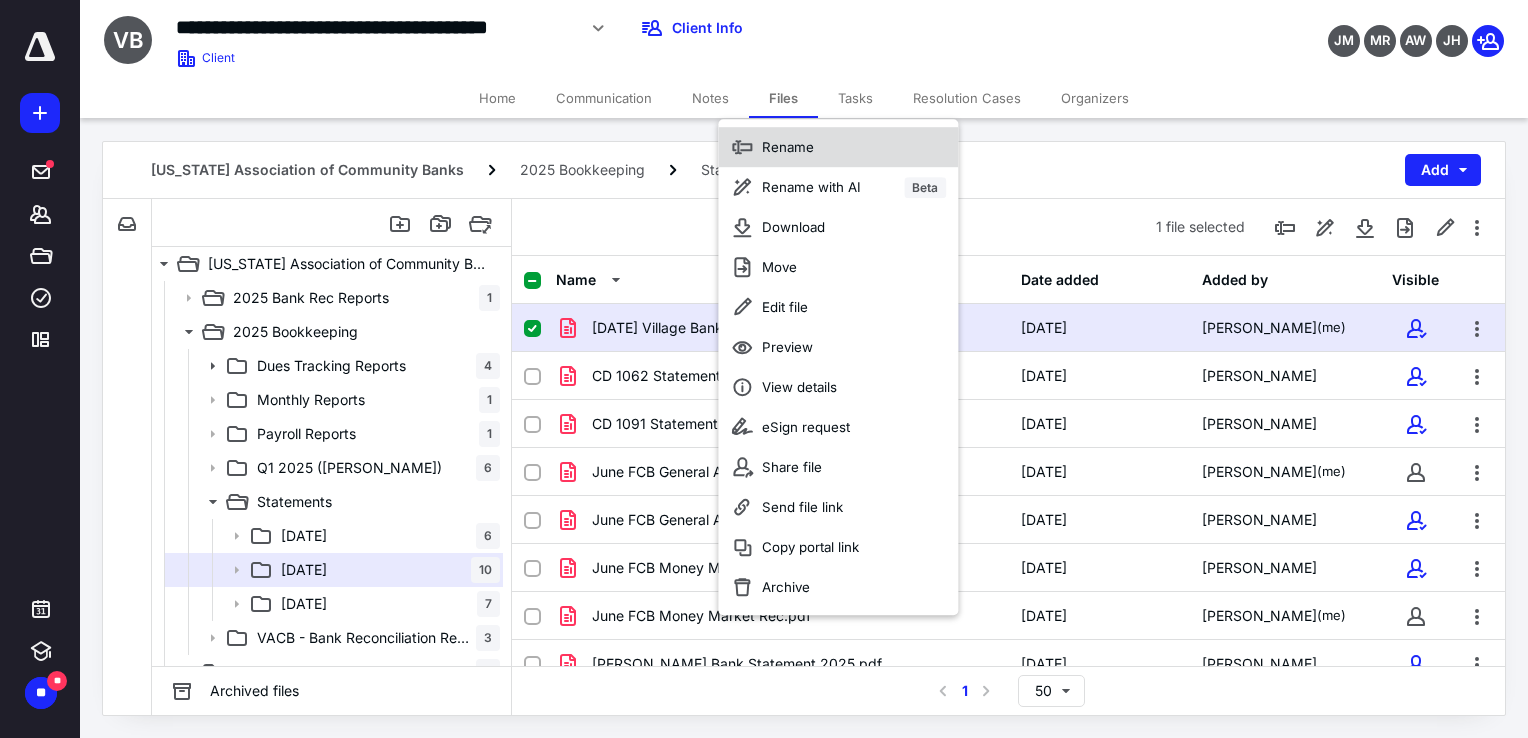 click on "Rename" at bounding box center [838, 147] 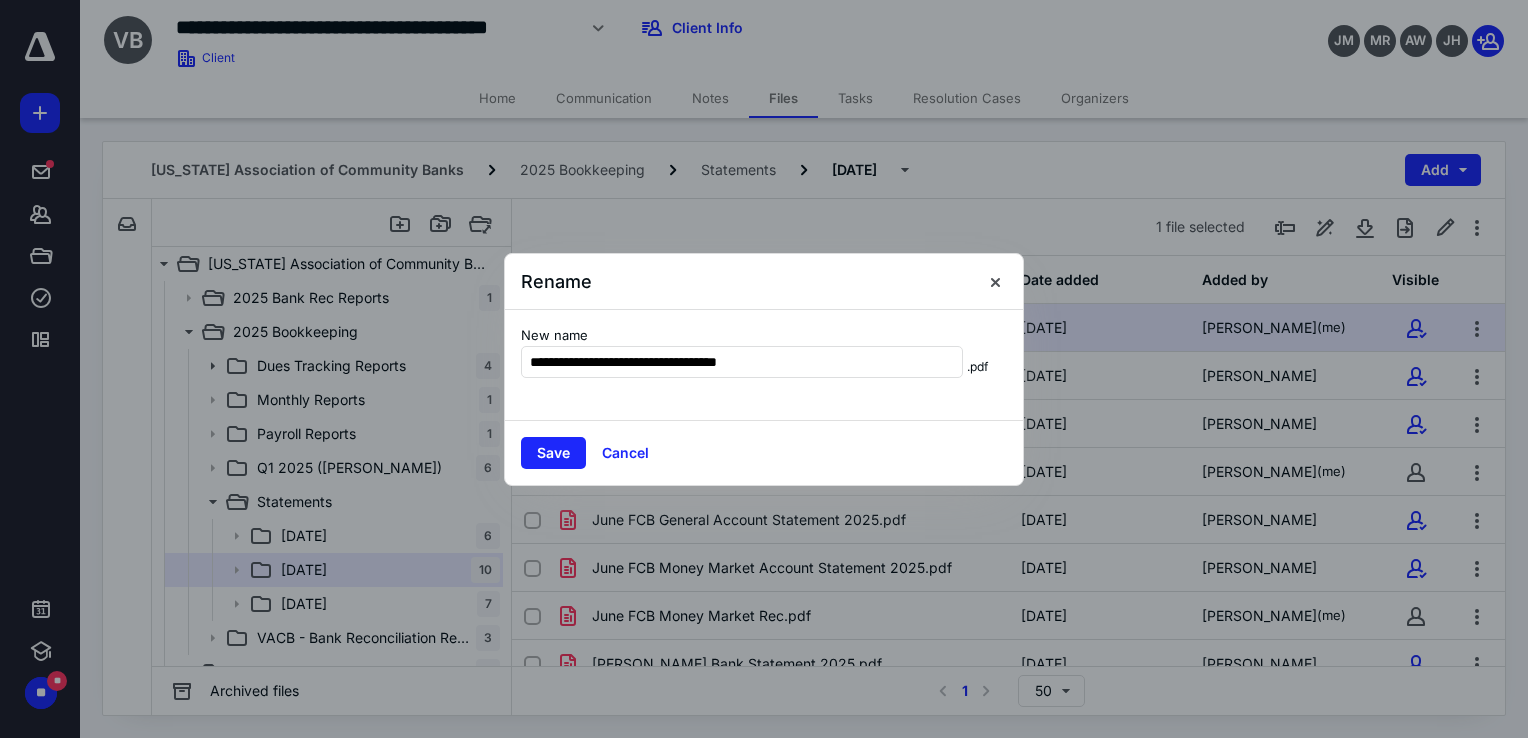type on "**********" 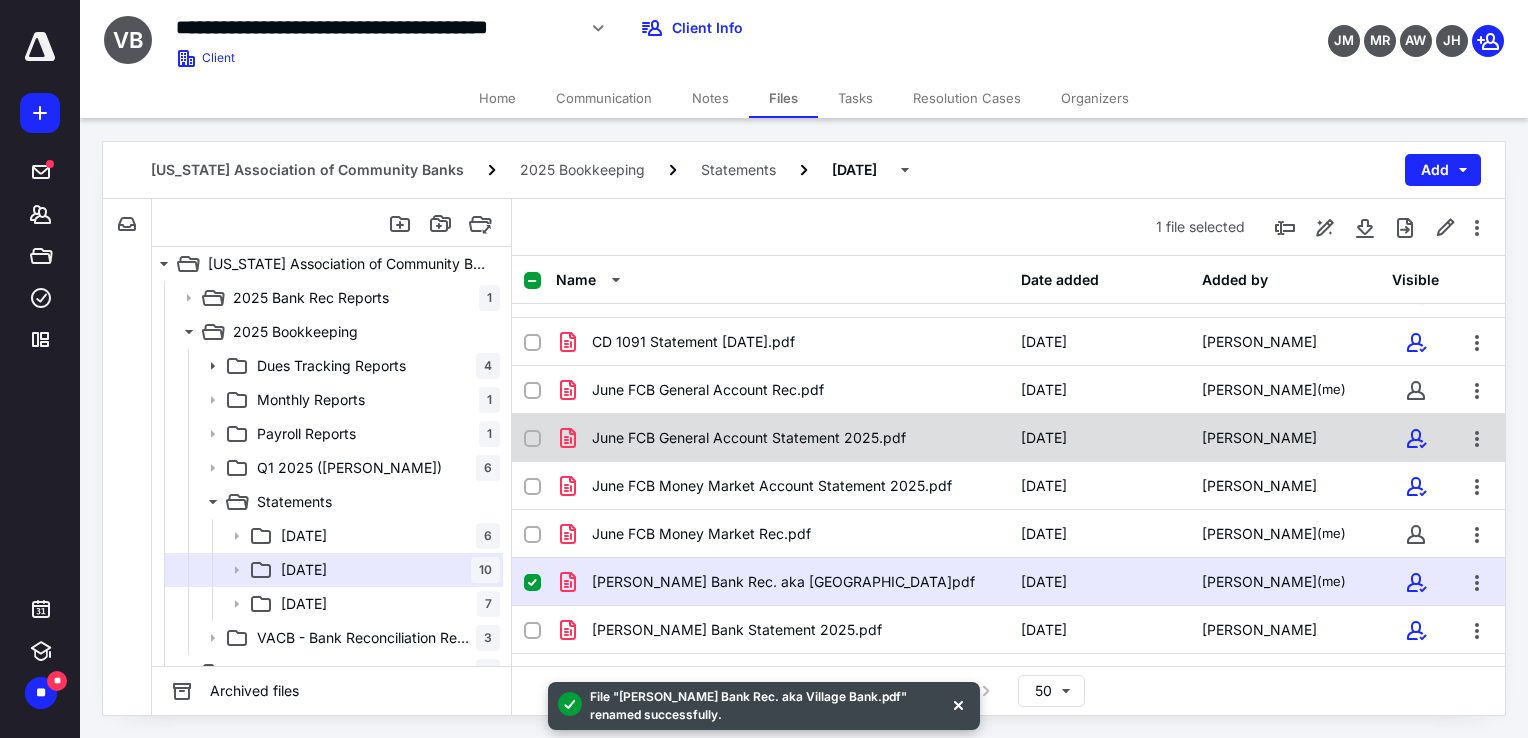 scroll, scrollTop: 0, scrollLeft: 0, axis: both 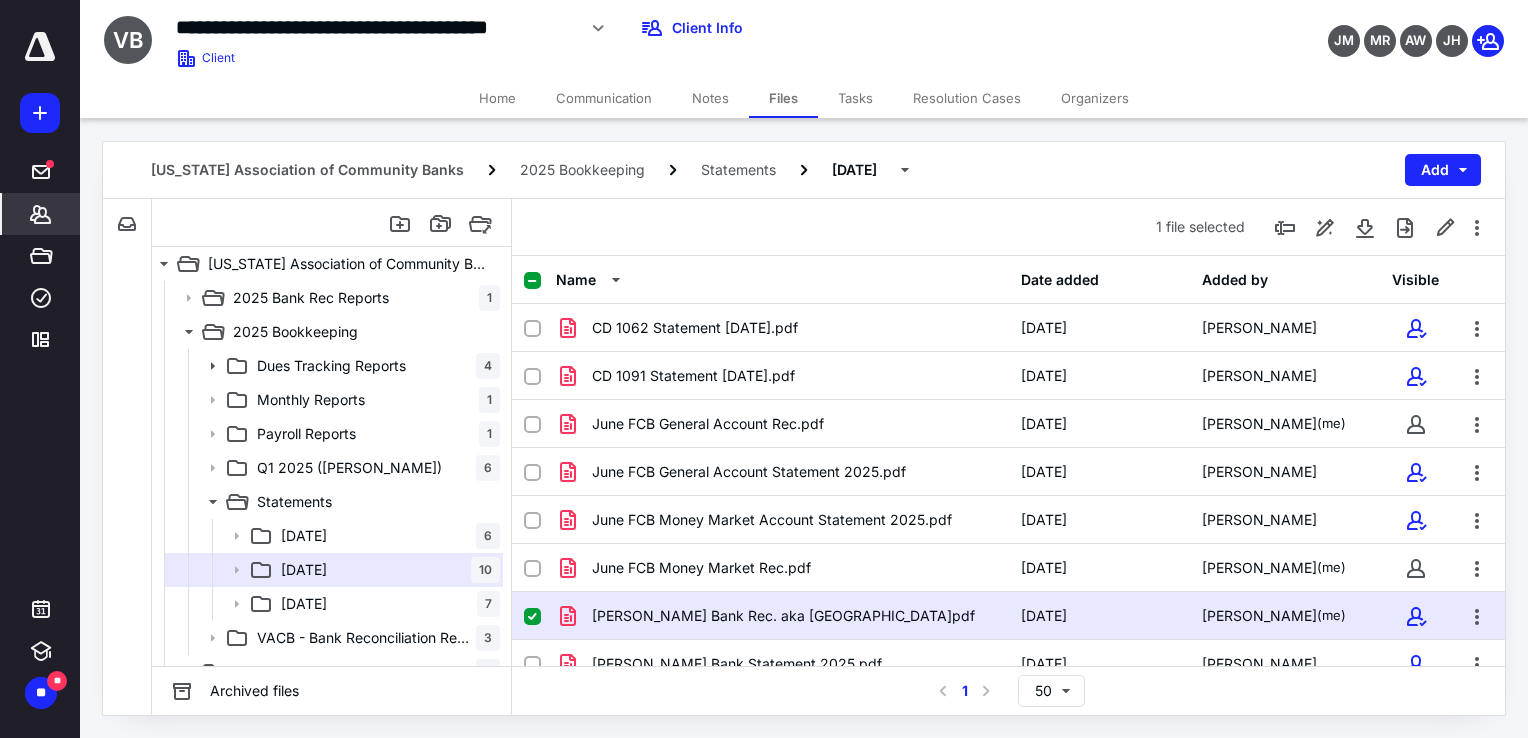 click on "*******" at bounding box center [41, 214] 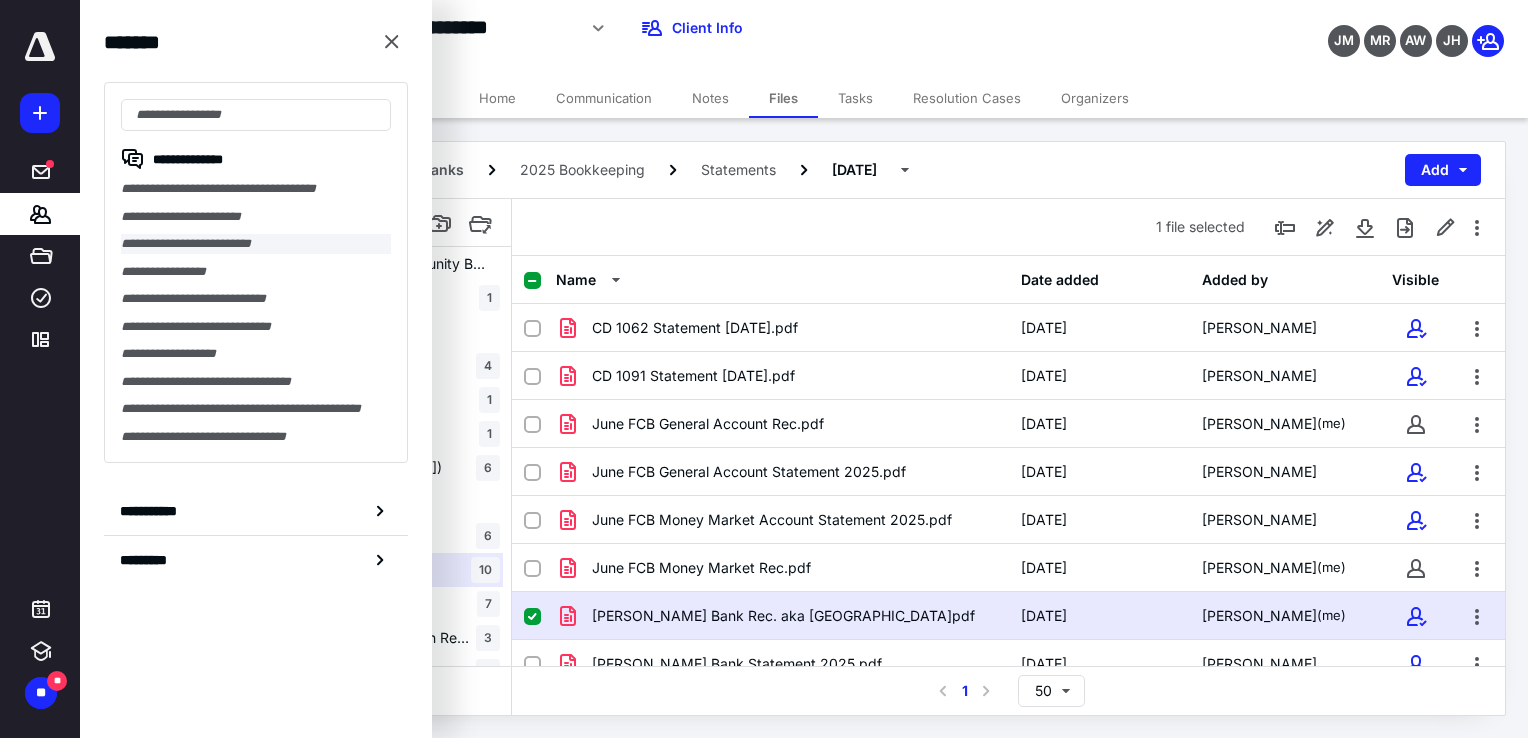 click on "**********" at bounding box center [256, 244] 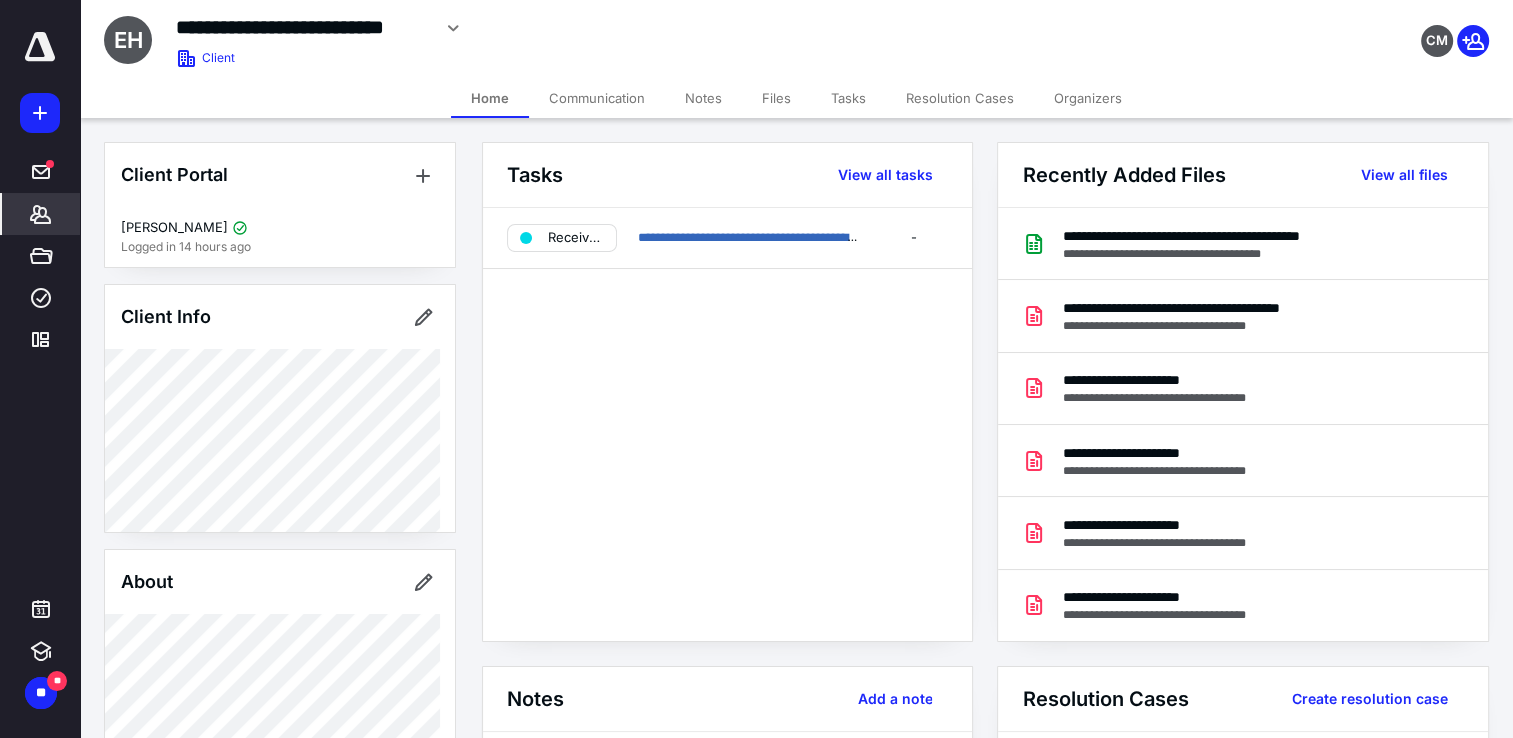 click on "Files" at bounding box center (776, 98) 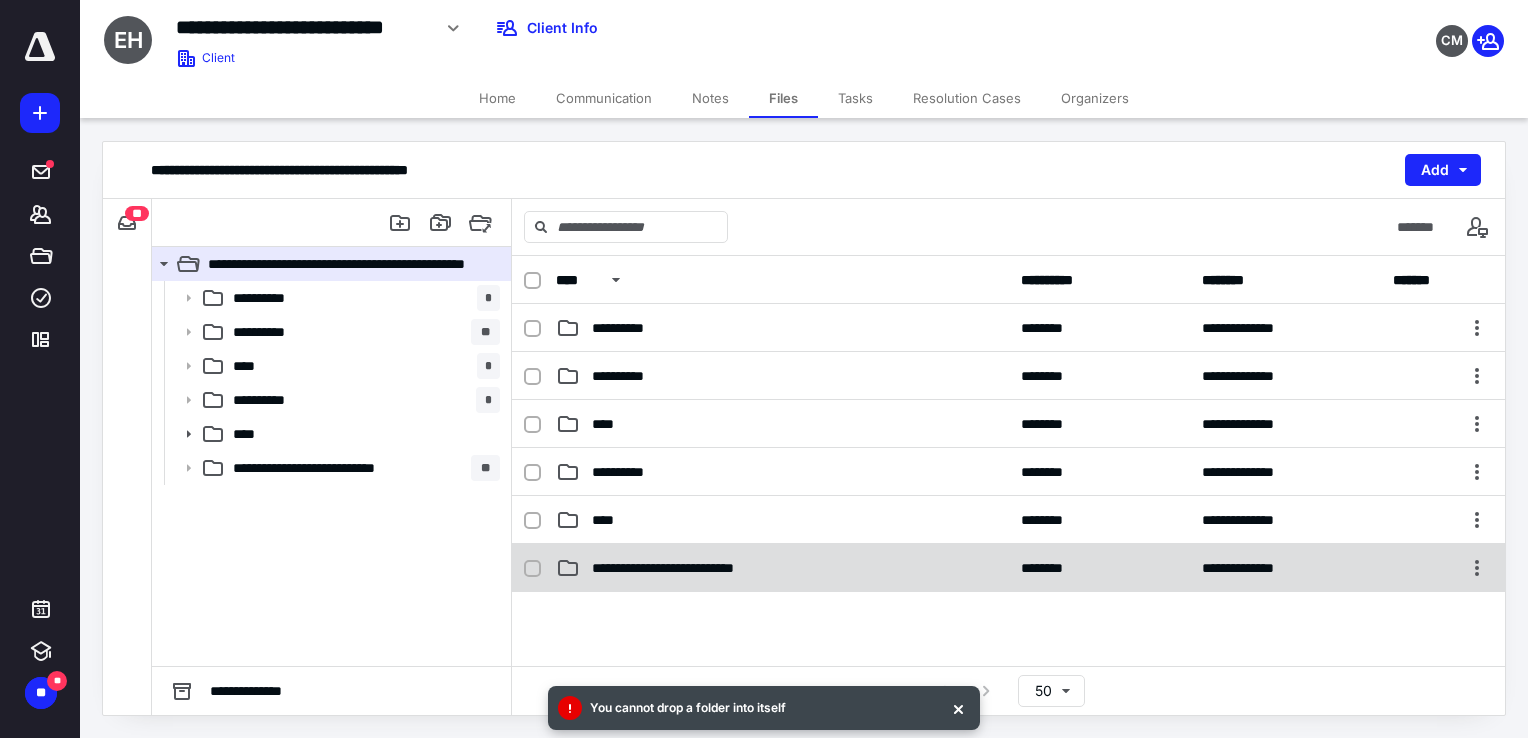 click on "**********" at bounding box center (691, 568) 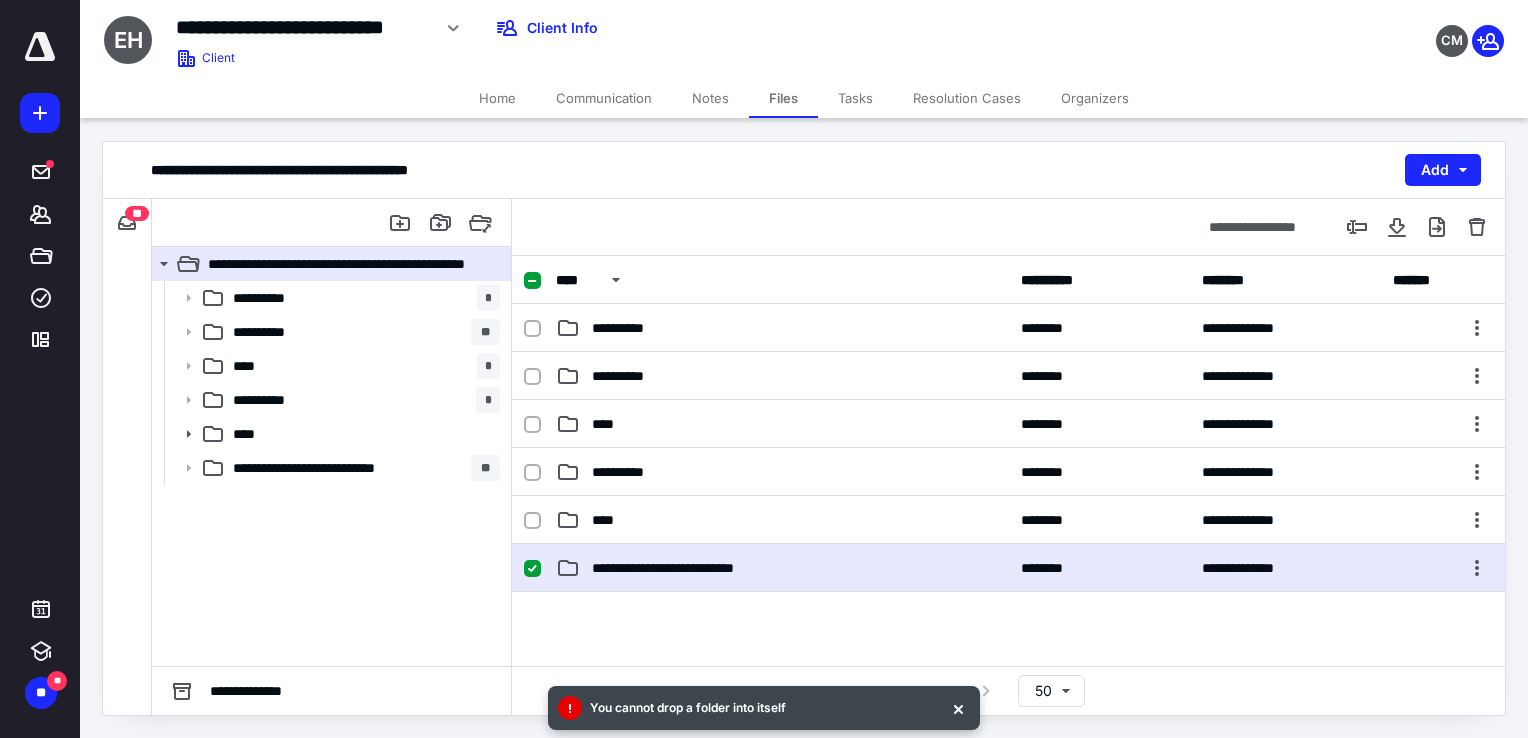 click on "**********" at bounding box center (782, 568) 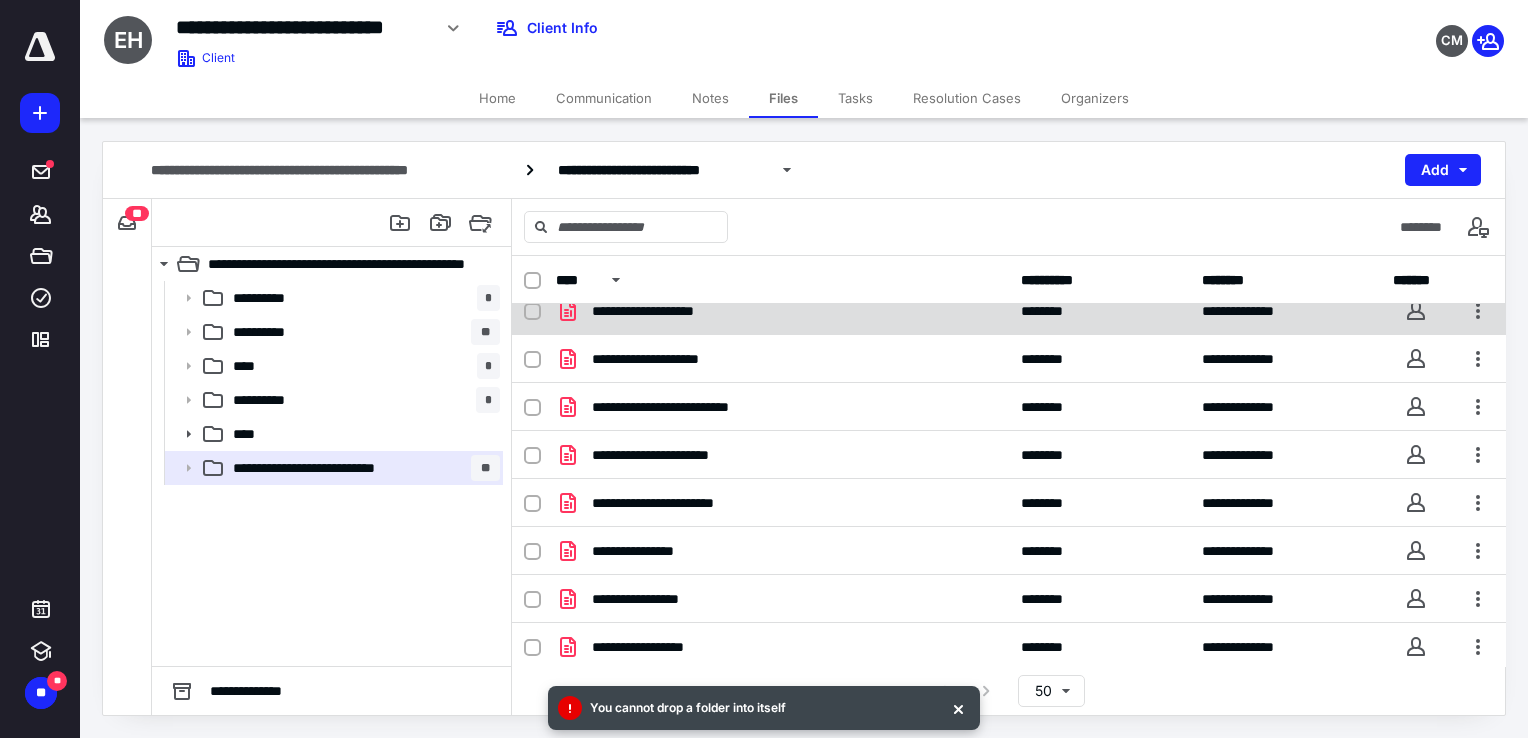scroll, scrollTop: 115, scrollLeft: 0, axis: vertical 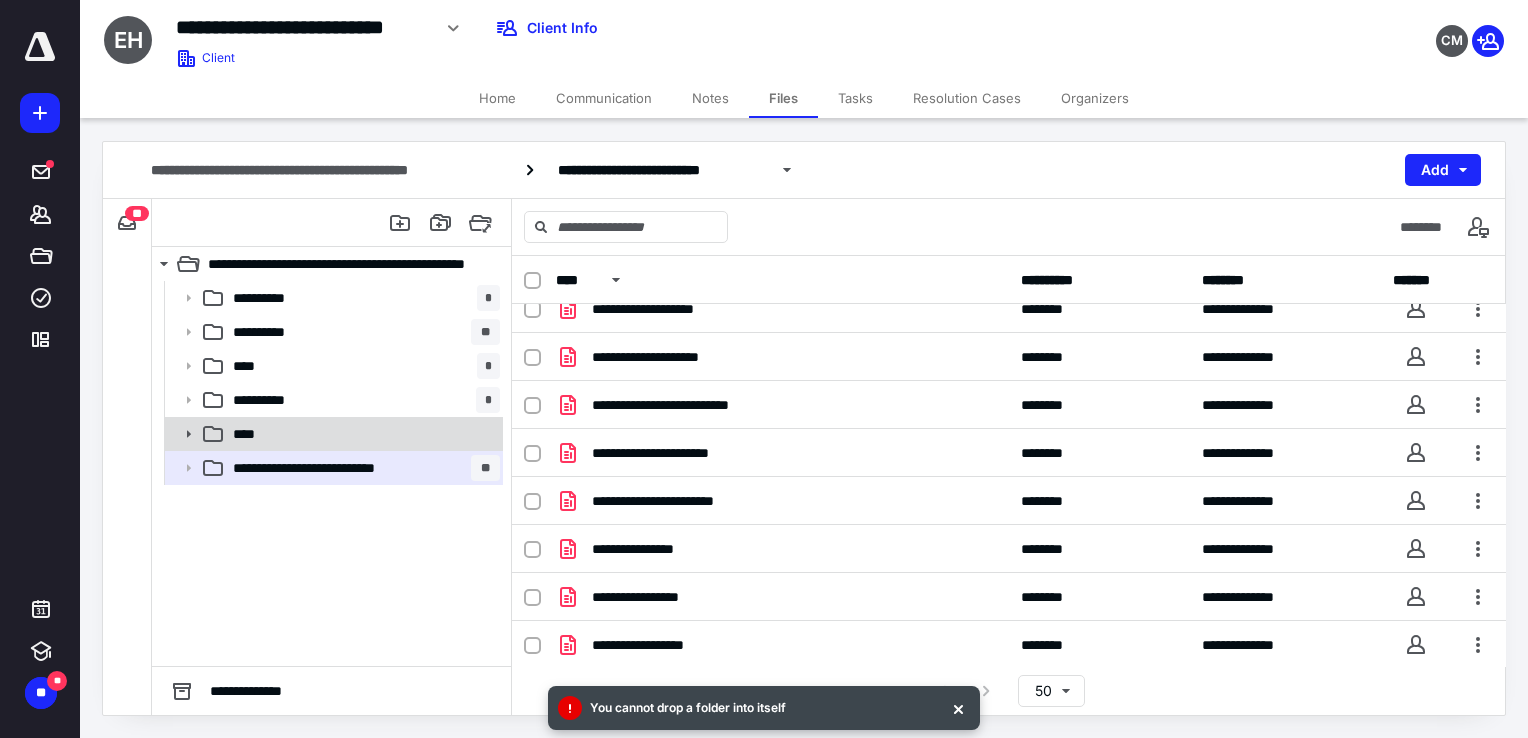 click on "****" at bounding box center [362, 434] 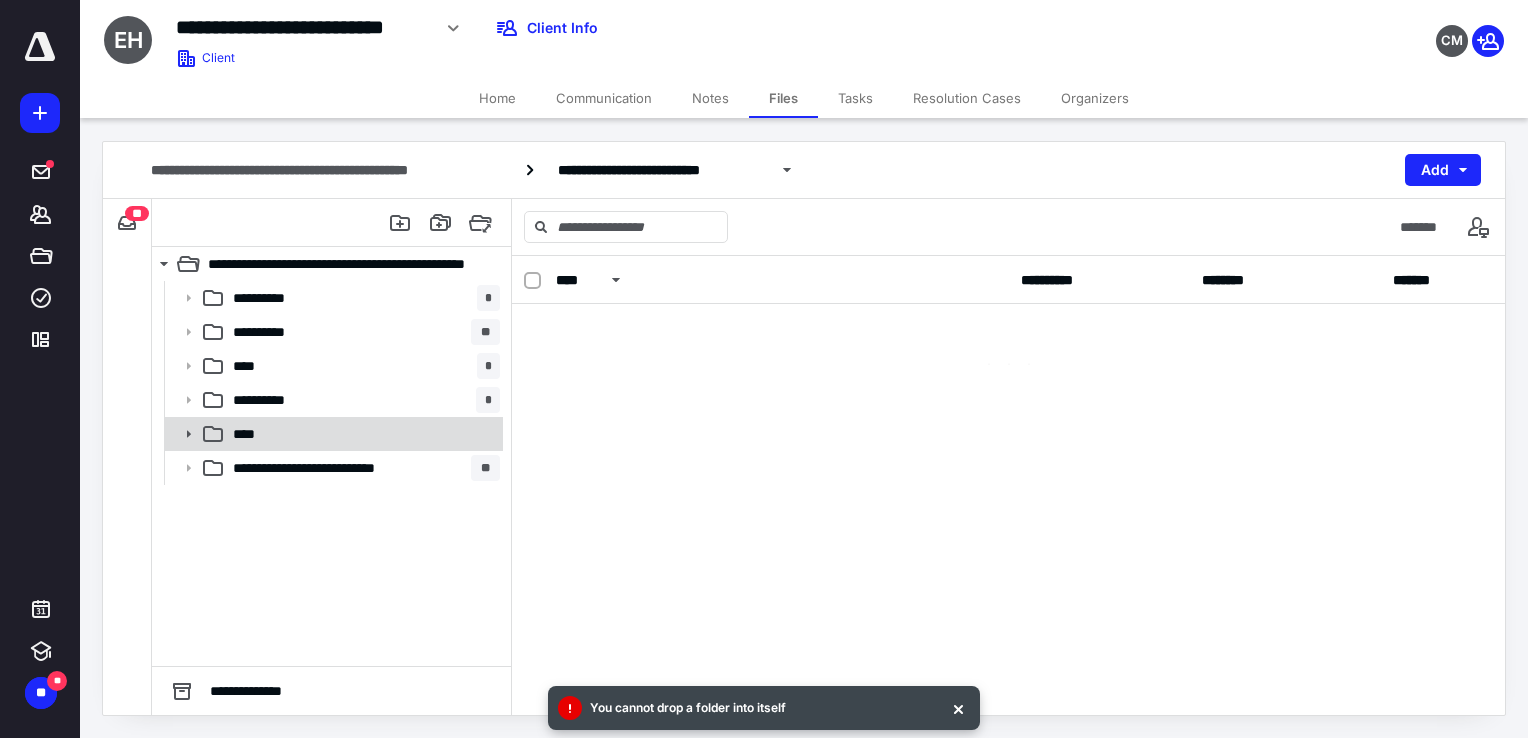scroll, scrollTop: 0, scrollLeft: 0, axis: both 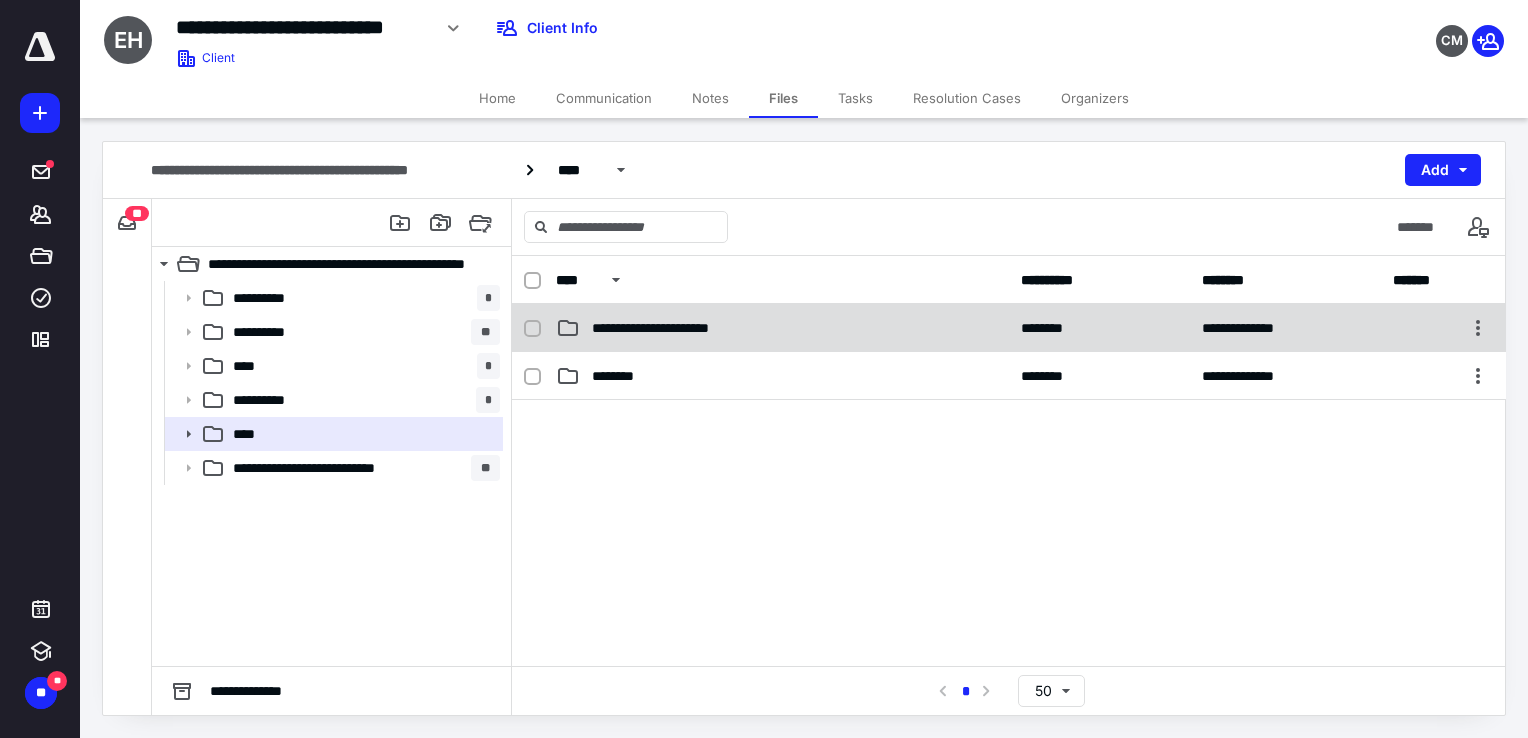click on "**********" at bounding box center [670, 328] 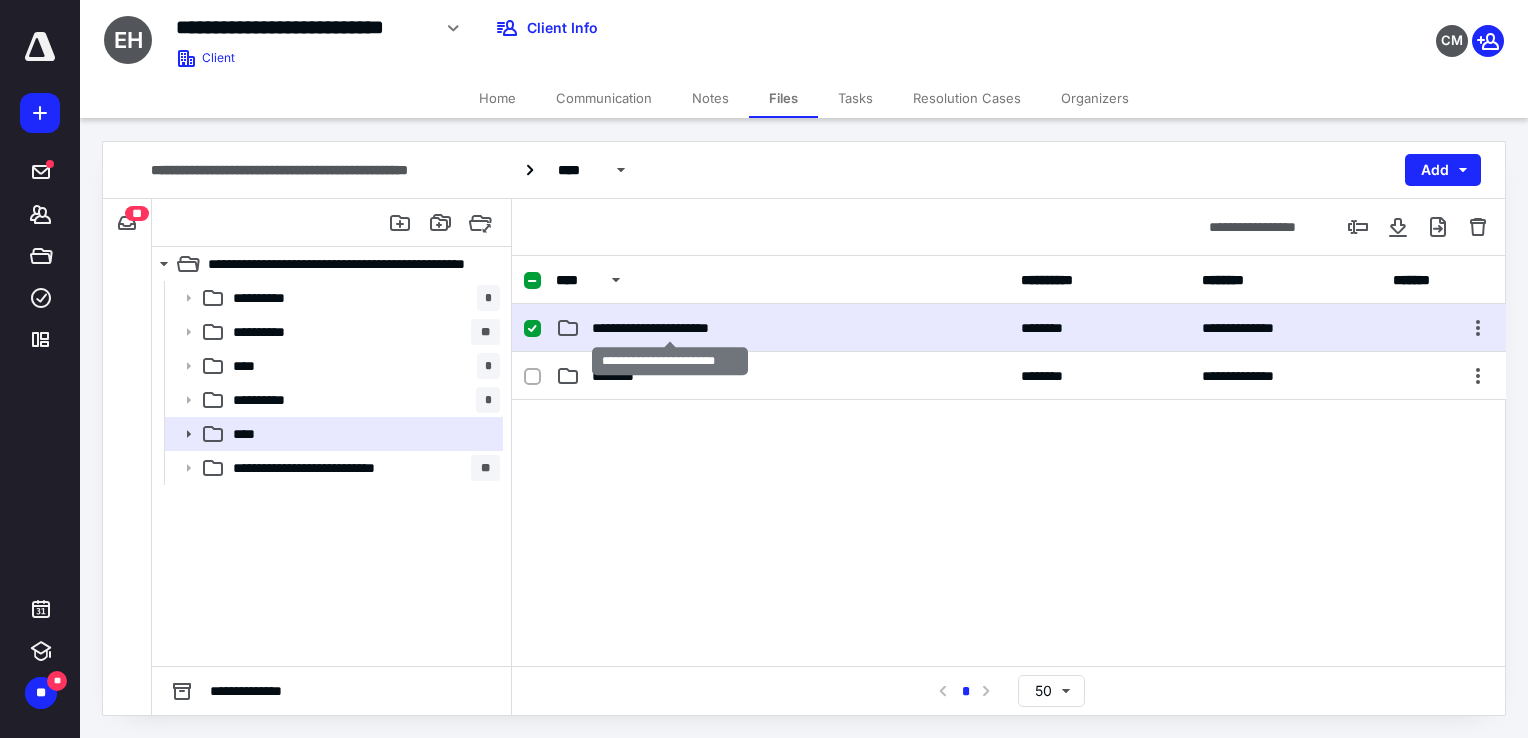 click on "**********" at bounding box center [670, 328] 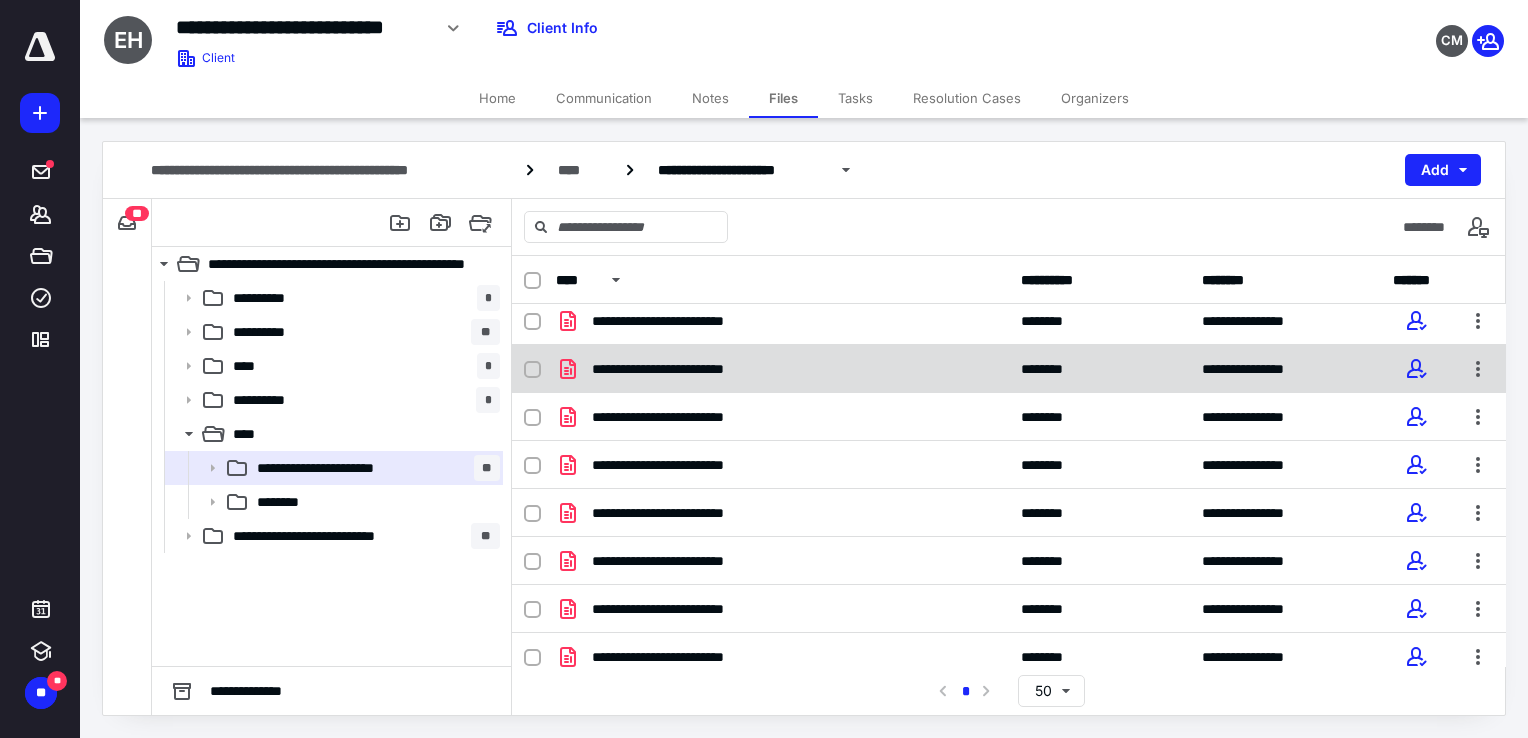 scroll, scrollTop: 162, scrollLeft: 0, axis: vertical 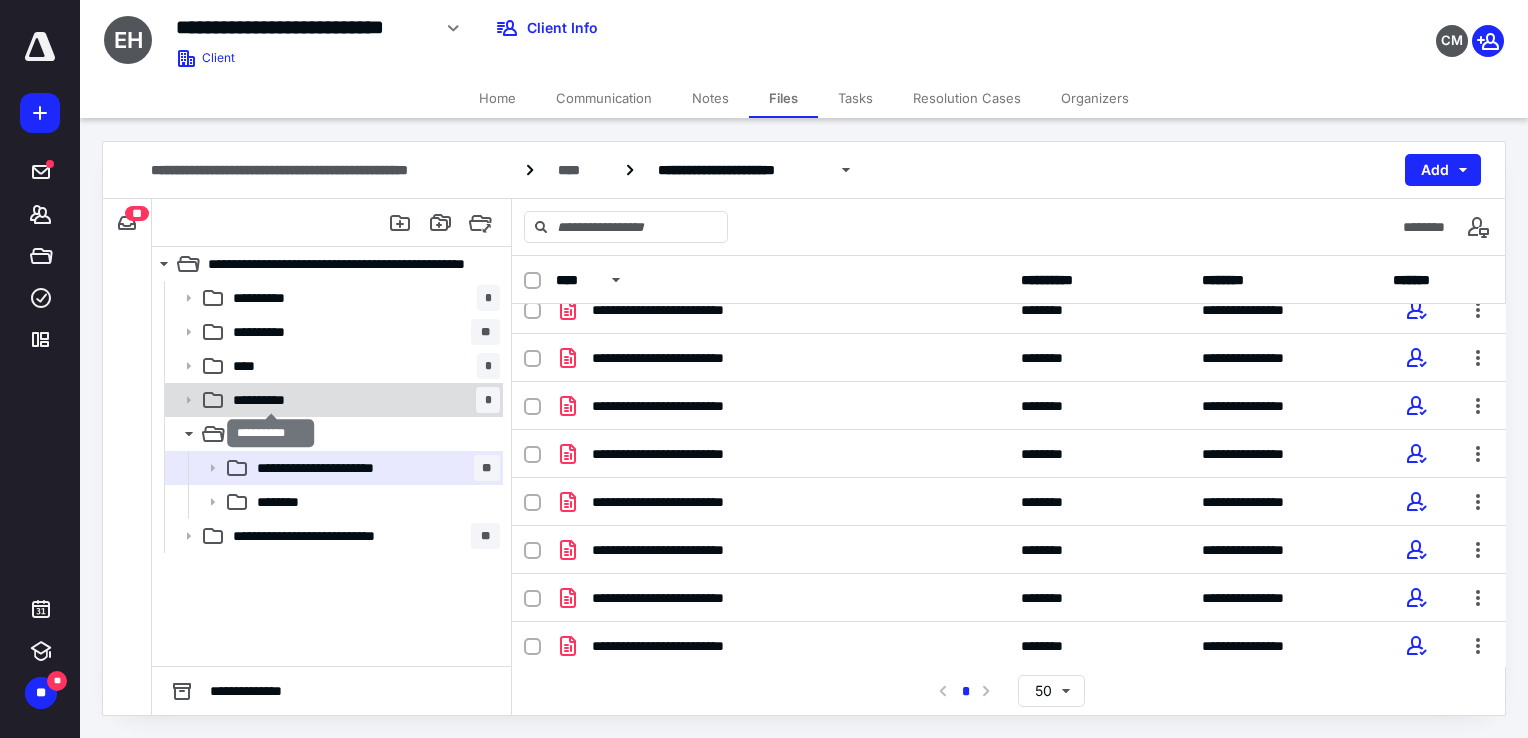 click on "**********" at bounding box center [271, 400] 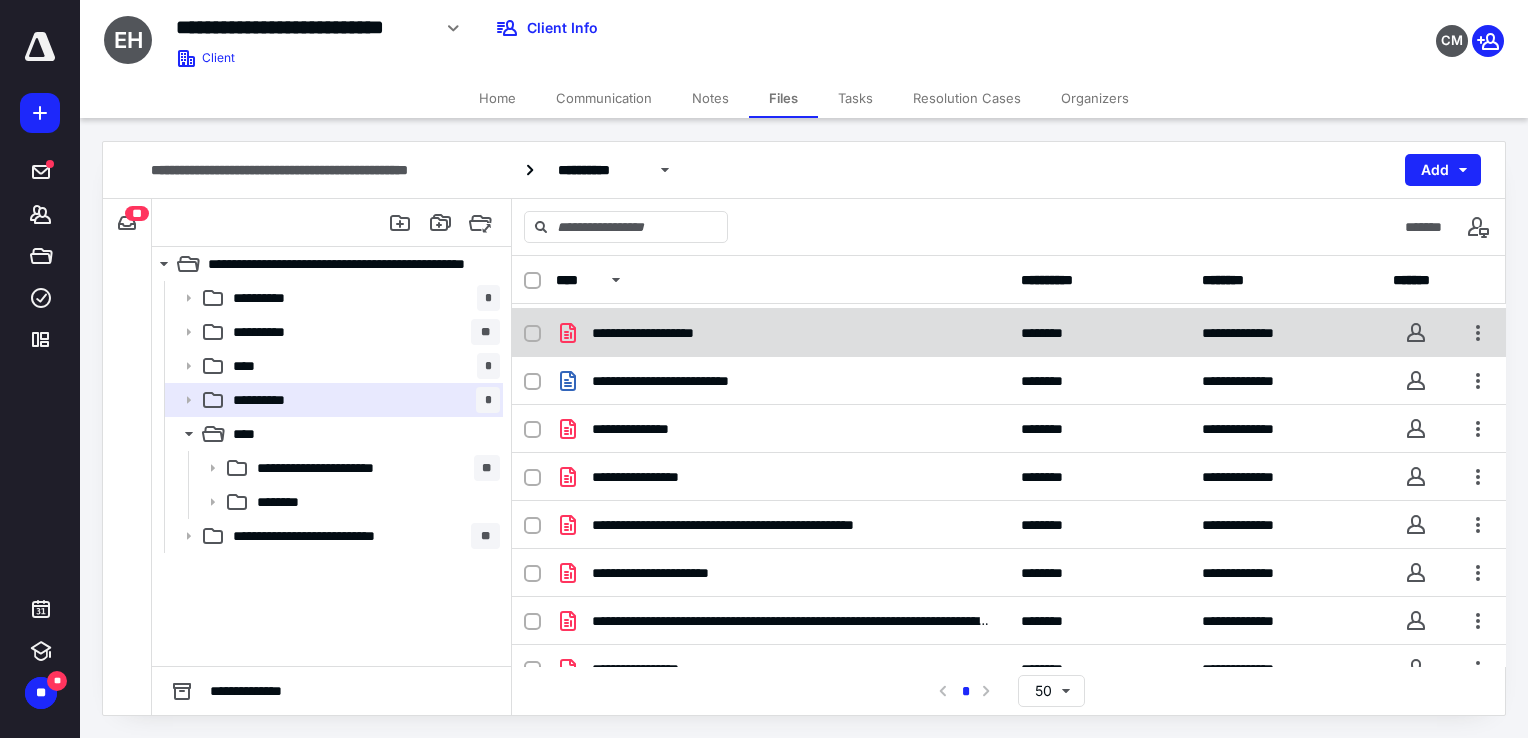 scroll, scrollTop: 67, scrollLeft: 0, axis: vertical 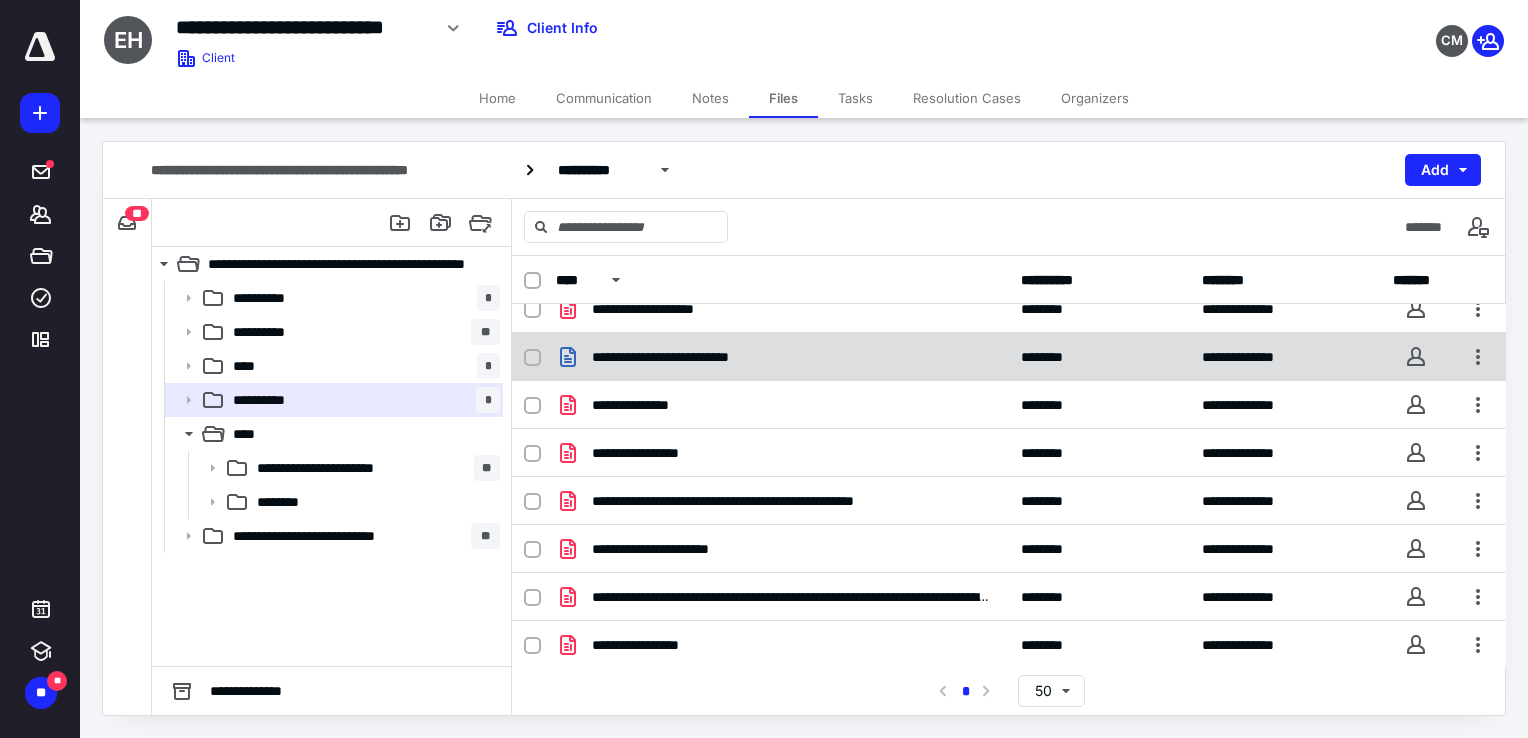 click on "**********" at bounding box center [695, 357] 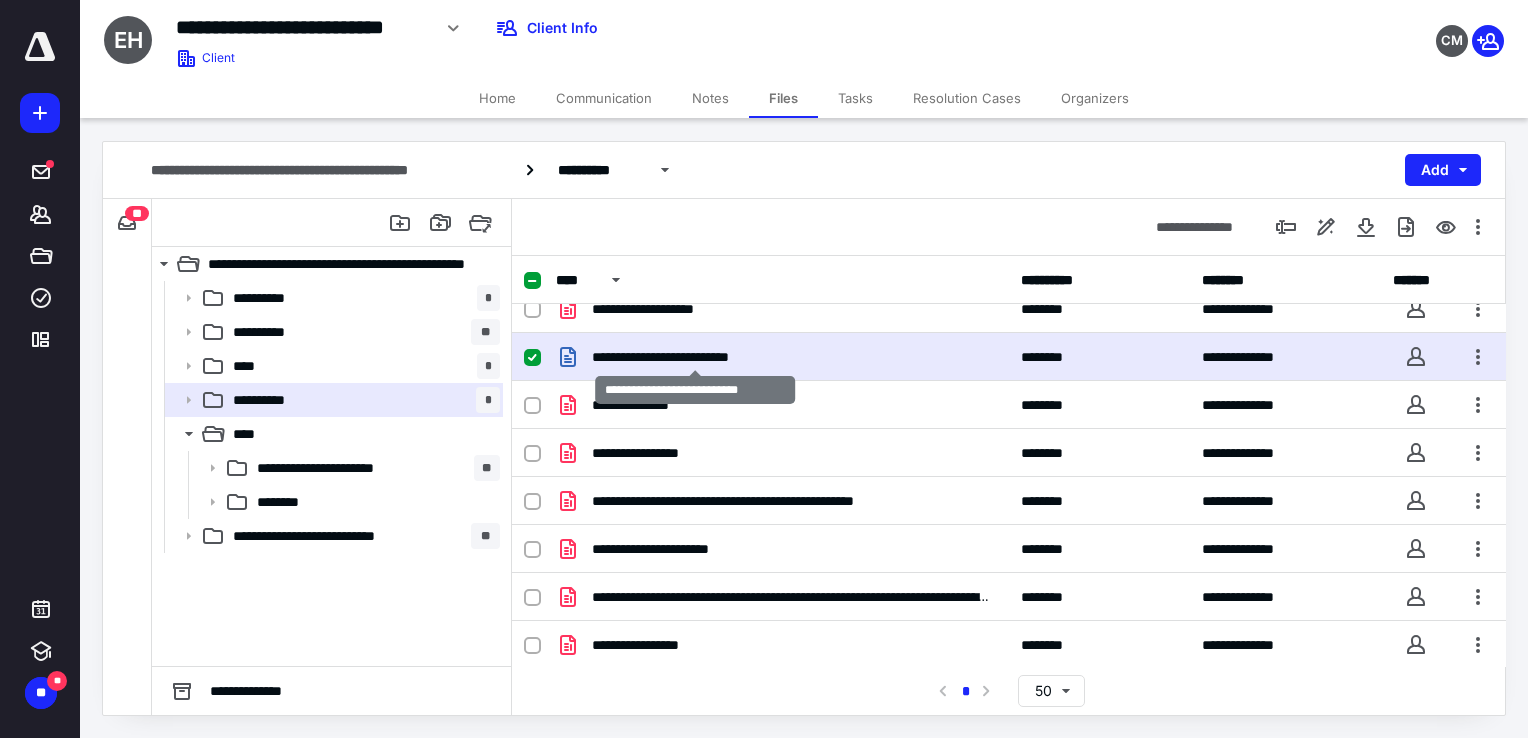 click on "**********" at bounding box center [695, 357] 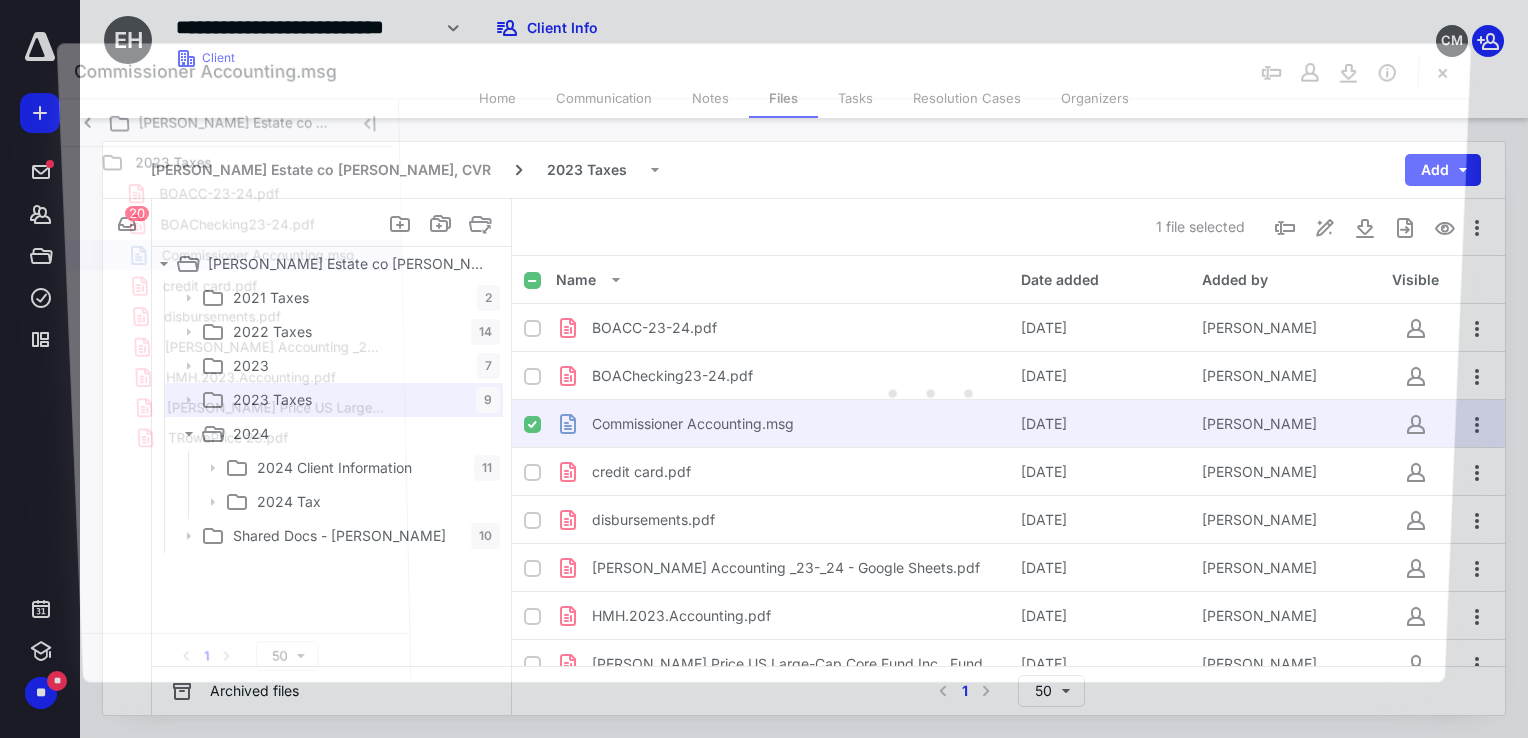scroll, scrollTop: 67, scrollLeft: 0, axis: vertical 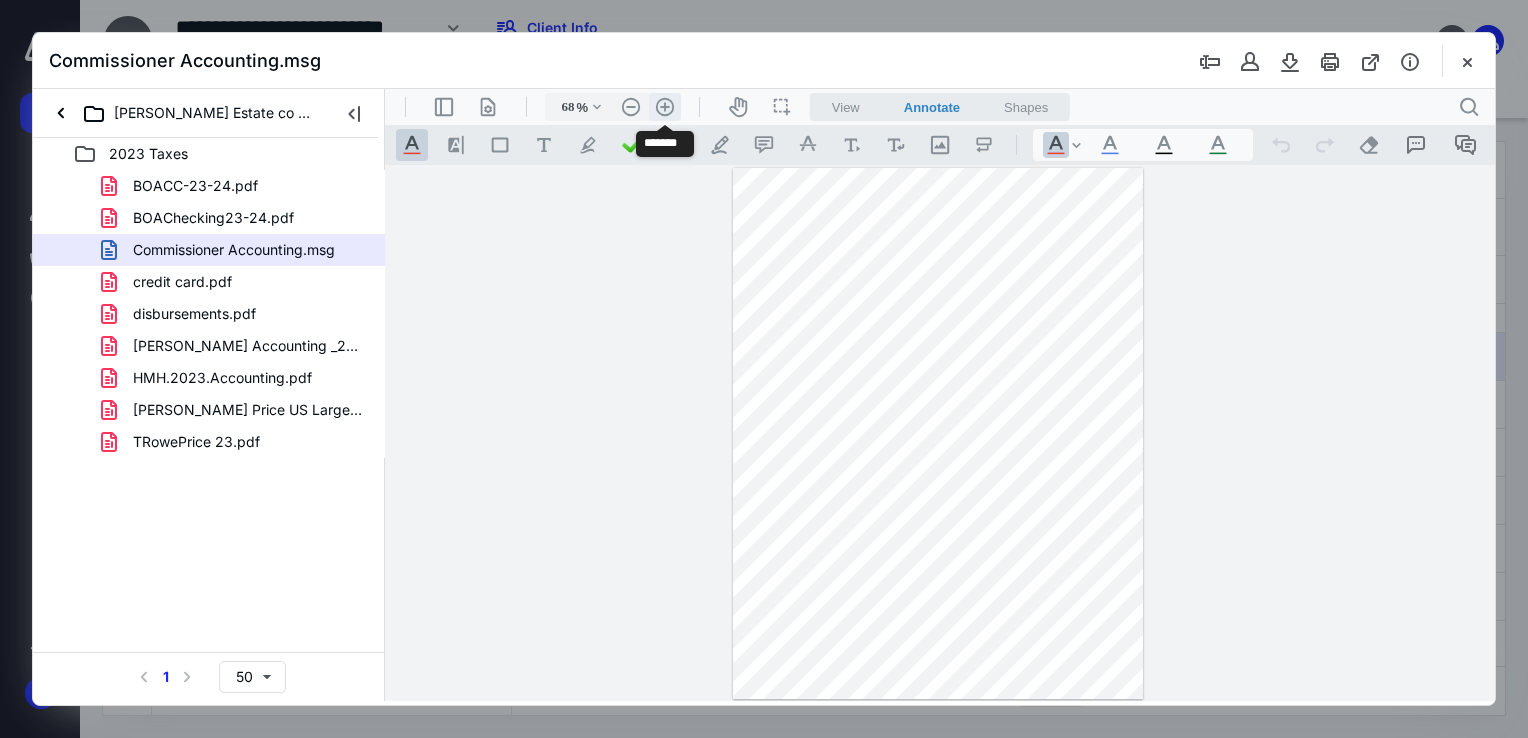 click on ".cls-1{fill:#abb0c4;} icon - header - zoom - in - line" at bounding box center [665, 107] 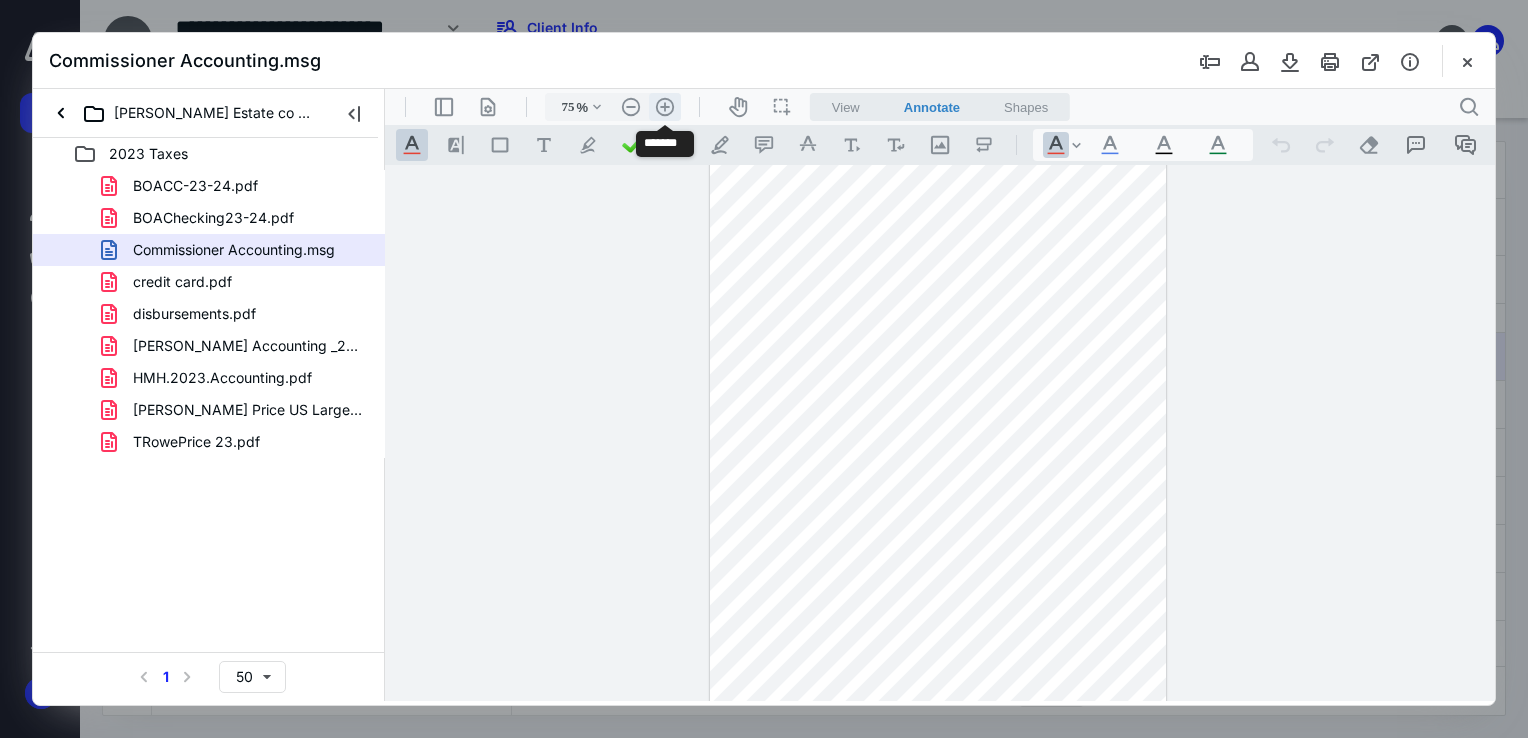 click on ".cls-1{fill:#abb0c4;} icon - header - zoom - in - line" at bounding box center [665, 107] 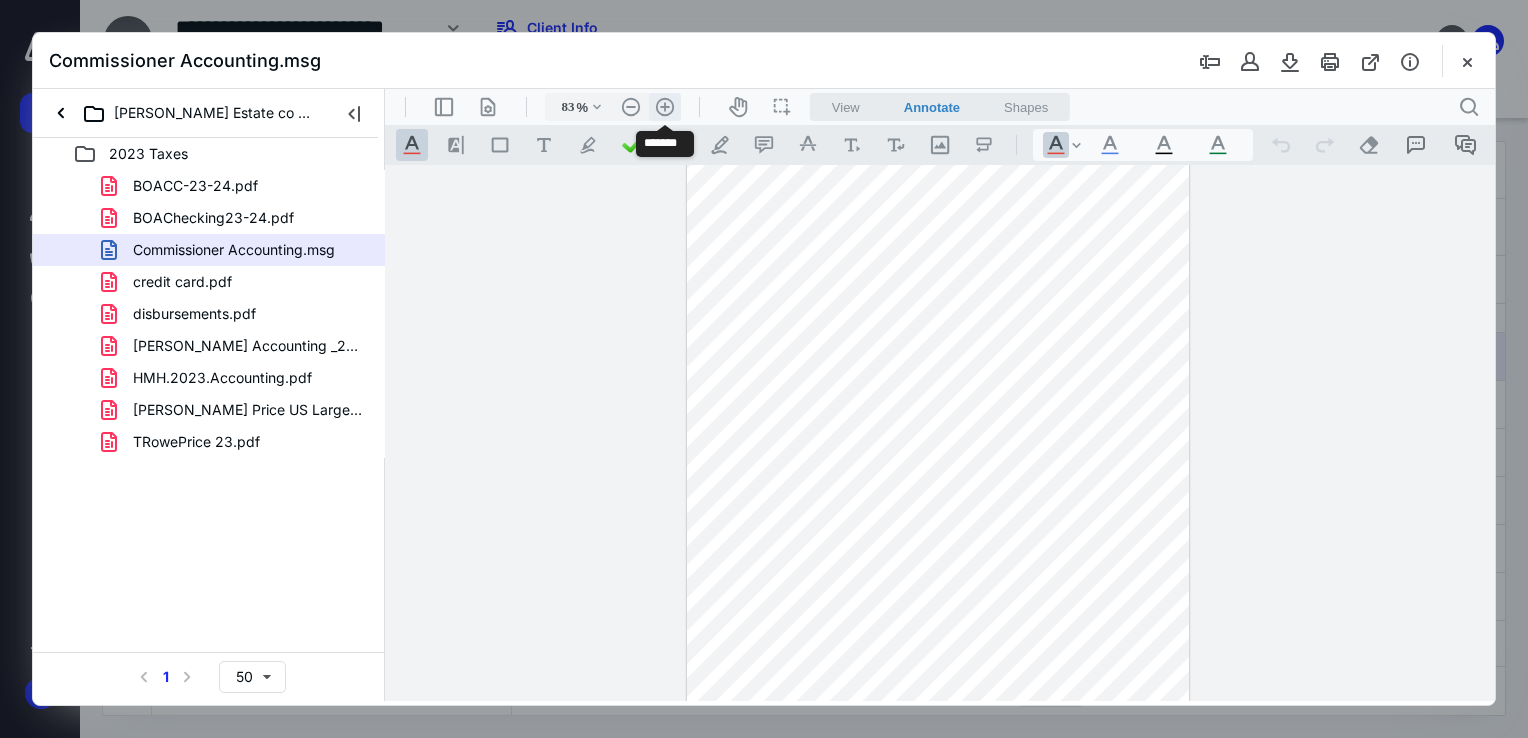 click on ".cls-1{fill:#abb0c4;} icon - header - zoom - in - line" at bounding box center [665, 107] 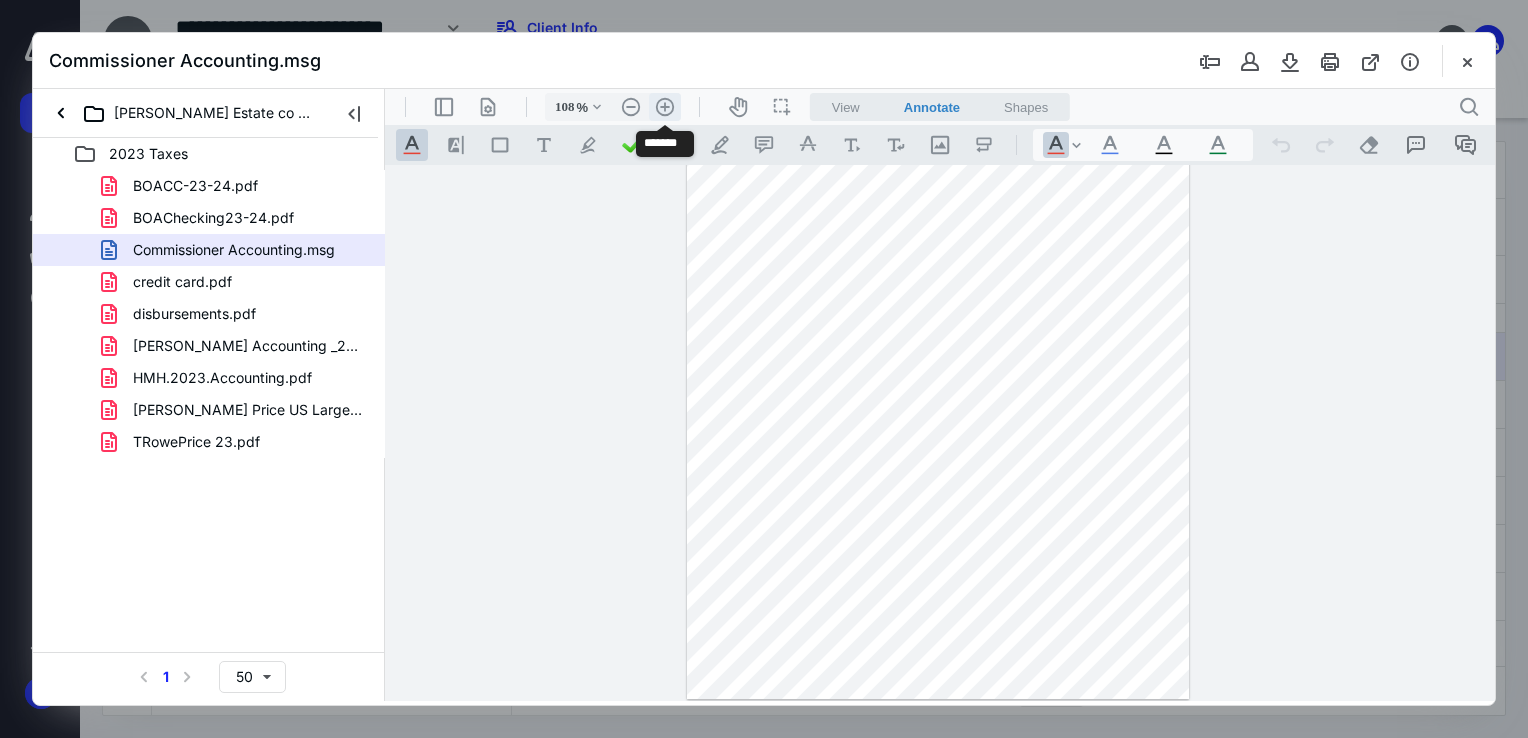 click on ".cls-1{fill:#abb0c4;} icon - header - zoom - in - line" at bounding box center (665, 107) 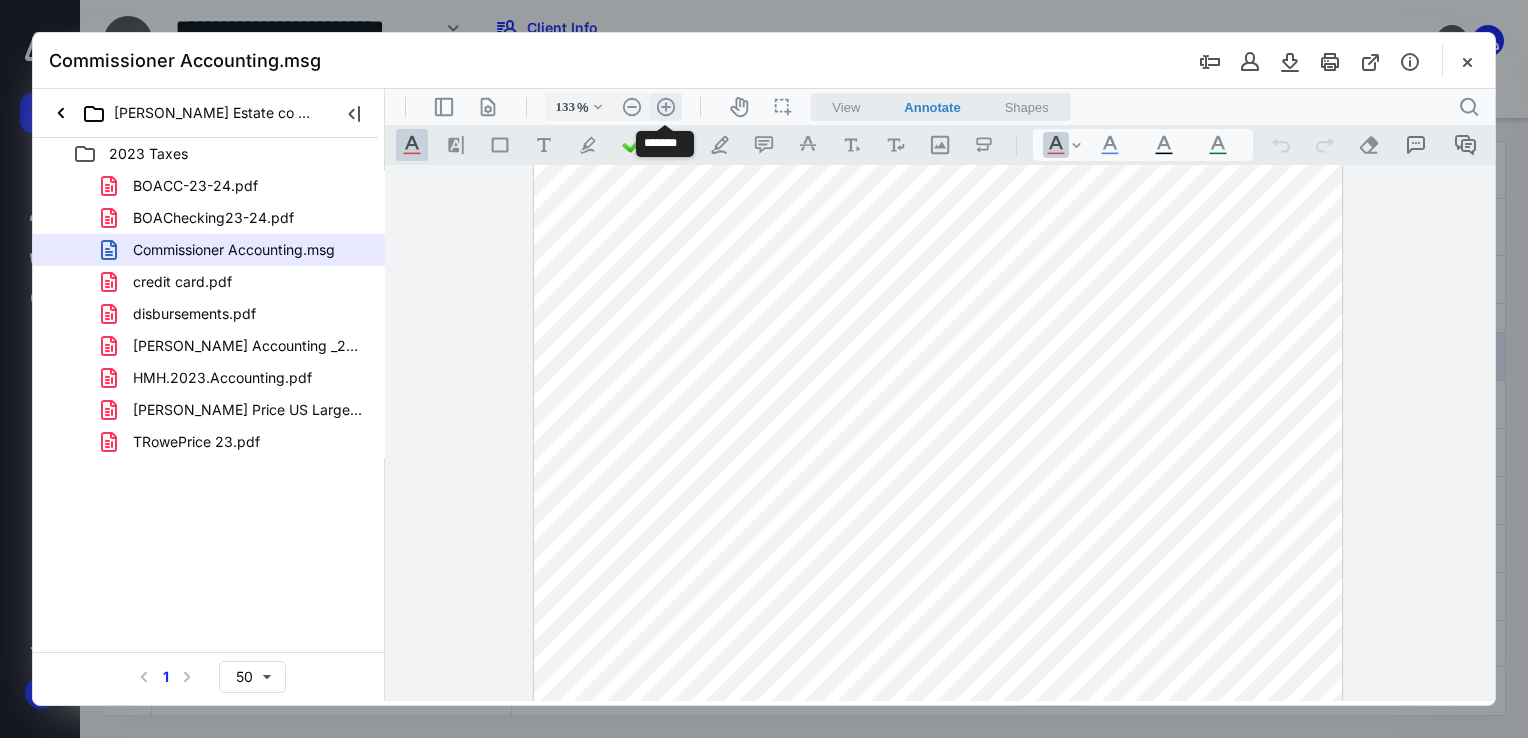 click on ".cls-1{fill:#abb0c4;} icon - header - zoom - in - line" at bounding box center [666, 107] 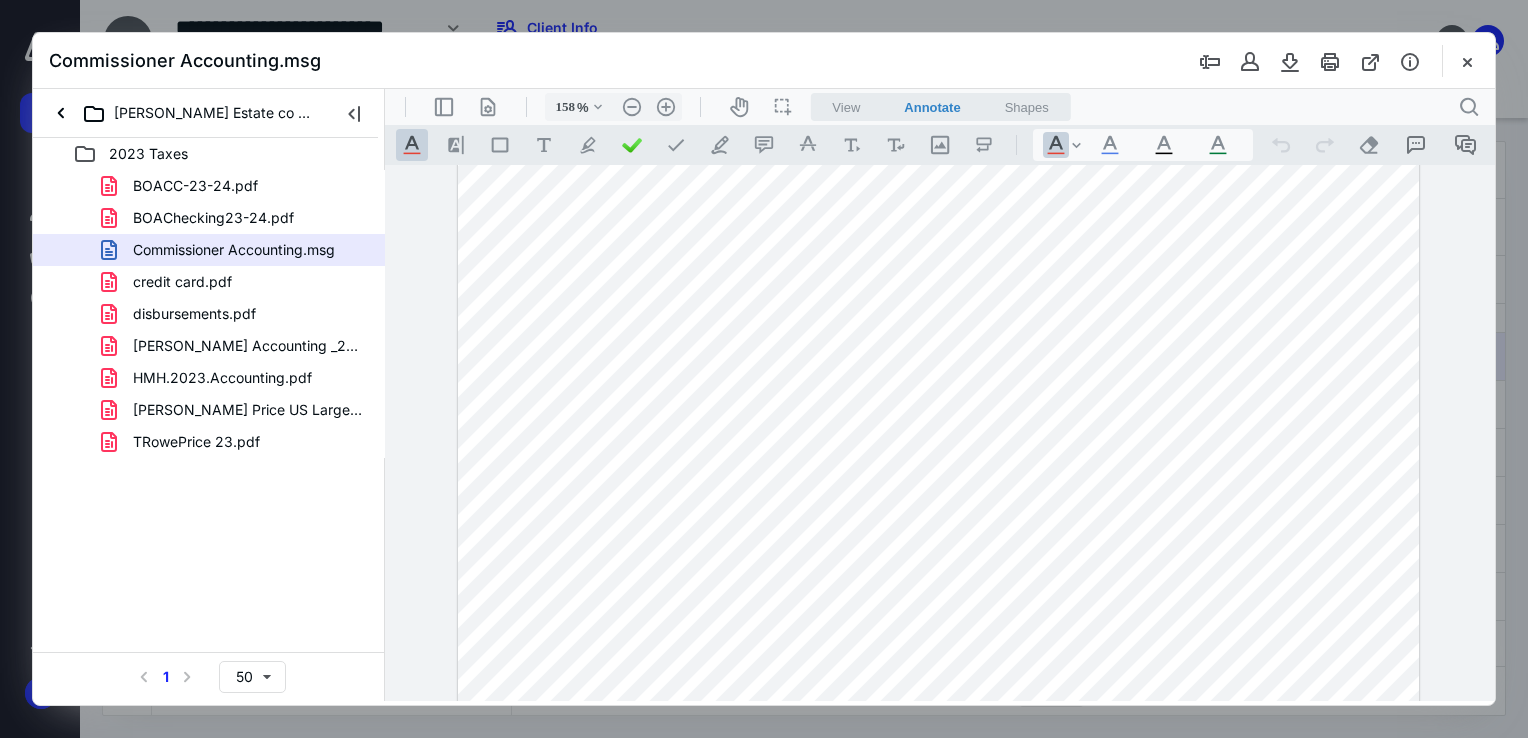 scroll, scrollTop: 100, scrollLeft: 0, axis: vertical 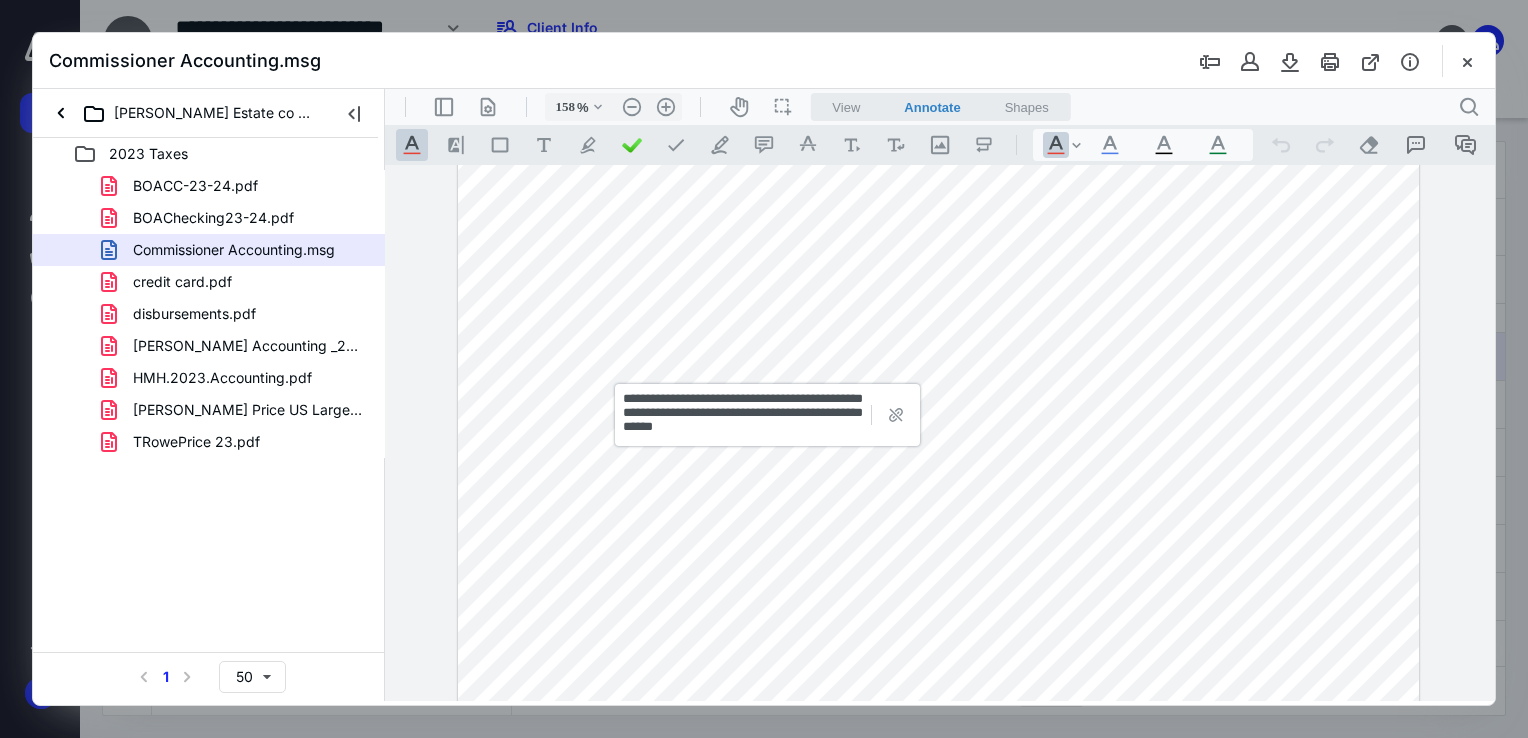 click at bounding box center [770, 367] 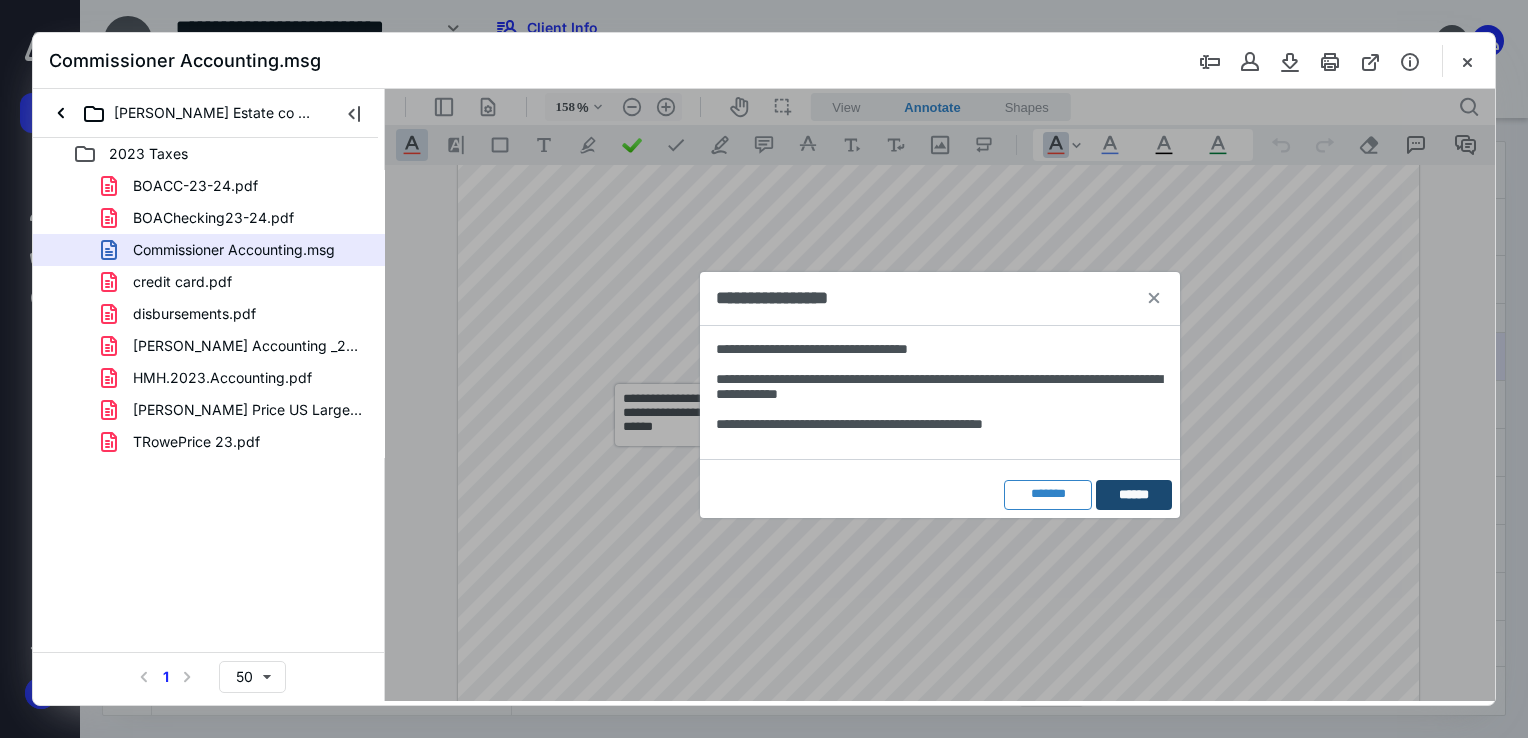 click on "******" at bounding box center [1134, 495] 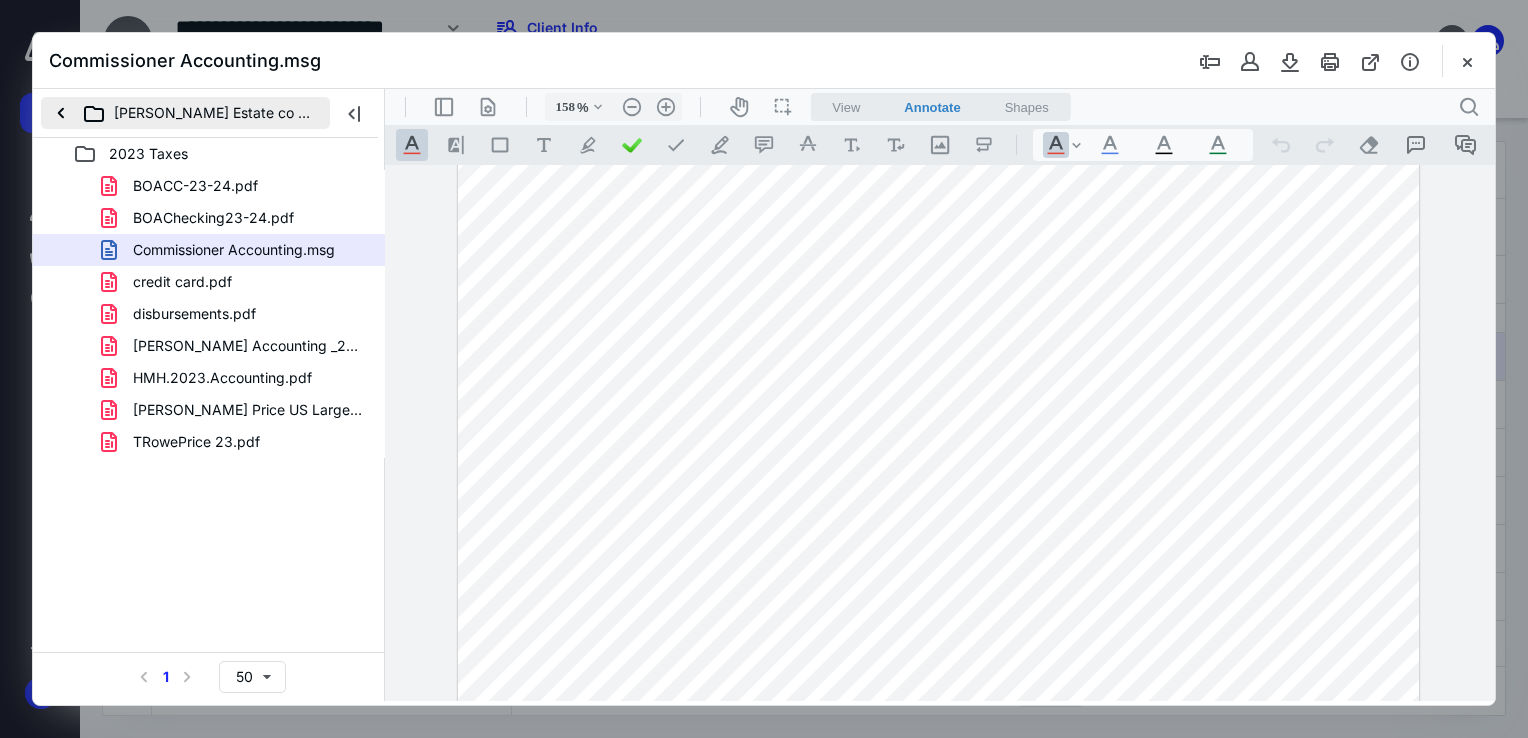 click on "[PERSON_NAME] Estate  co [PERSON_NAME], CVR" at bounding box center [185, 113] 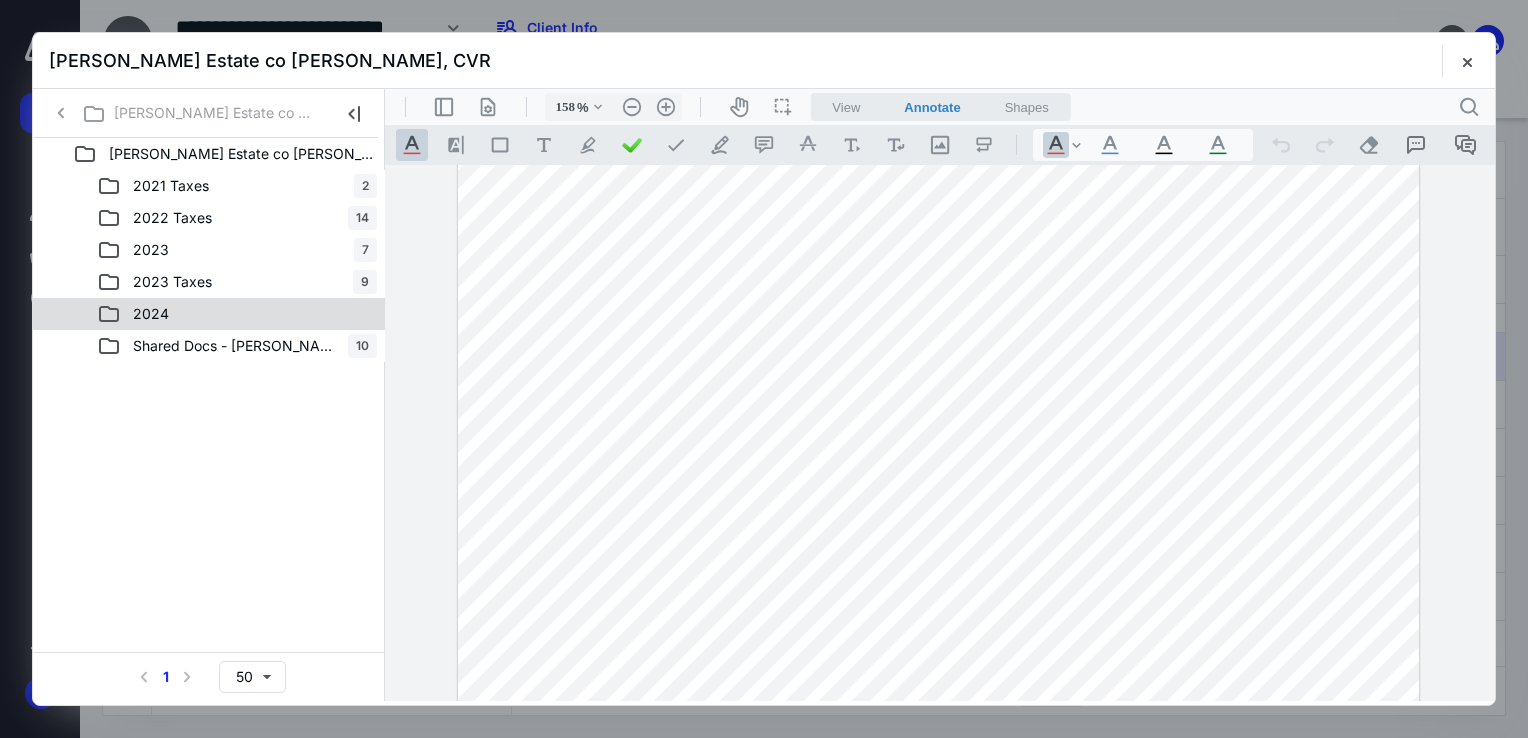 click on "2024" at bounding box center [237, 314] 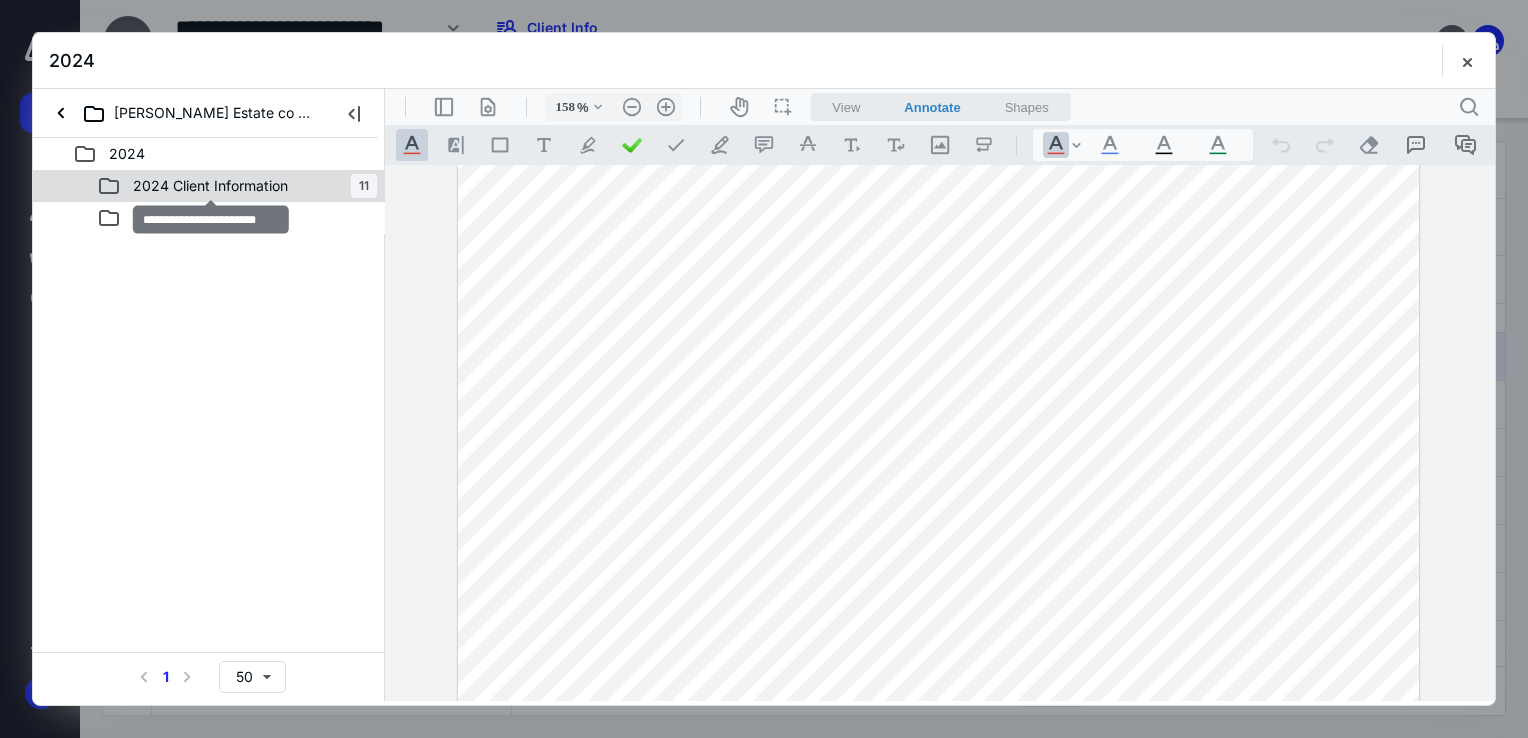 click on "2024 Client Information" at bounding box center (210, 186) 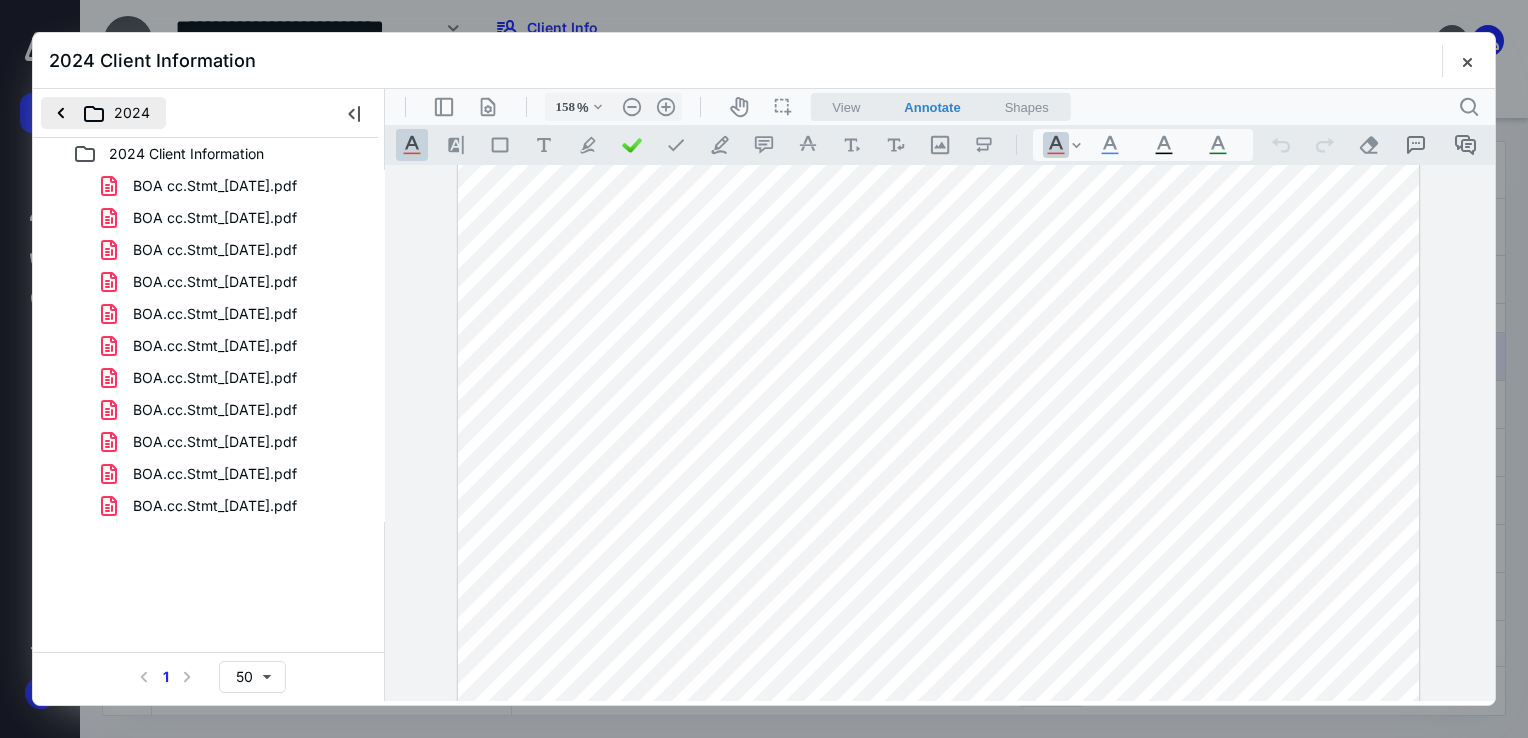 click on "2024" at bounding box center [103, 113] 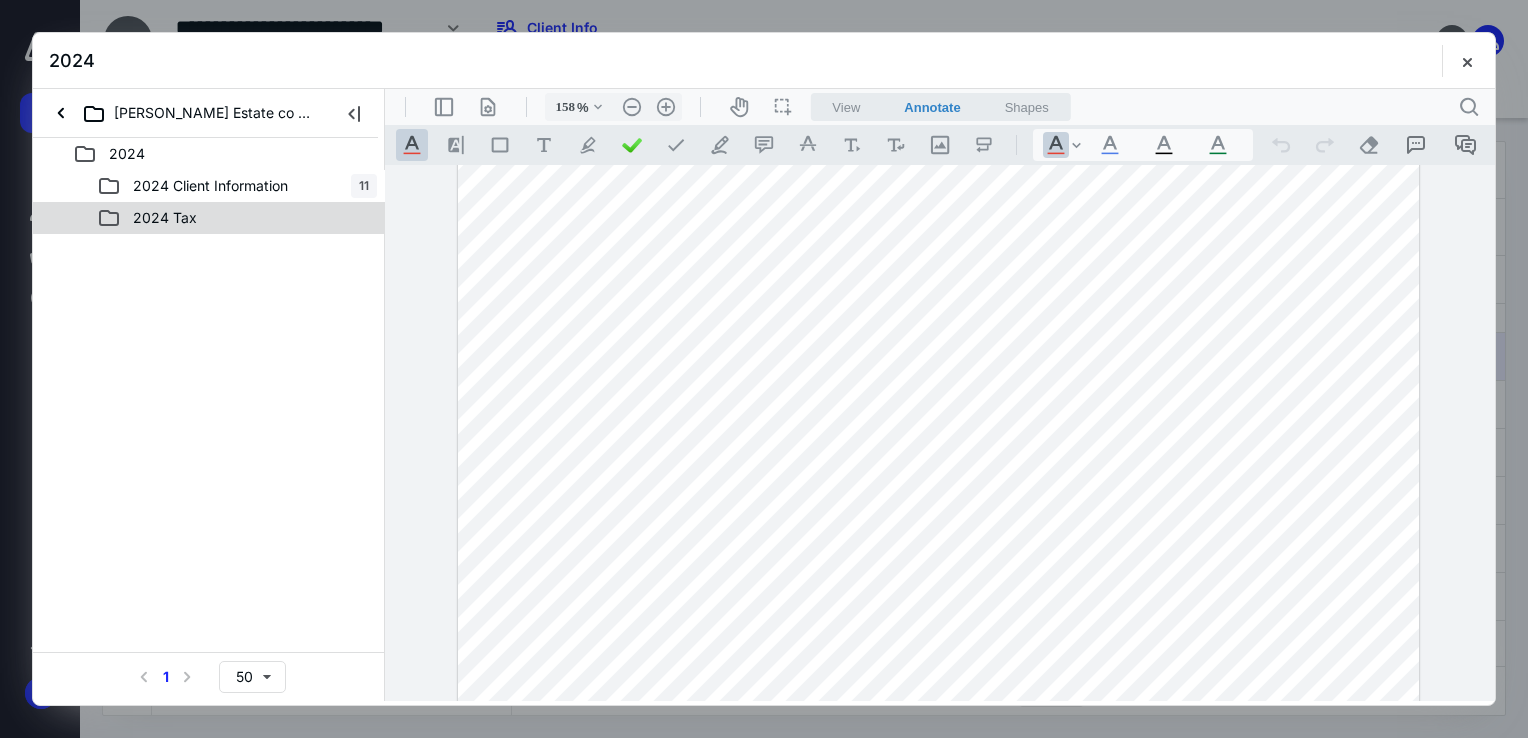 click on "2024 Tax" at bounding box center (165, 218) 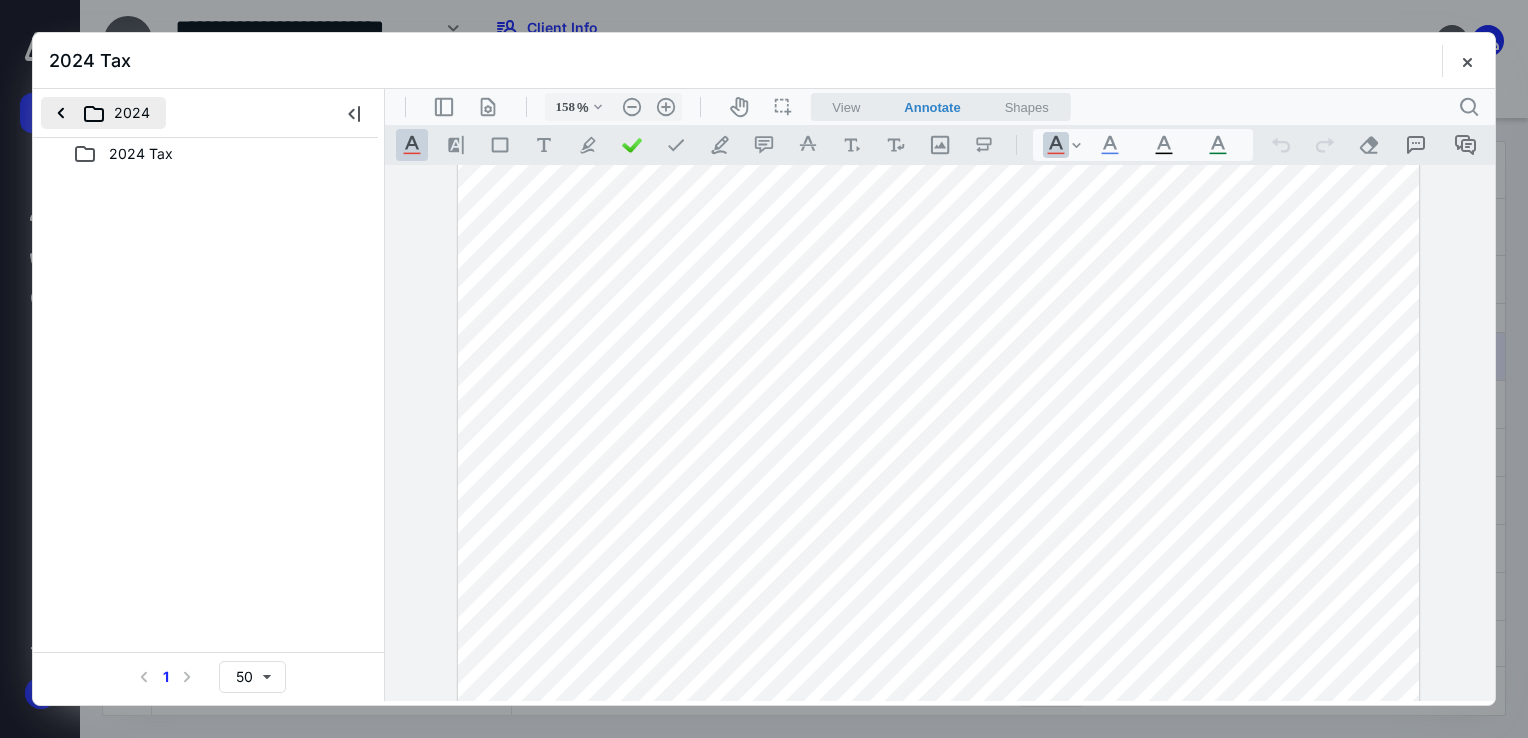 click on "2024" at bounding box center [103, 113] 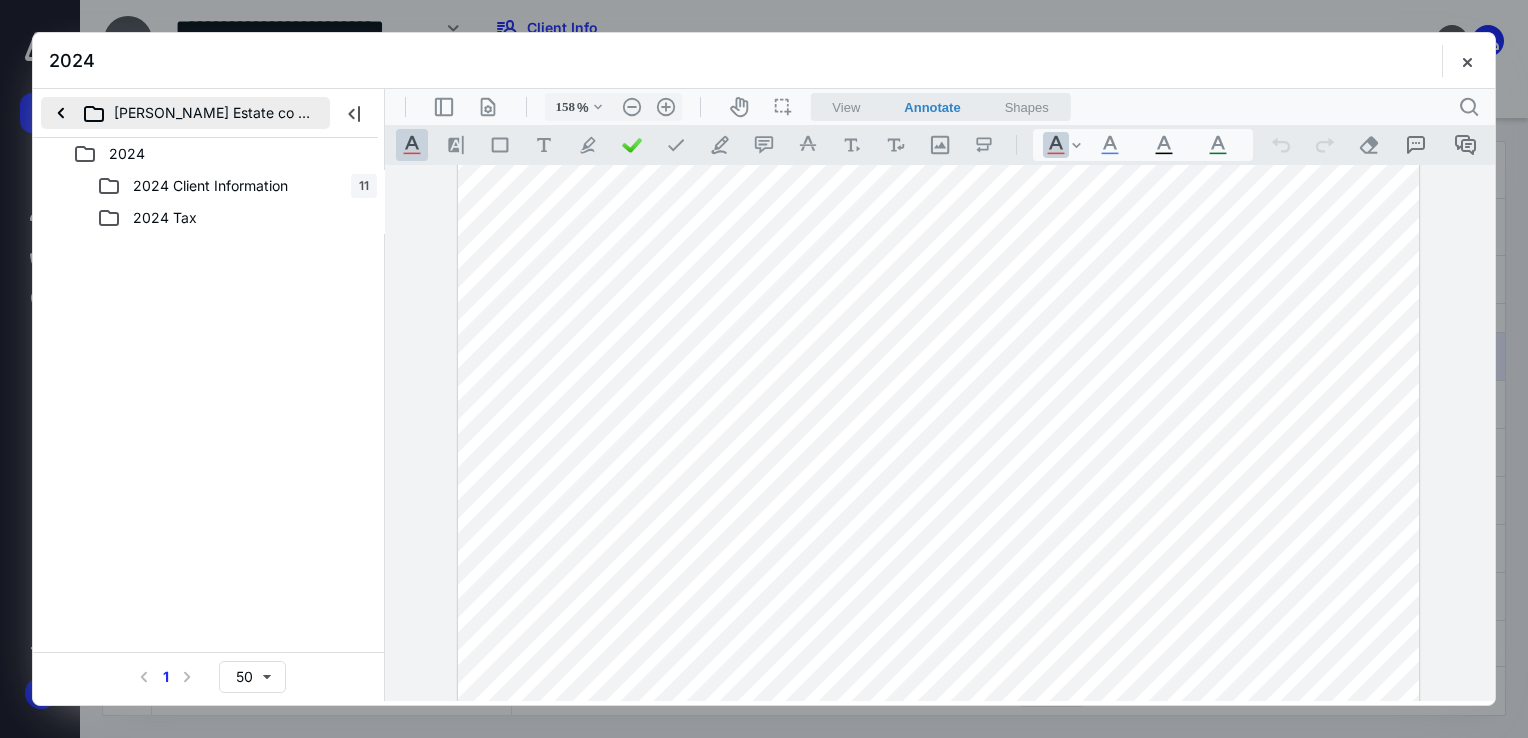 click on "[PERSON_NAME] Estate  co [PERSON_NAME], CVR" at bounding box center (185, 113) 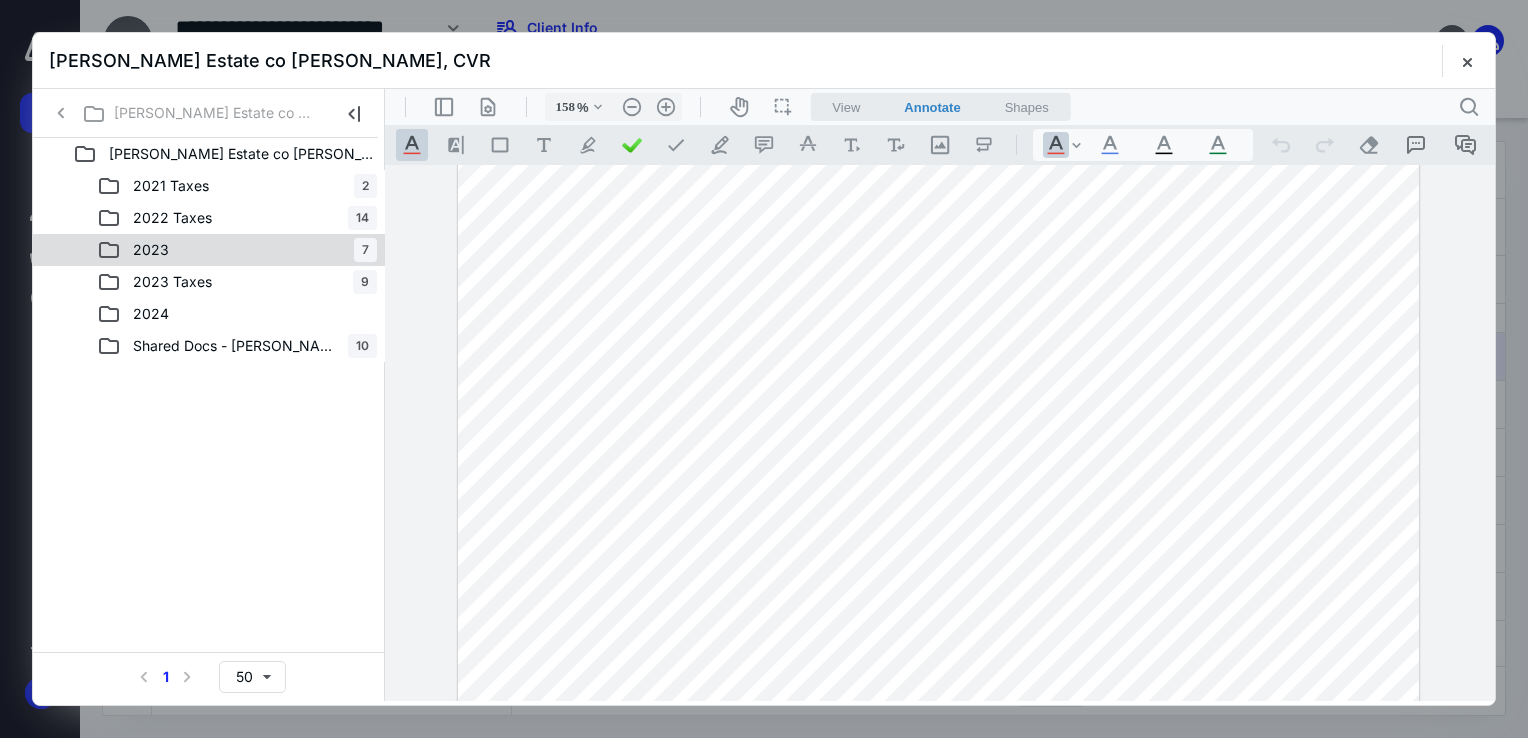 click on "2023 7" at bounding box center [237, 250] 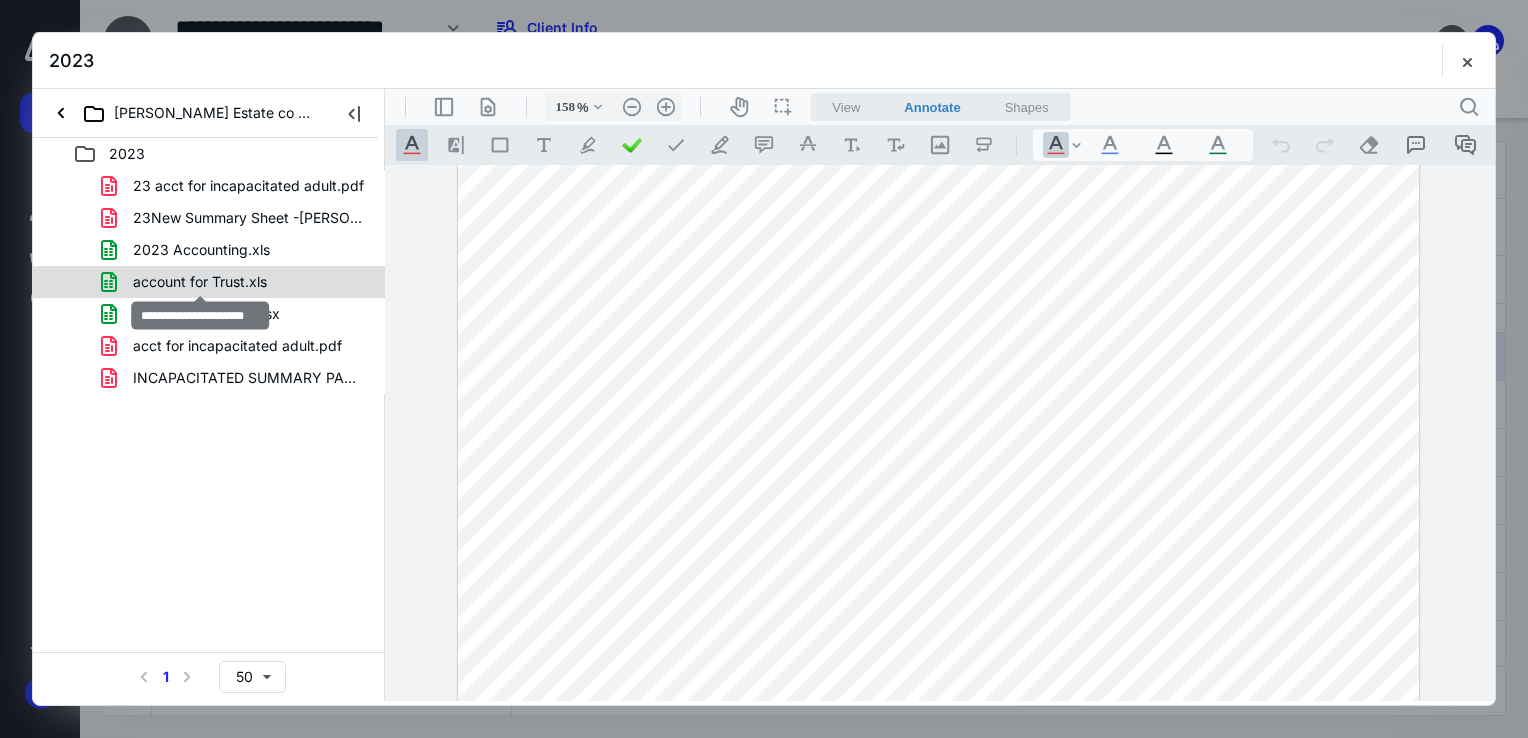 click on "account for Trust.xls" at bounding box center (200, 282) 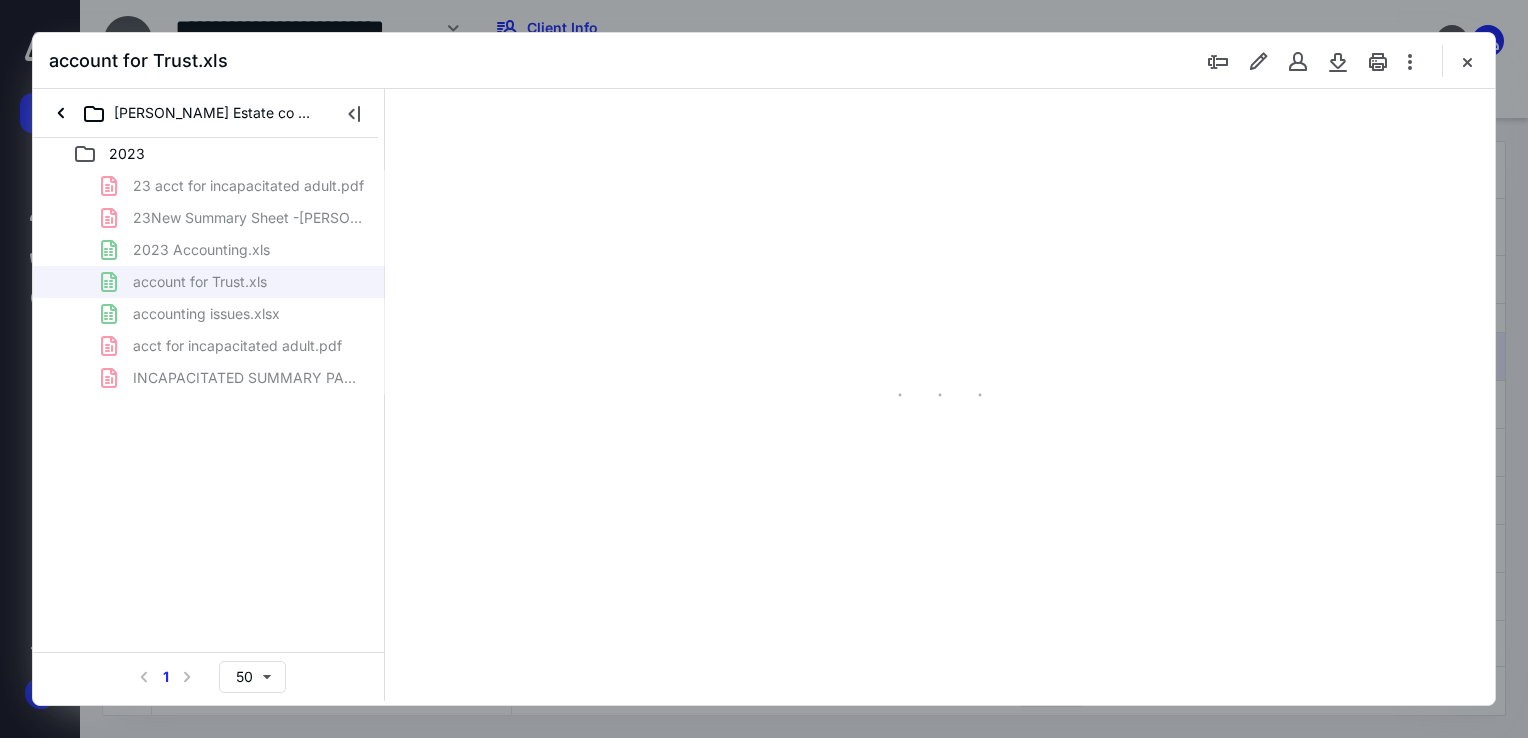 scroll, scrollTop: 79, scrollLeft: 0, axis: vertical 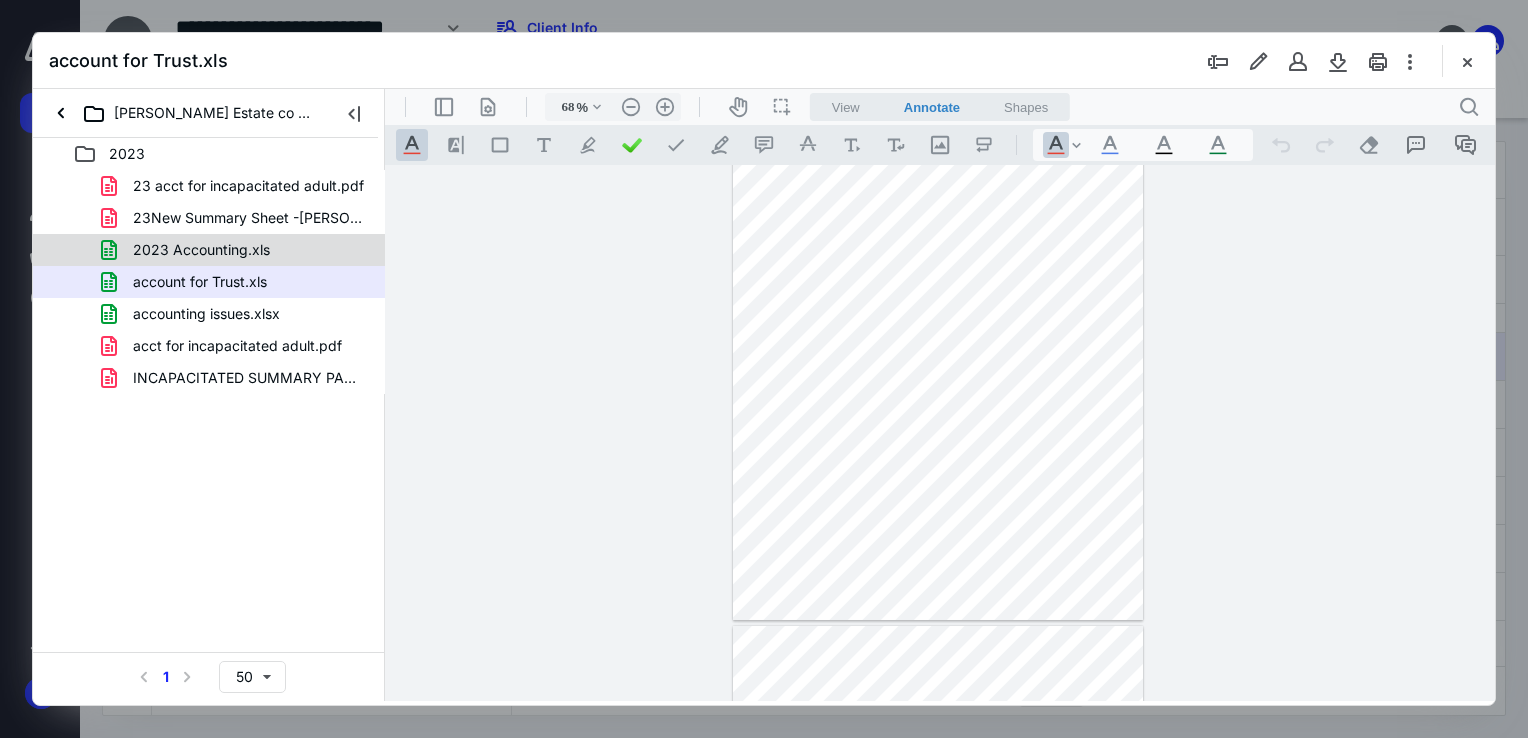 click on "2023 Accounting.xls" at bounding box center [201, 250] 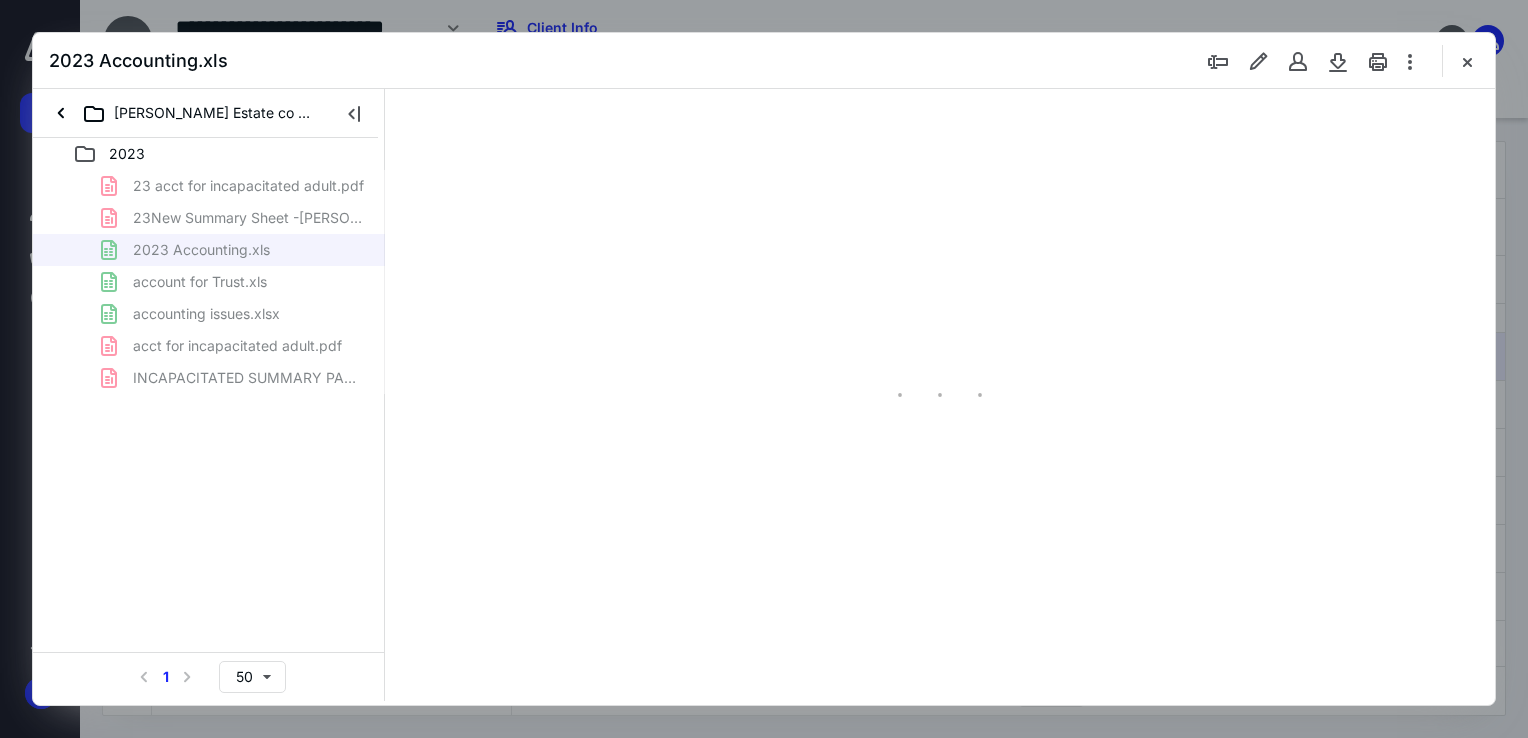 type on "68" 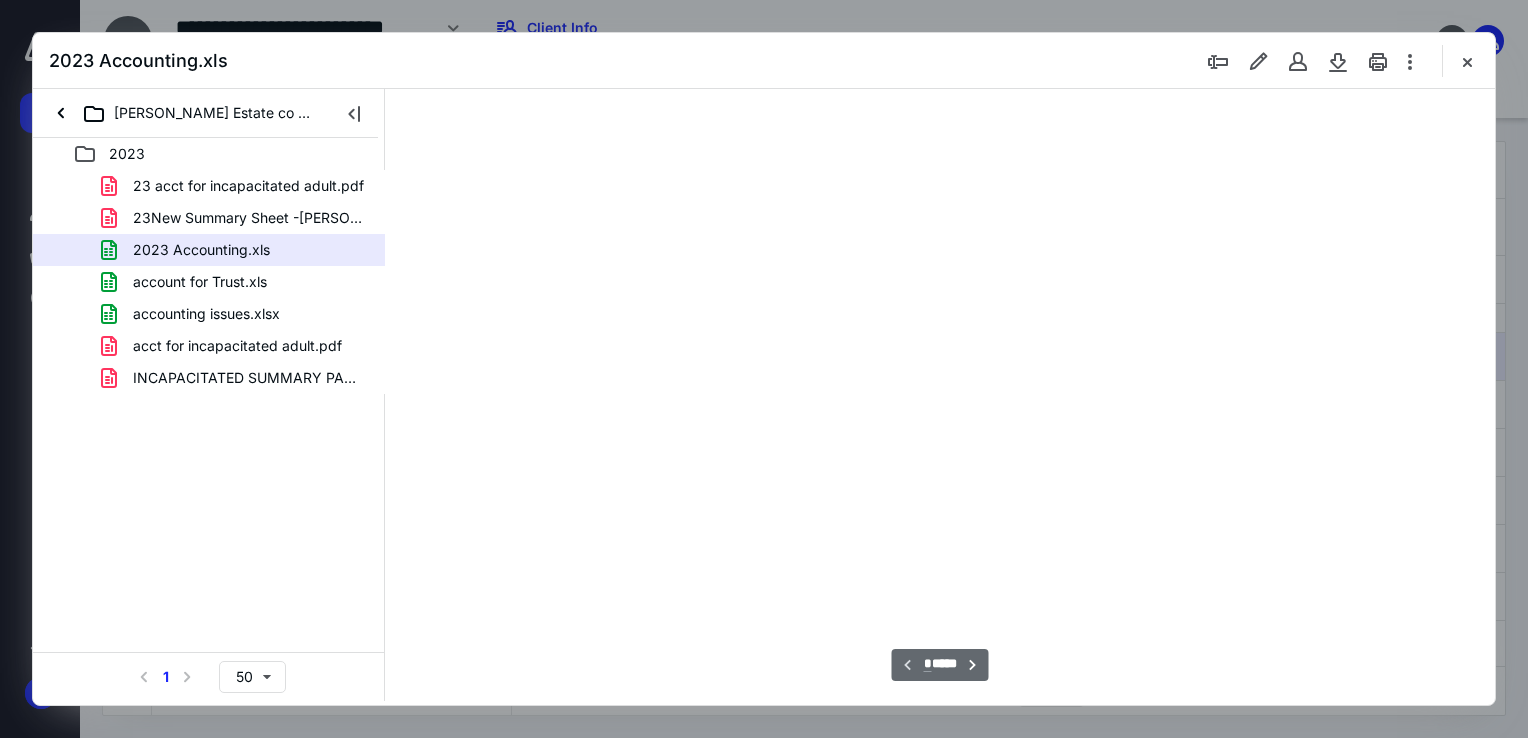 scroll, scrollTop: 79, scrollLeft: 0, axis: vertical 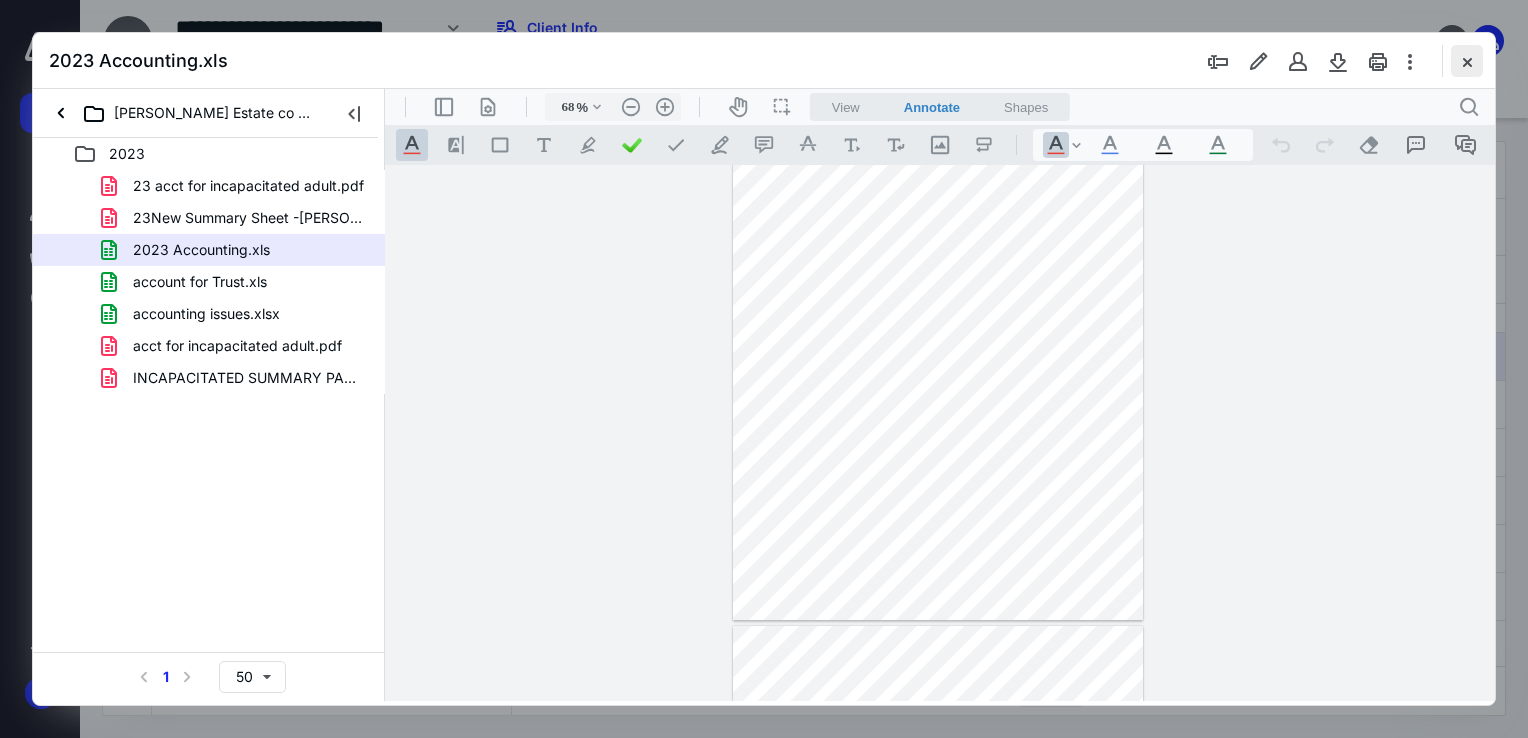 click at bounding box center [1467, 61] 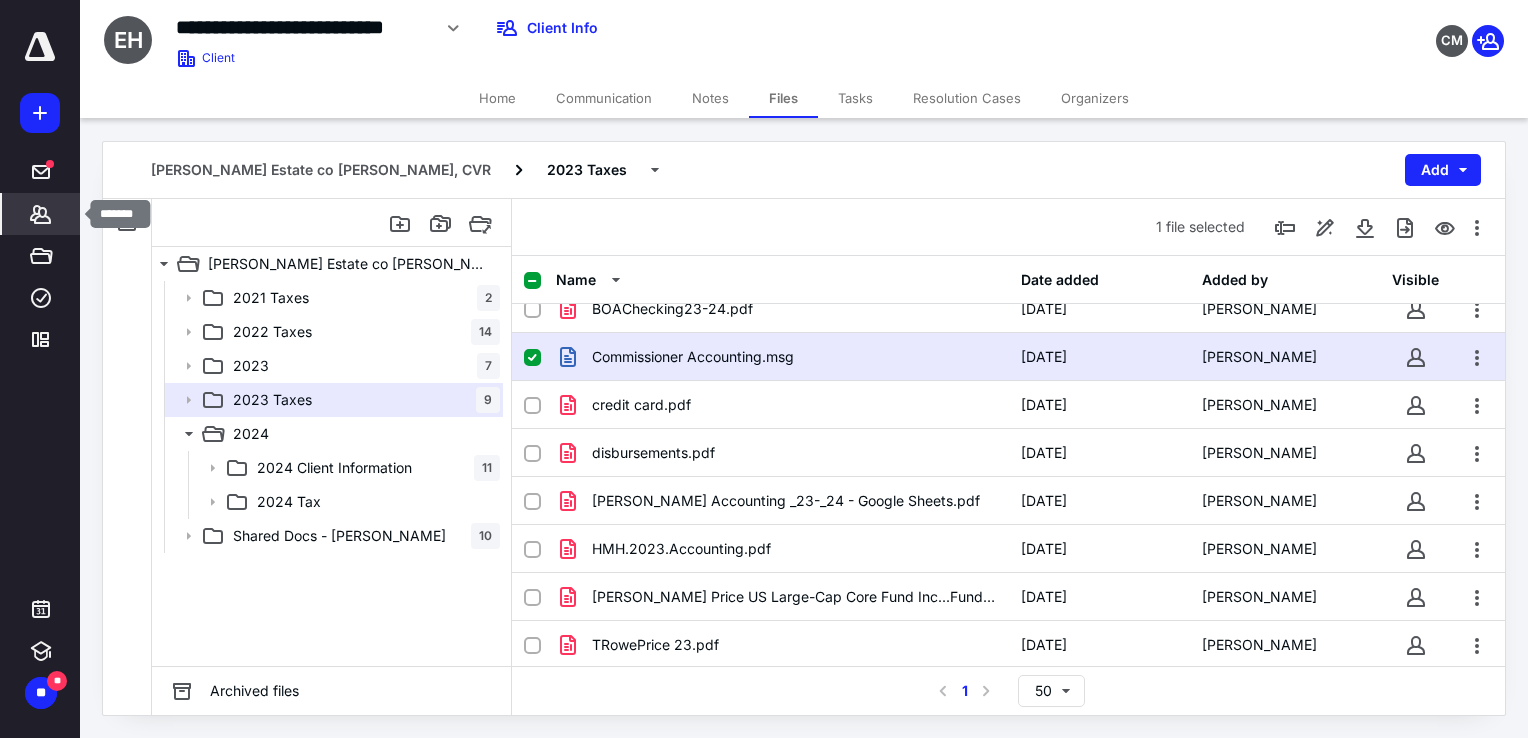 click on "*******" at bounding box center (41, 214) 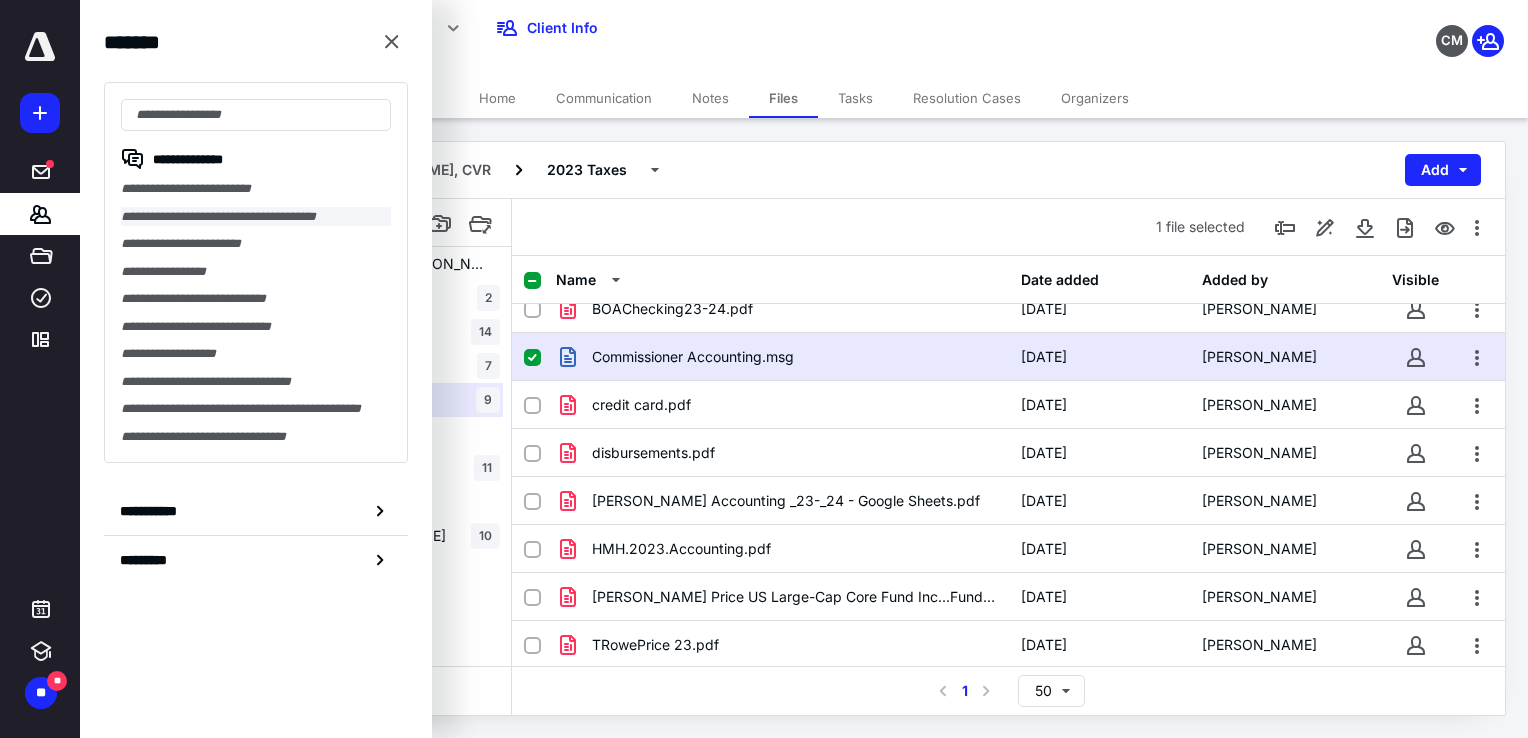 click on "**********" at bounding box center [256, 217] 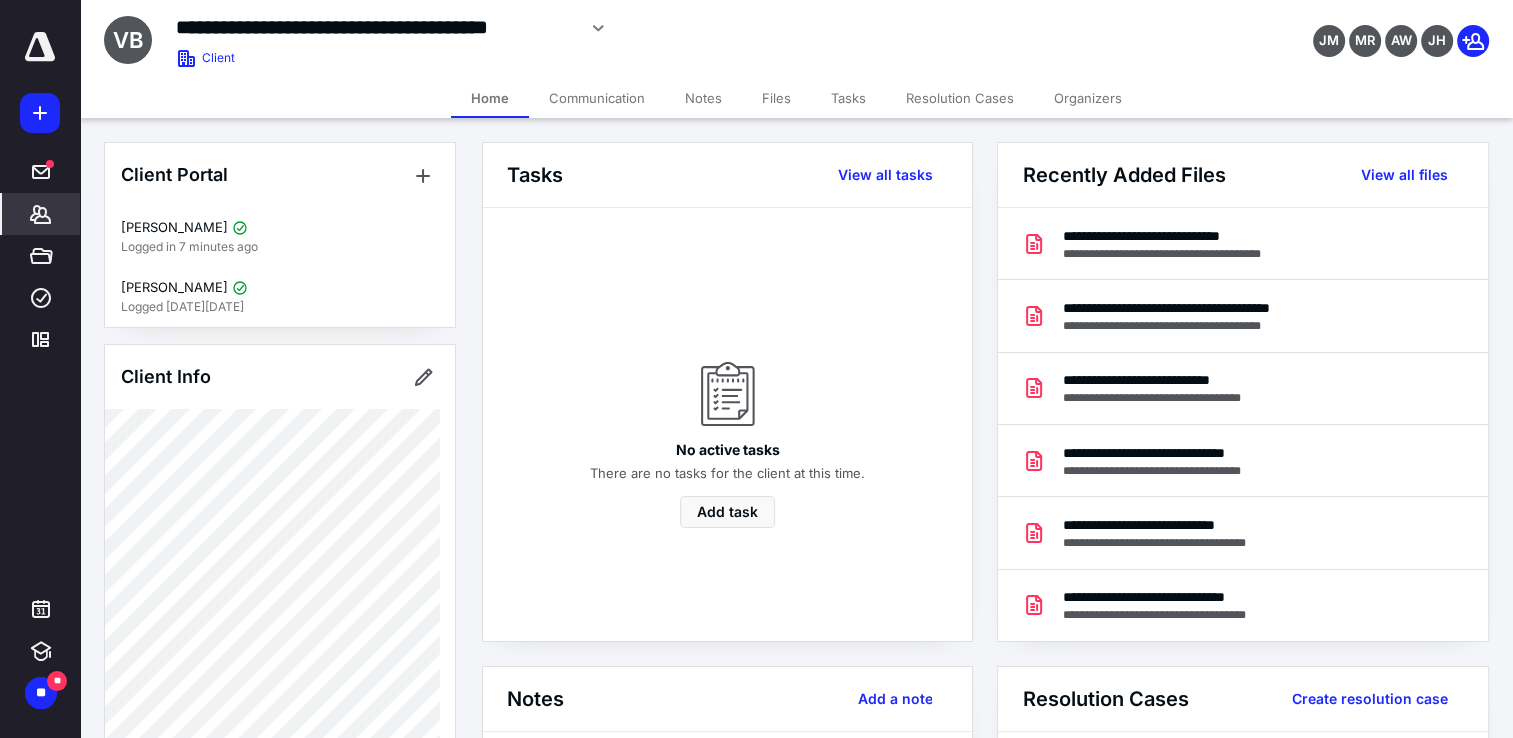 click on "Files" at bounding box center [776, 98] 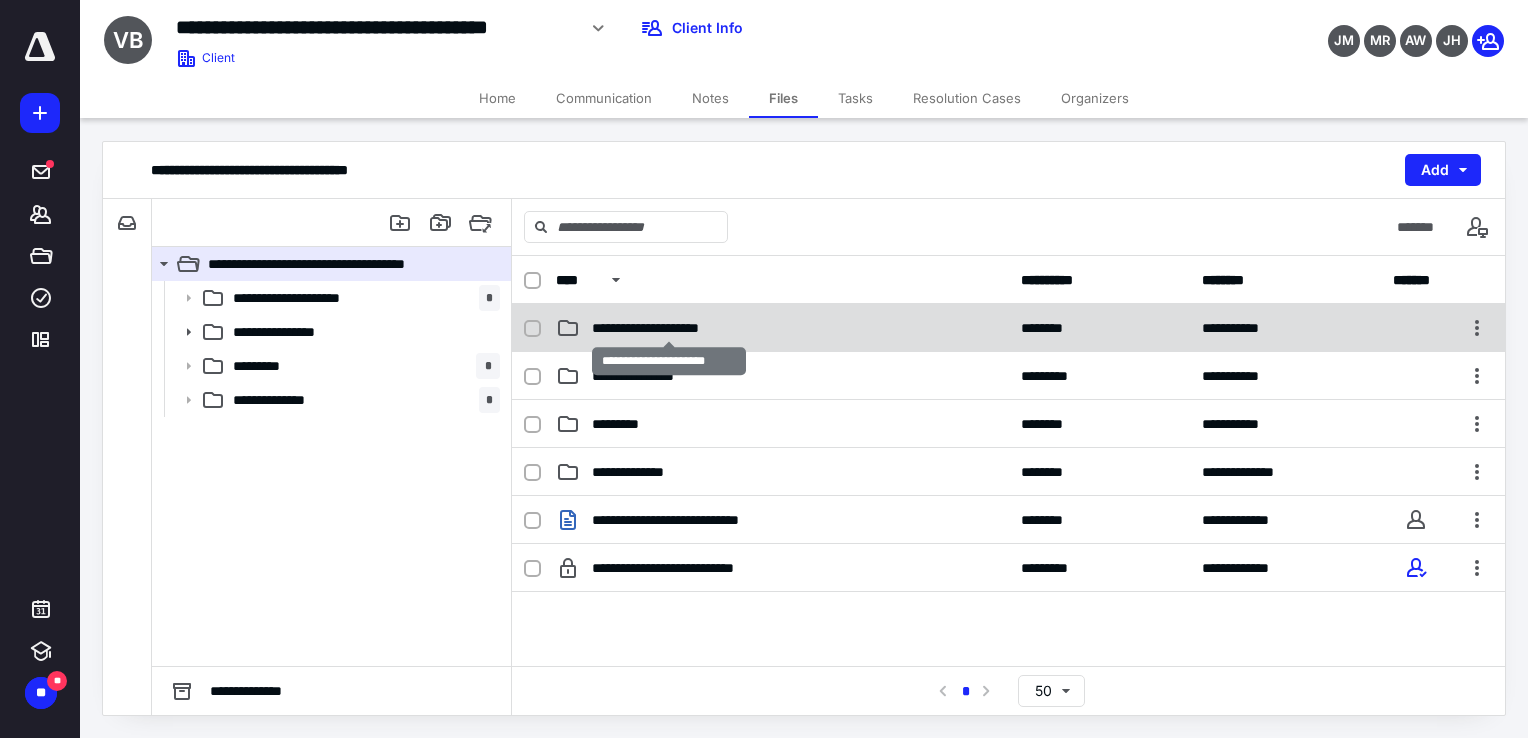click on "**********" at bounding box center (669, 328) 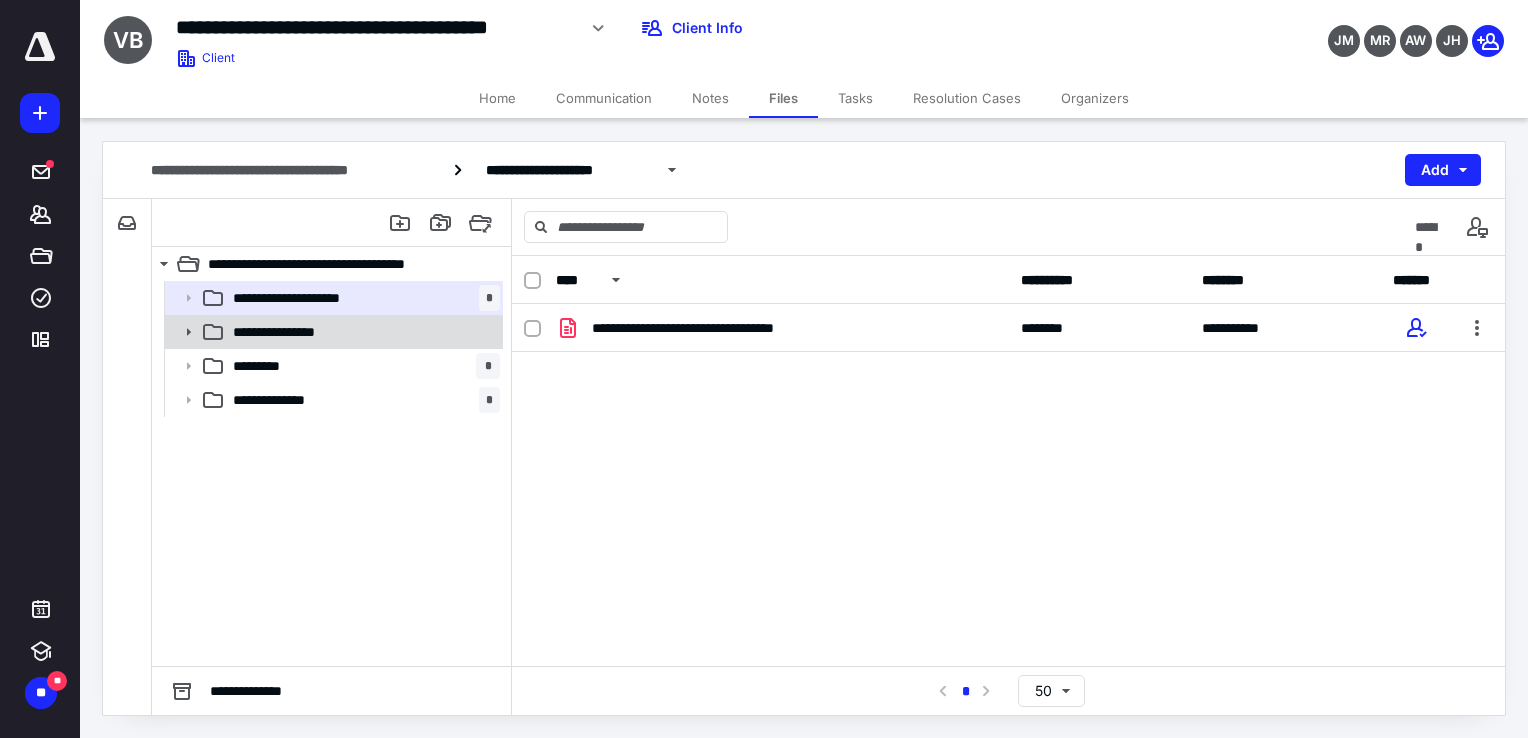 click on "**********" at bounding box center [295, 332] 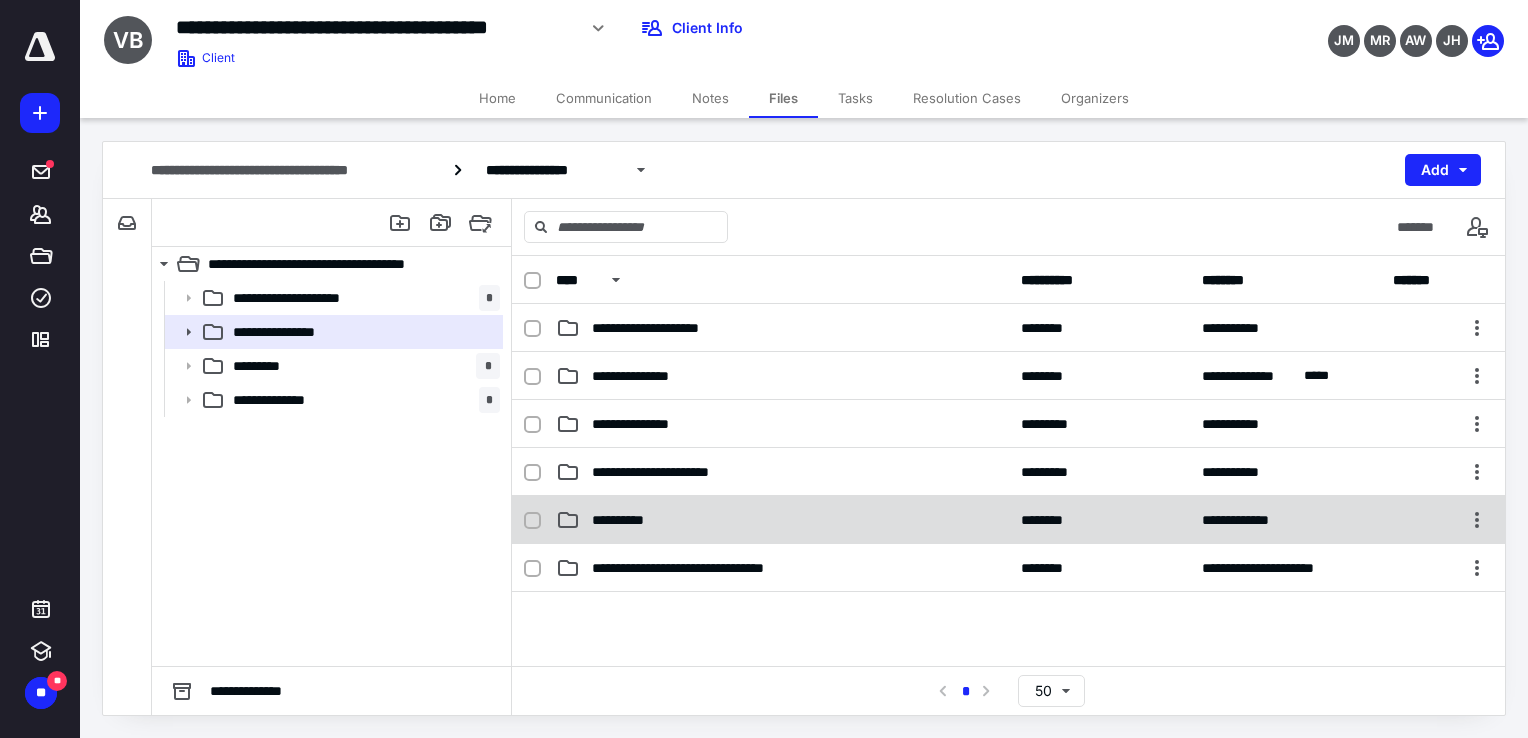 click on "**********" at bounding box center (629, 520) 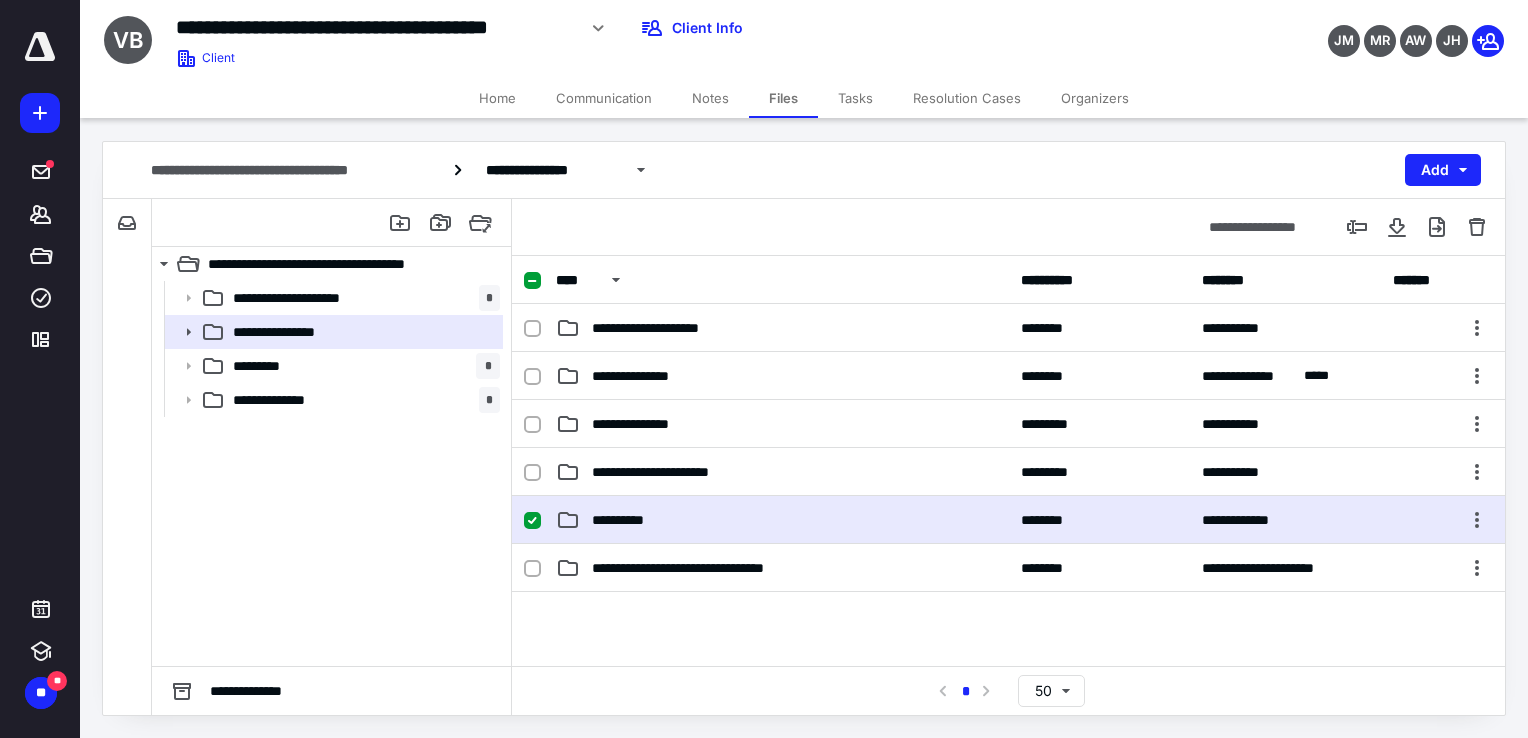 click on "**********" at bounding box center [629, 520] 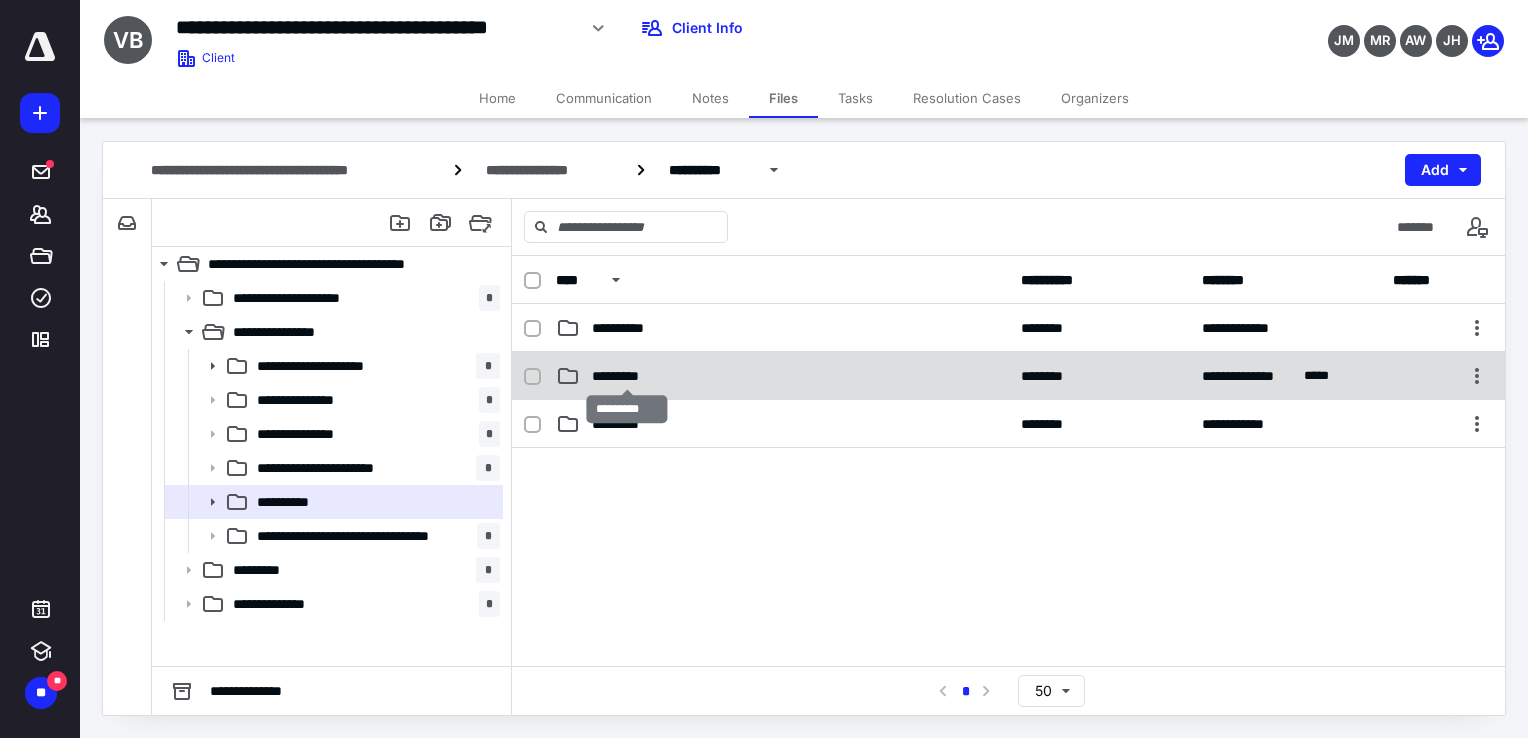 click on "*********" at bounding box center (627, 376) 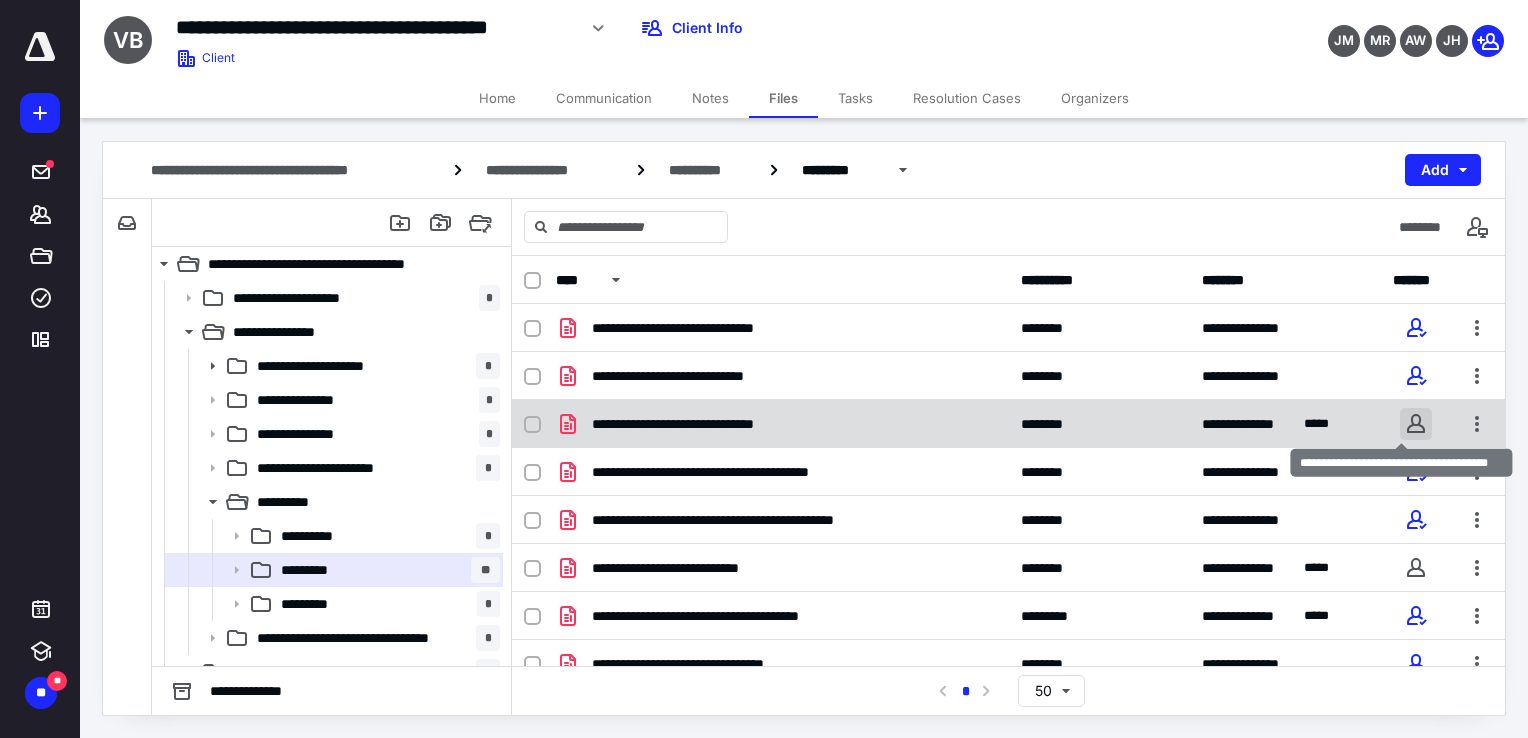 click at bounding box center (1416, 424) 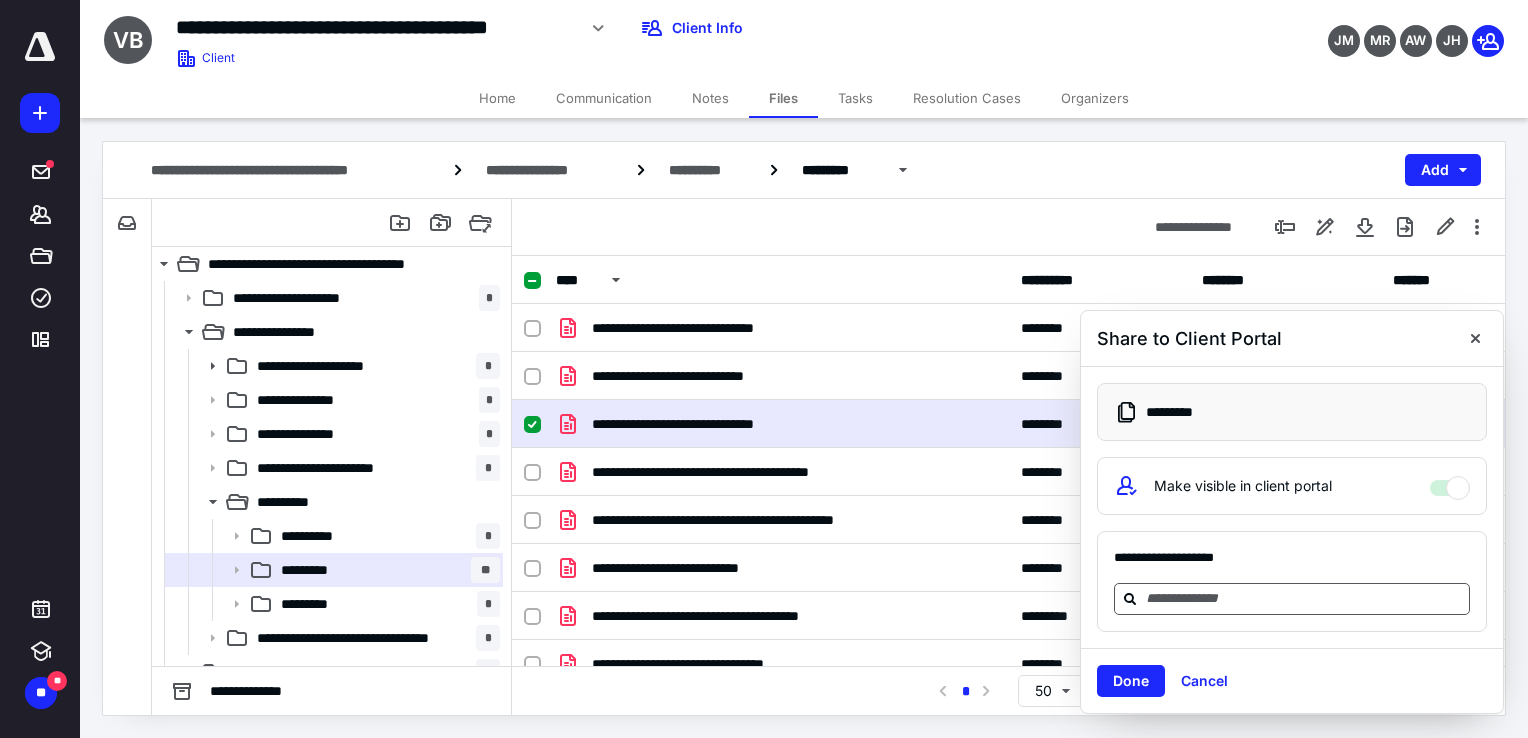 click at bounding box center (1304, 598) 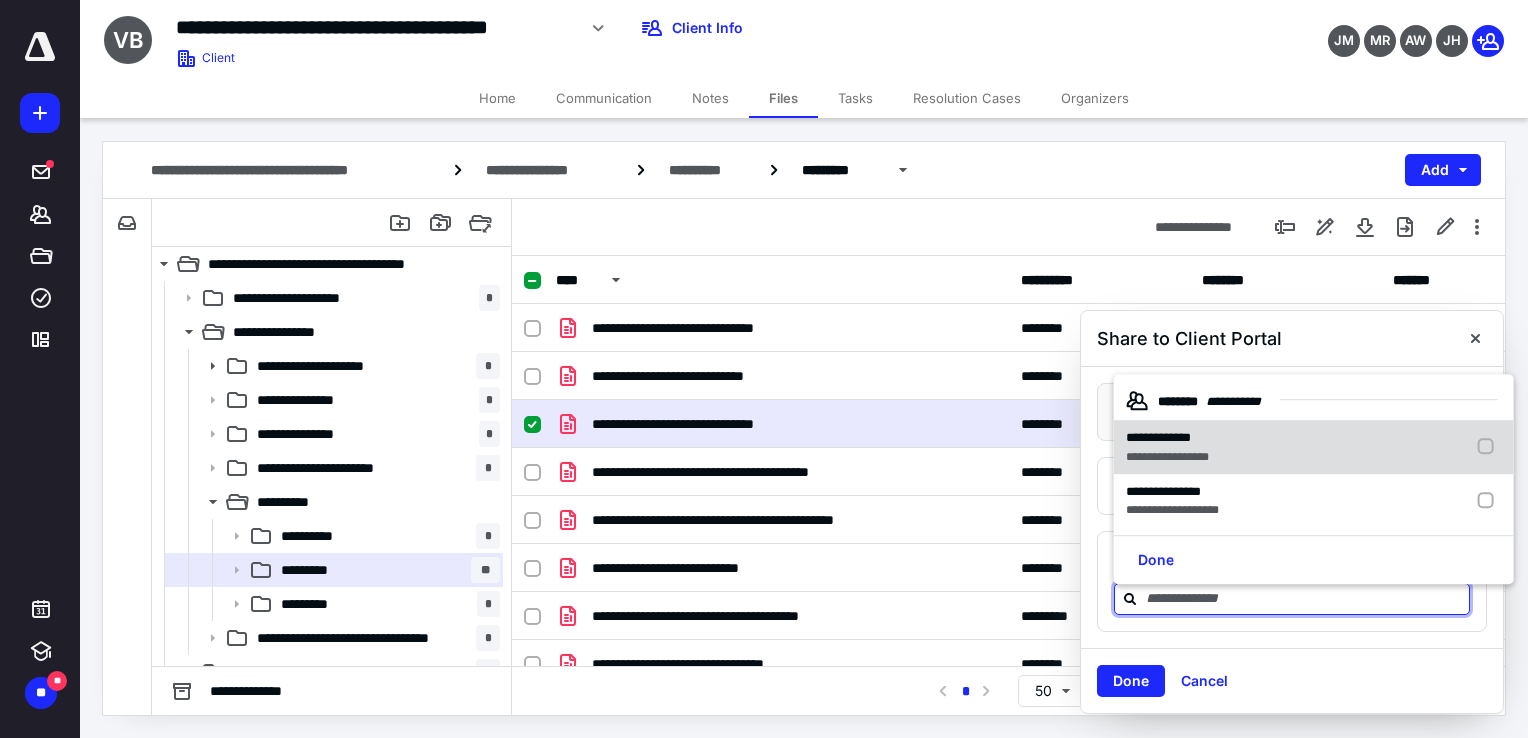 click at bounding box center [1490, 448] 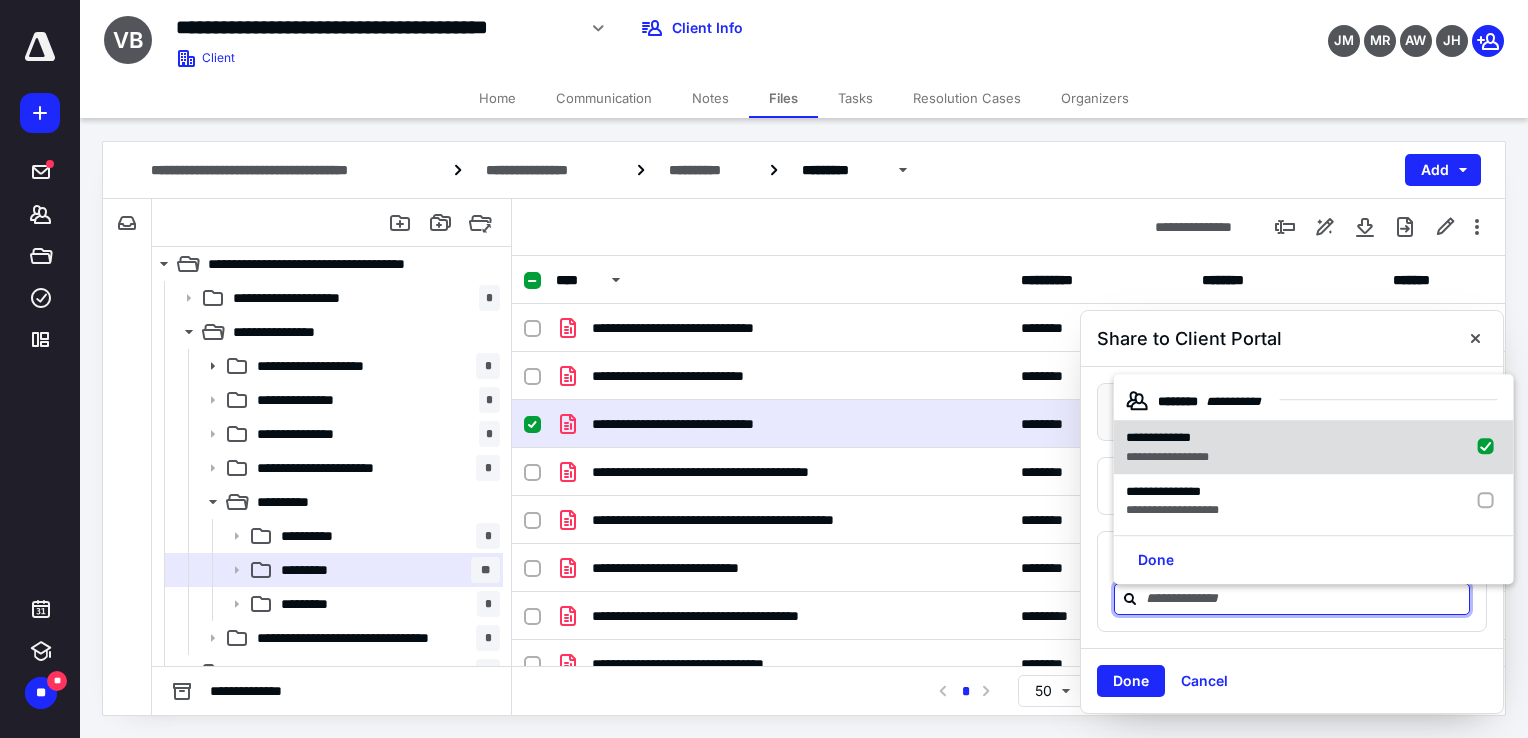 checkbox on "true" 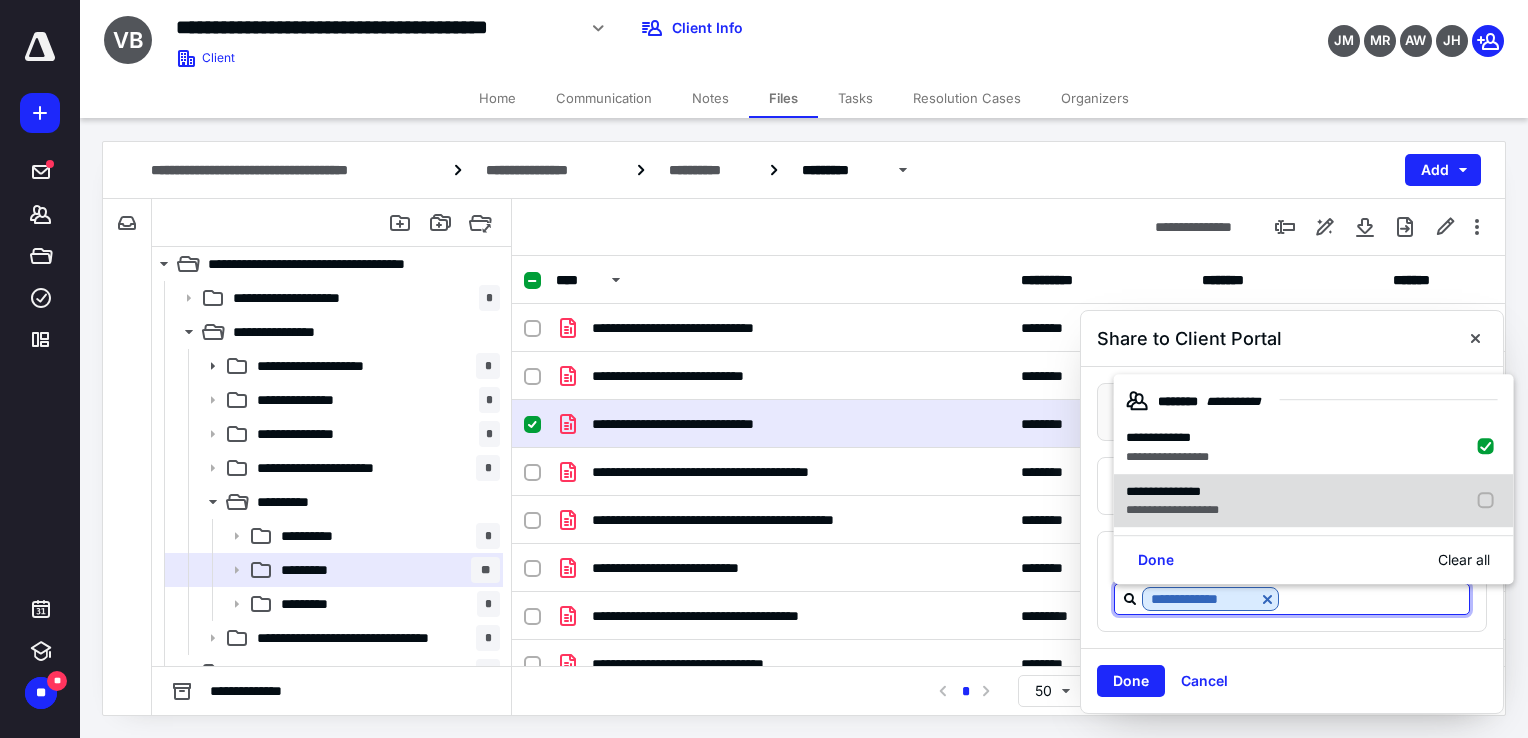 click at bounding box center (1490, 501) 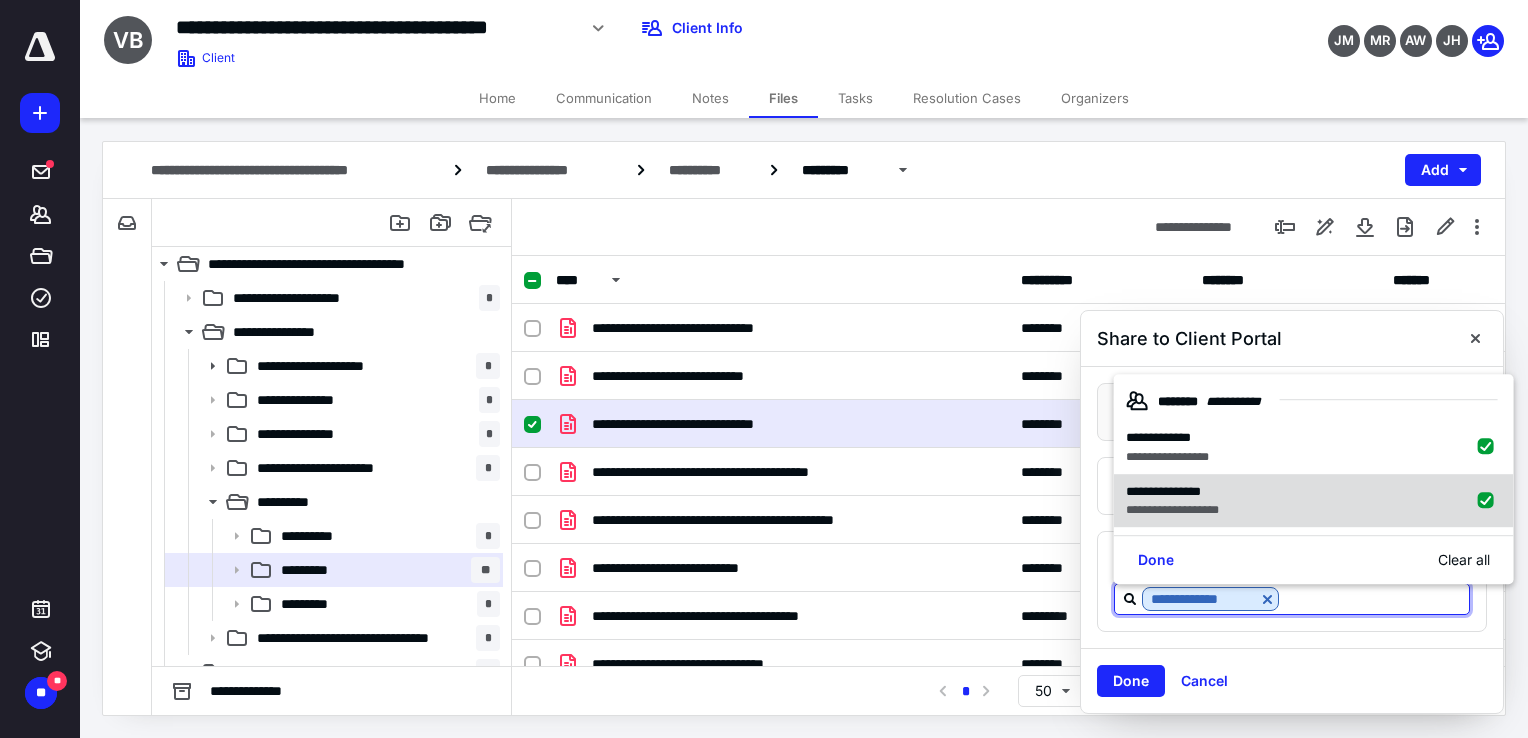 checkbox on "true" 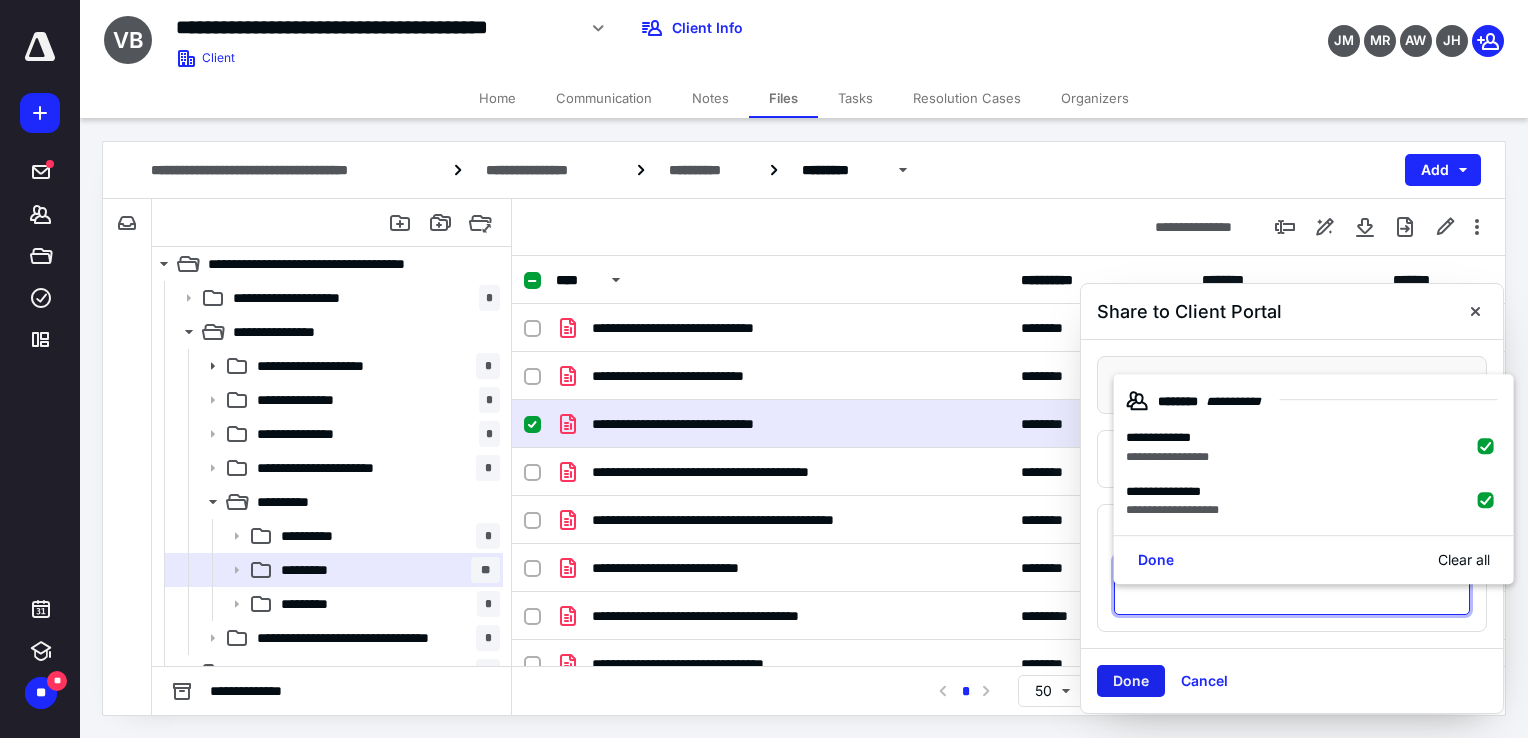 click on "Done" at bounding box center (1131, 681) 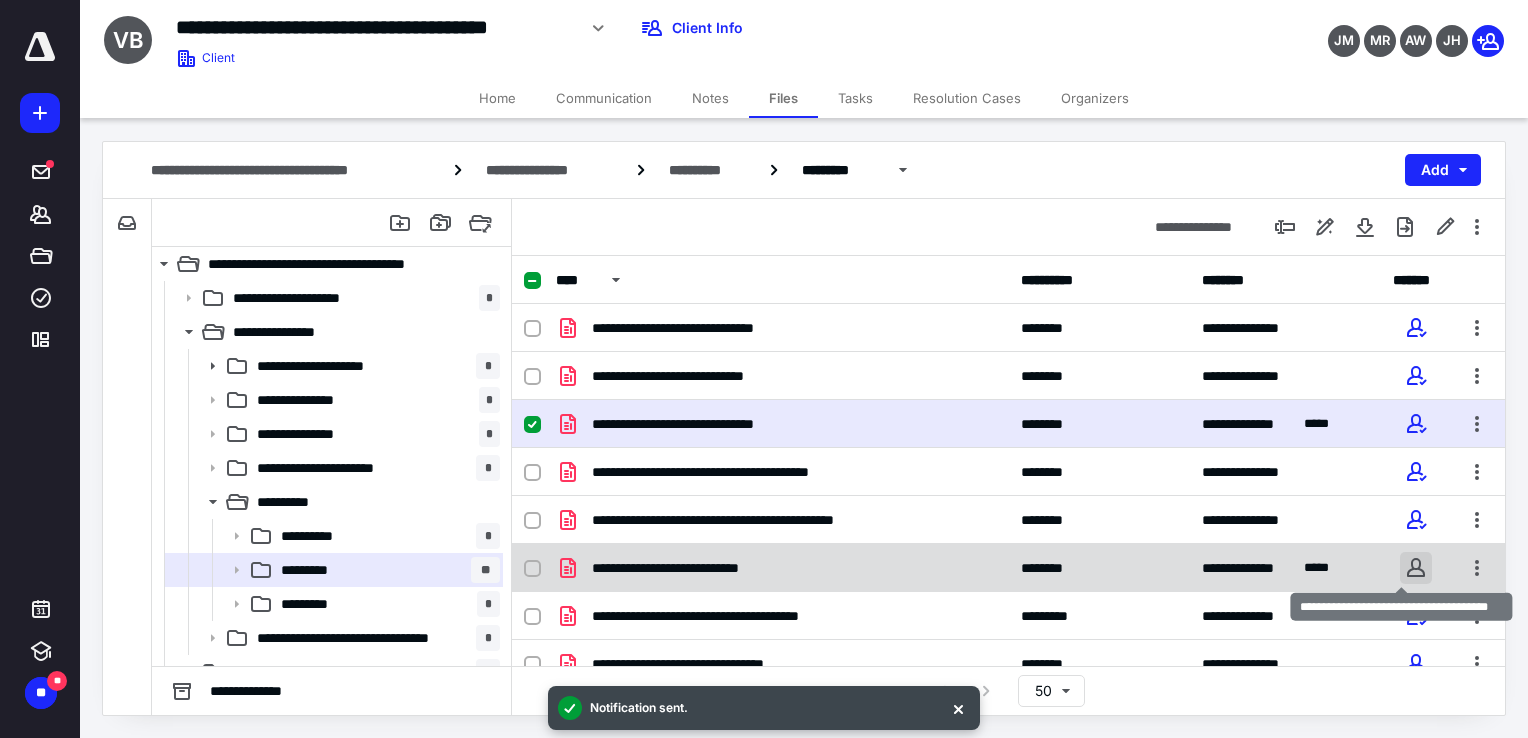 click at bounding box center [1416, 568] 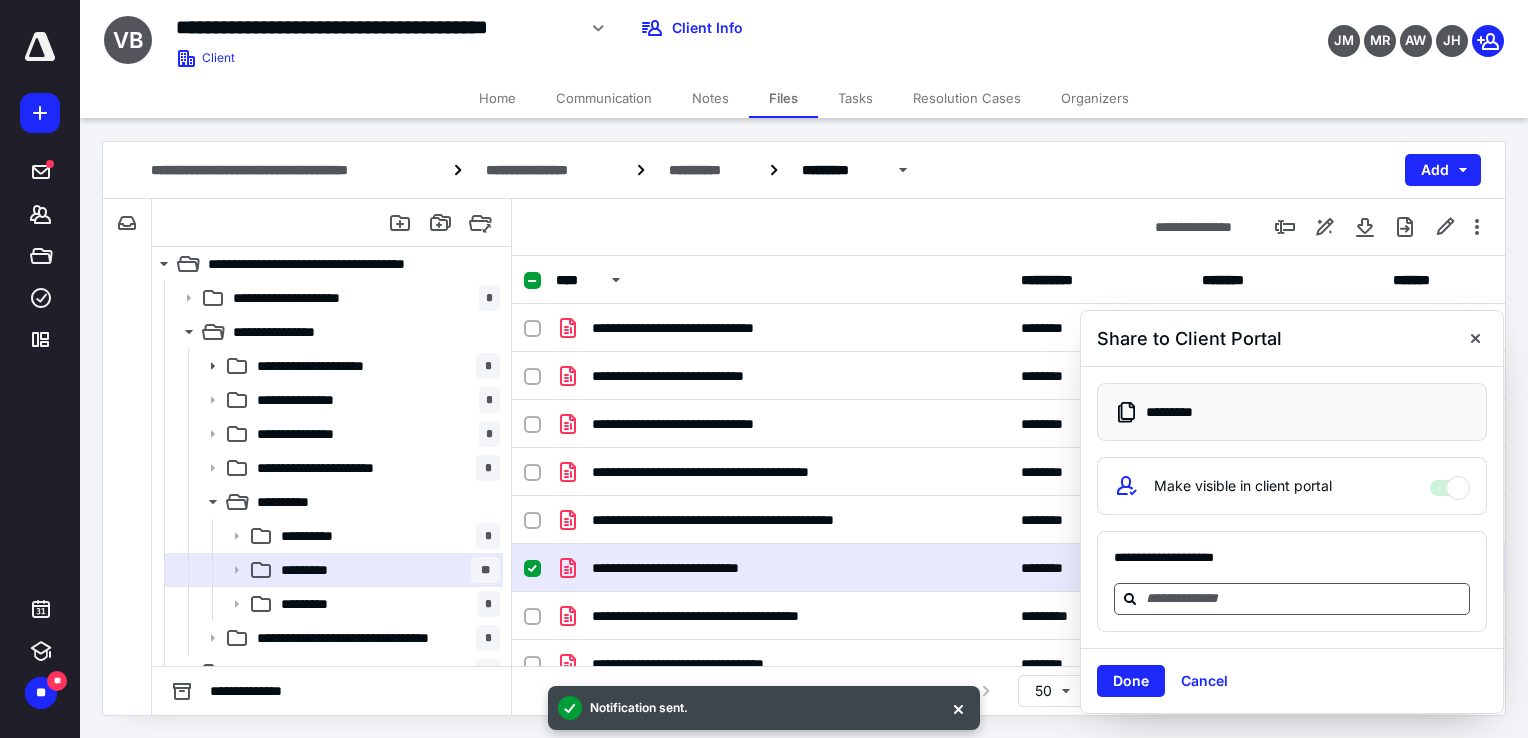 click at bounding box center (1304, 598) 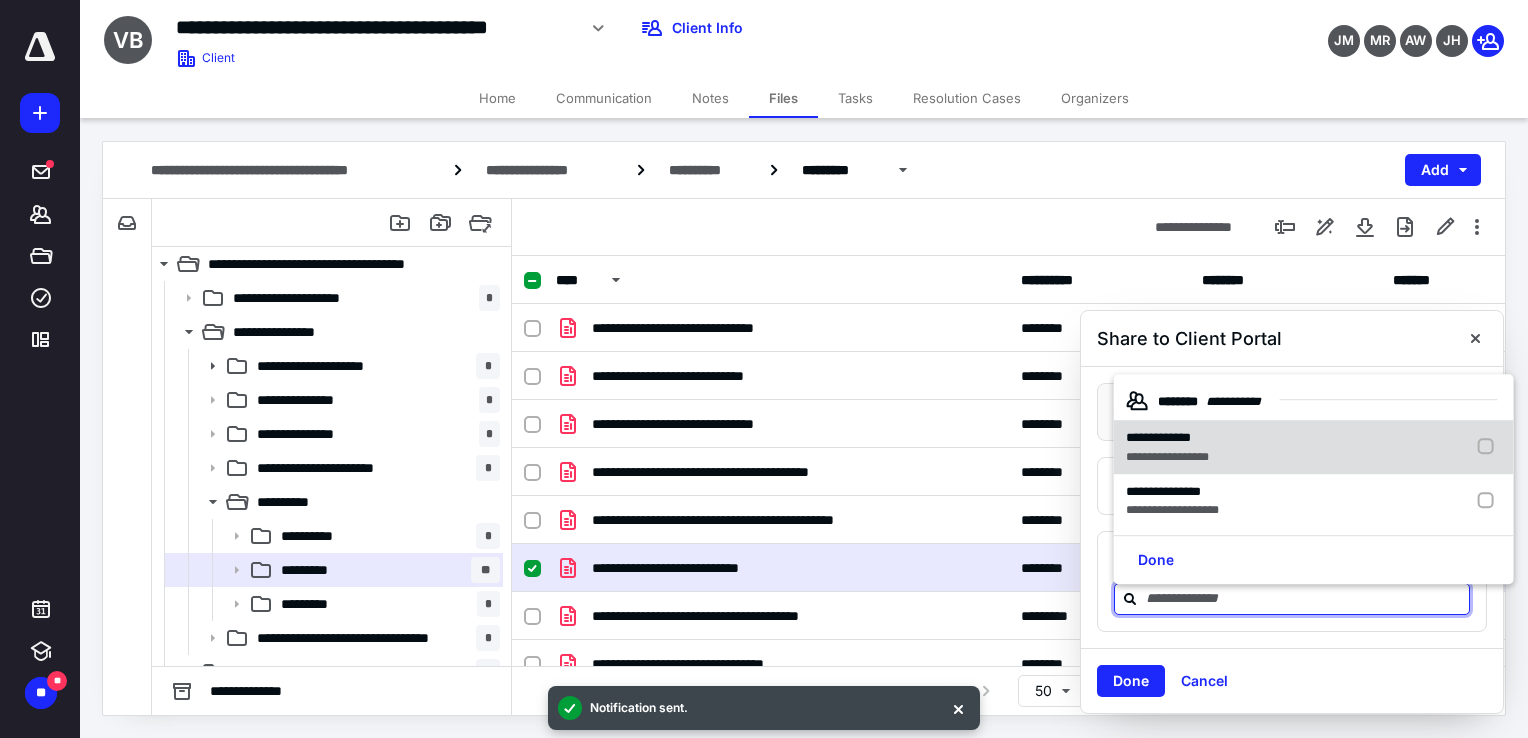 click at bounding box center (1490, 448) 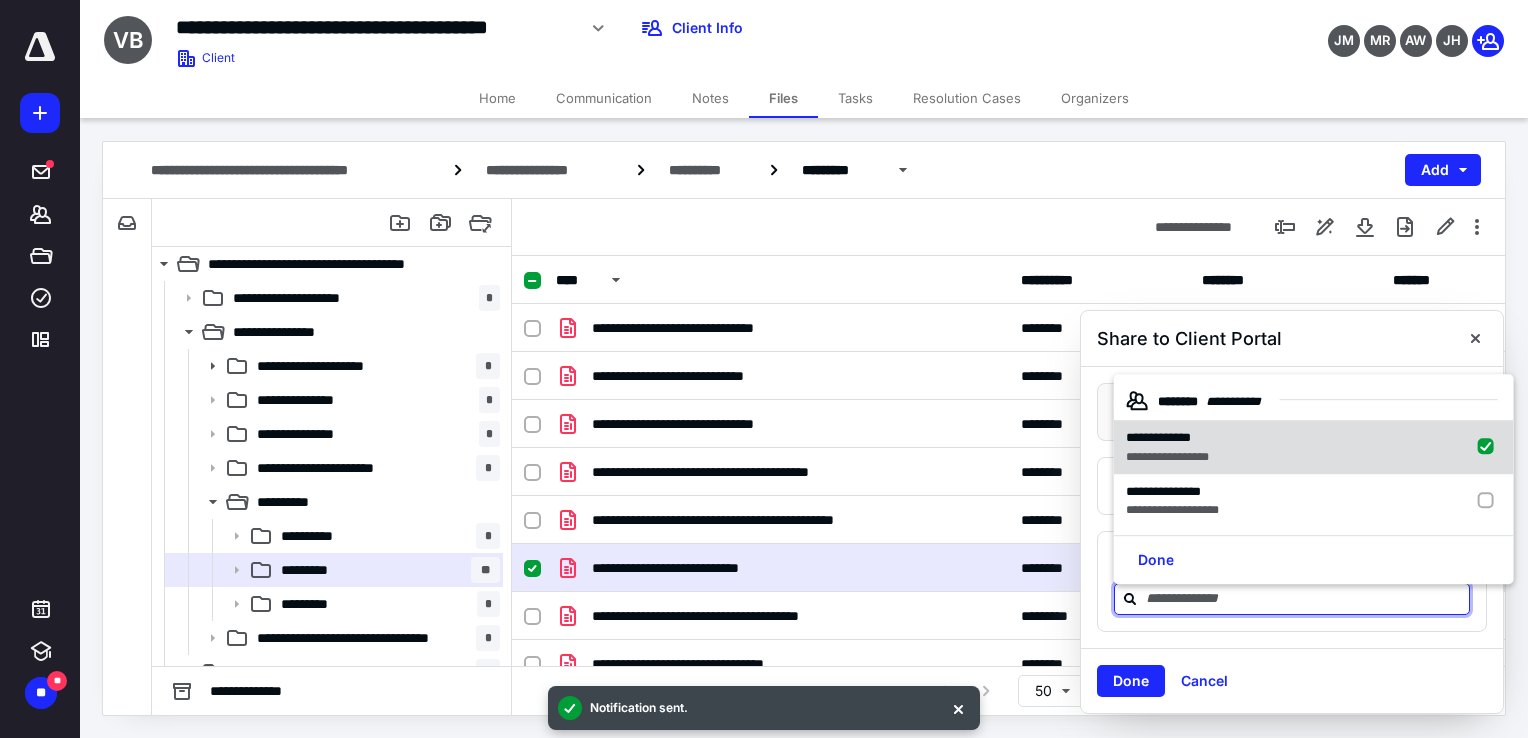 checkbox on "true" 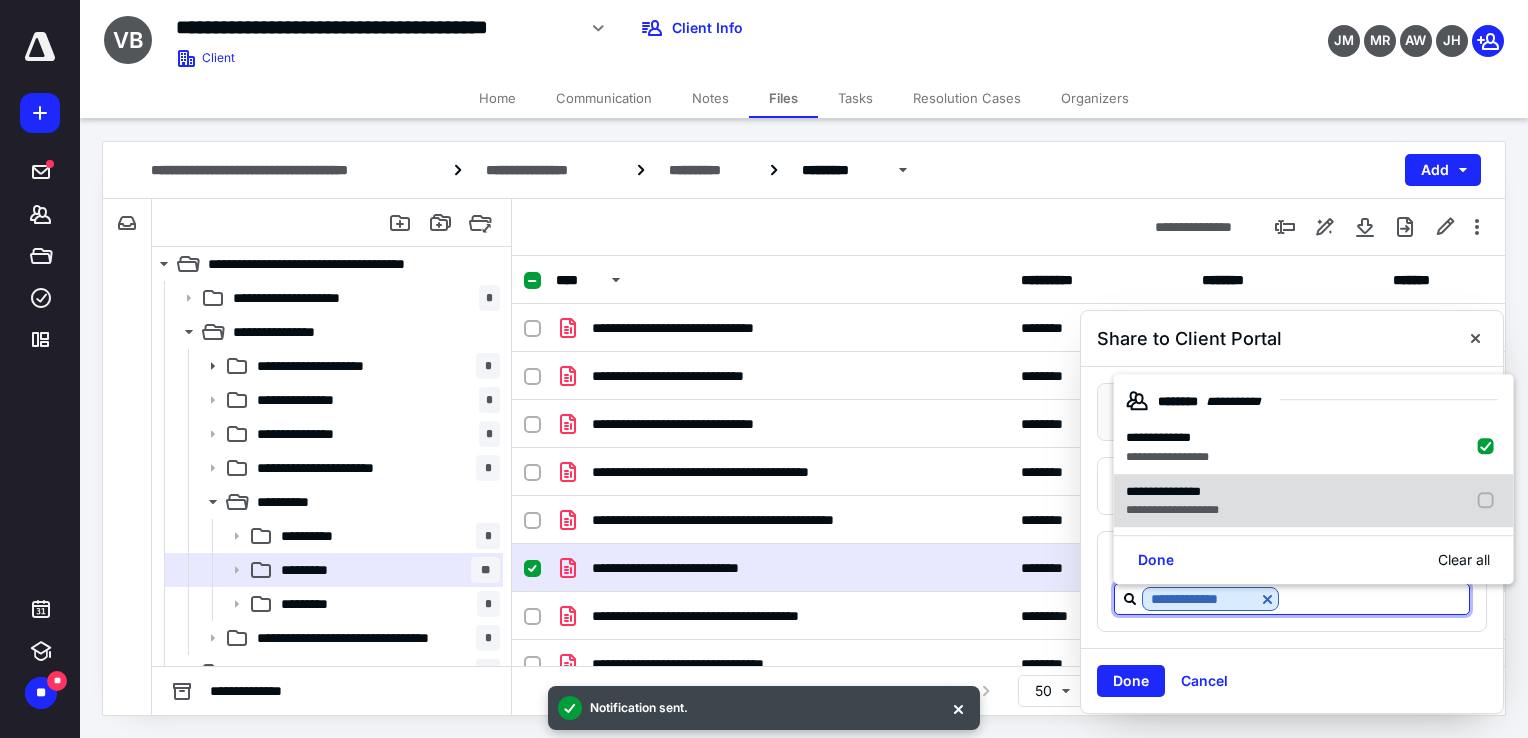 click at bounding box center (1490, 501) 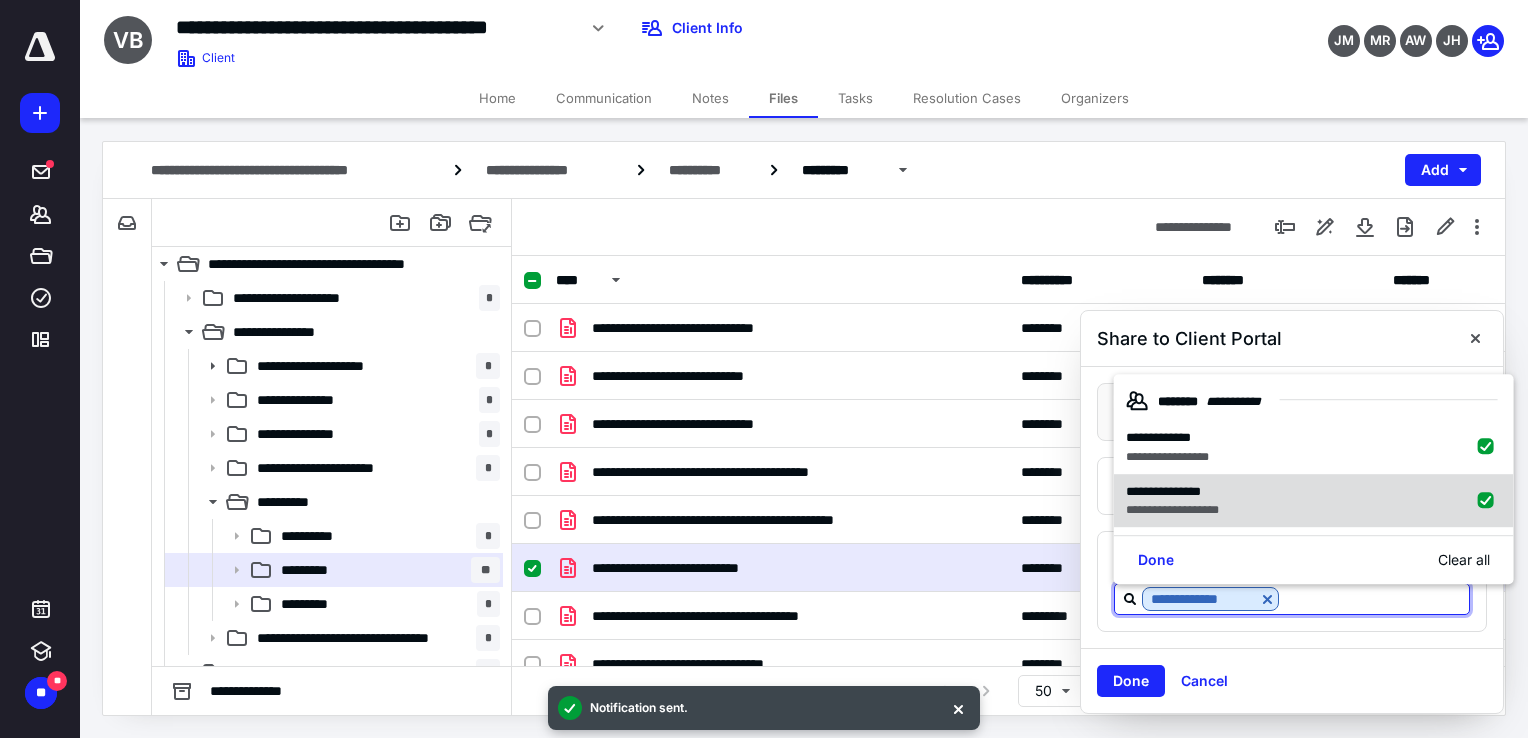 checkbox on "true" 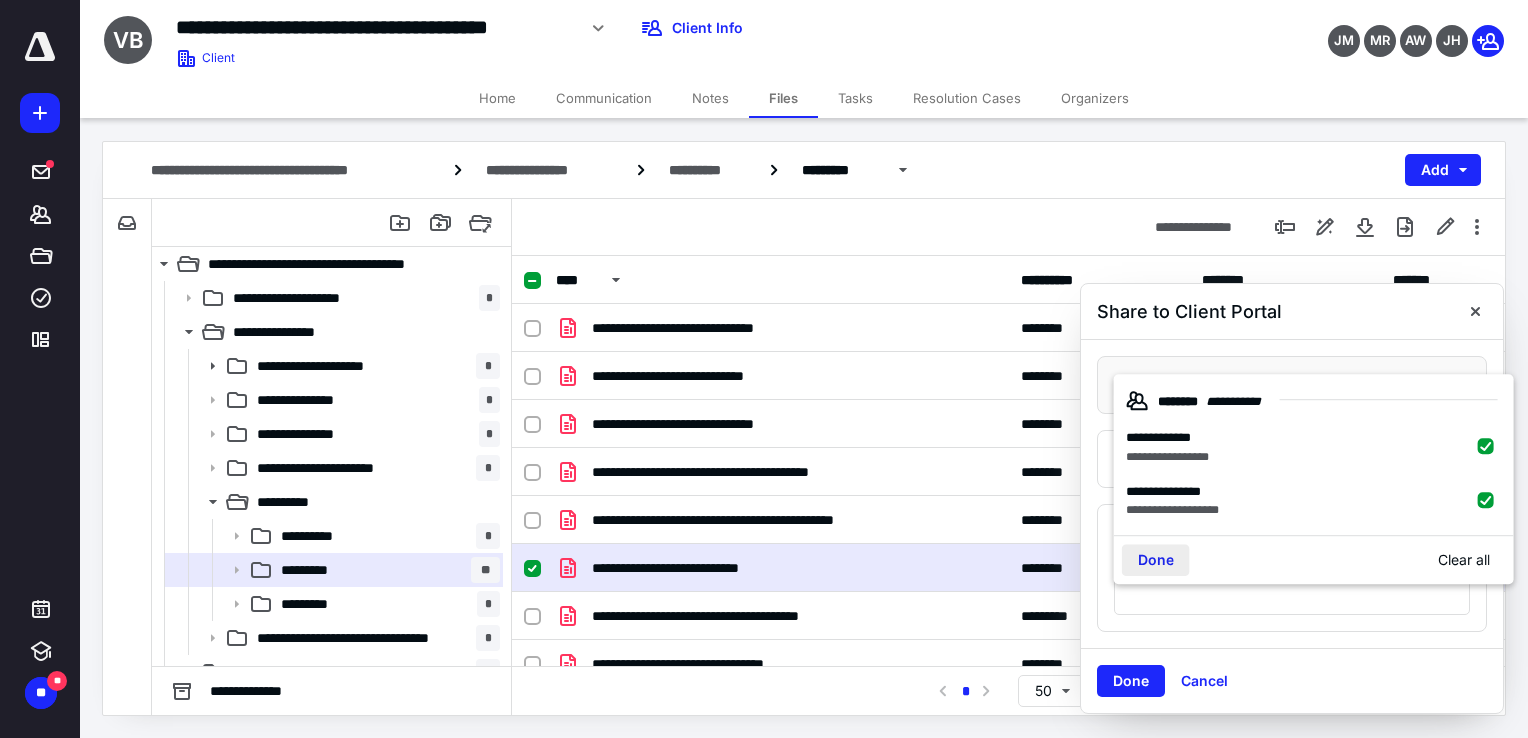click on "Done" at bounding box center (1156, 561) 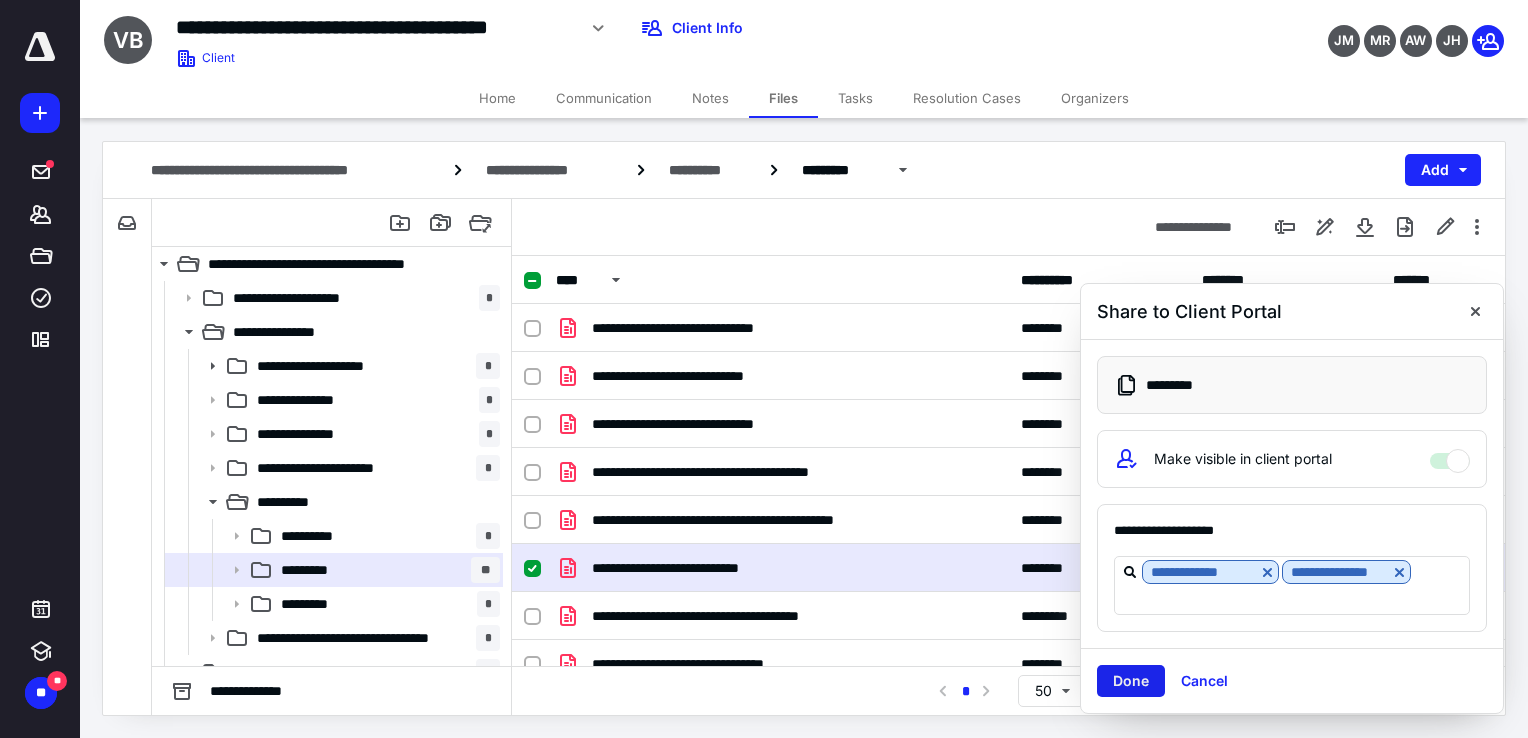 click on "Done" at bounding box center (1131, 681) 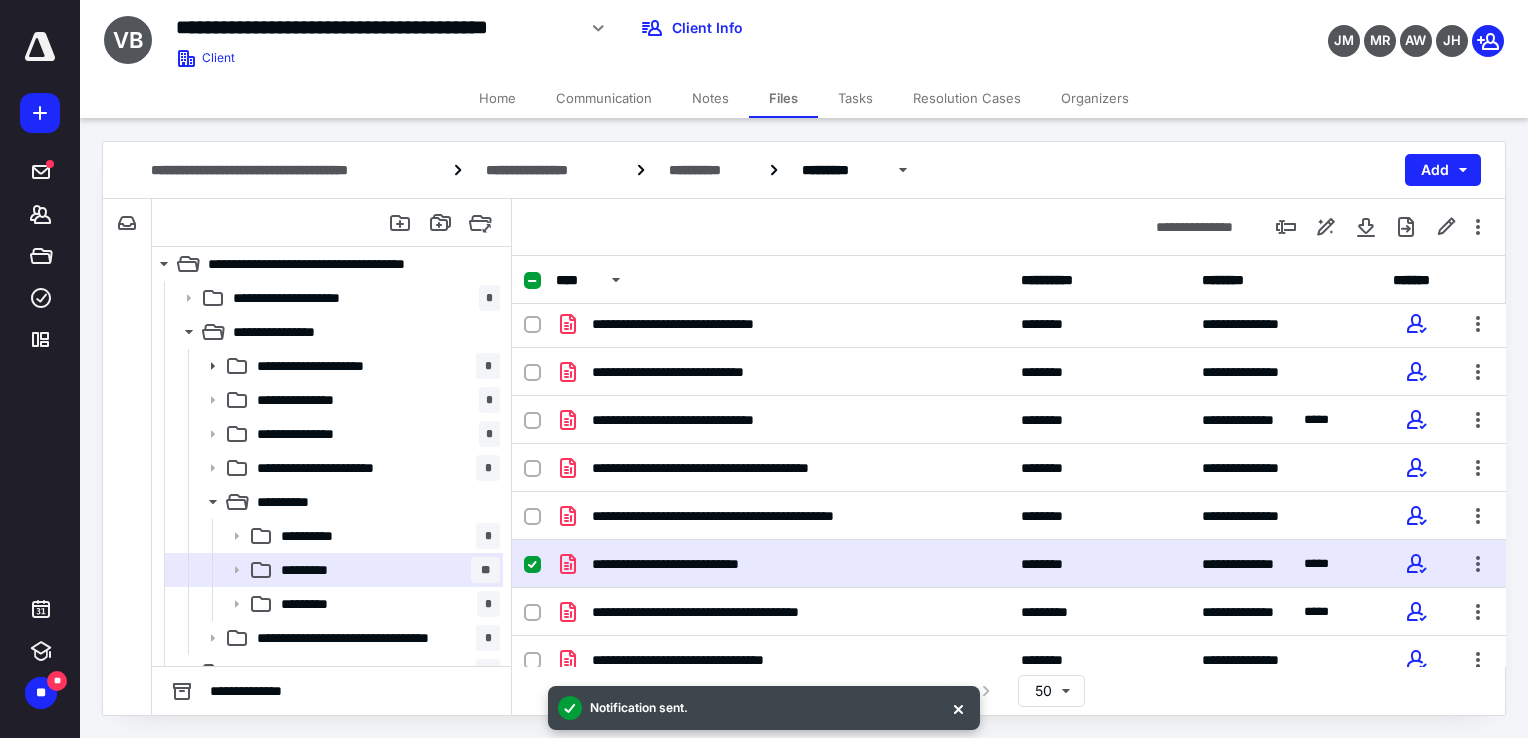 scroll, scrollTop: 0, scrollLeft: 0, axis: both 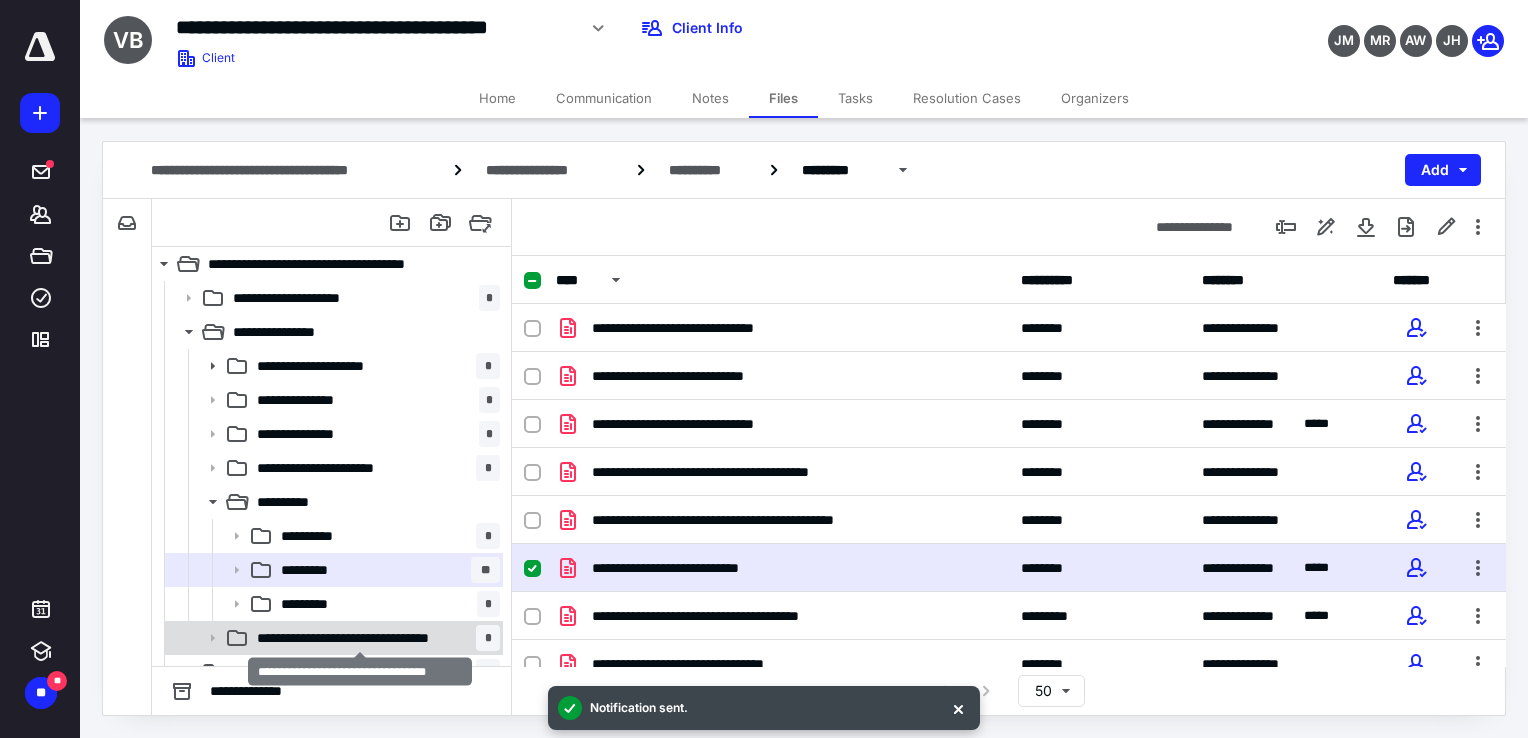 click on "**********" at bounding box center [361, 638] 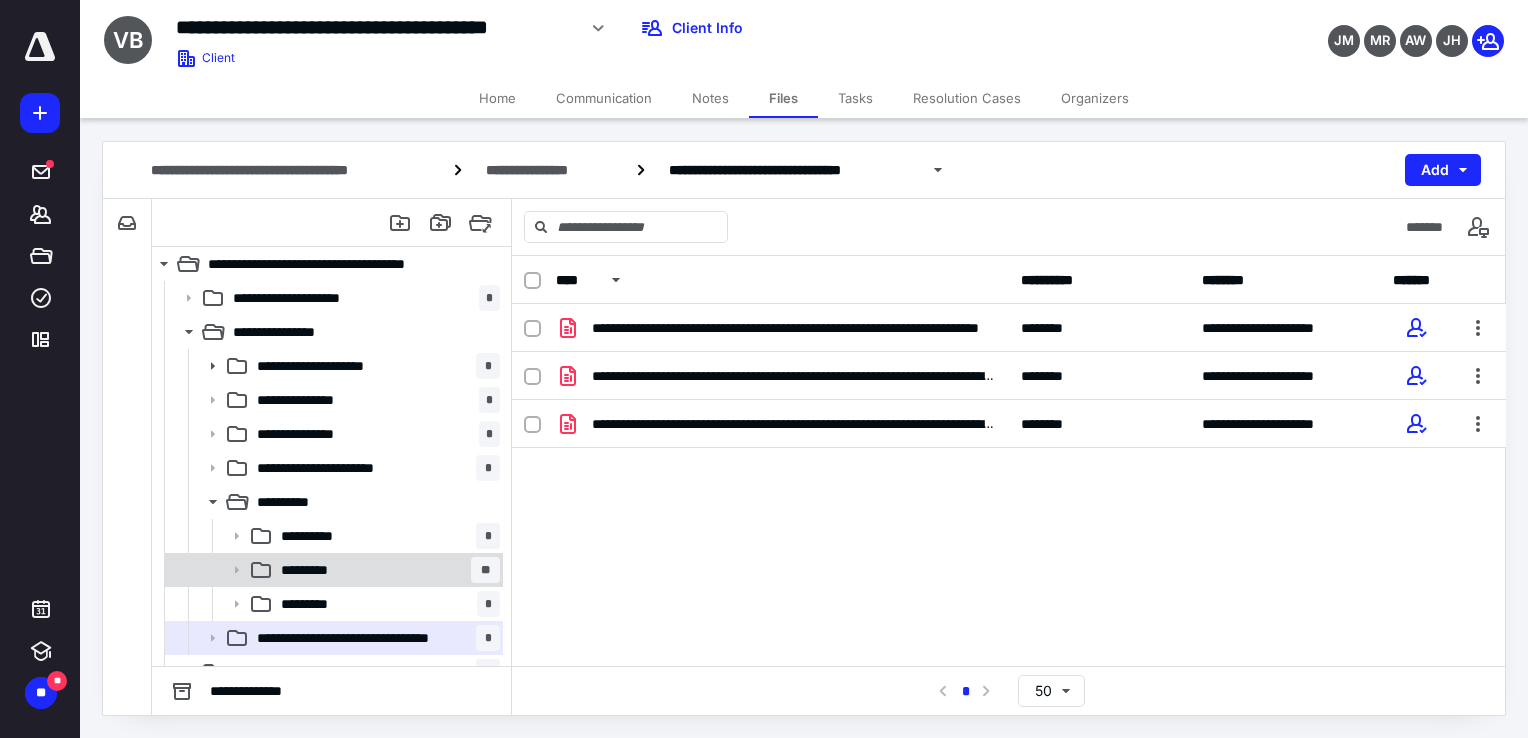 click on "********* **" at bounding box center [332, 570] 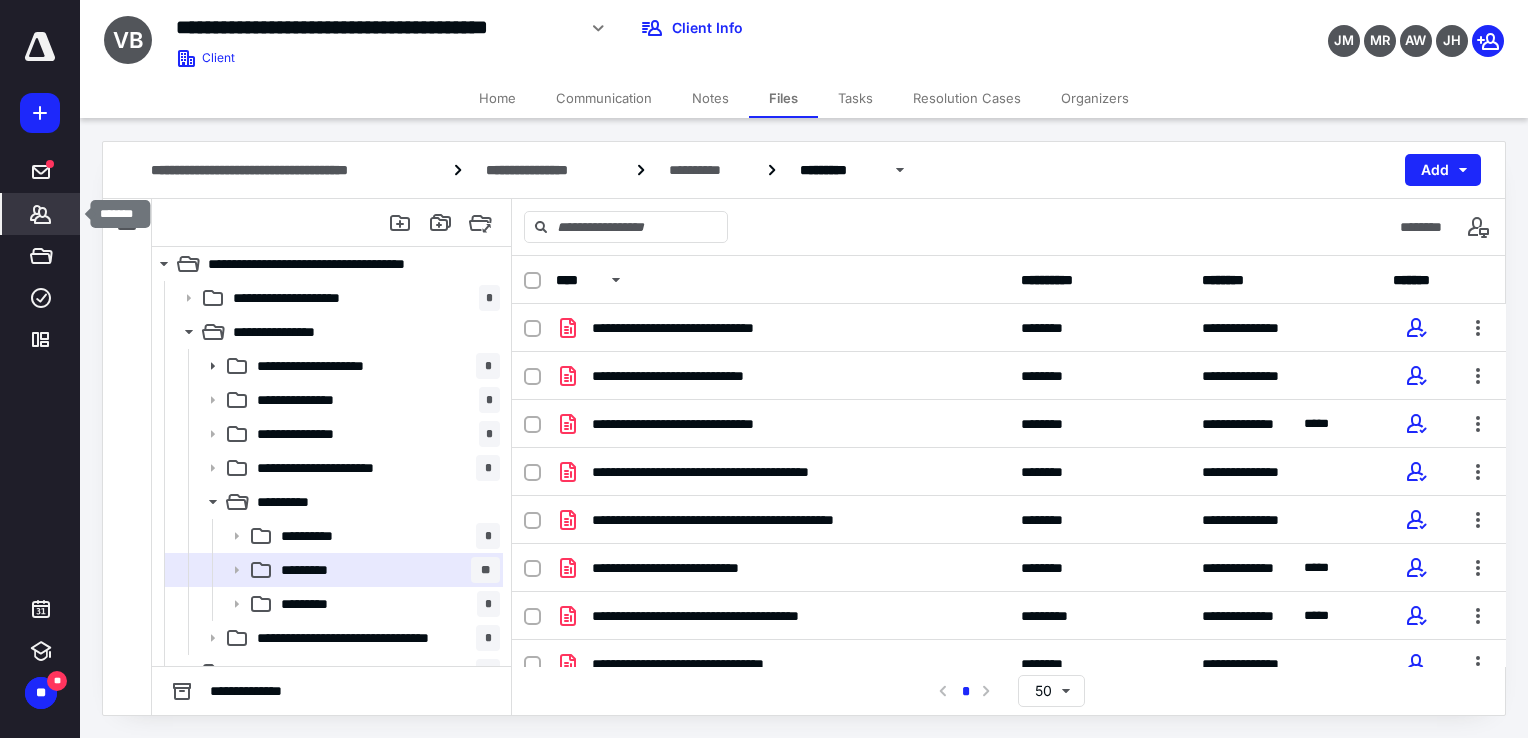 click on "*******" at bounding box center [41, 214] 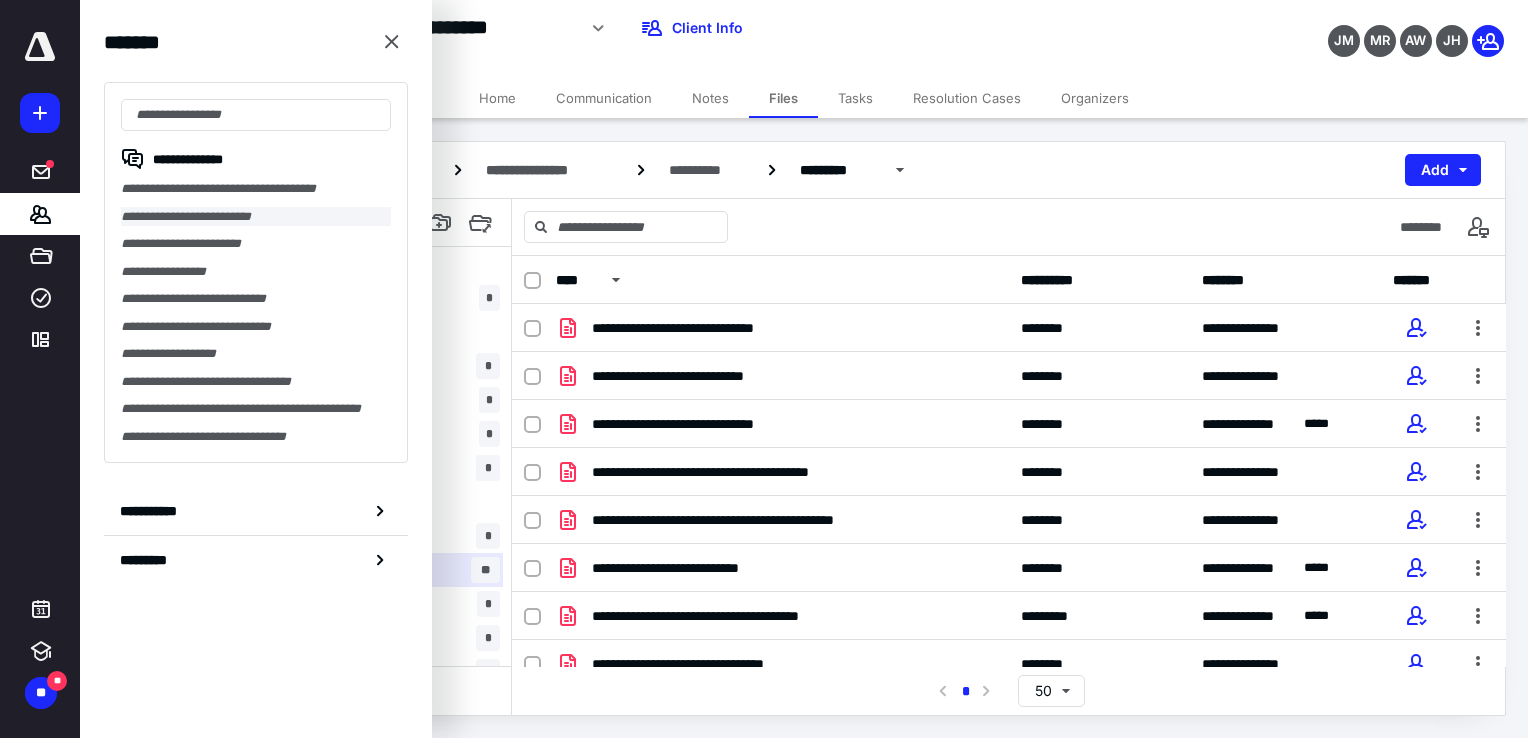 click on "**********" at bounding box center [256, 217] 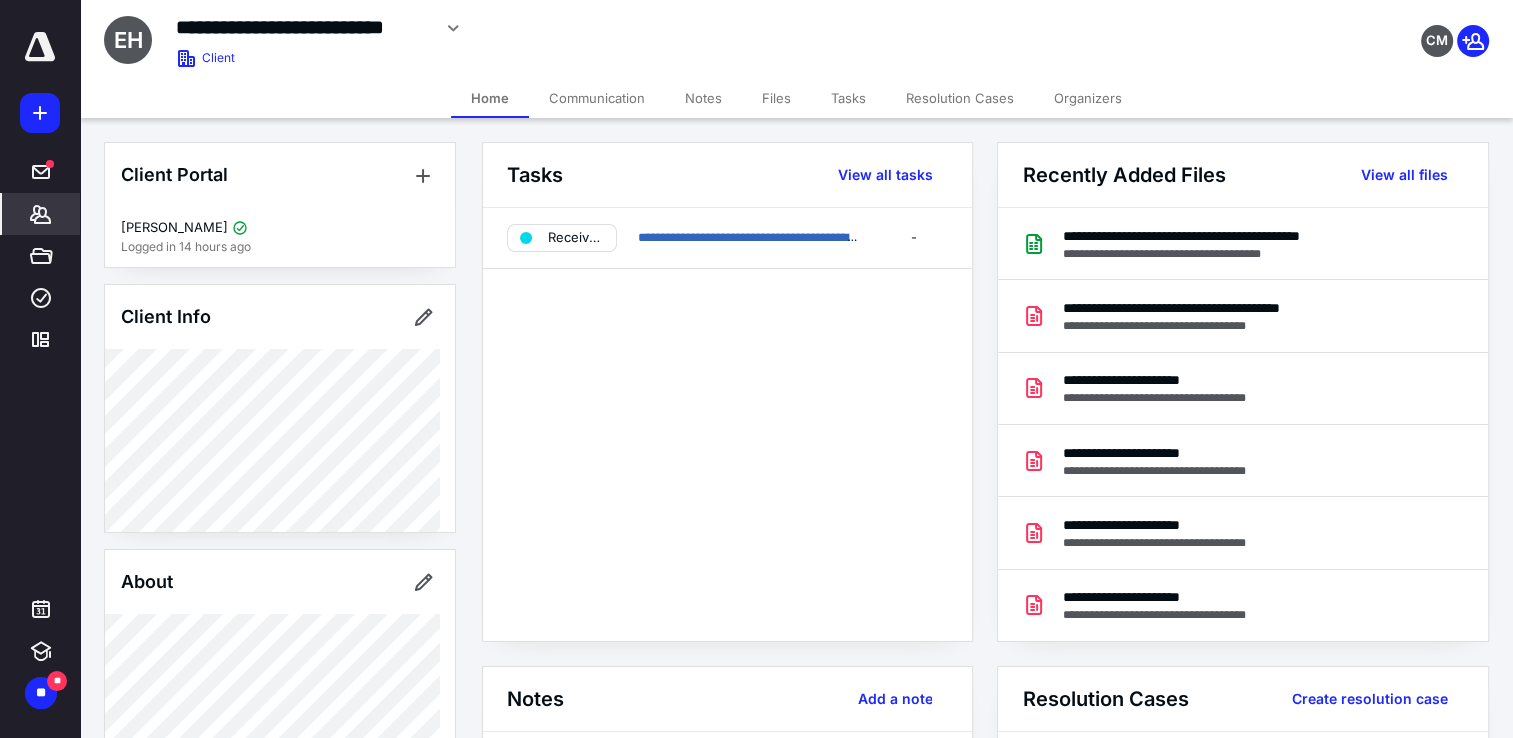 click on "Files" at bounding box center (776, 98) 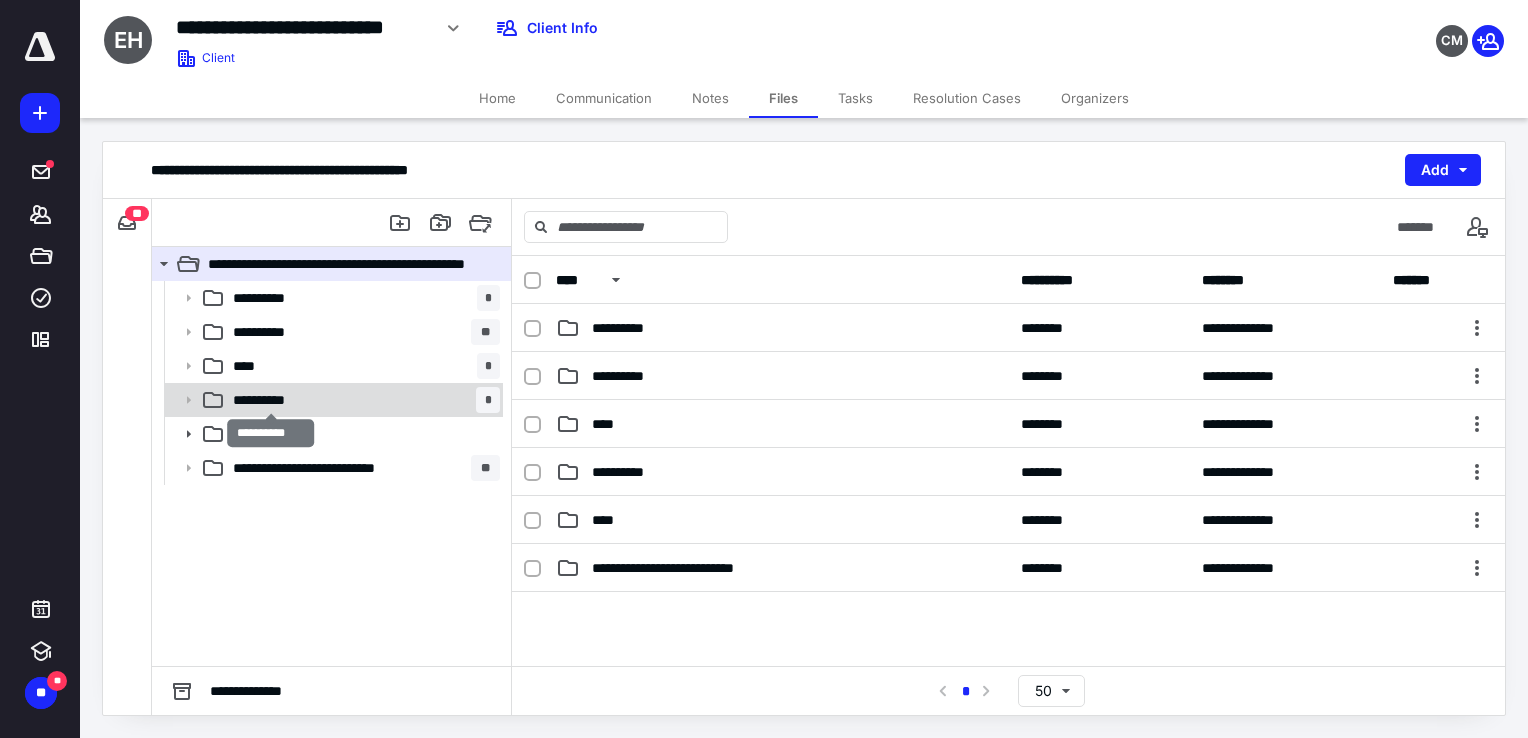 click on "**********" at bounding box center (271, 400) 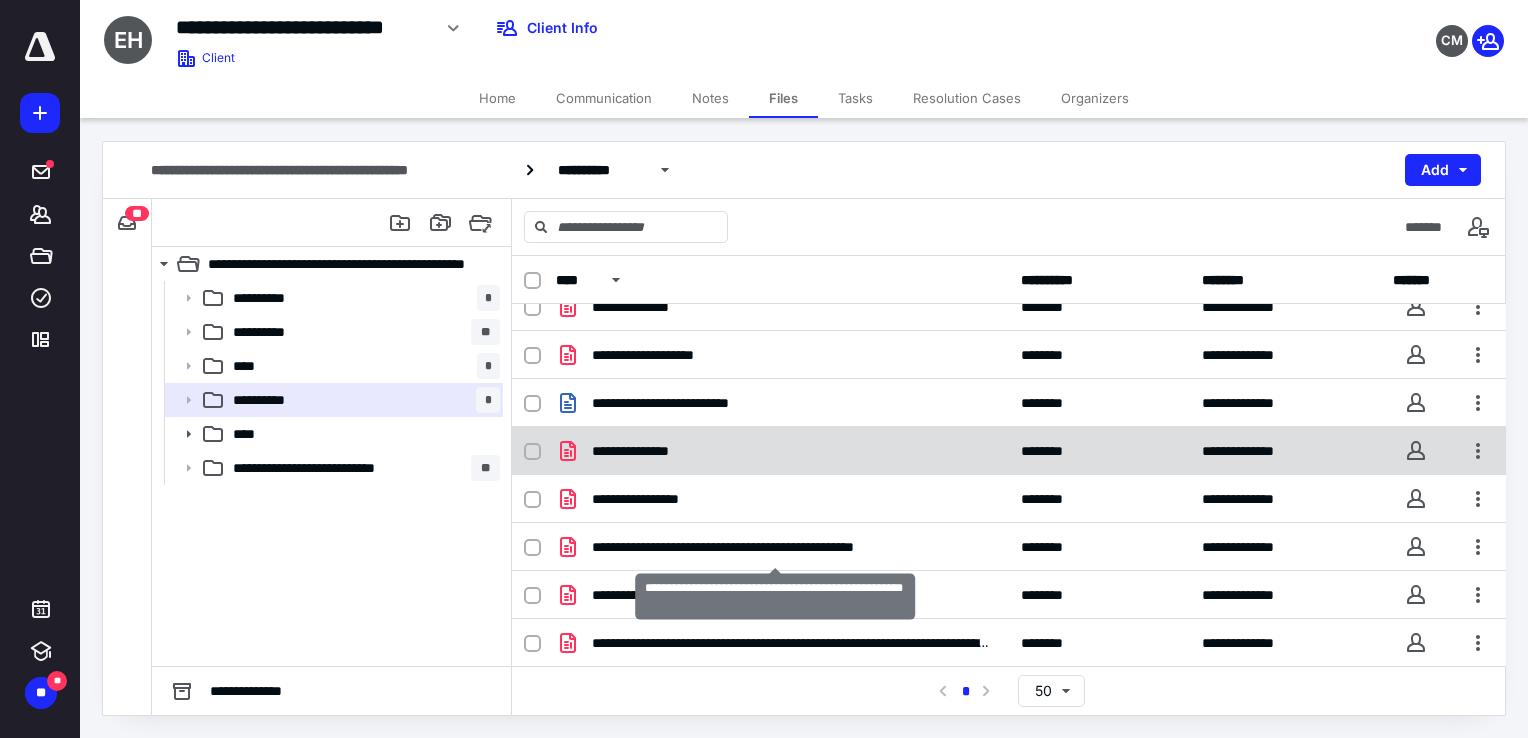 scroll, scrollTop: 0, scrollLeft: 0, axis: both 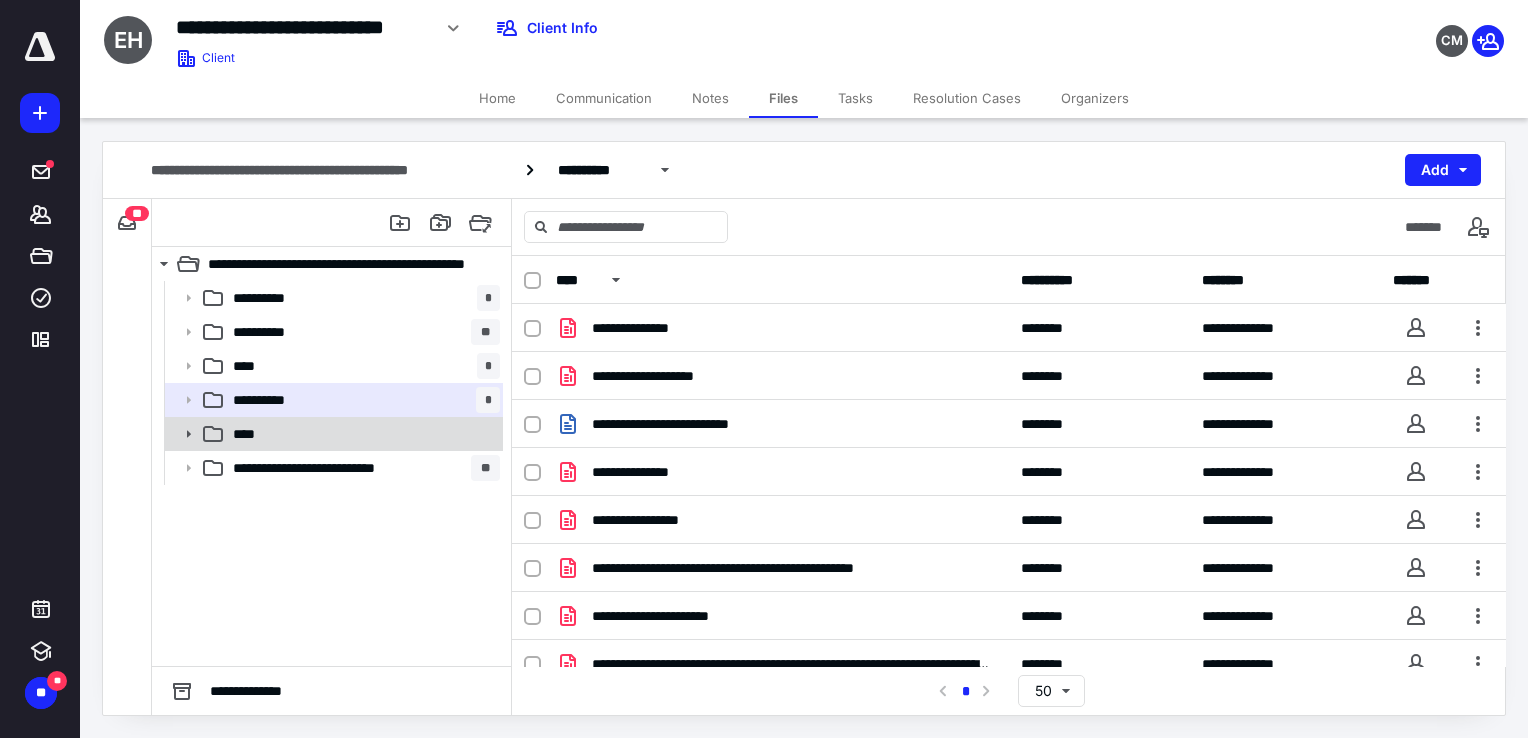 click on "****" at bounding box center (362, 434) 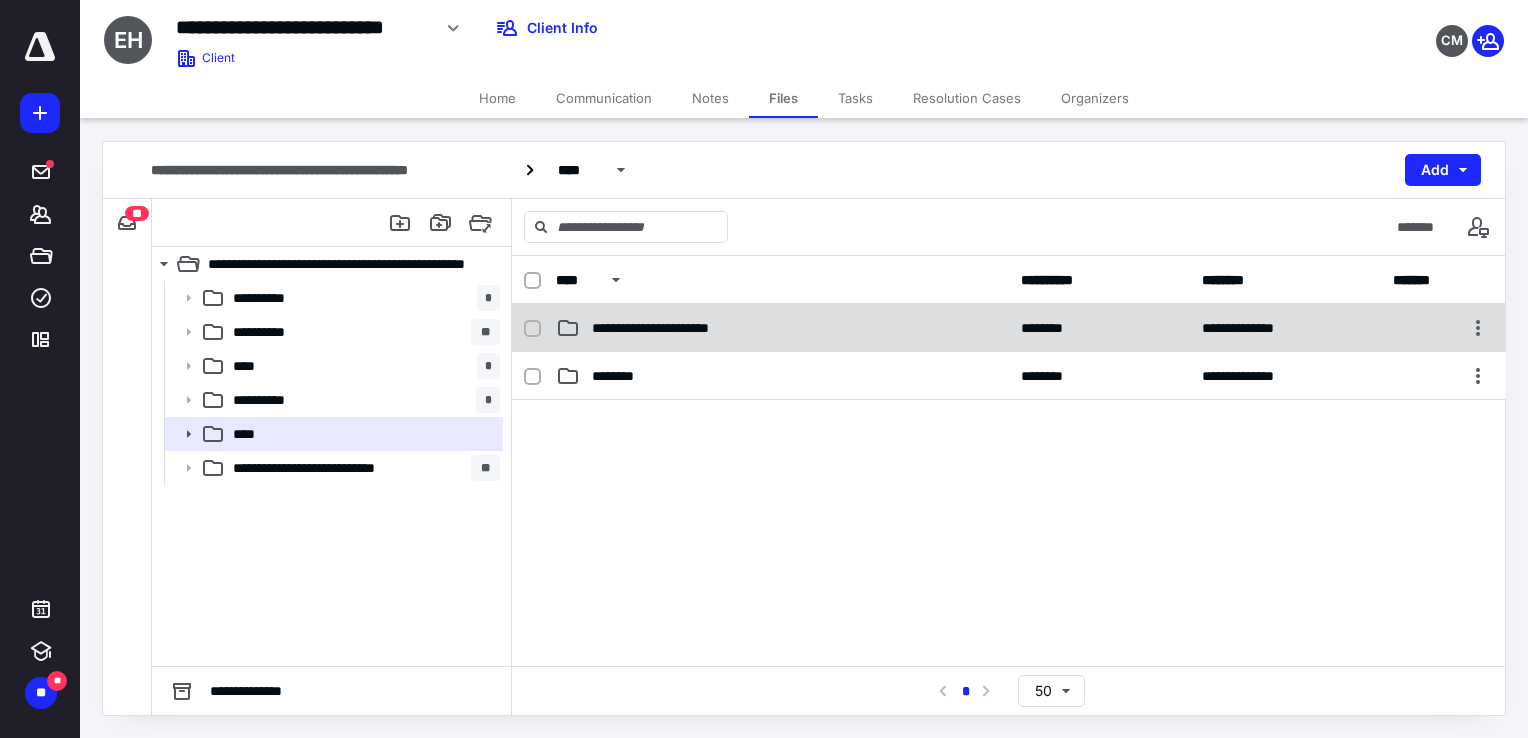 click on "**********" at bounding box center [782, 328] 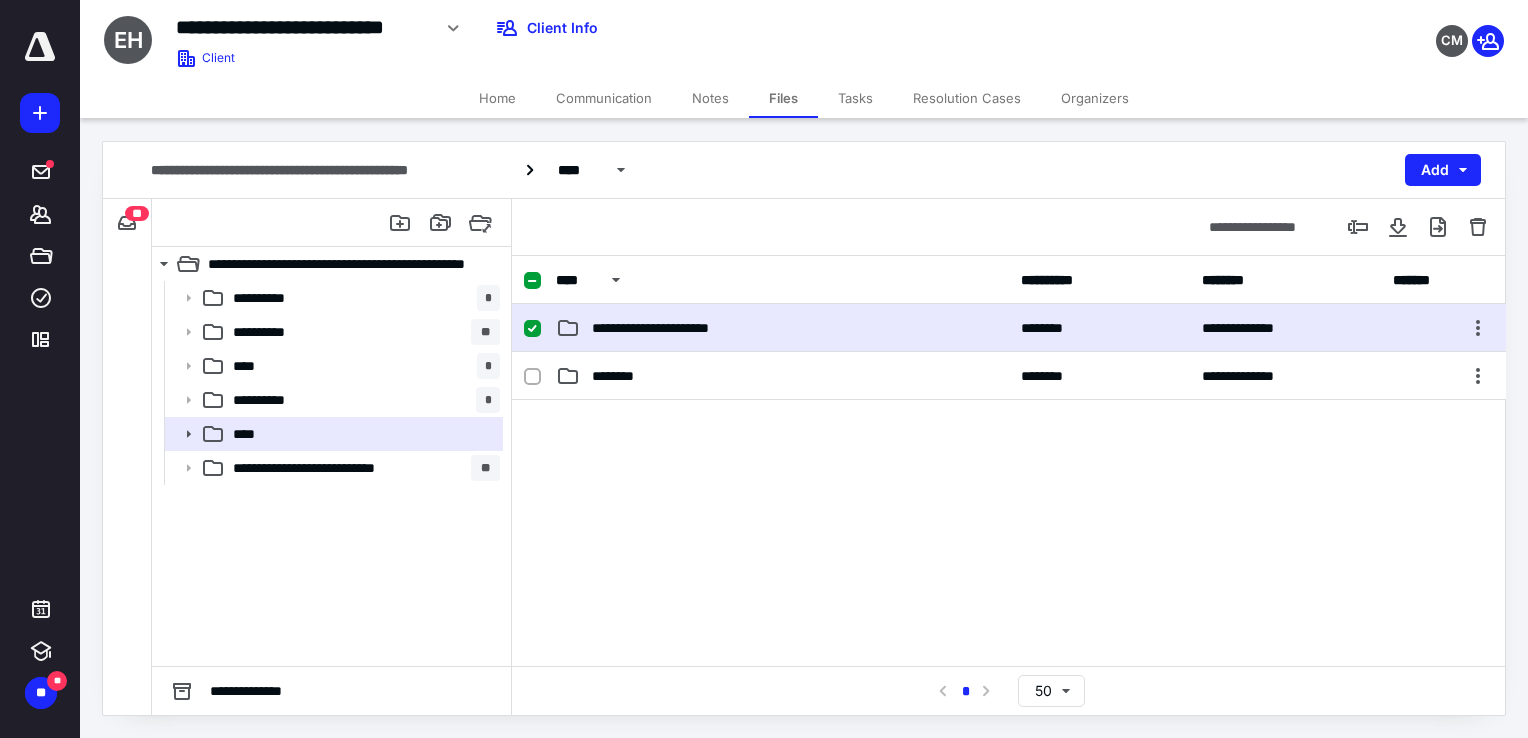 click on "**********" at bounding box center (670, 328) 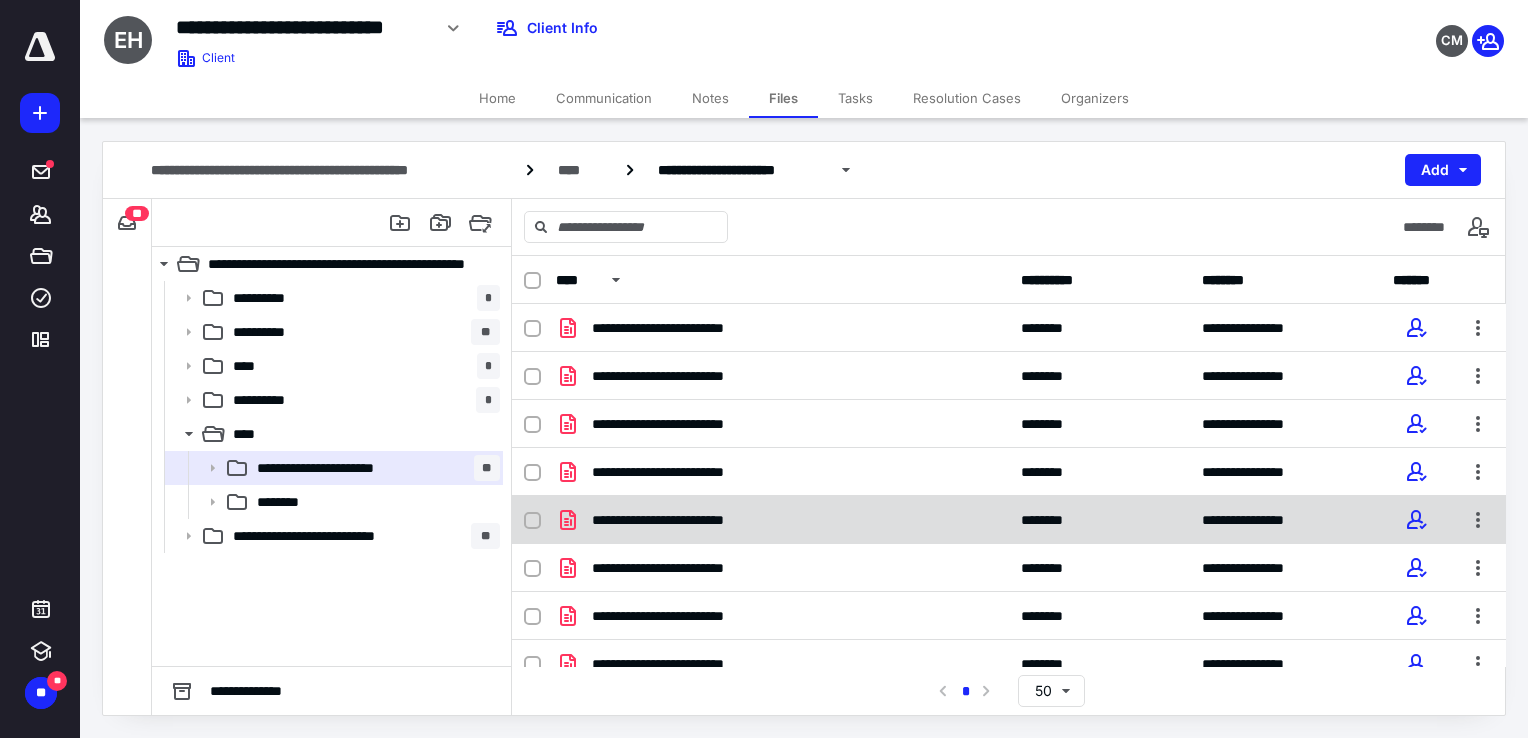 scroll, scrollTop: 162, scrollLeft: 0, axis: vertical 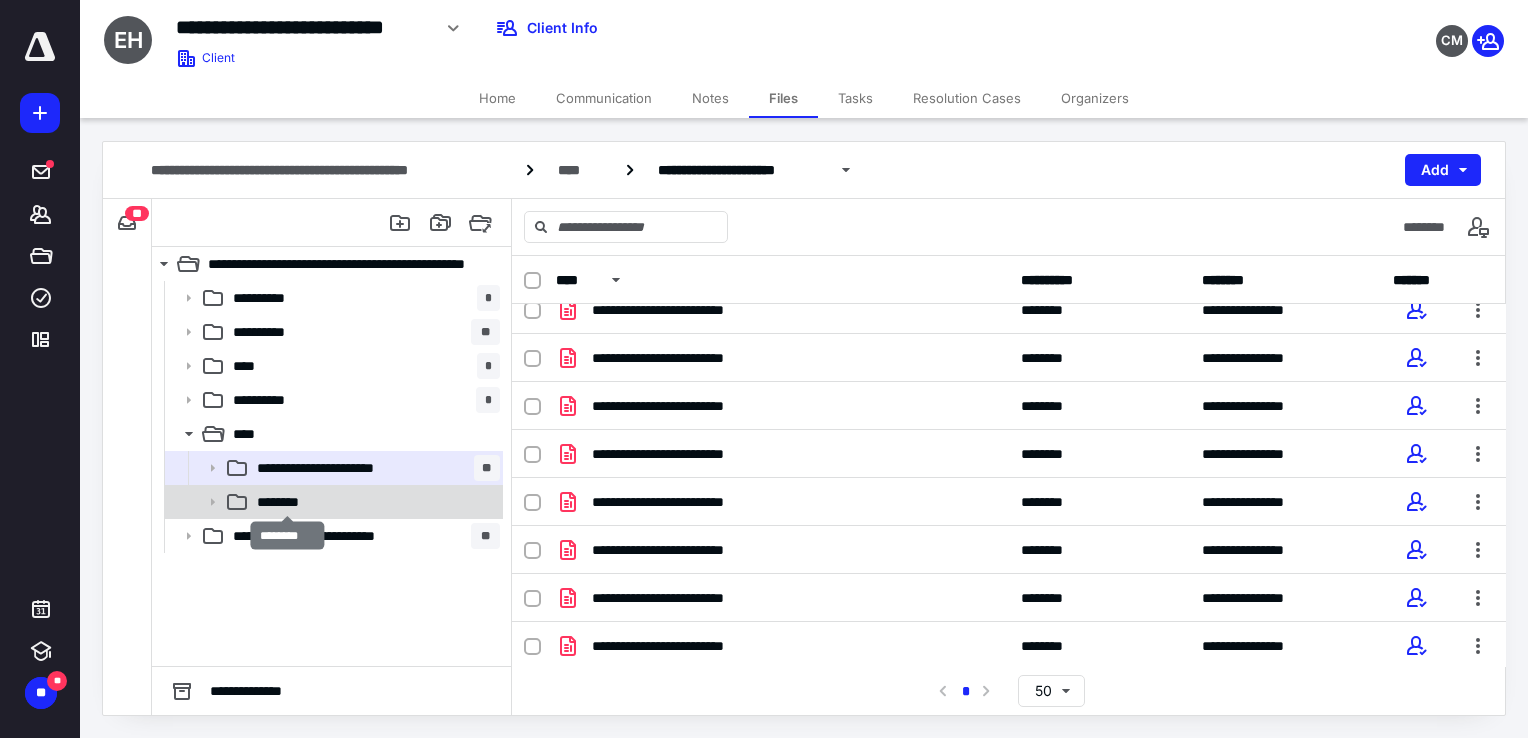 click on "********" at bounding box center (288, 502) 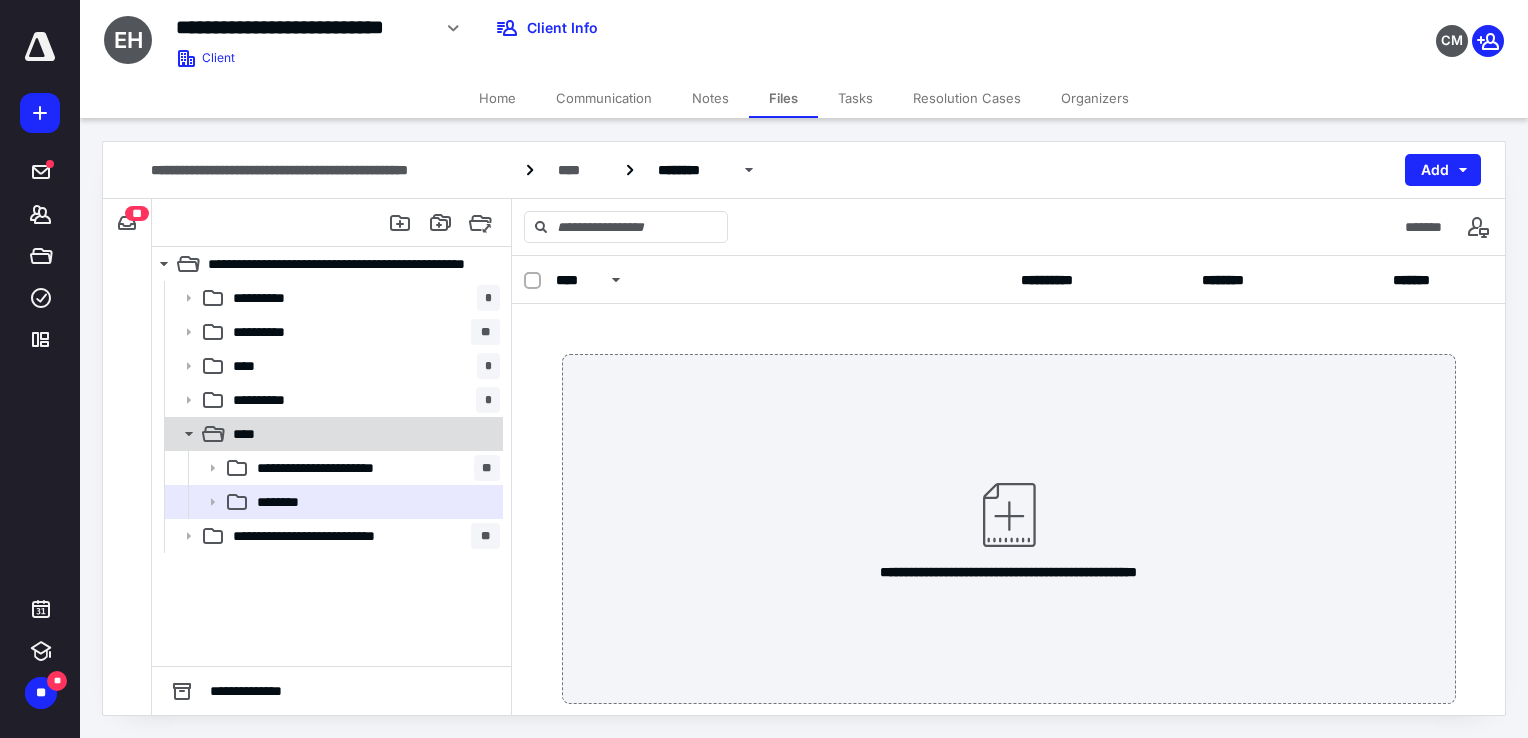 click on "****" at bounding box center (250, 434) 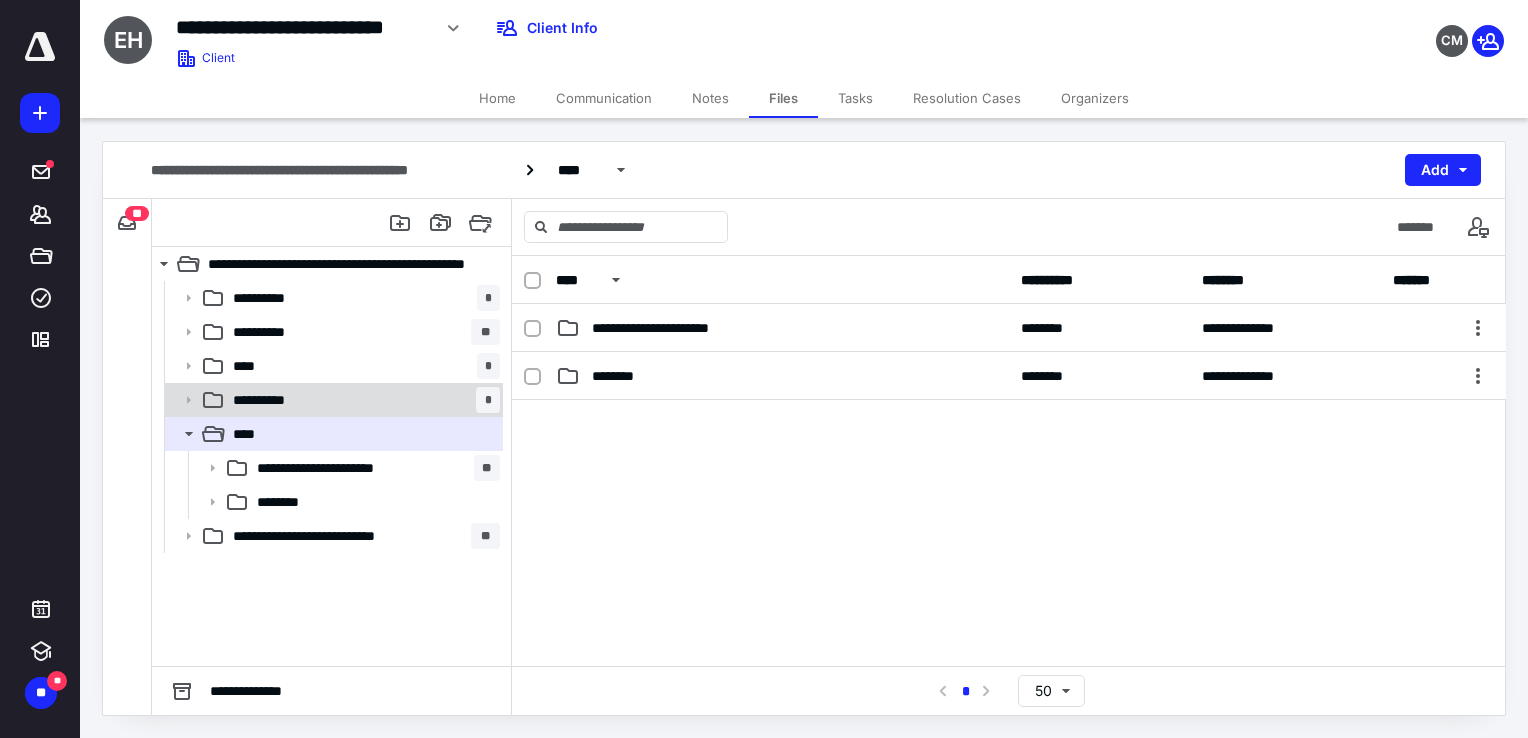 click on "**********" at bounding box center (271, 400) 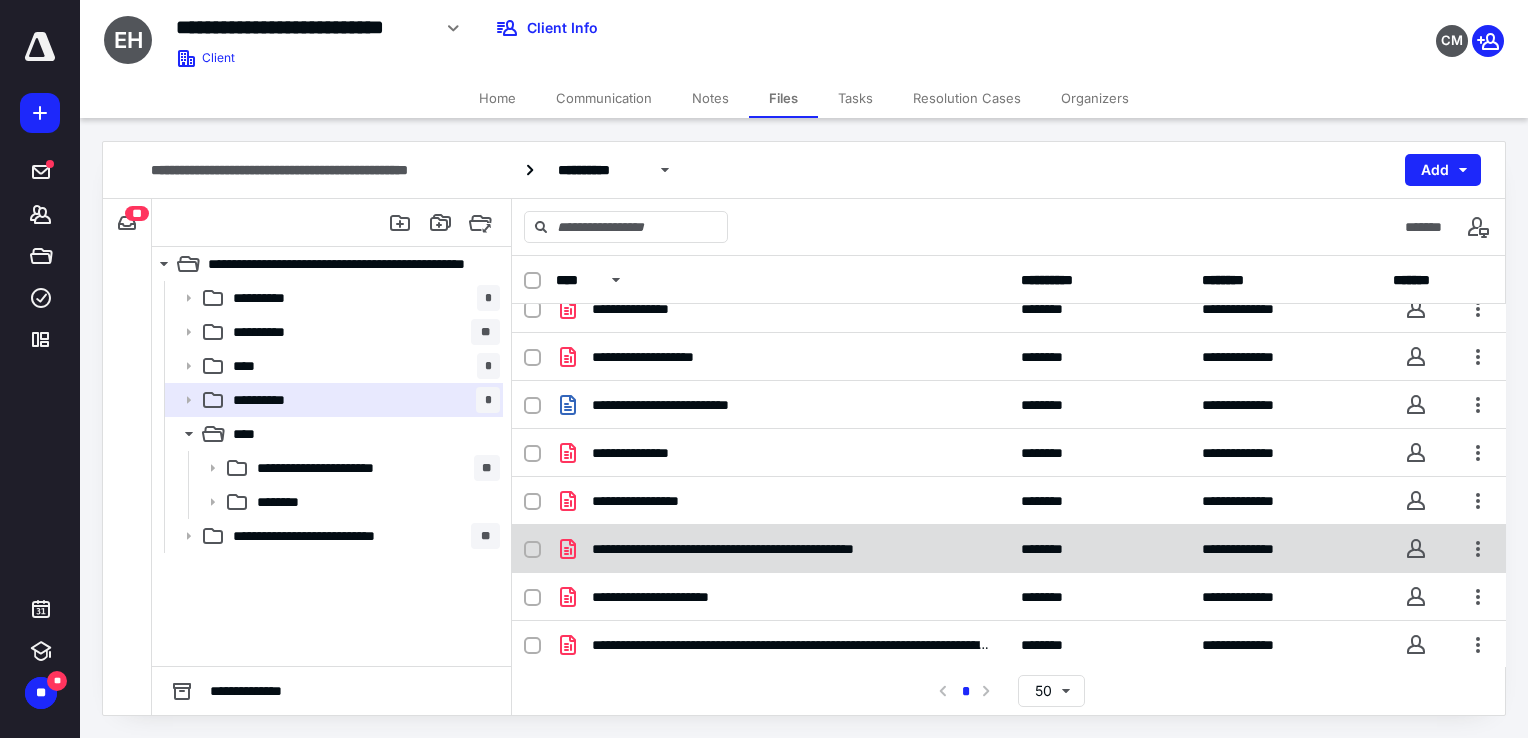 scroll, scrollTop: 67, scrollLeft: 0, axis: vertical 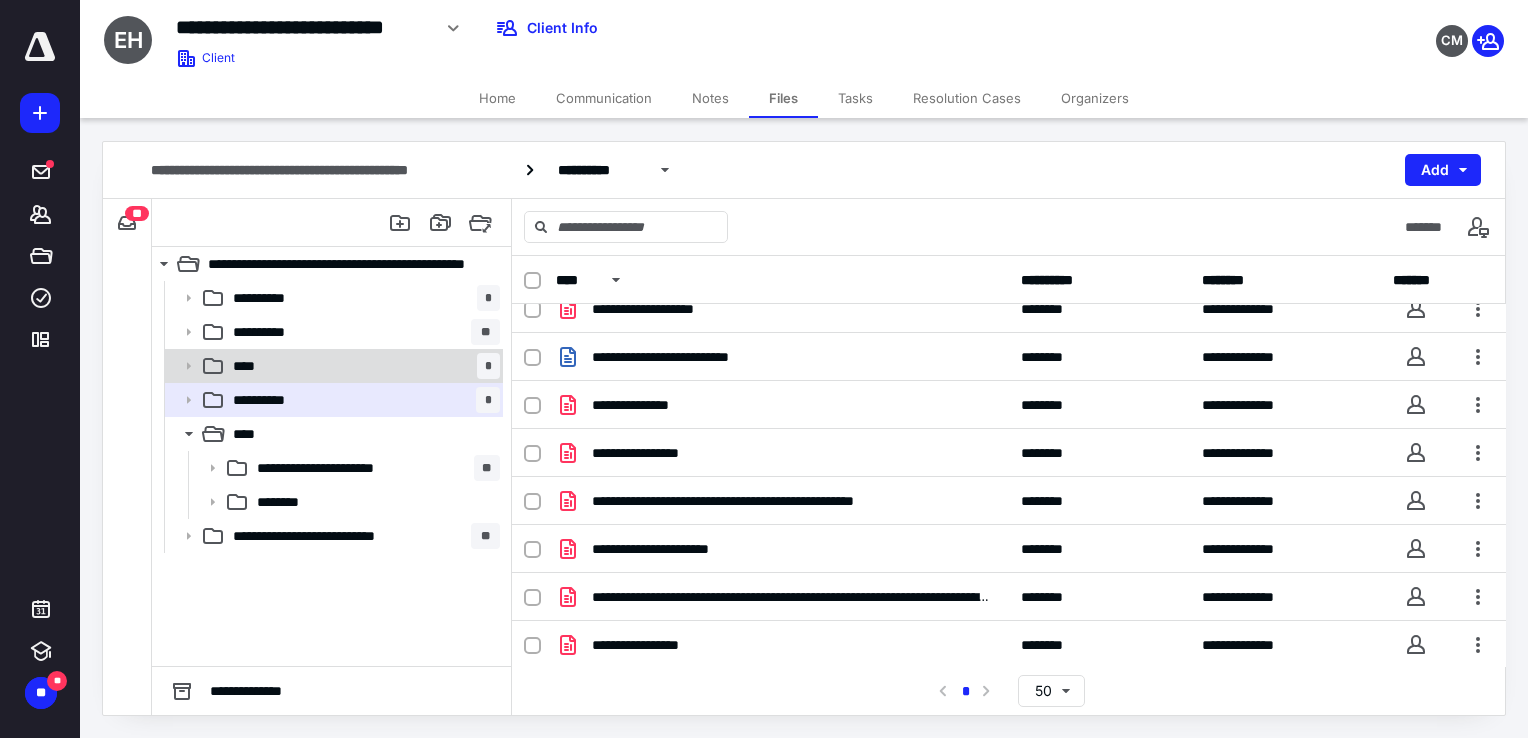 click on "**** *" at bounding box center (362, 366) 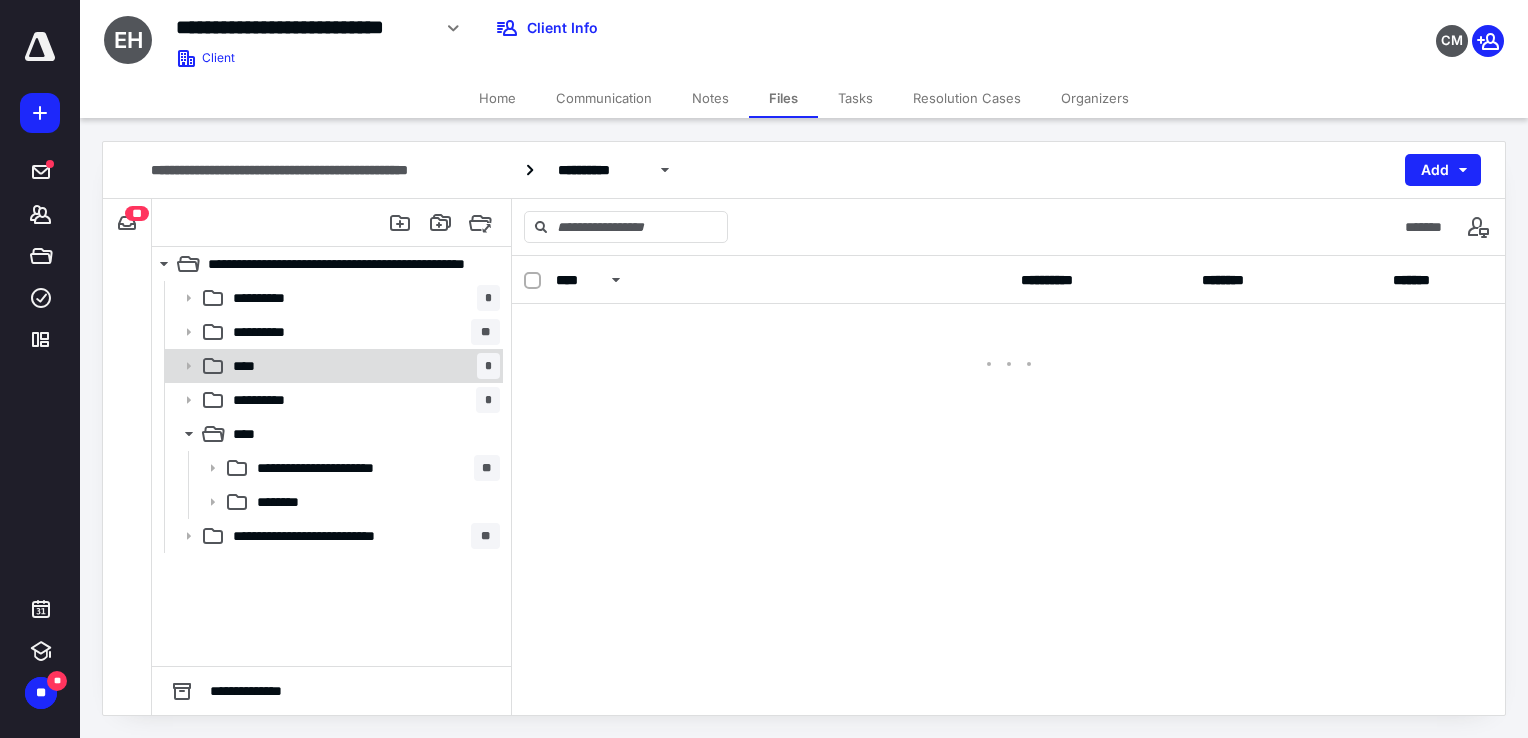 scroll, scrollTop: 0, scrollLeft: 0, axis: both 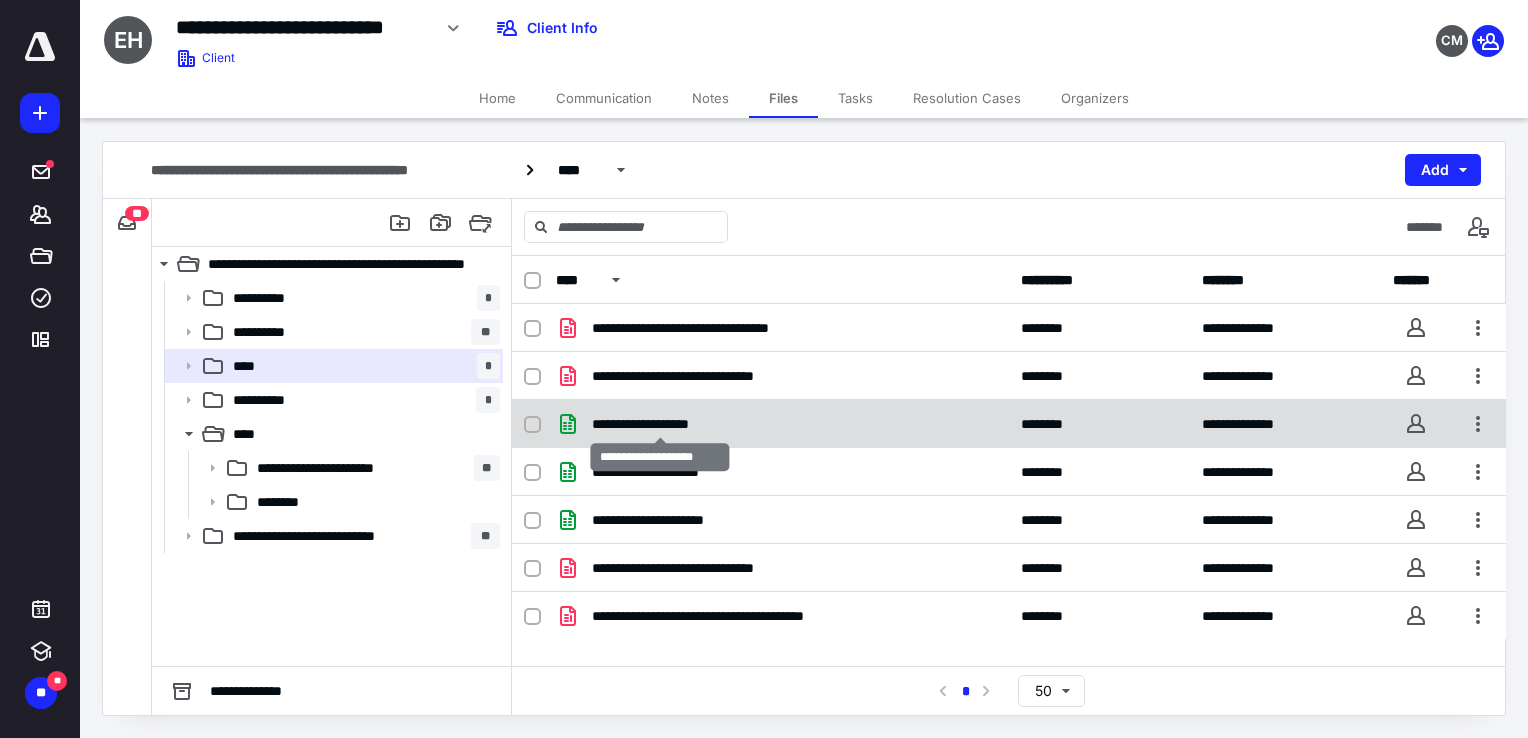 click on "**********" at bounding box center [660, 424] 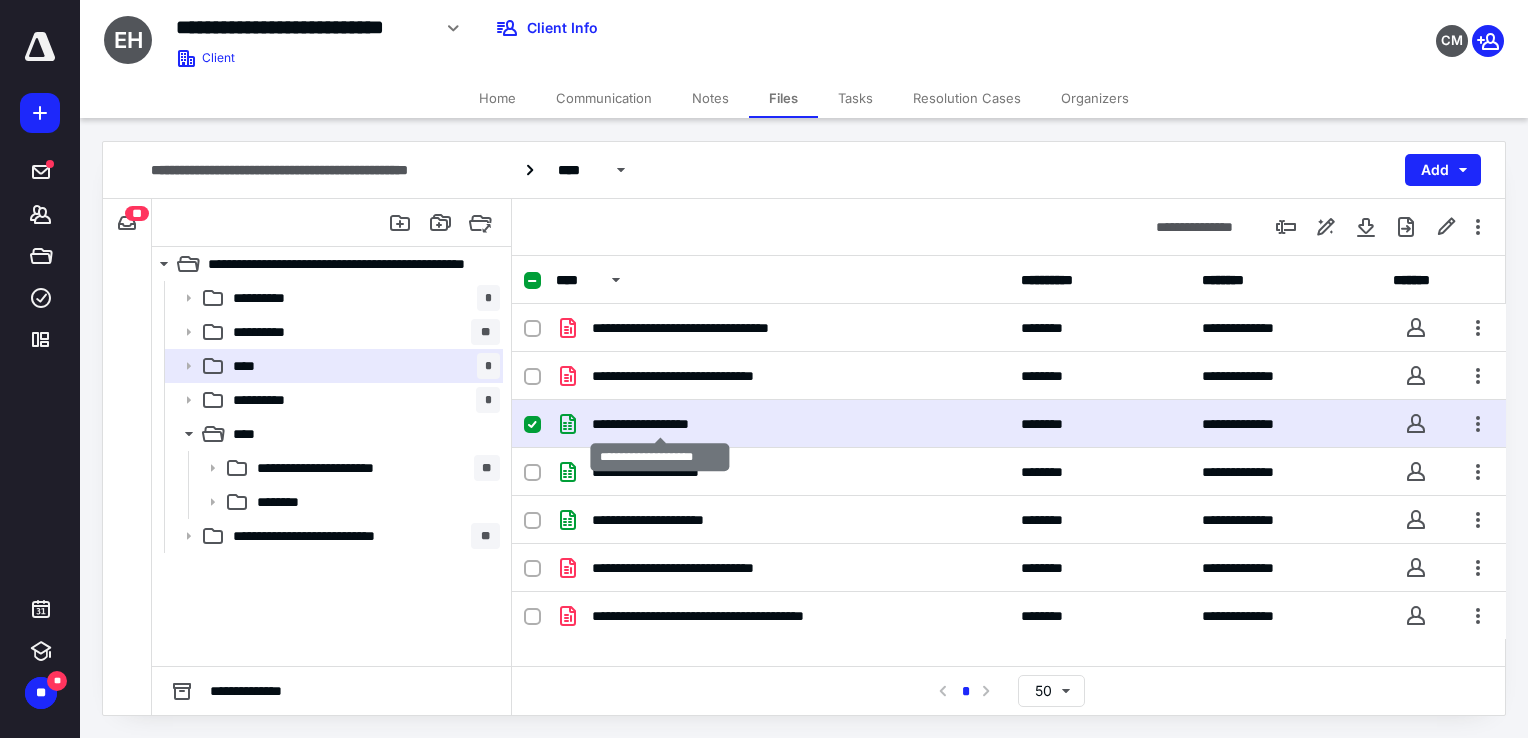 click on "**********" at bounding box center (660, 424) 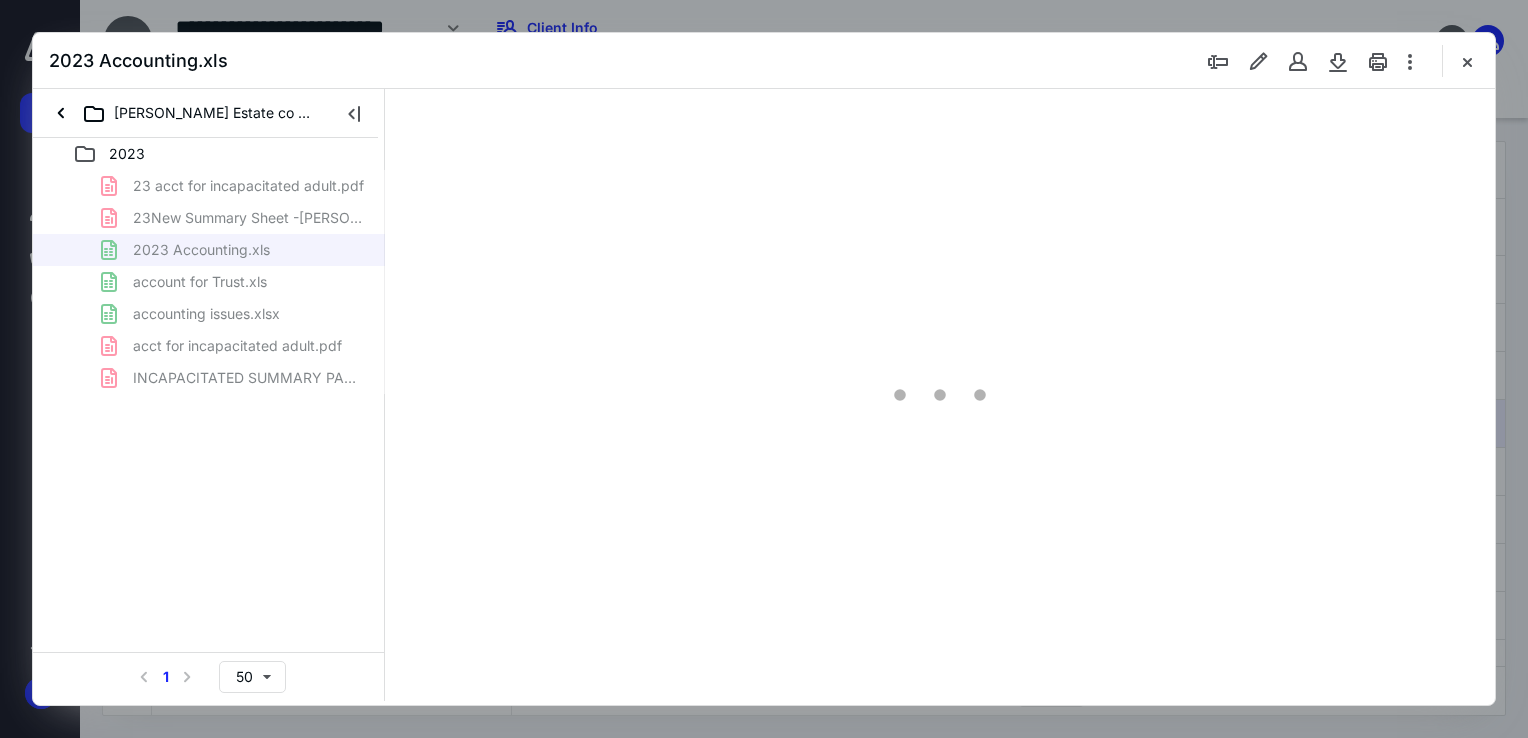 scroll, scrollTop: 0, scrollLeft: 0, axis: both 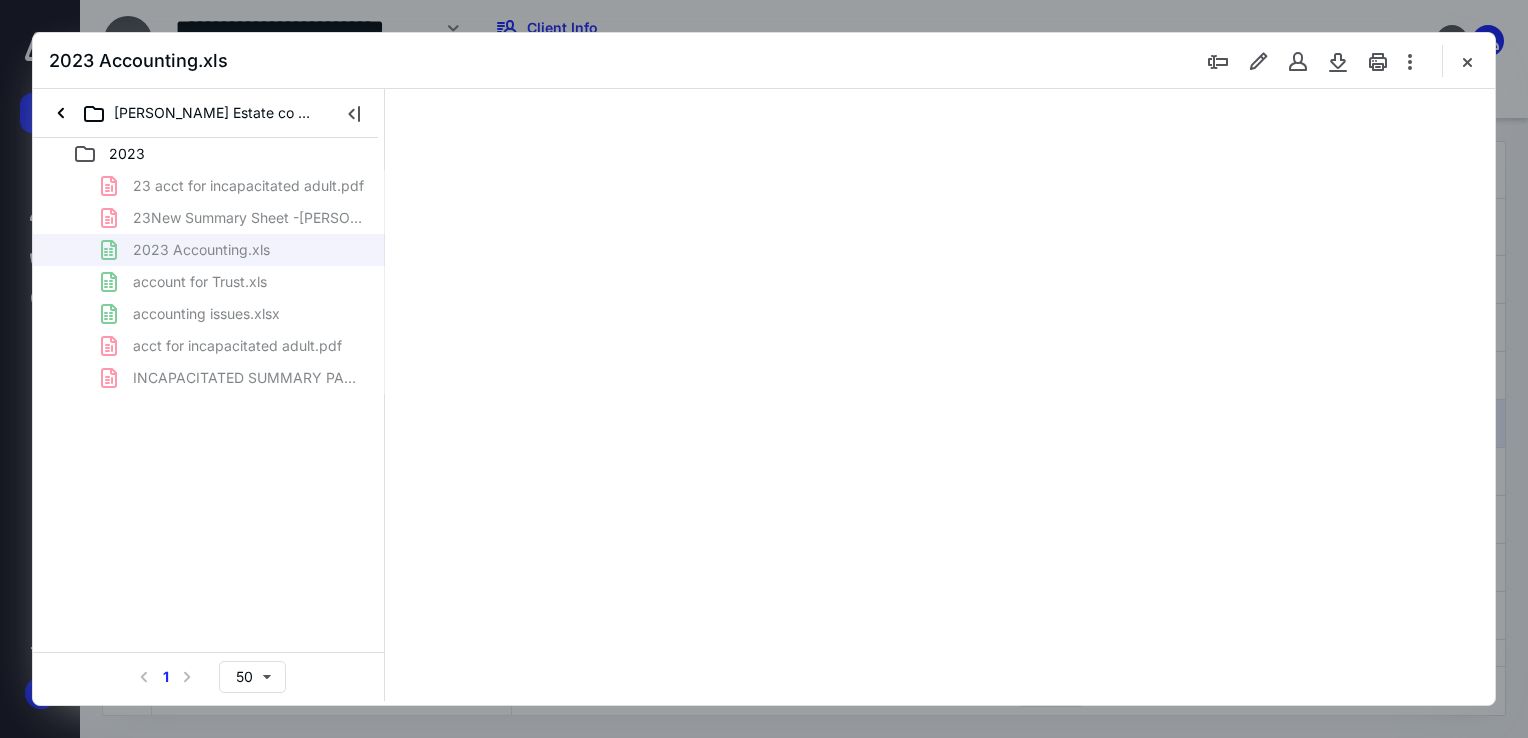type on "68" 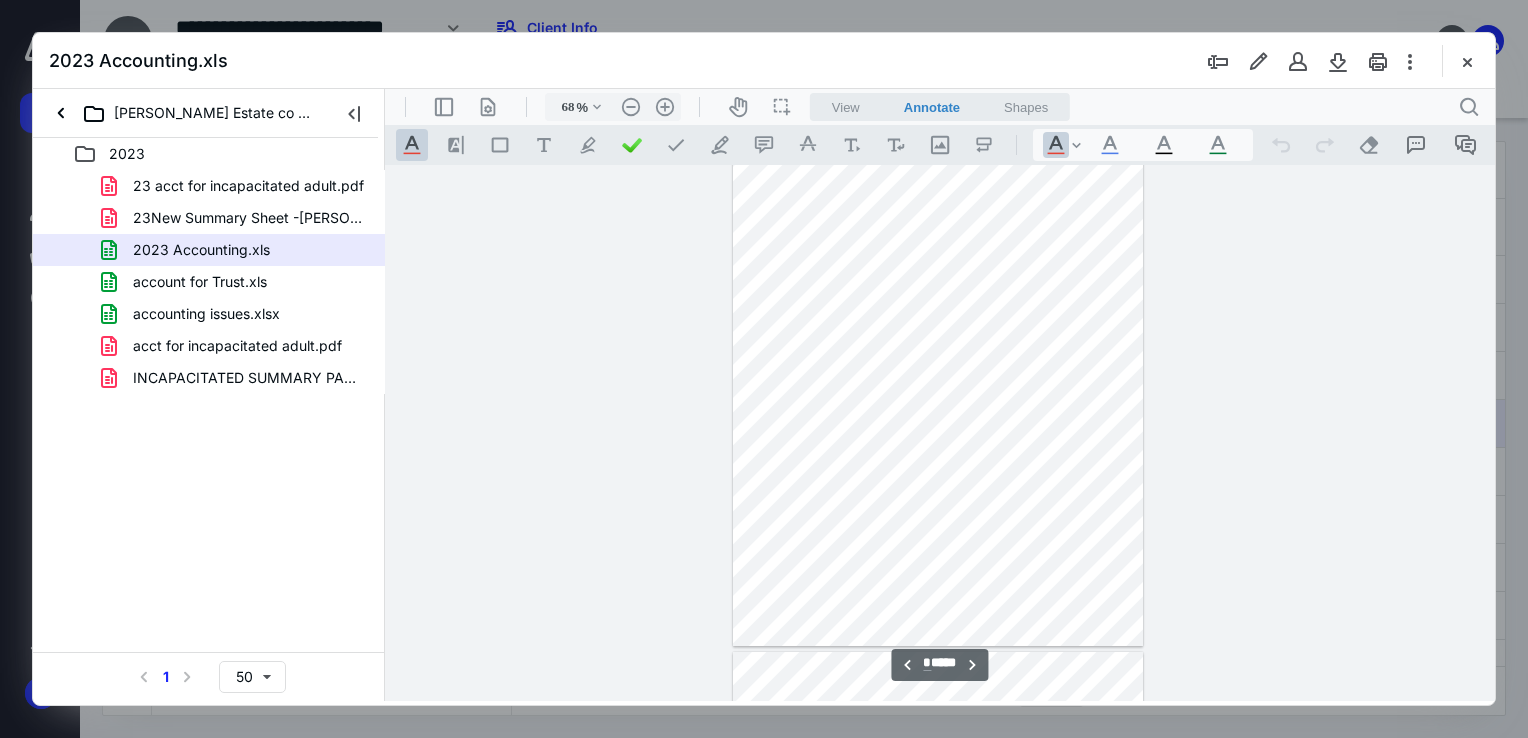 scroll, scrollTop: 600, scrollLeft: 0, axis: vertical 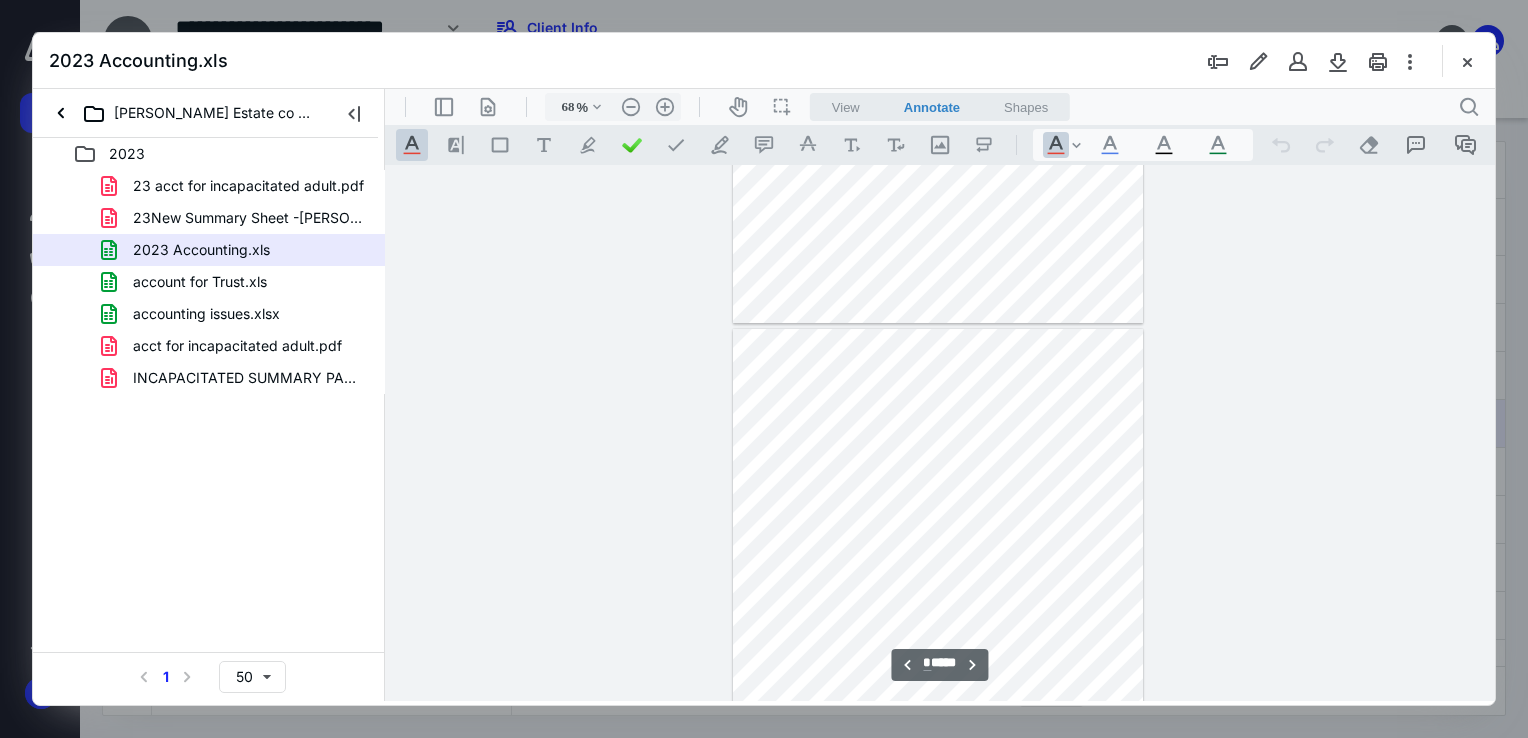 type on "*" 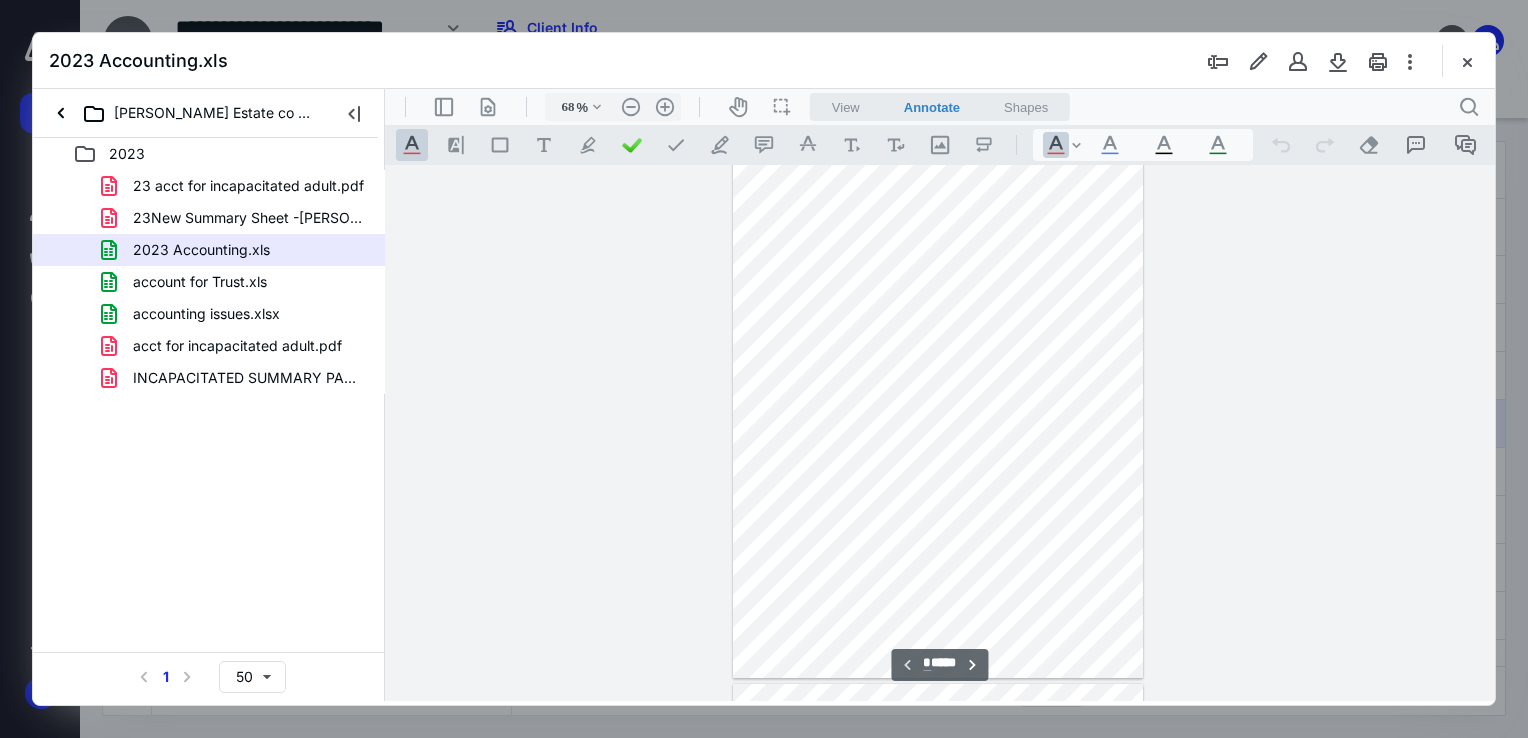 scroll, scrollTop: 0, scrollLeft: 0, axis: both 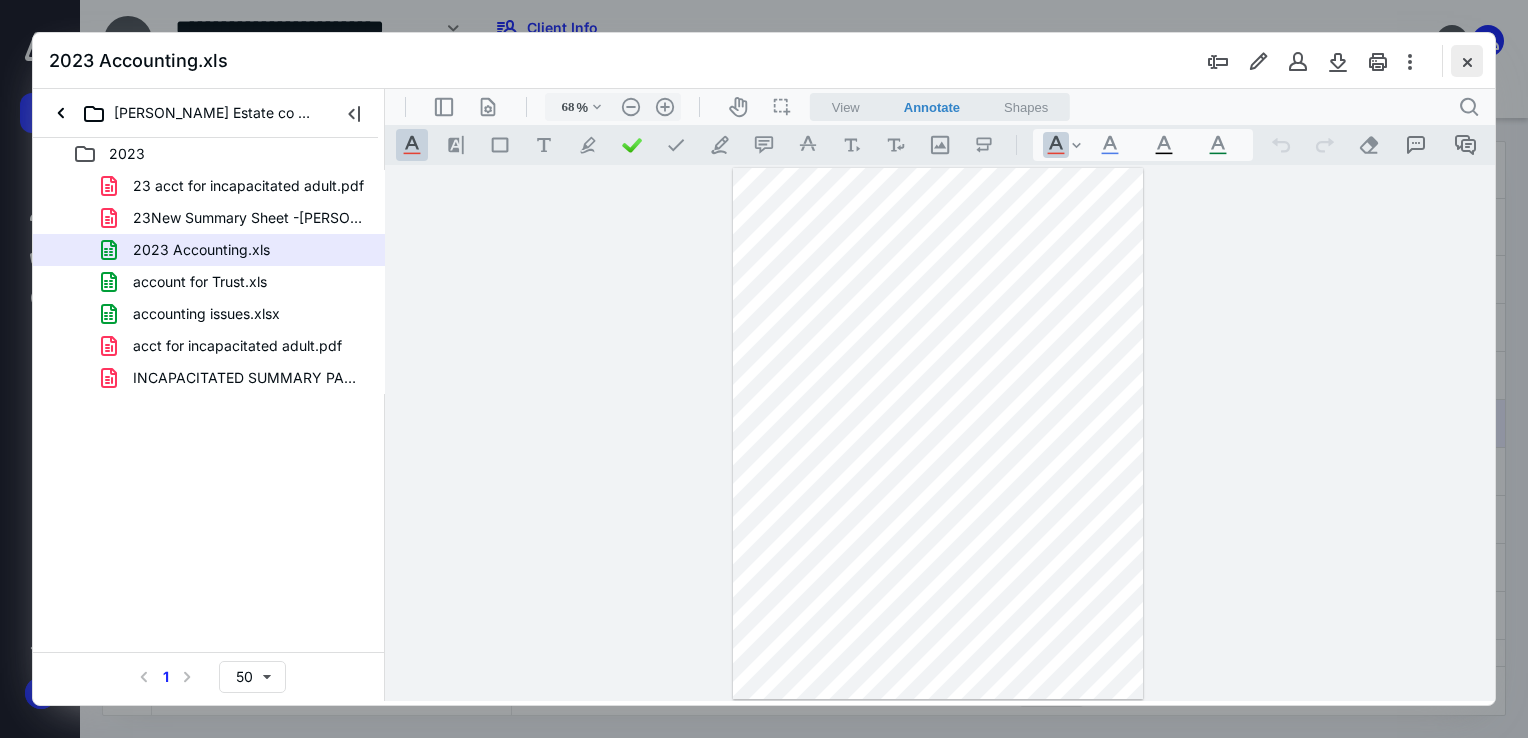 click at bounding box center [1467, 61] 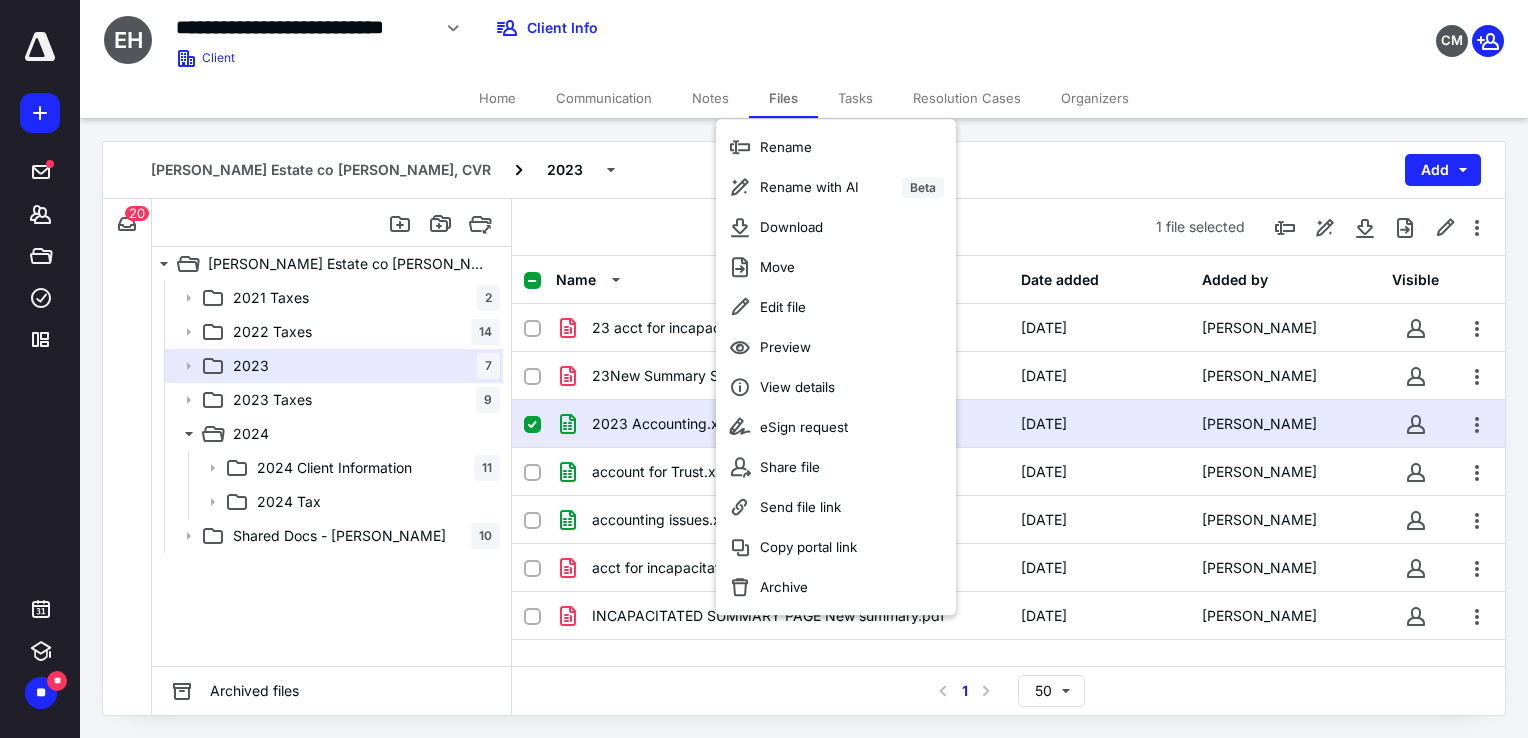 click on "[PERSON_NAME] Estate  co [PERSON_NAME], CVR 2023   Add" at bounding box center (804, 170) 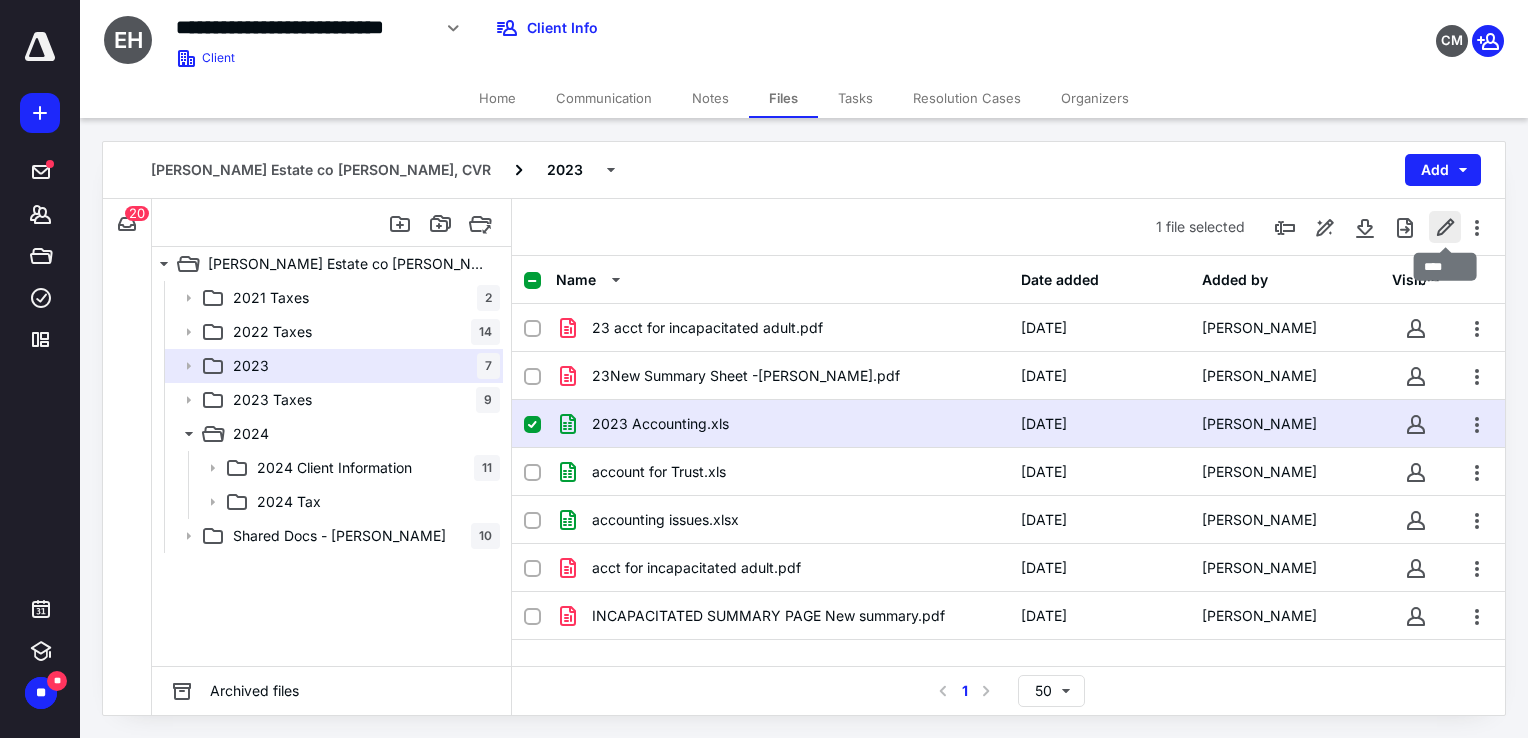 click at bounding box center (1445, 227) 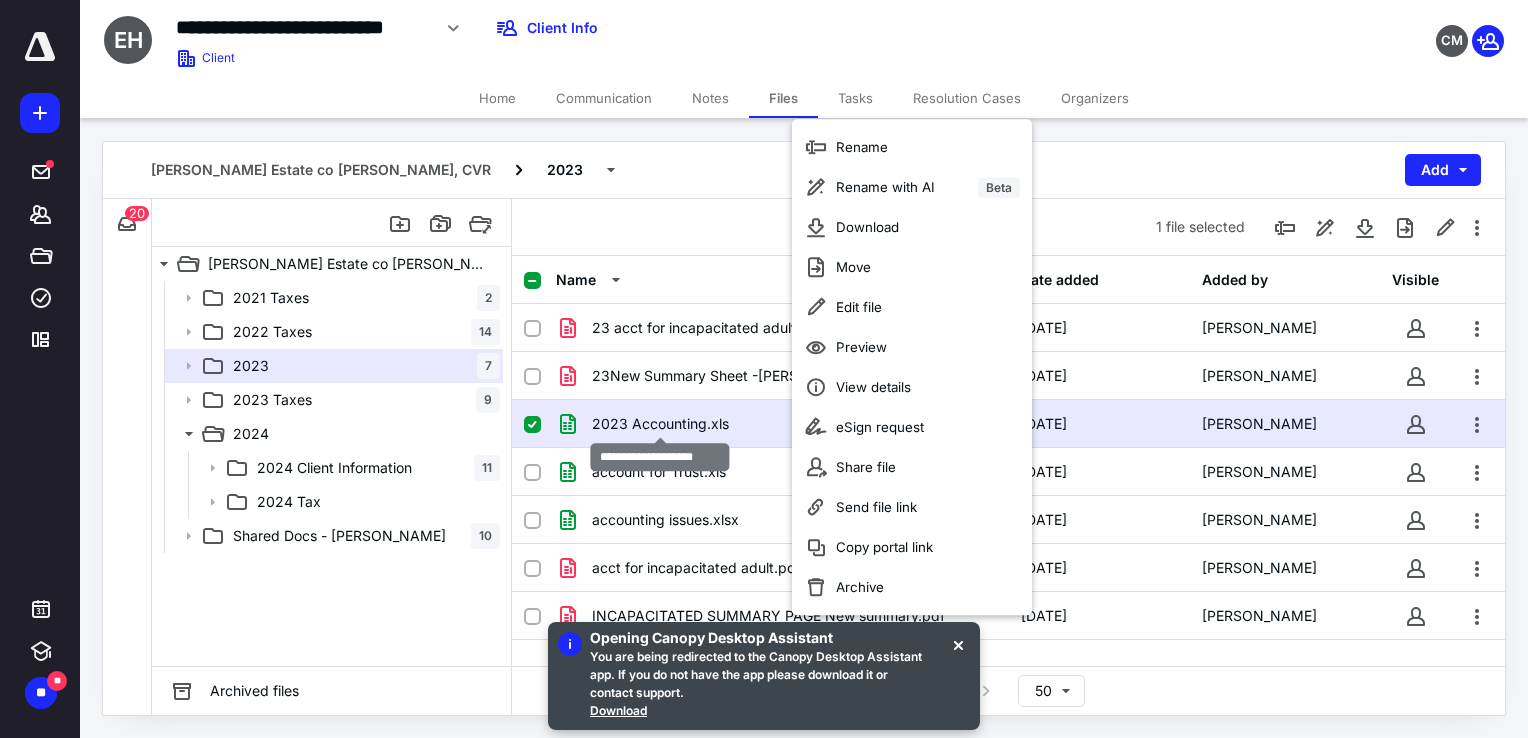 click on "2023 Accounting.xls" at bounding box center [660, 424] 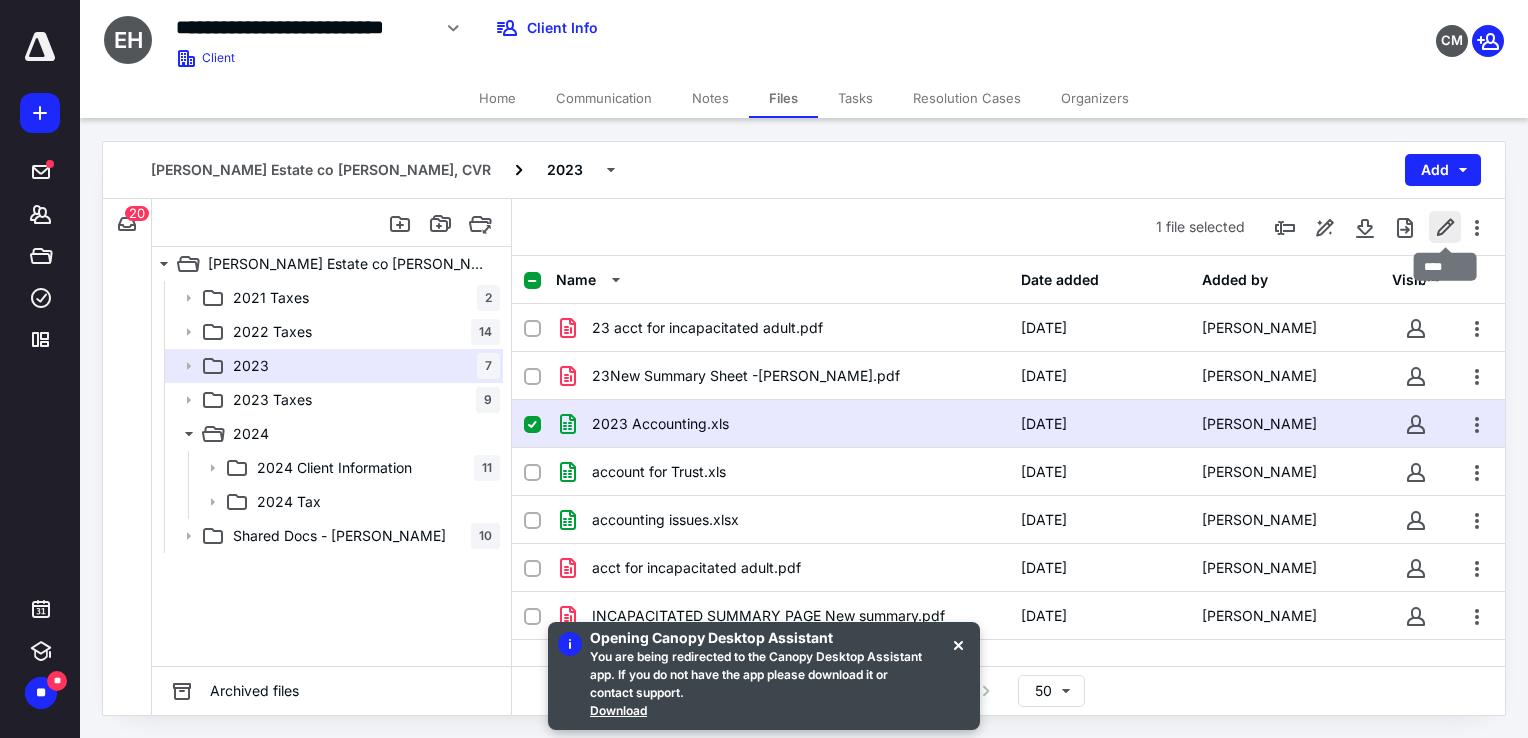 click at bounding box center (1445, 227) 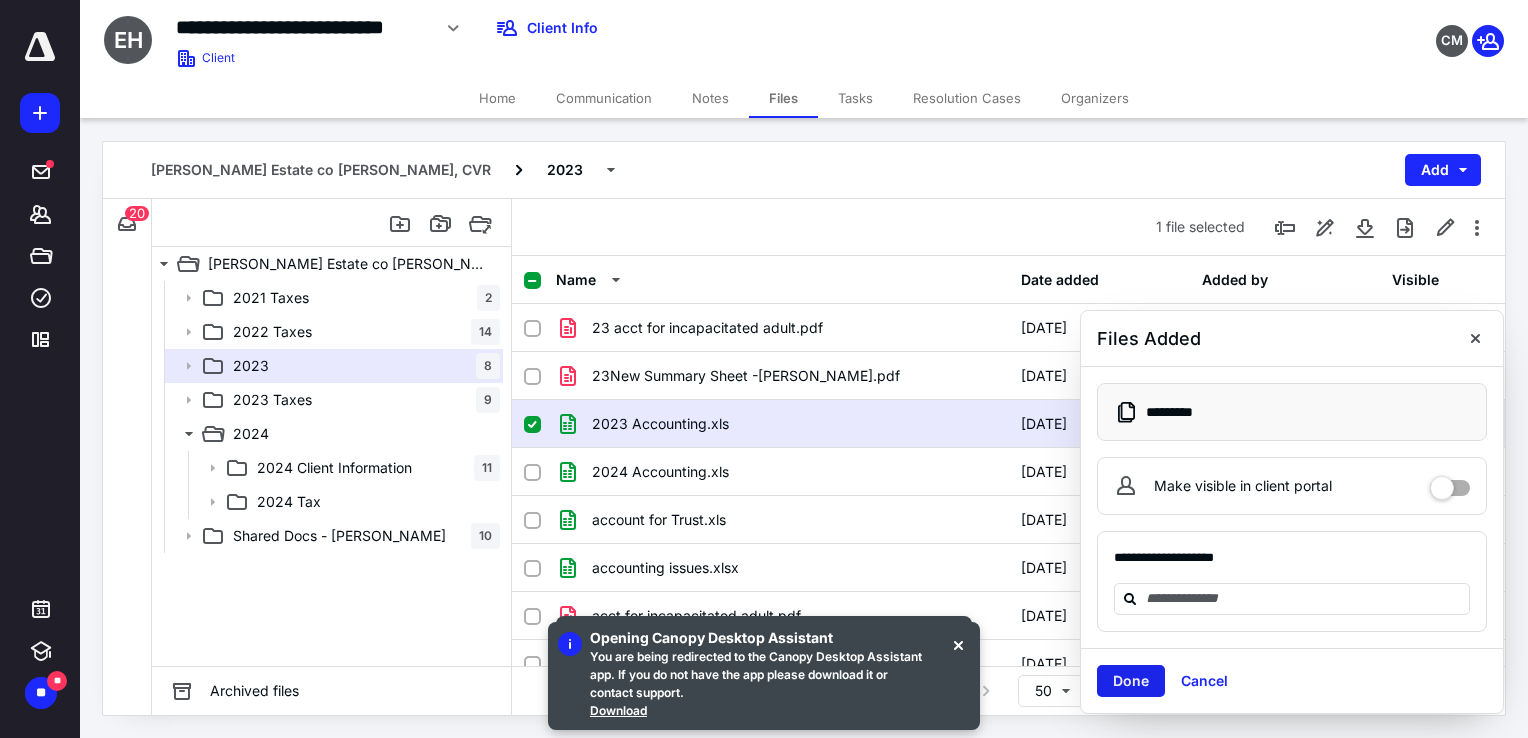 click on "Done" at bounding box center (1131, 681) 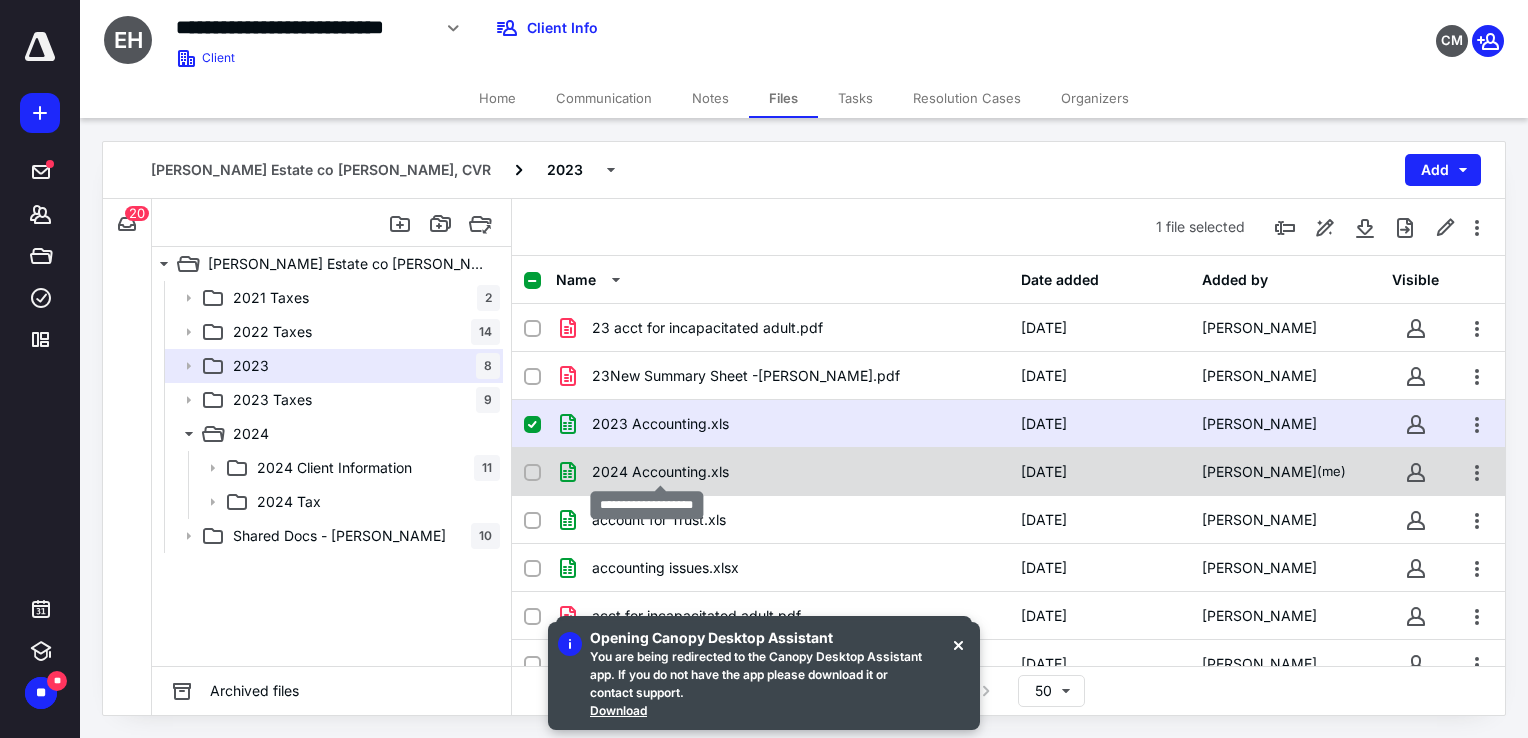 click on "2024 Accounting.xls" at bounding box center [660, 472] 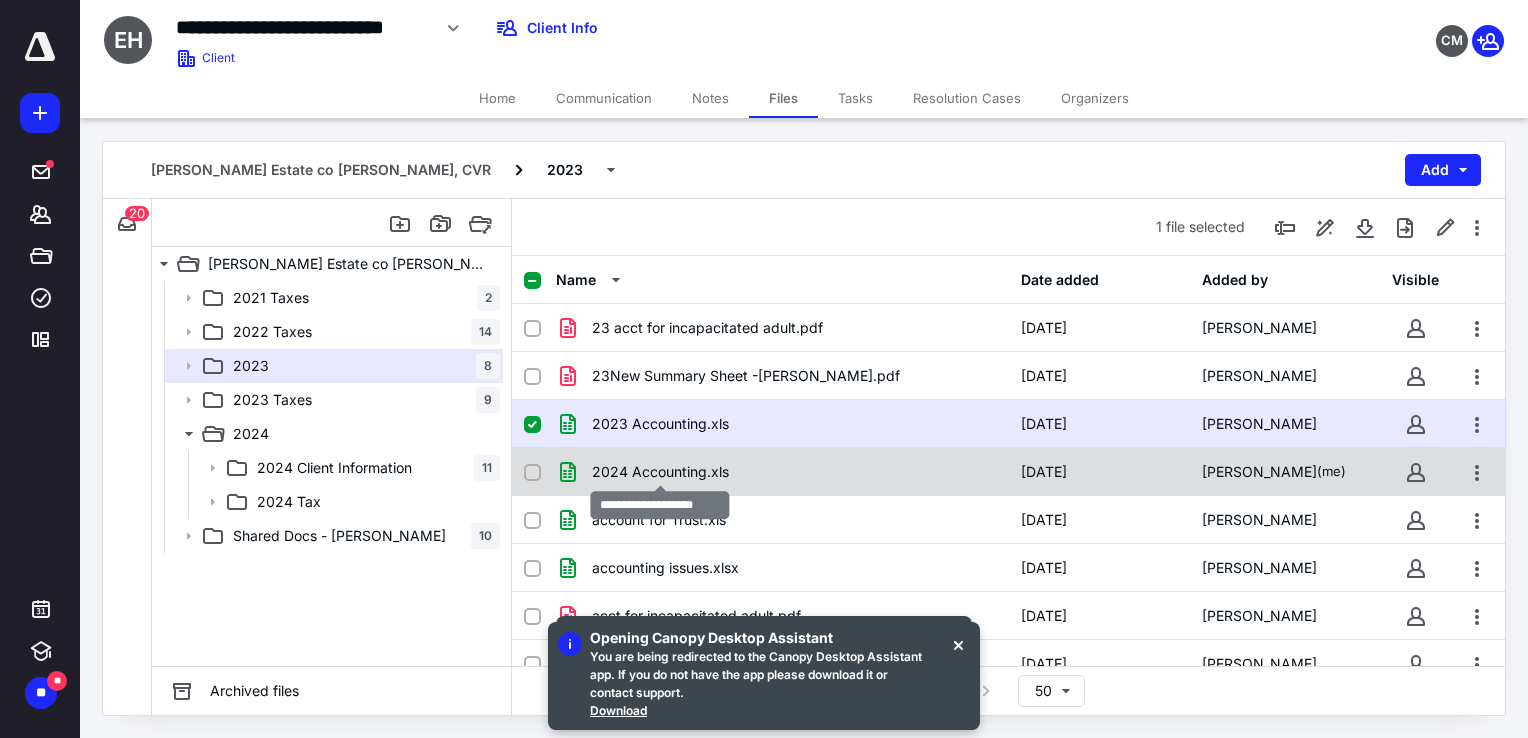 checkbox on "false" 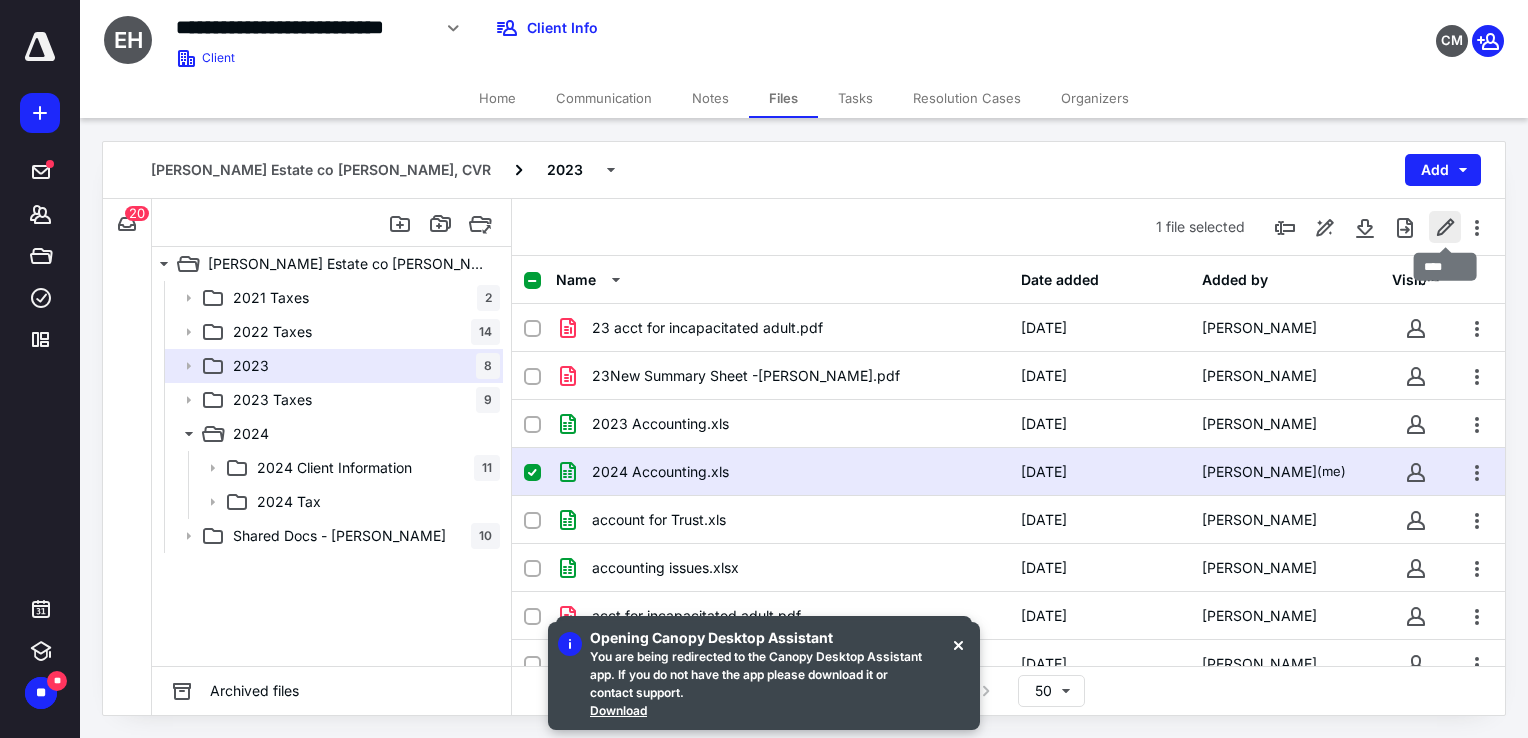 click at bounding box center [1445, 227] 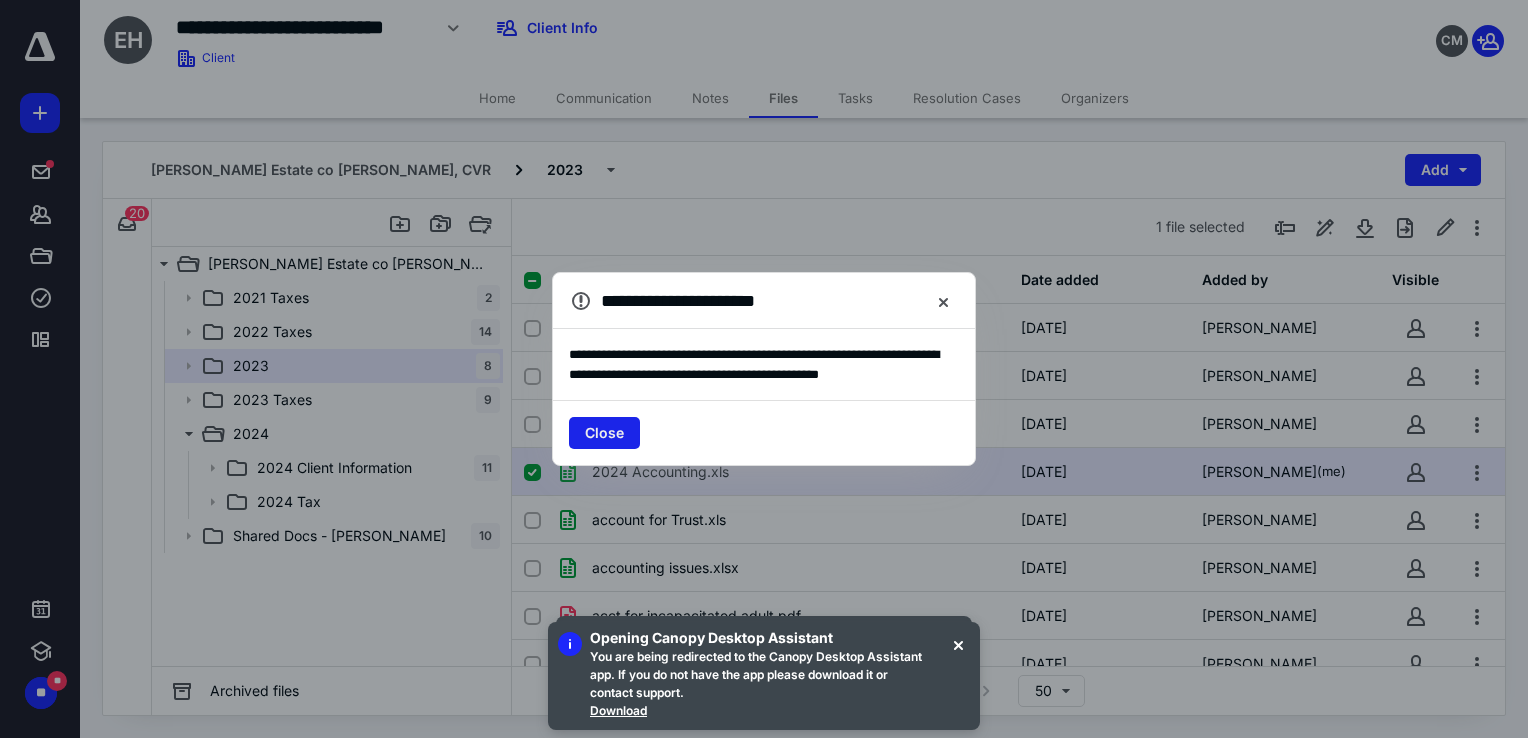 click on "Close" at bounding box center (604, 433) 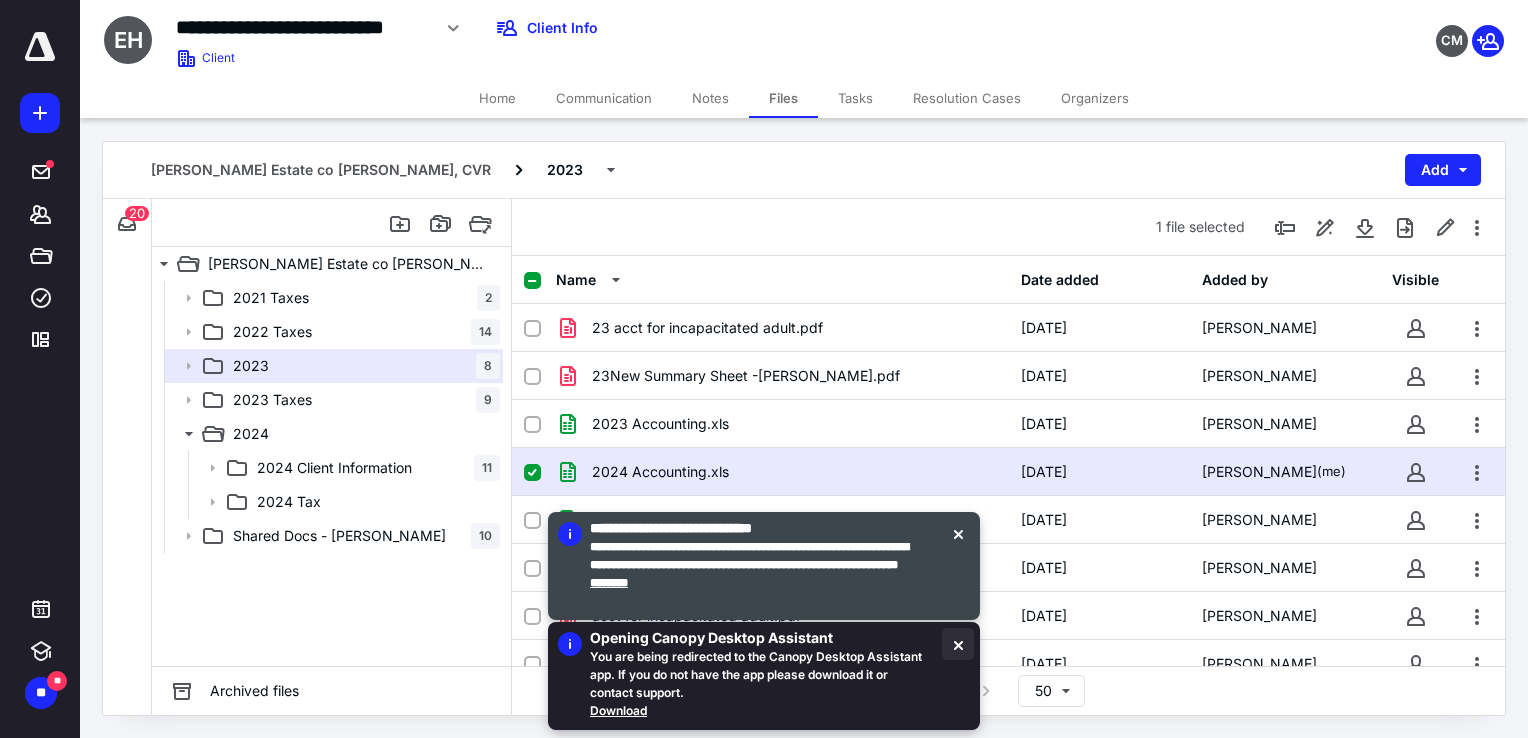 click at bounding box center (958, 644) 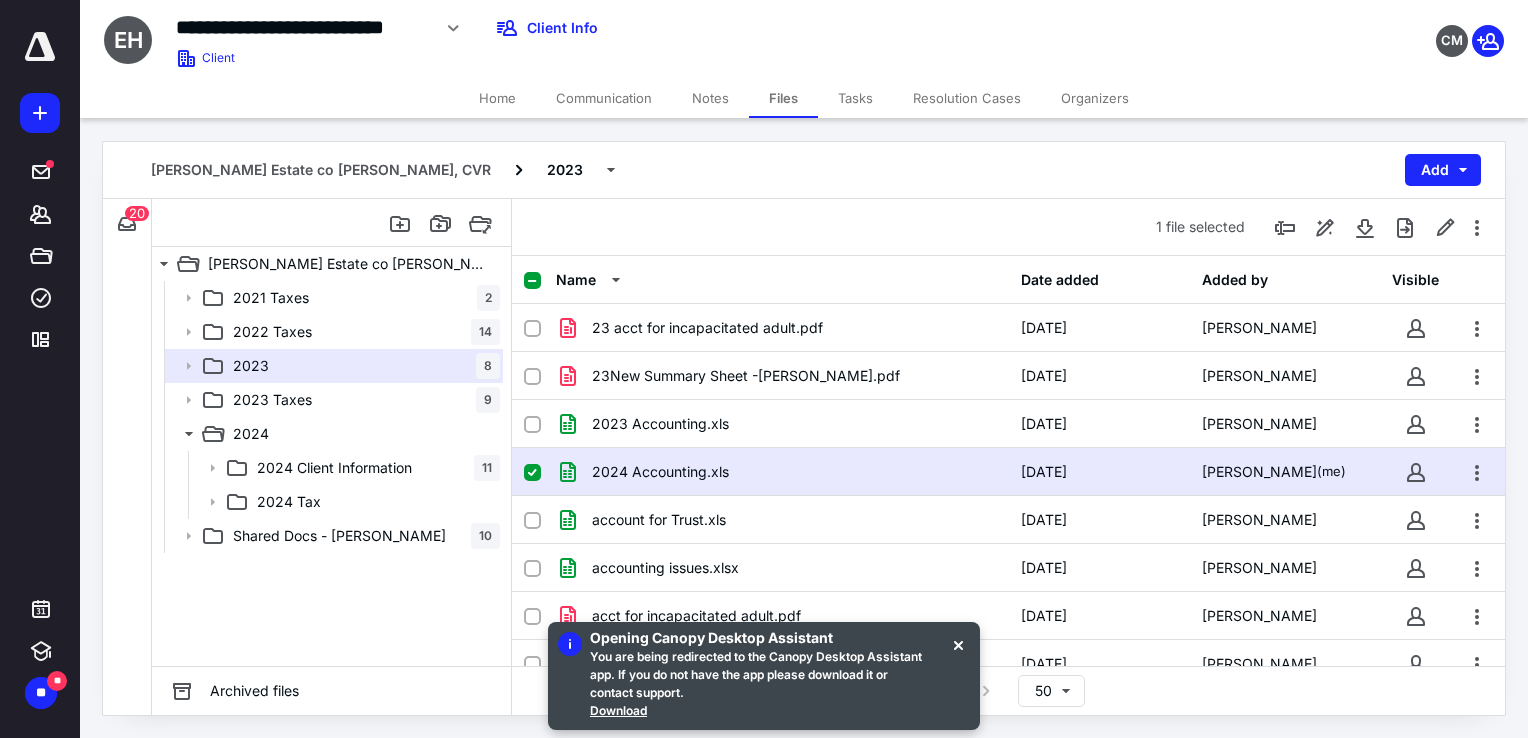 click at bounding box center (958, 644) 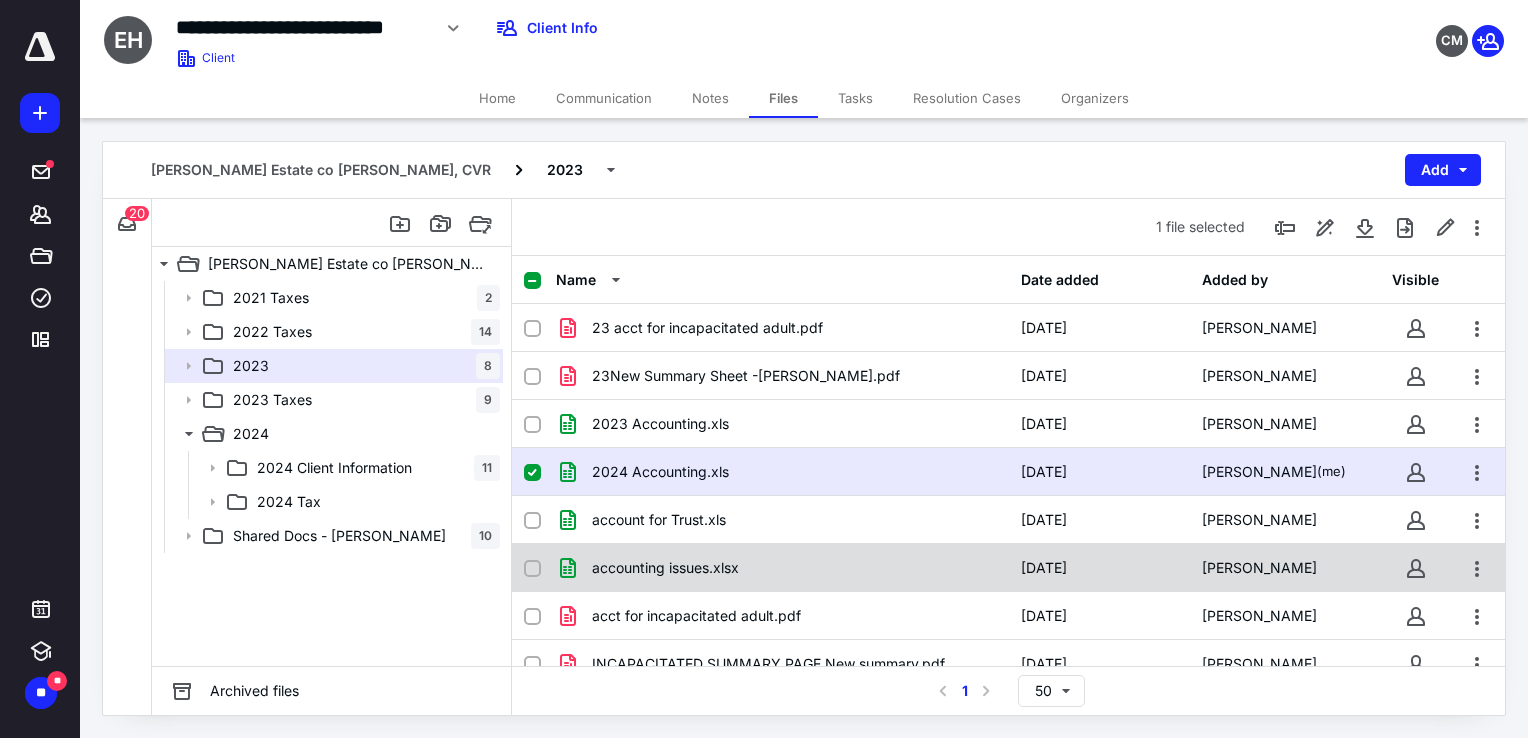 click on "accounting issues.xlsx" at bounding box center (782, 568) 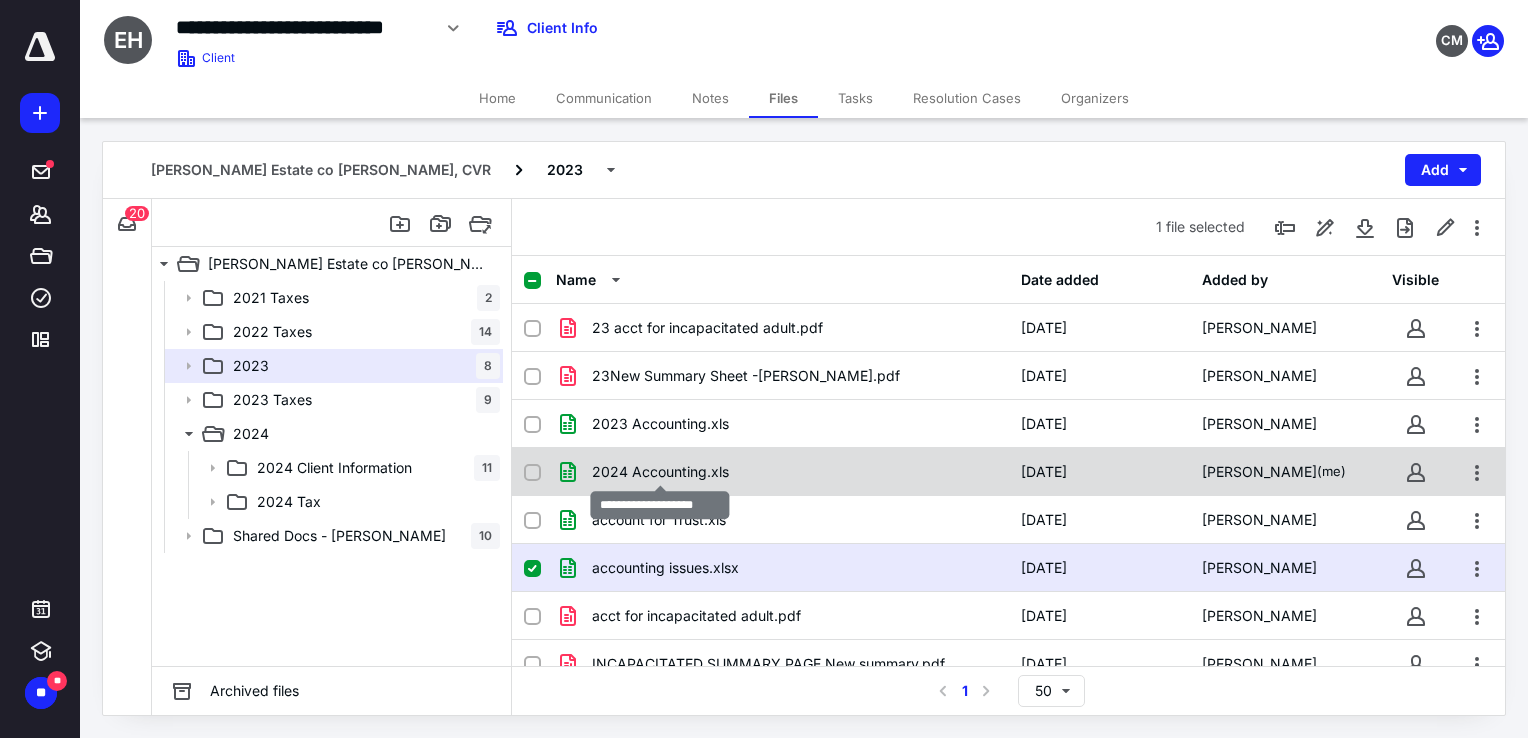 click on "2024 Accounting.xls" at bounding box center (660, 472) 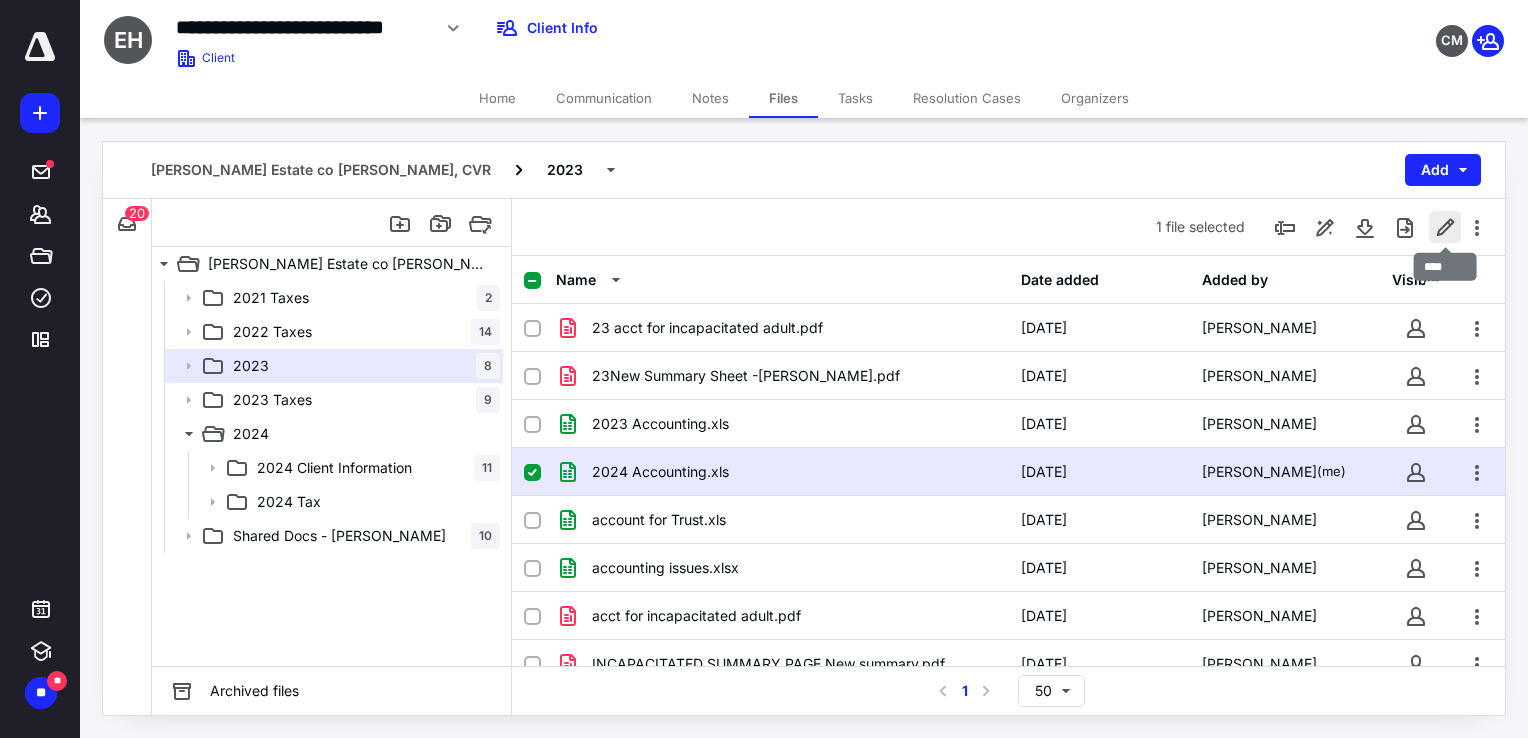 click at bounding box center [1445, 227] 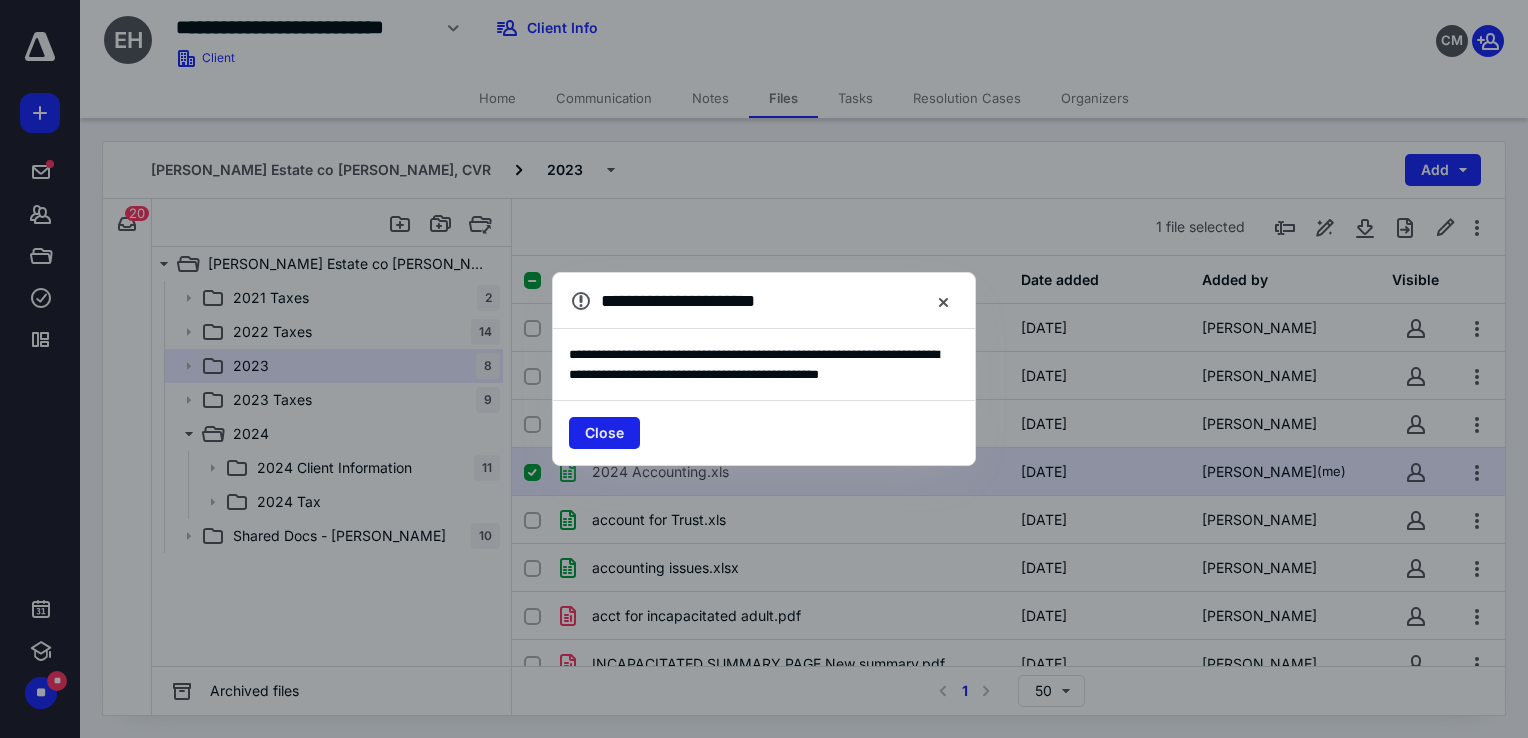 click on "Close" at bounding box center (604, 433) 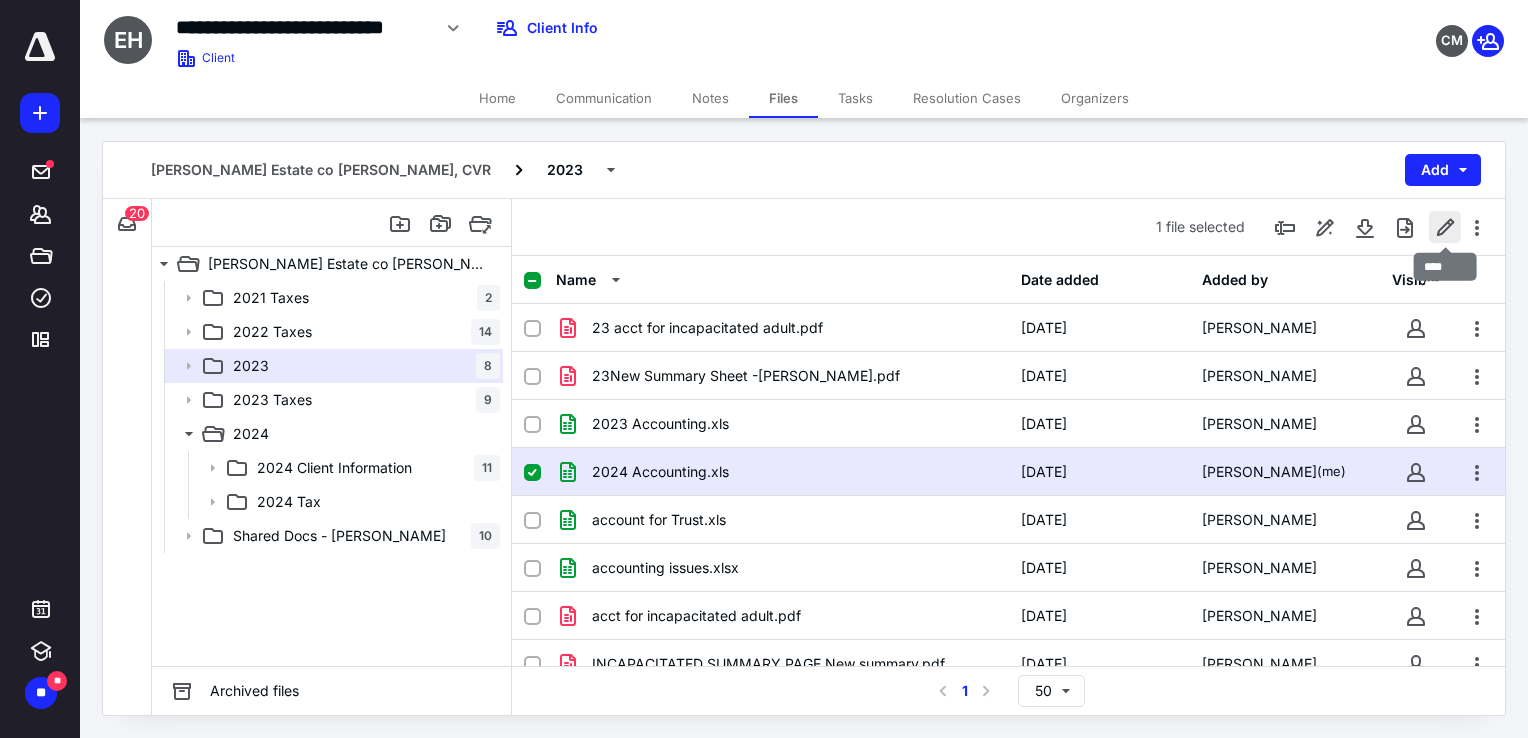 click at bounding box center [1445, 227] 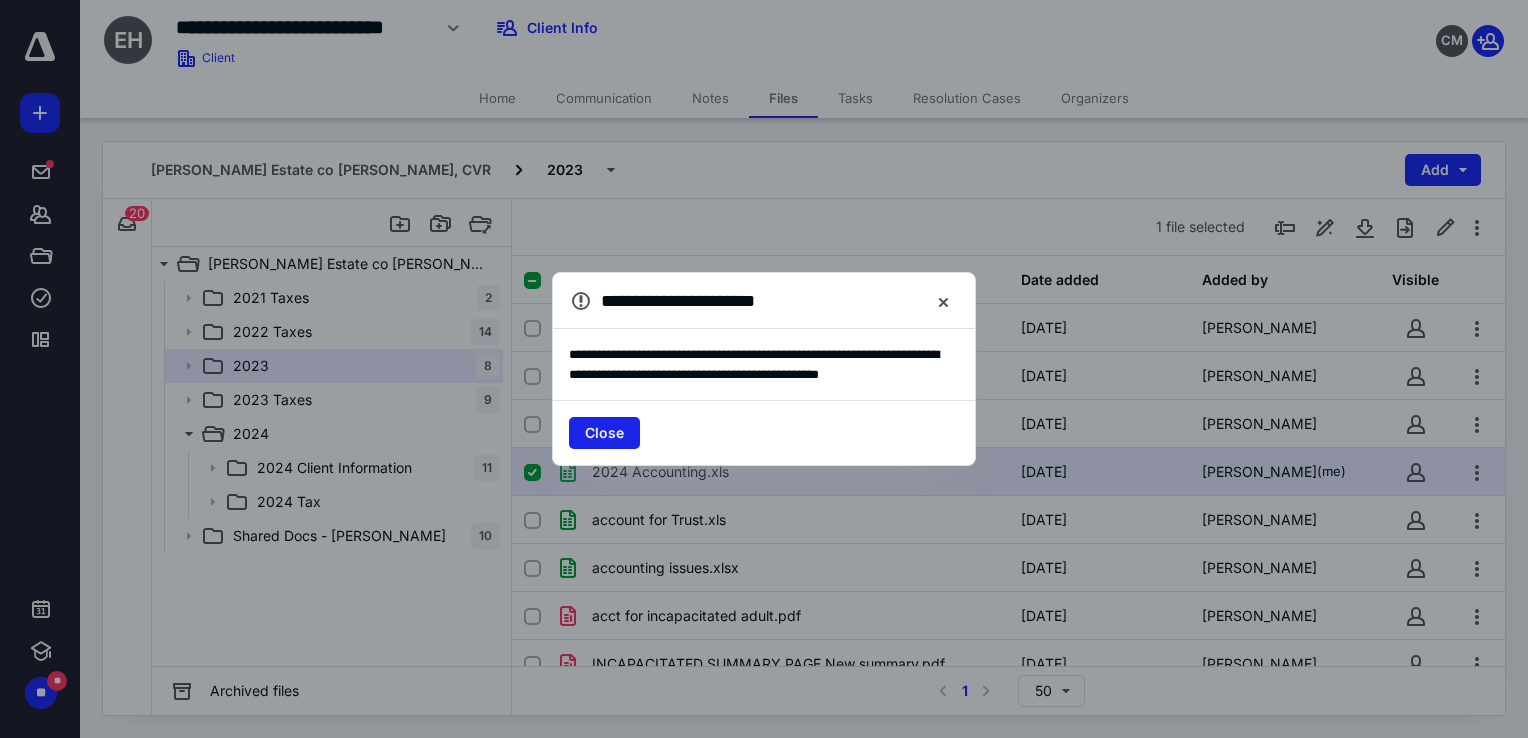 click on "Close" at bounding box center (604, 433) 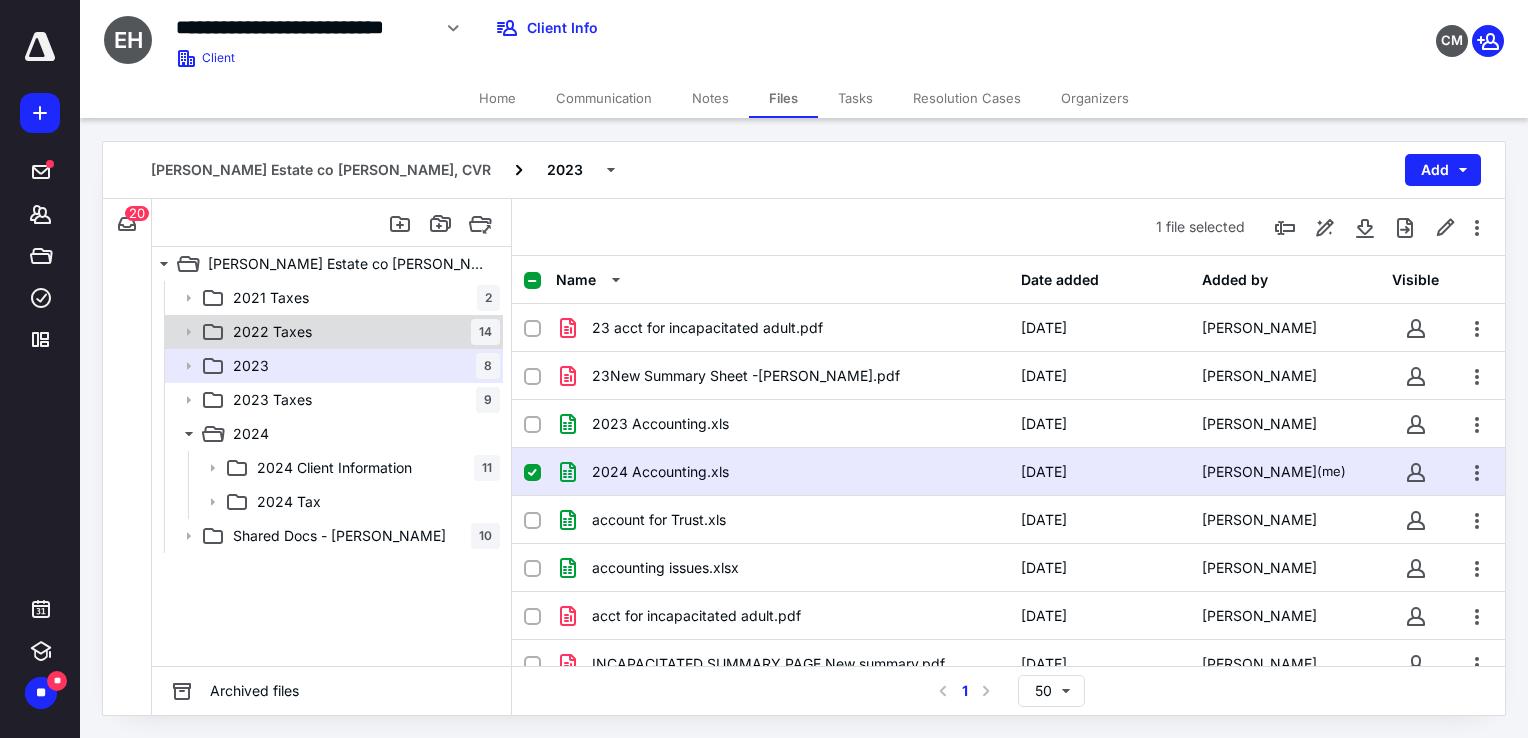 click on "2022 Taxes 14" at bounding box center (362, 332) 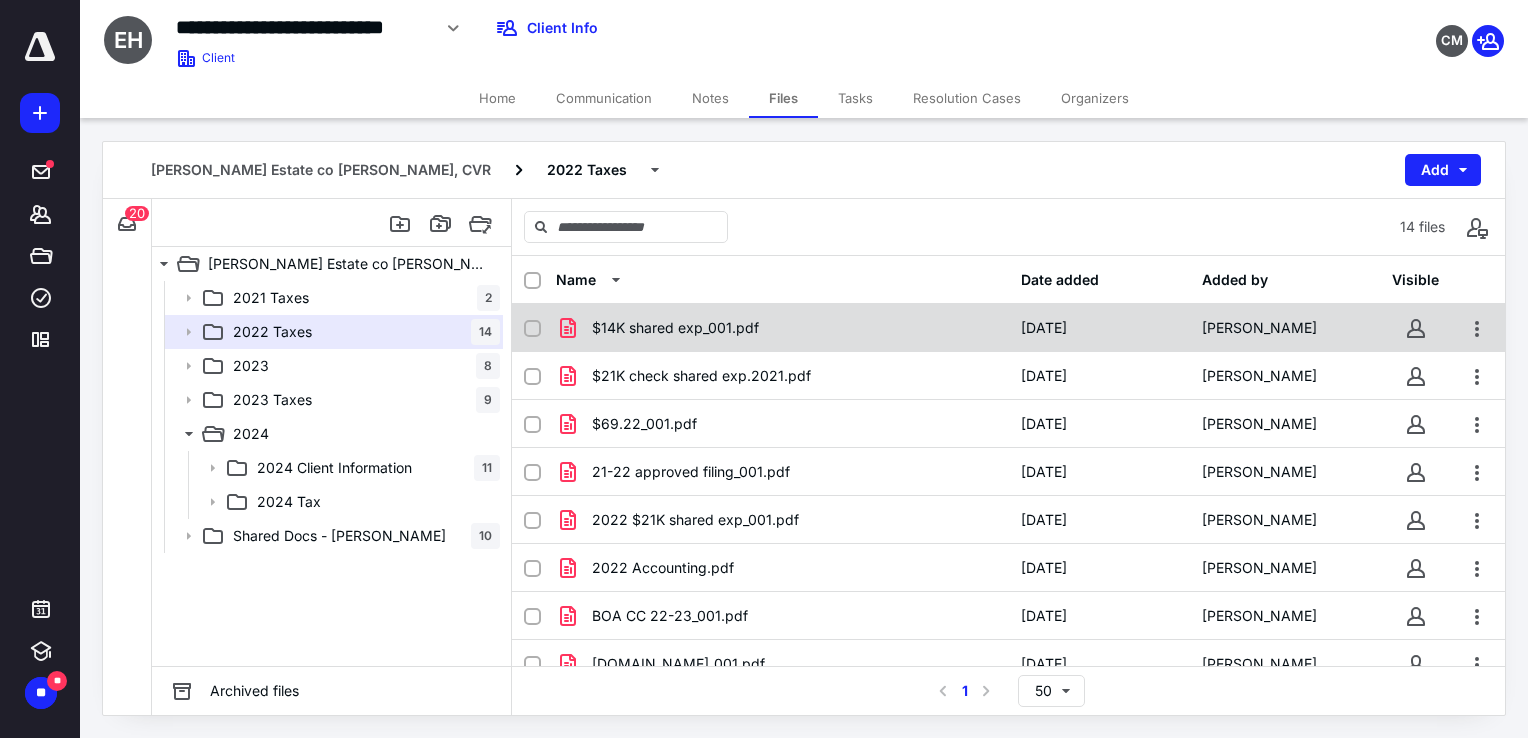click on "$14K shared exp_001.pdf" at bounding box center [675, 328] 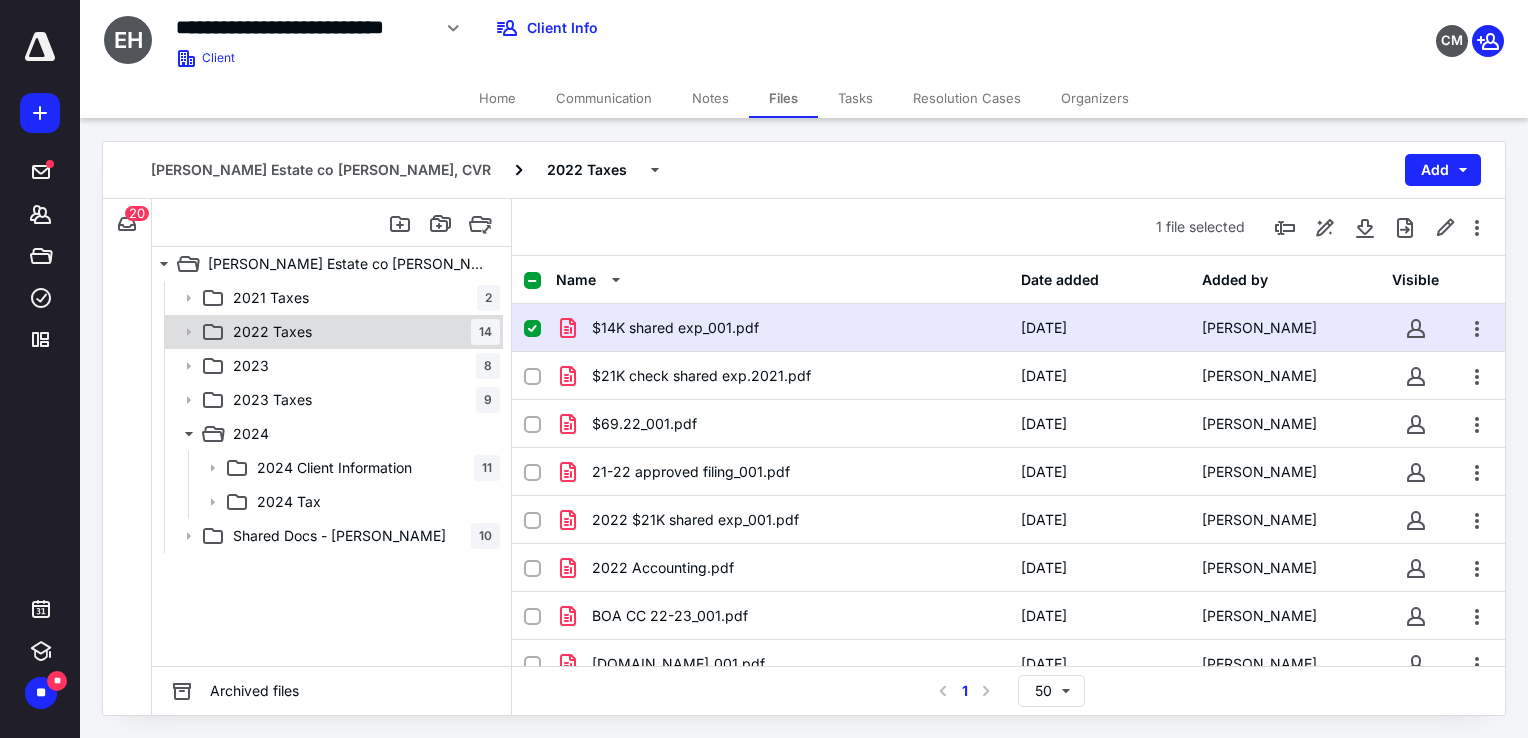 click on "2022 Taxes 14" at bounding box center (362, 332) 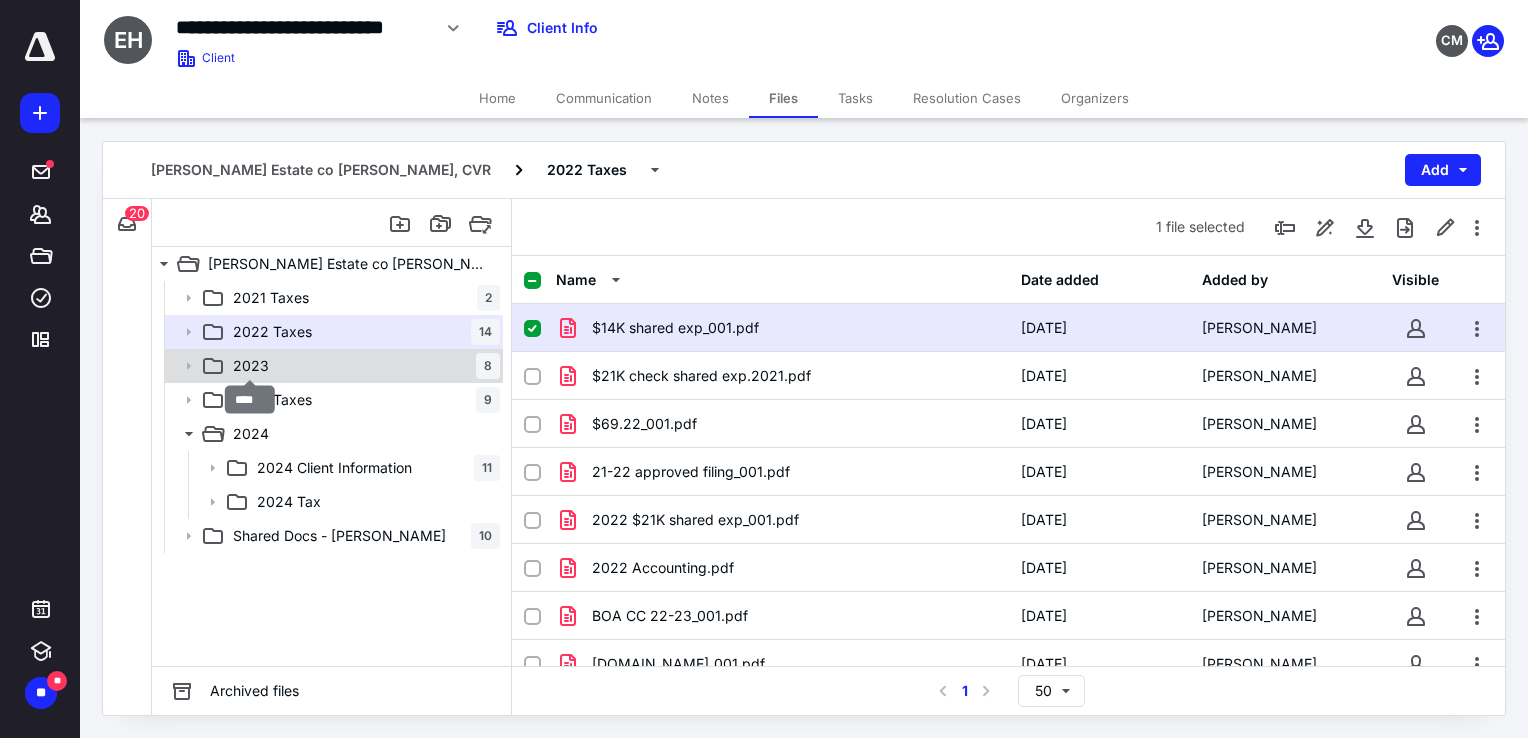 click on "2023" at bounding box center [251, 366] 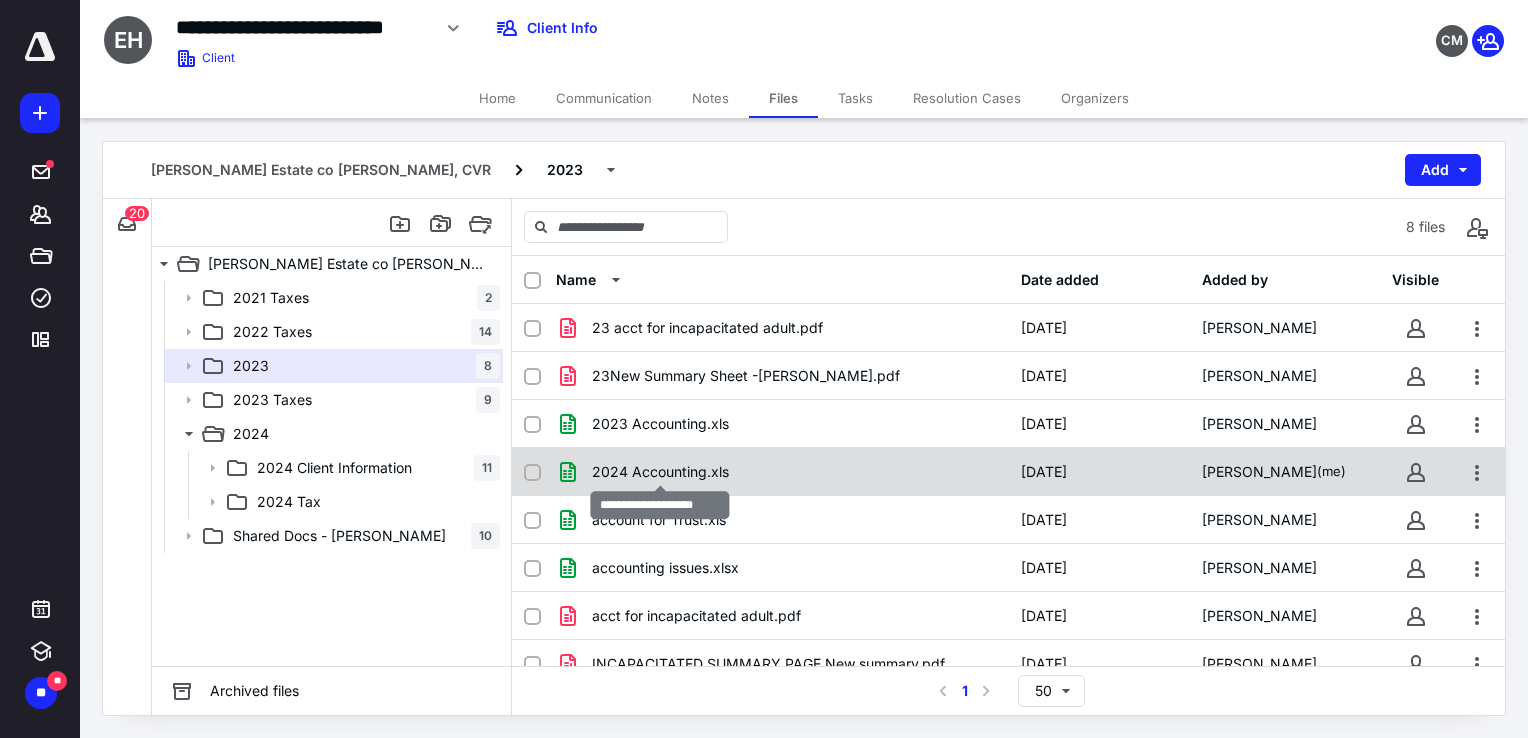 click on "2024 Accounting.xls" at bounding box center (660, 472) 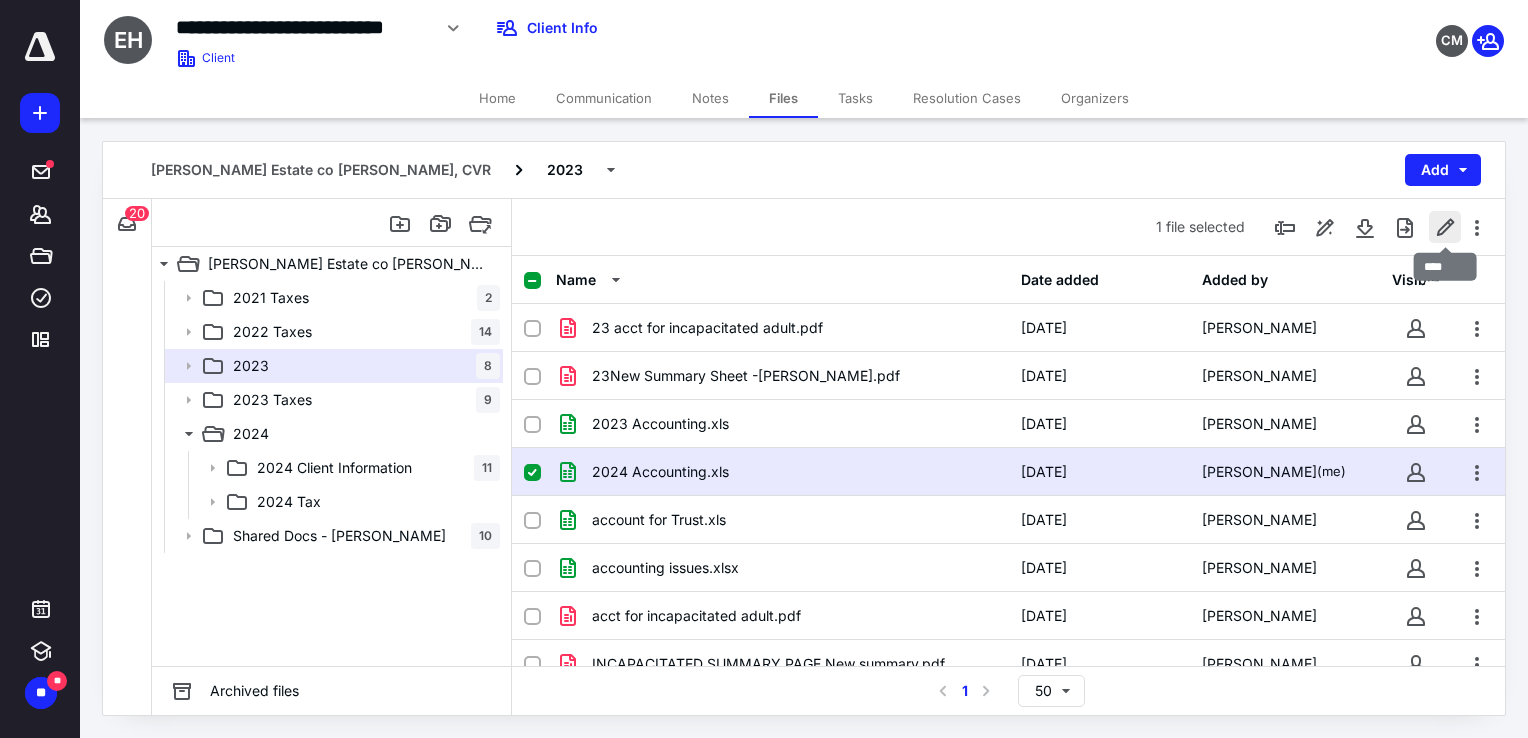 click at bounding box center [1445, 227] 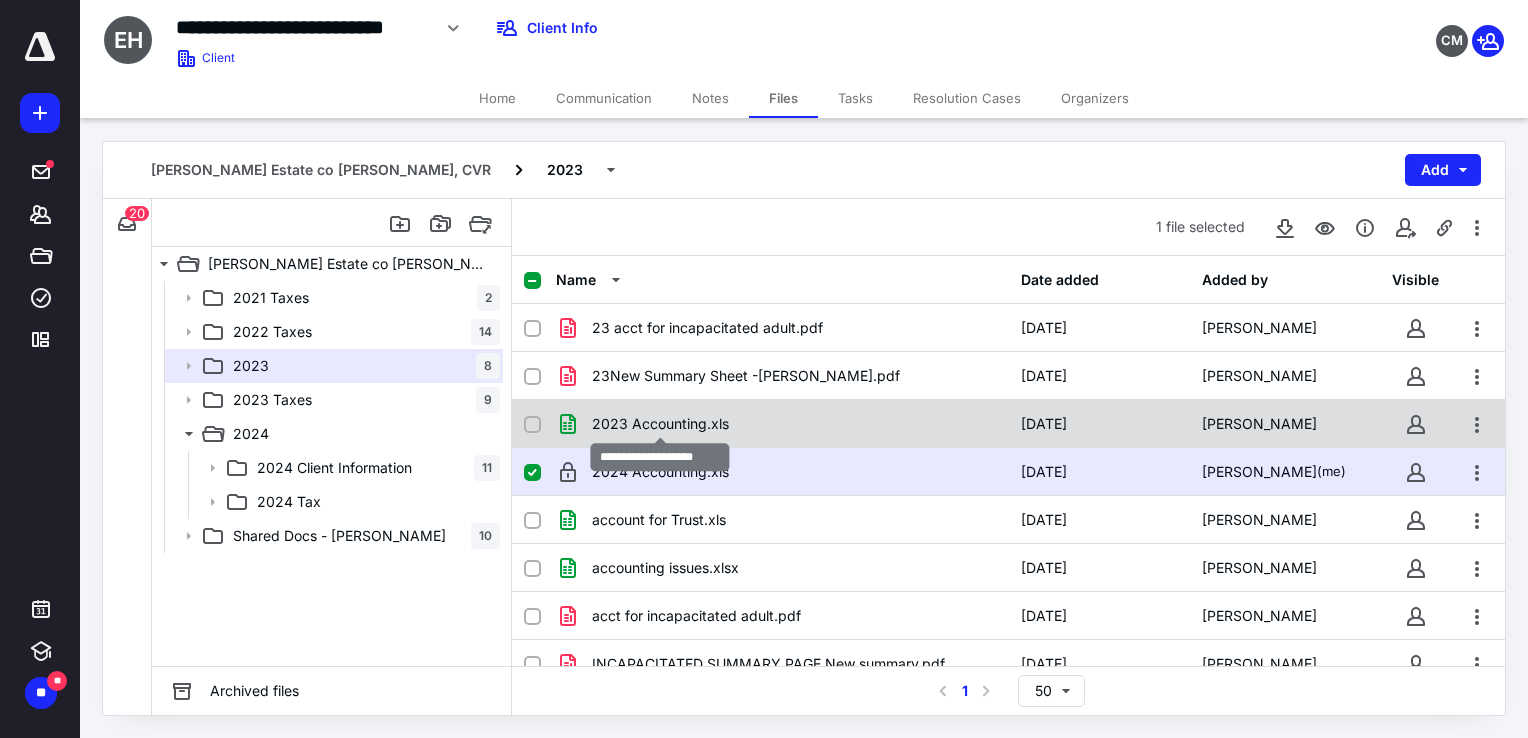 click on "2023 Accounting.xls" at bounding box center (660, 424) 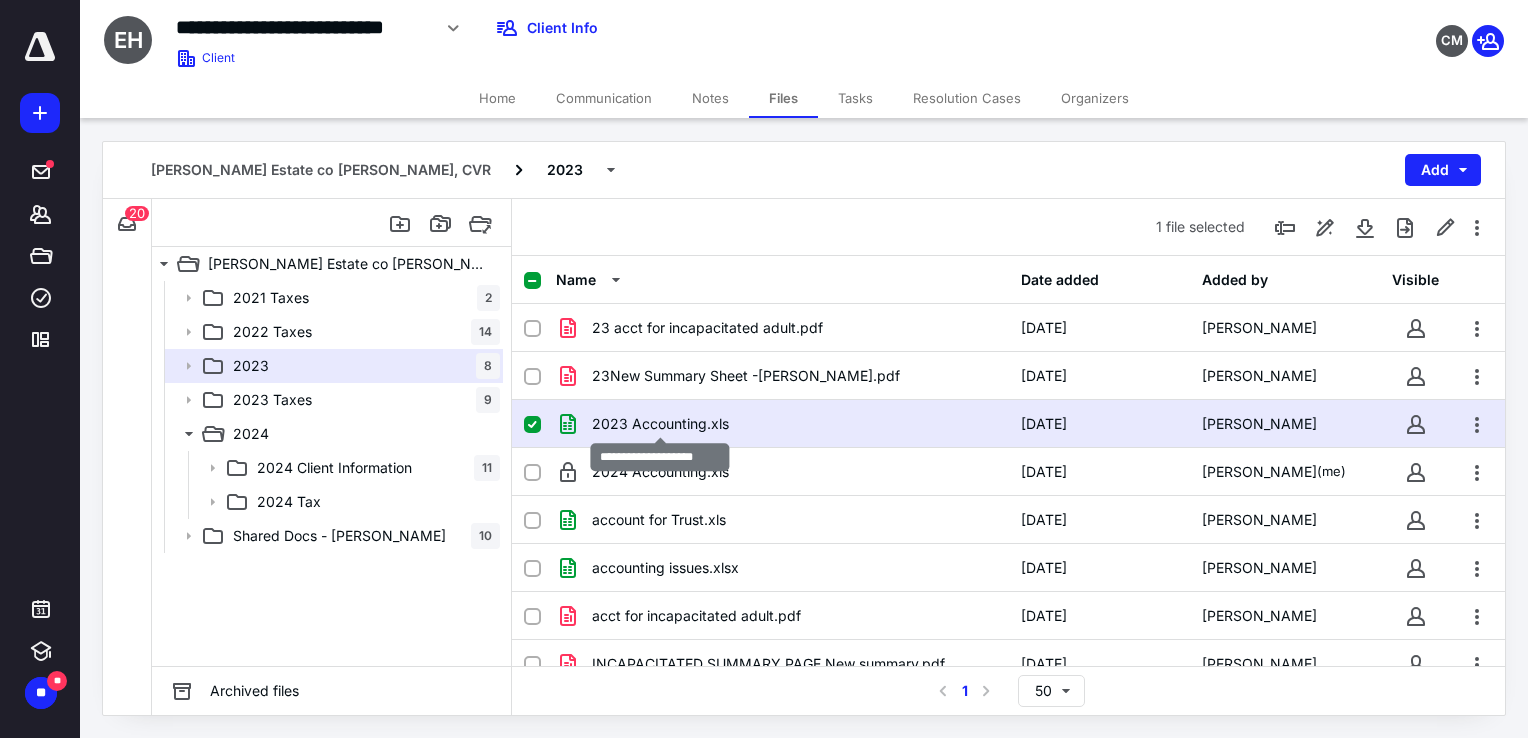 click on "2023 Accounting.xls" at bounding box center (660, 424) 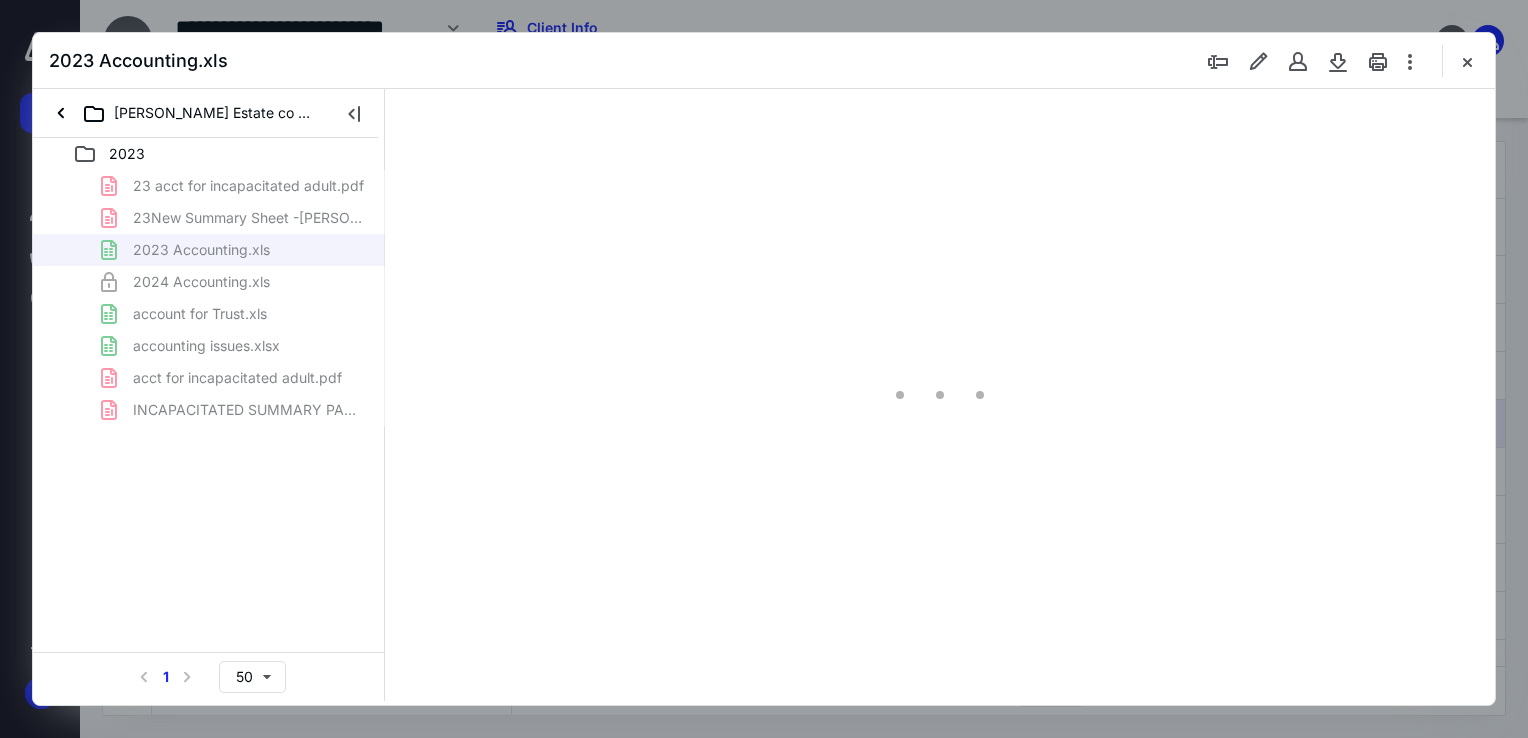 scroll, scrollTop: 0, scrollLeft: 0, axis: both 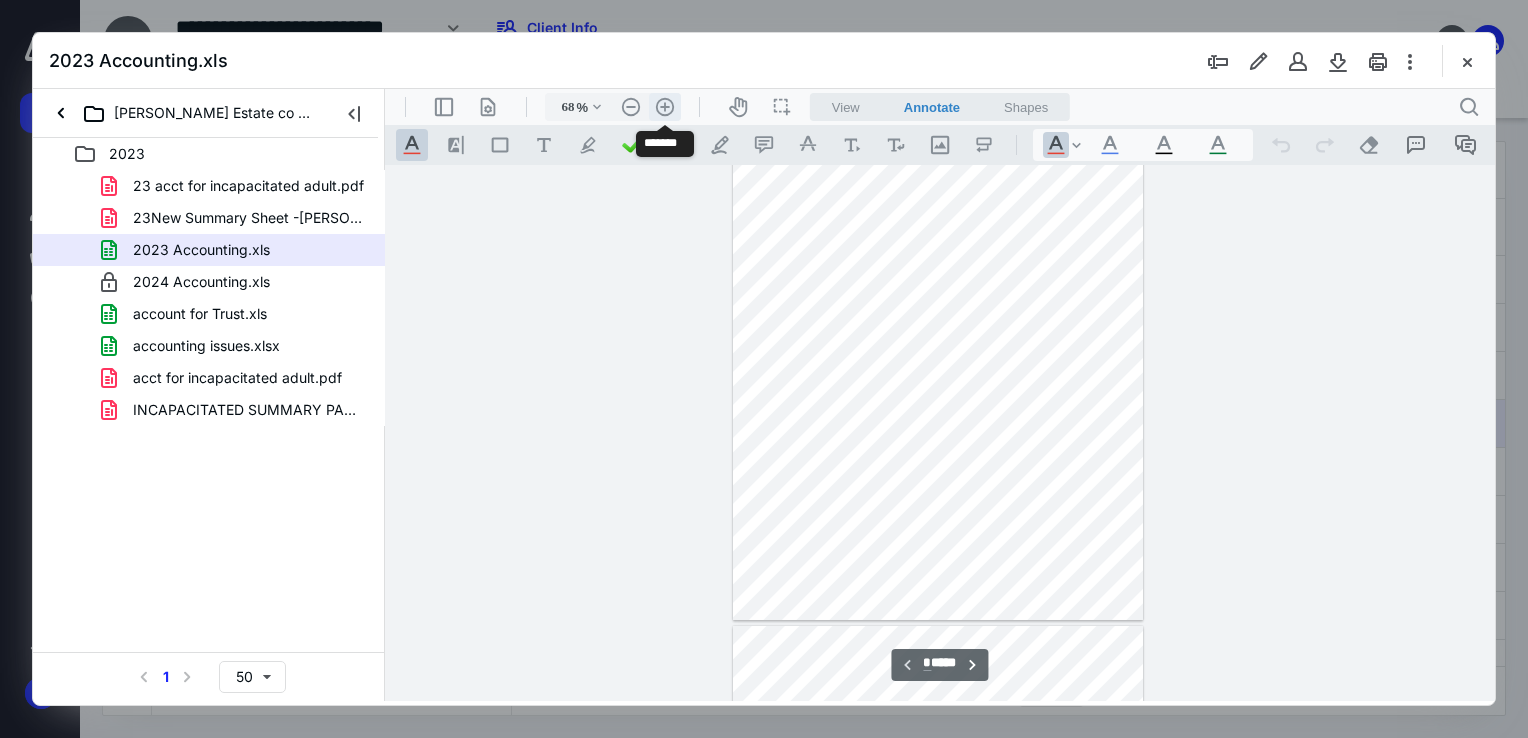 click on ".cls-1{fill:#abb0c4;} icon - header - zoom - in - line" at bounding box center (665, 107) 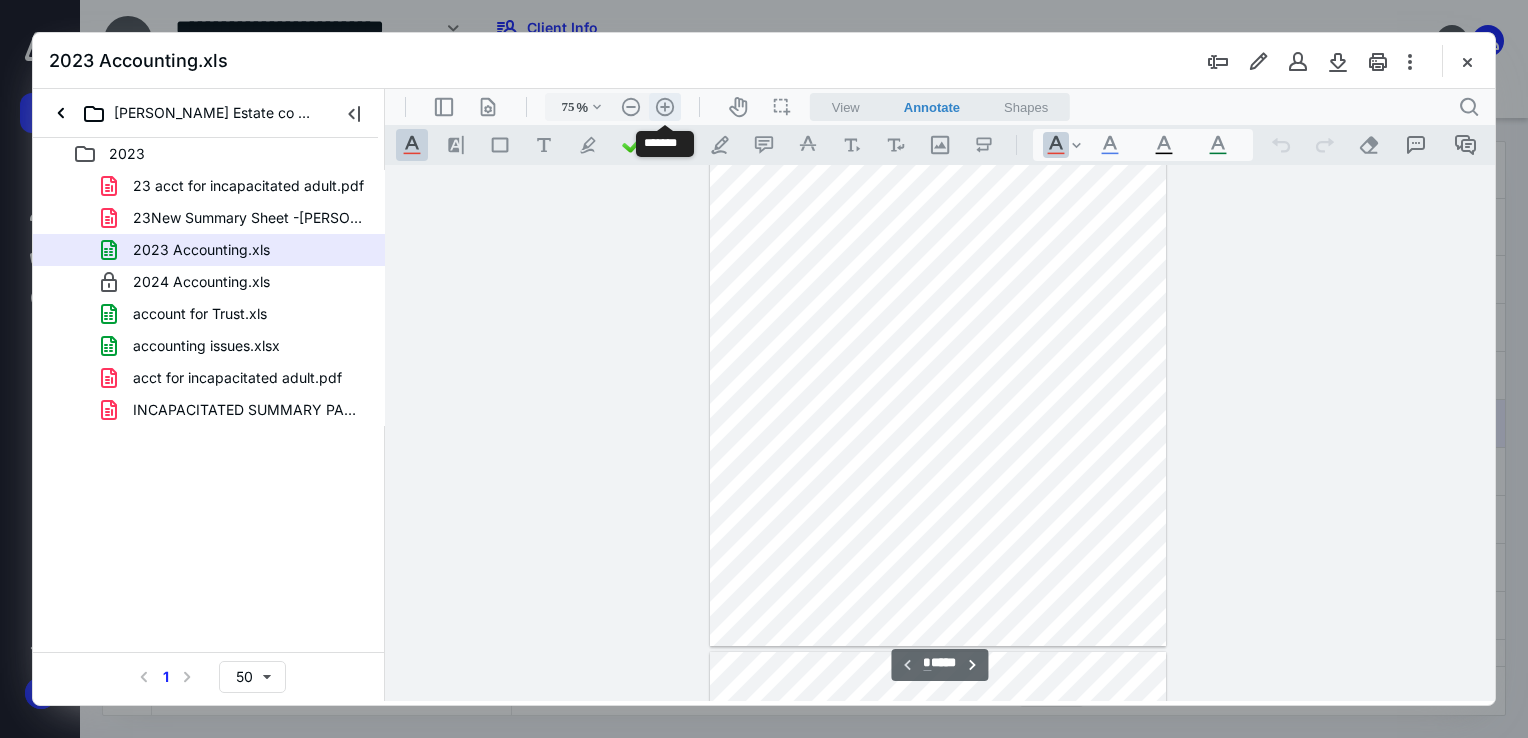 click on ".cls-1{fill:#abb0c4;} icon - header - zoom - in - line" at bounding box center (665, 107) 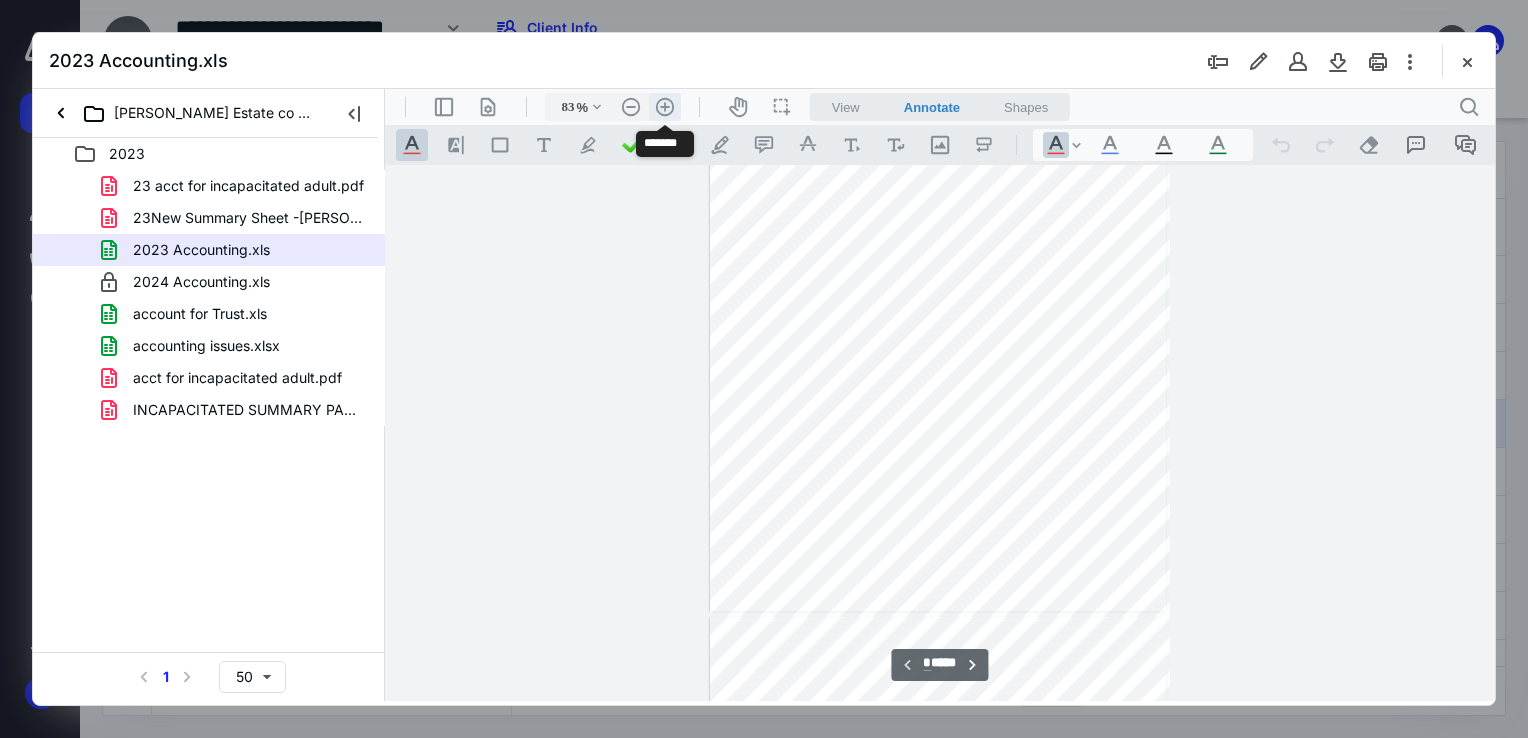 click on ".cls-1{fill:#abb0c4;} icon - header - zoom - in - line" at bounding box center [665, 107] 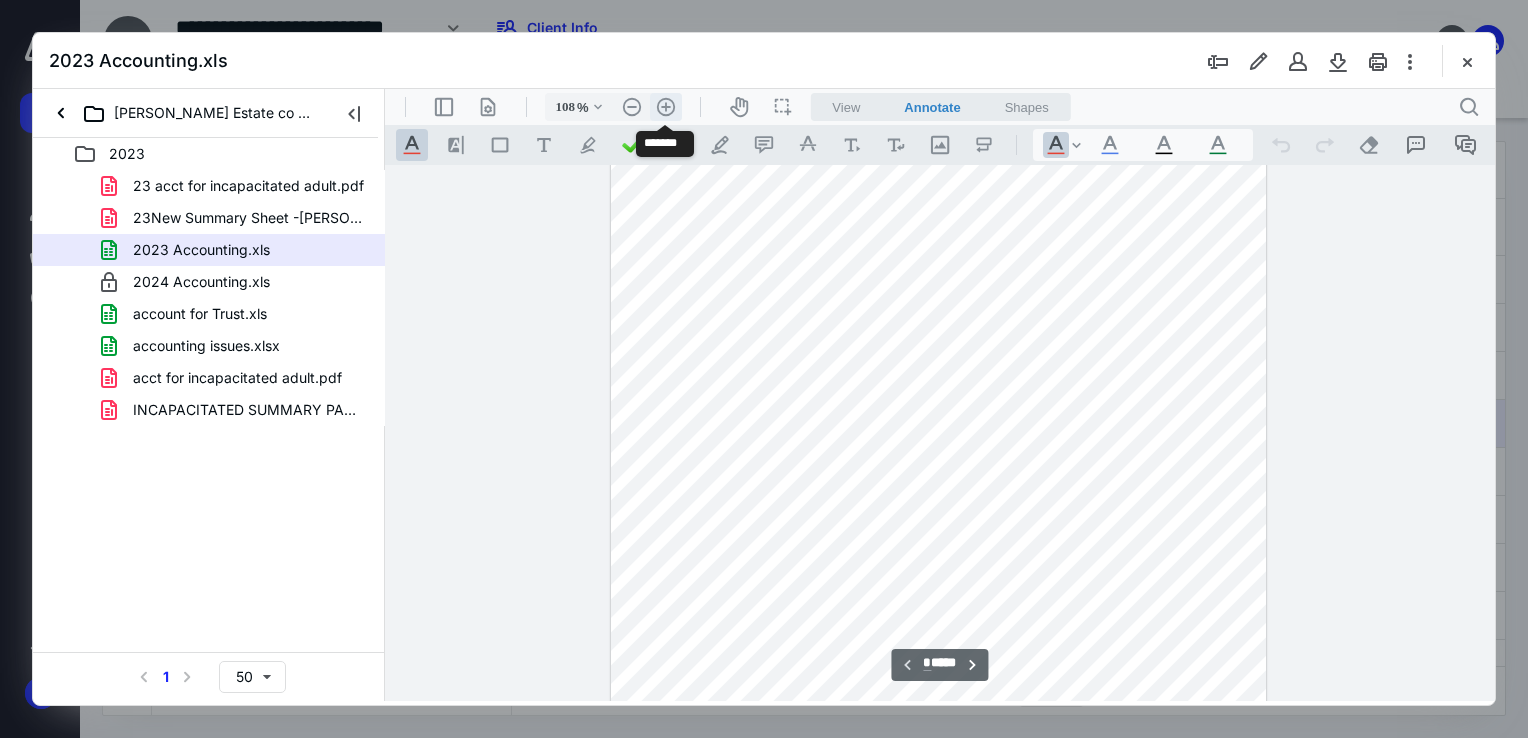 click on ".cls-1{fill:#abb0c4;} icon - header - zoom - in - line" at bounding box center [666, 107] 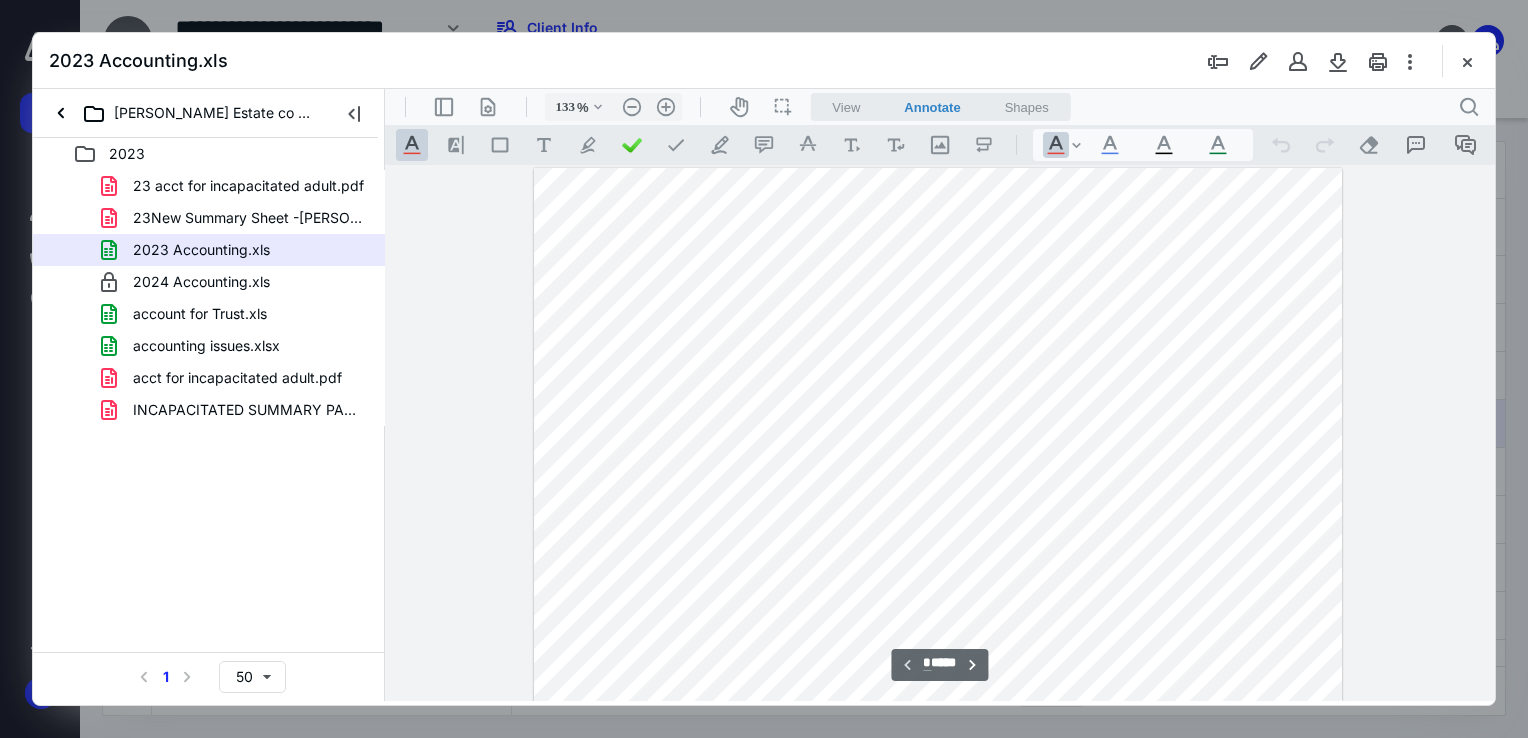 scroll, scrollTop: 0, scrollLeft: 0, axis: both 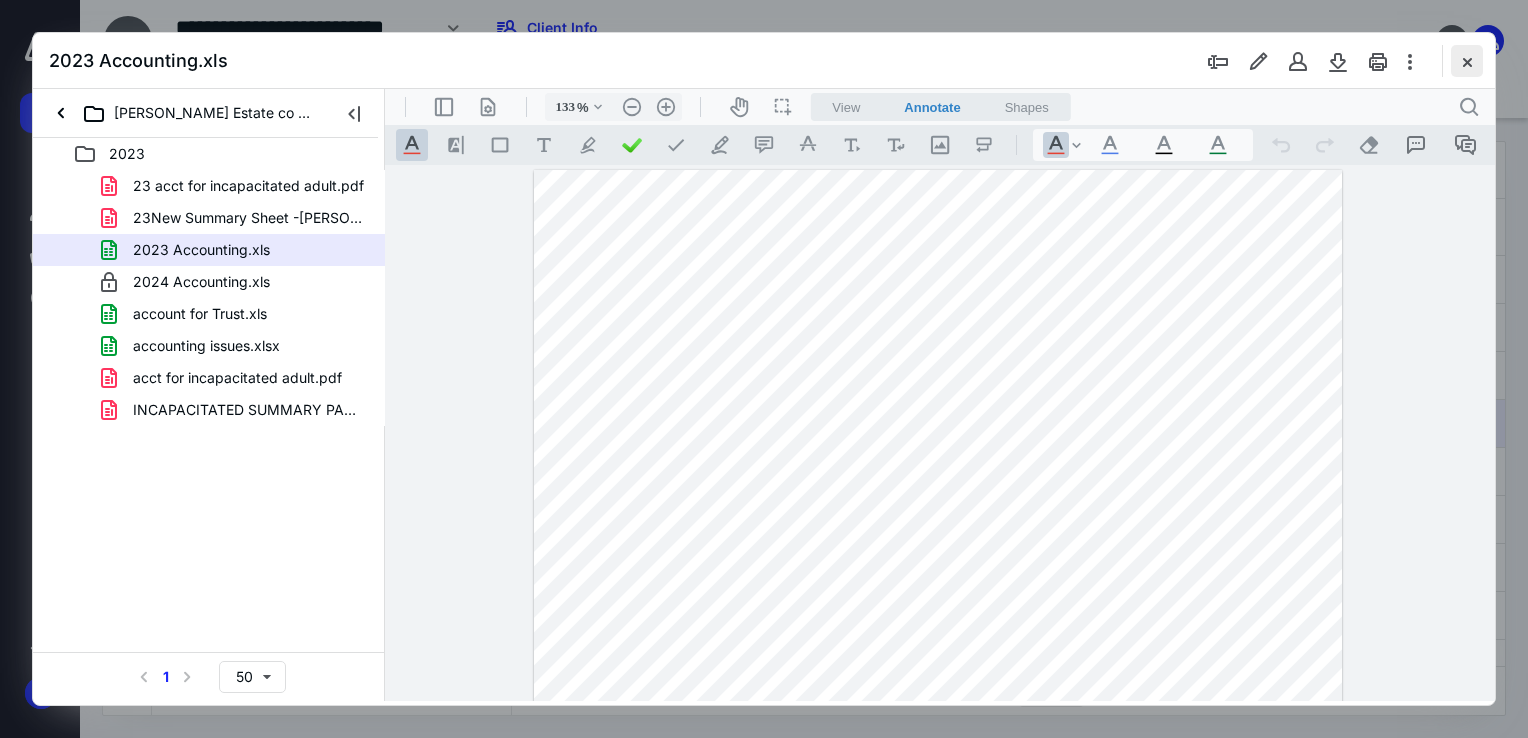 click at bounding box center (1467, 61) 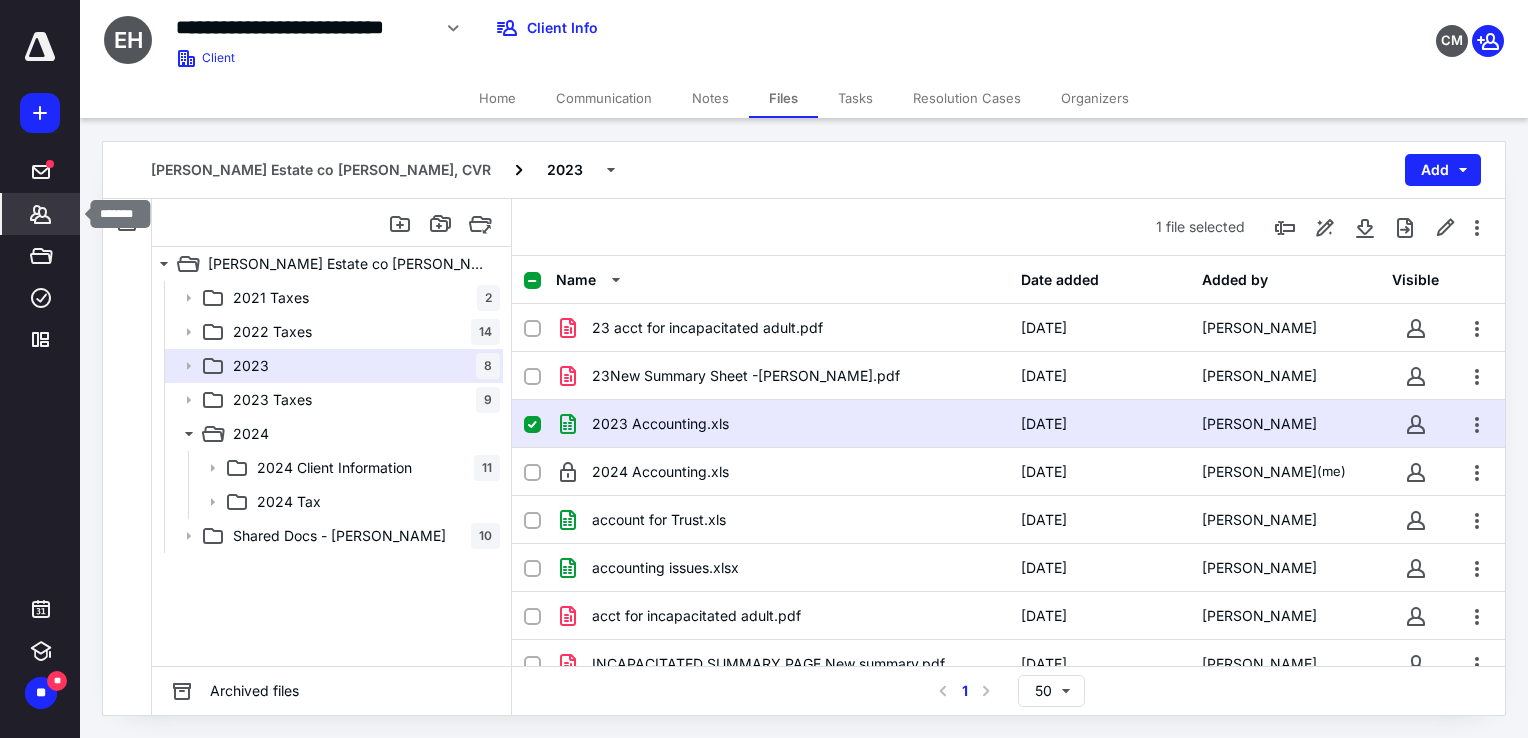 click 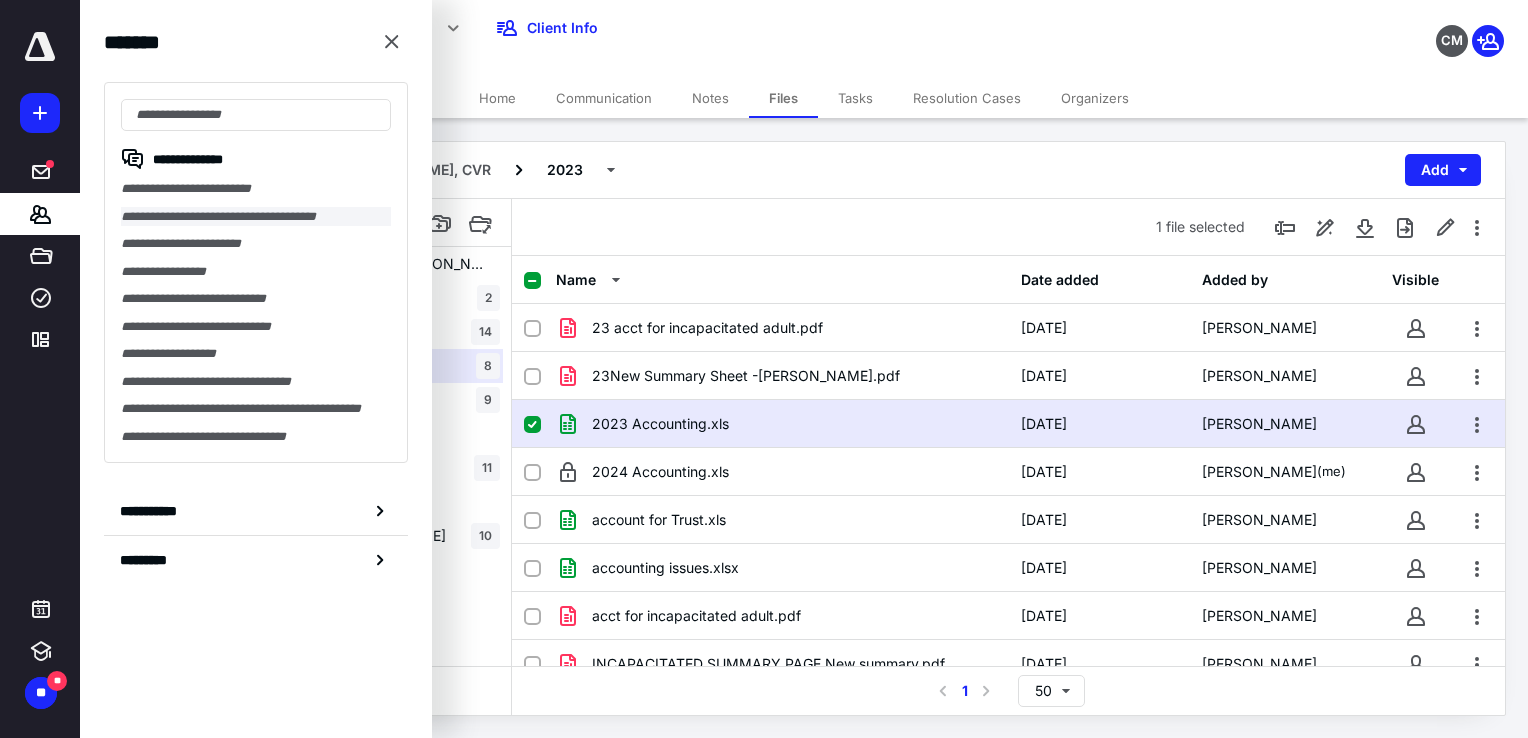 click on "**********" at bounding box center [256, 217] 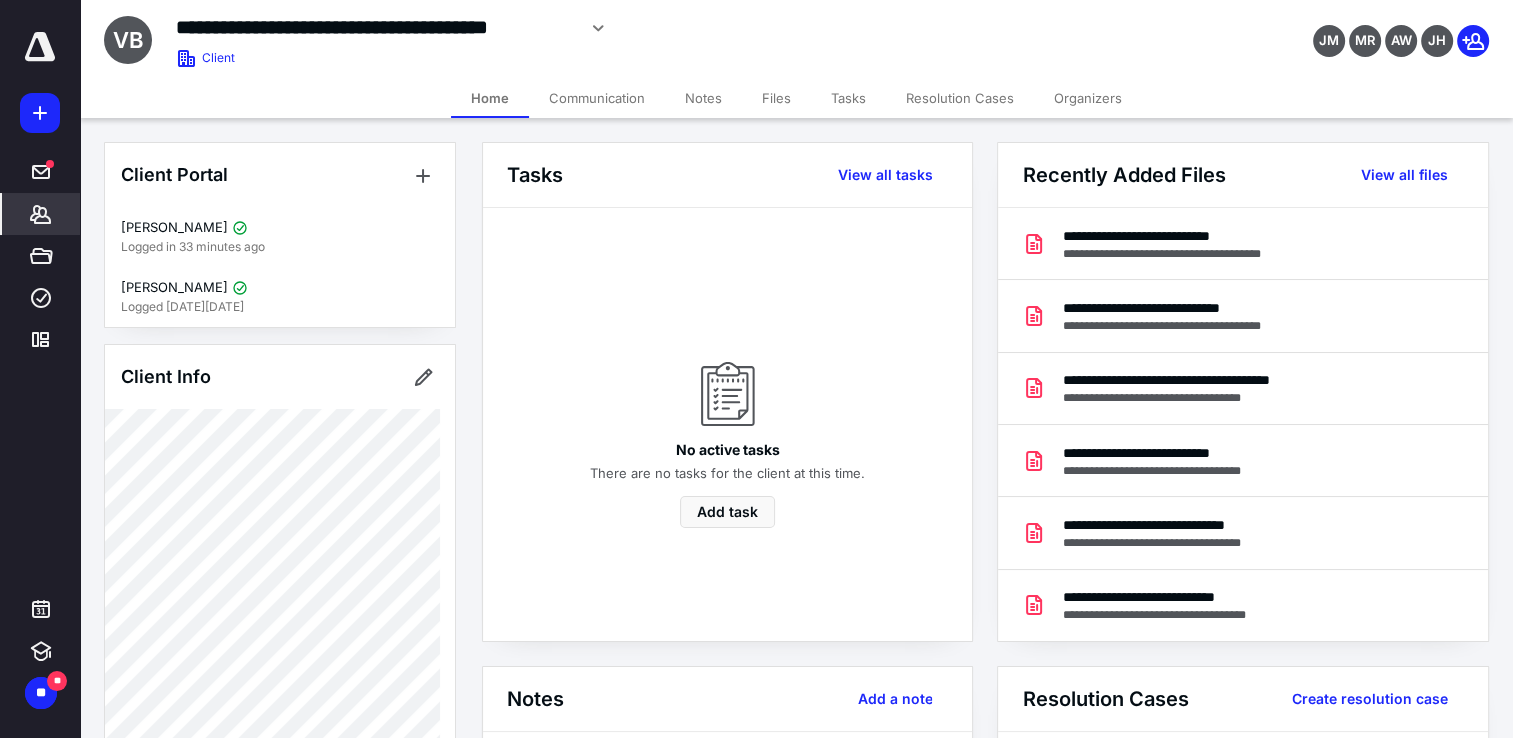 click on "Files" at bounding box center (776, 98) 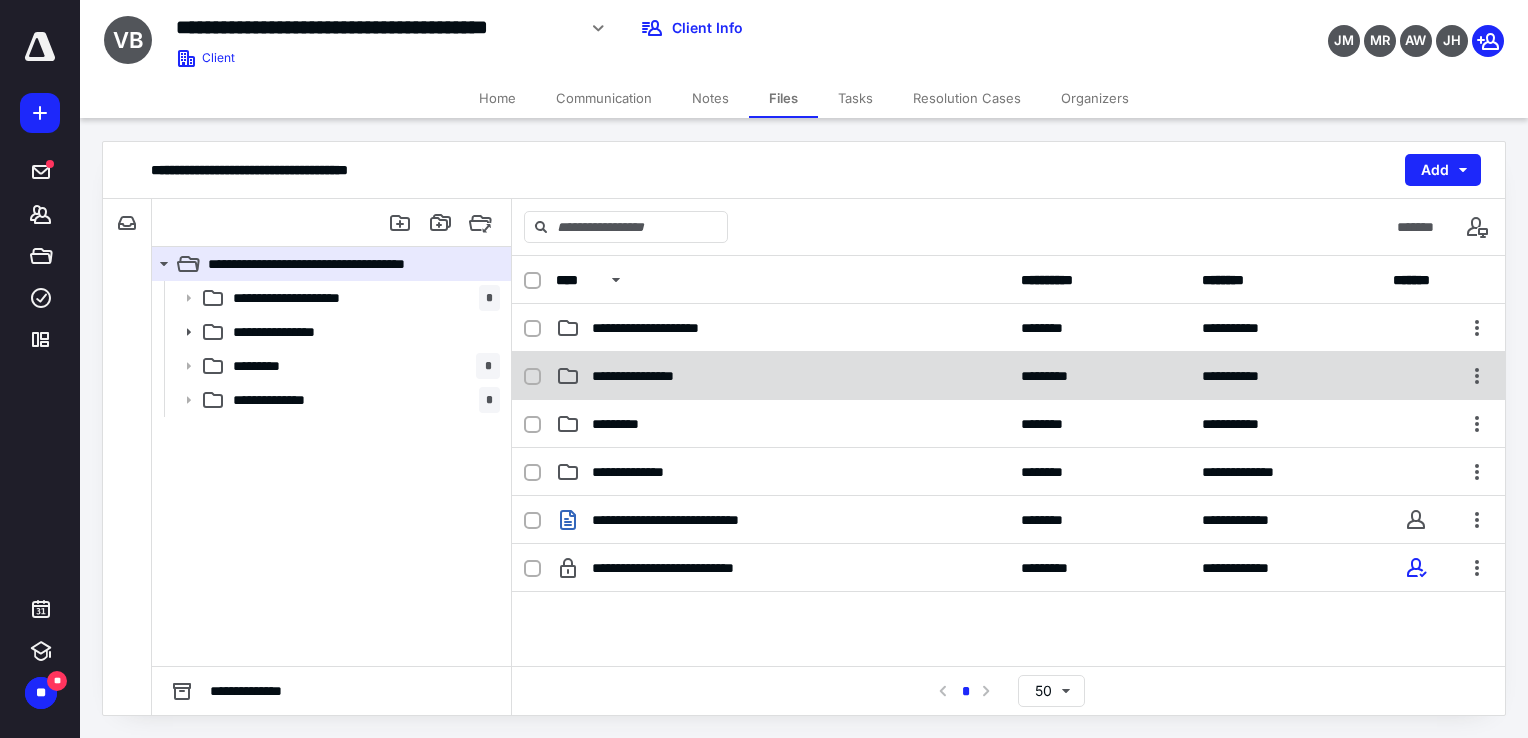 click on "**********" at bounding box center (654, 376) 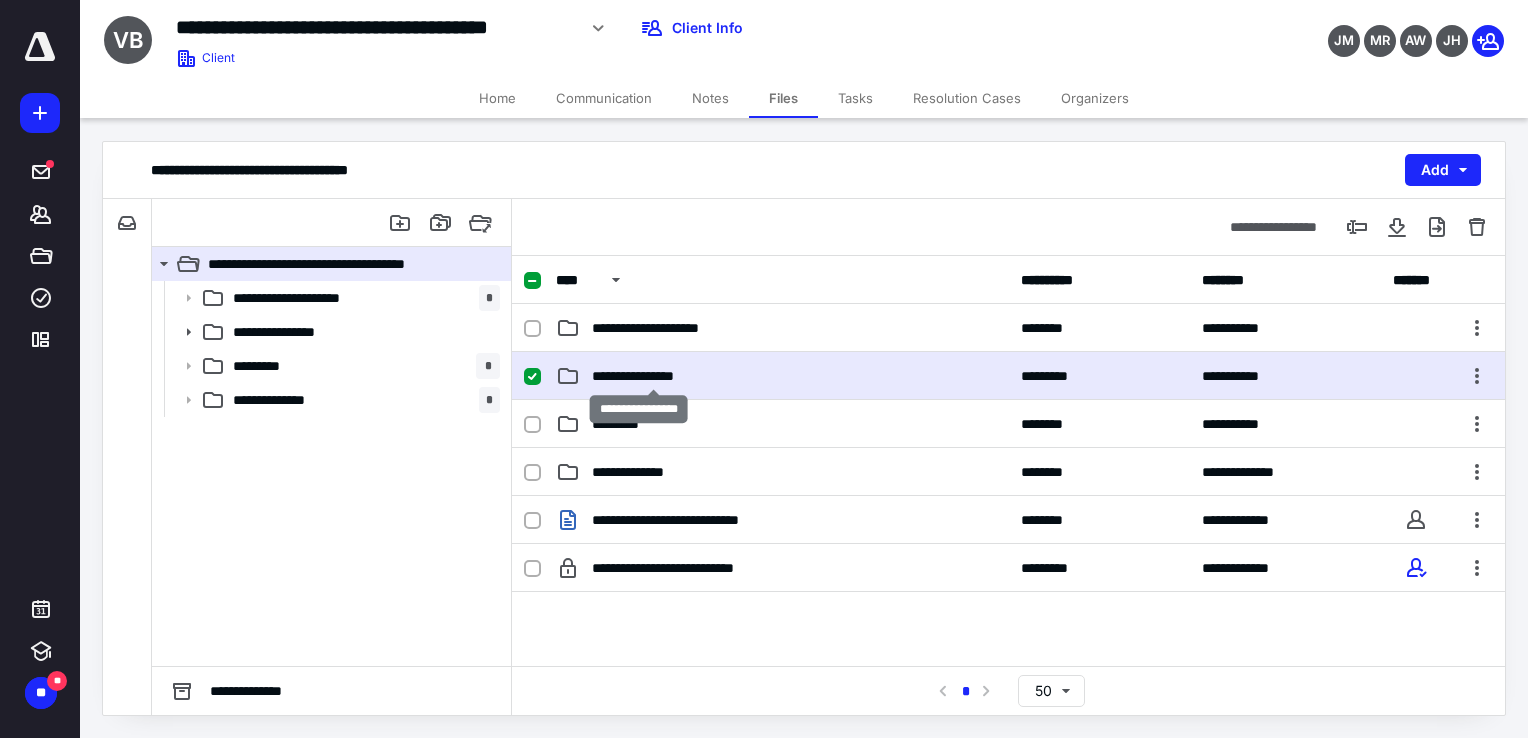 click on "**********" at bounding box center [654, 376] 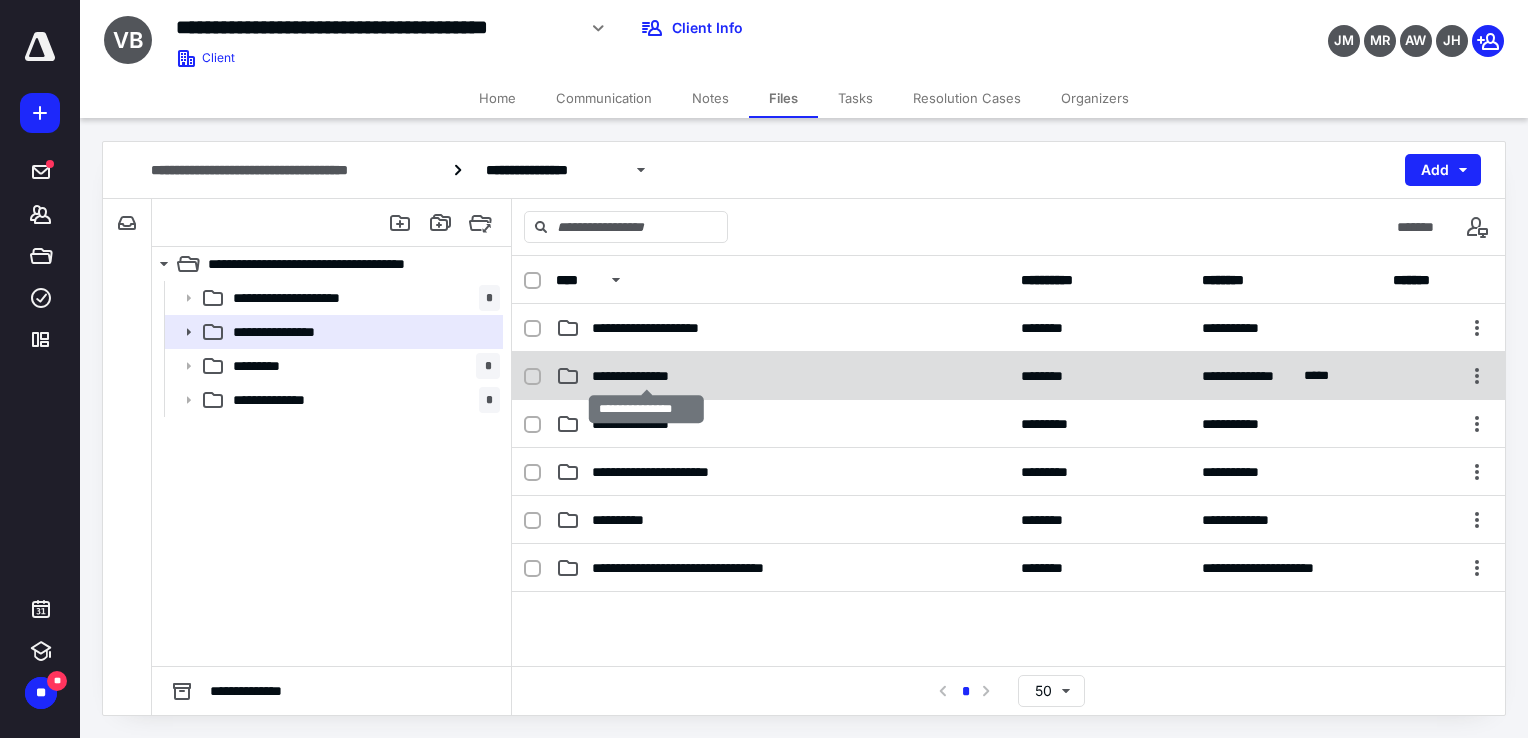 click on "**********" at bounding box center (646, 376) 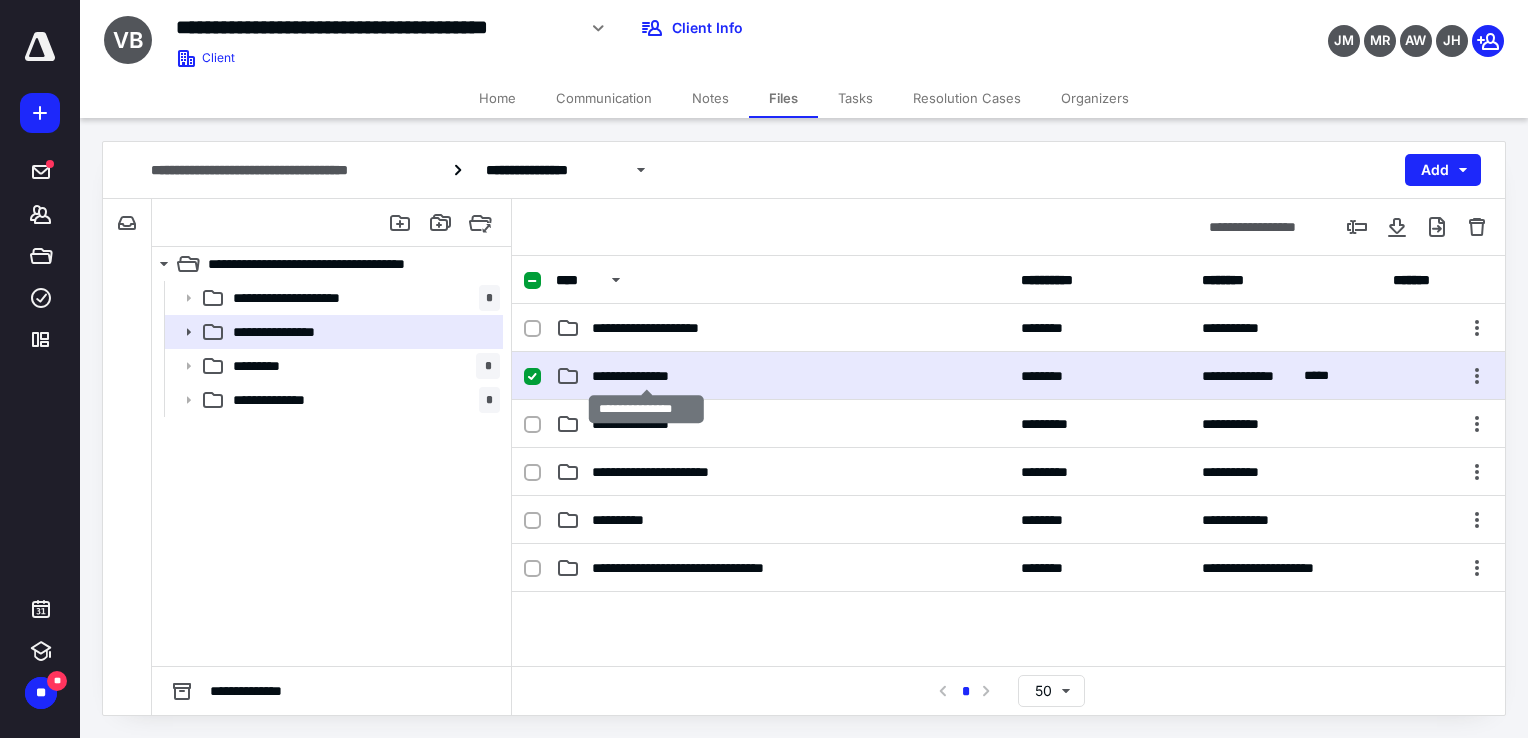 click on "**********" at bounding box center [646, 376] 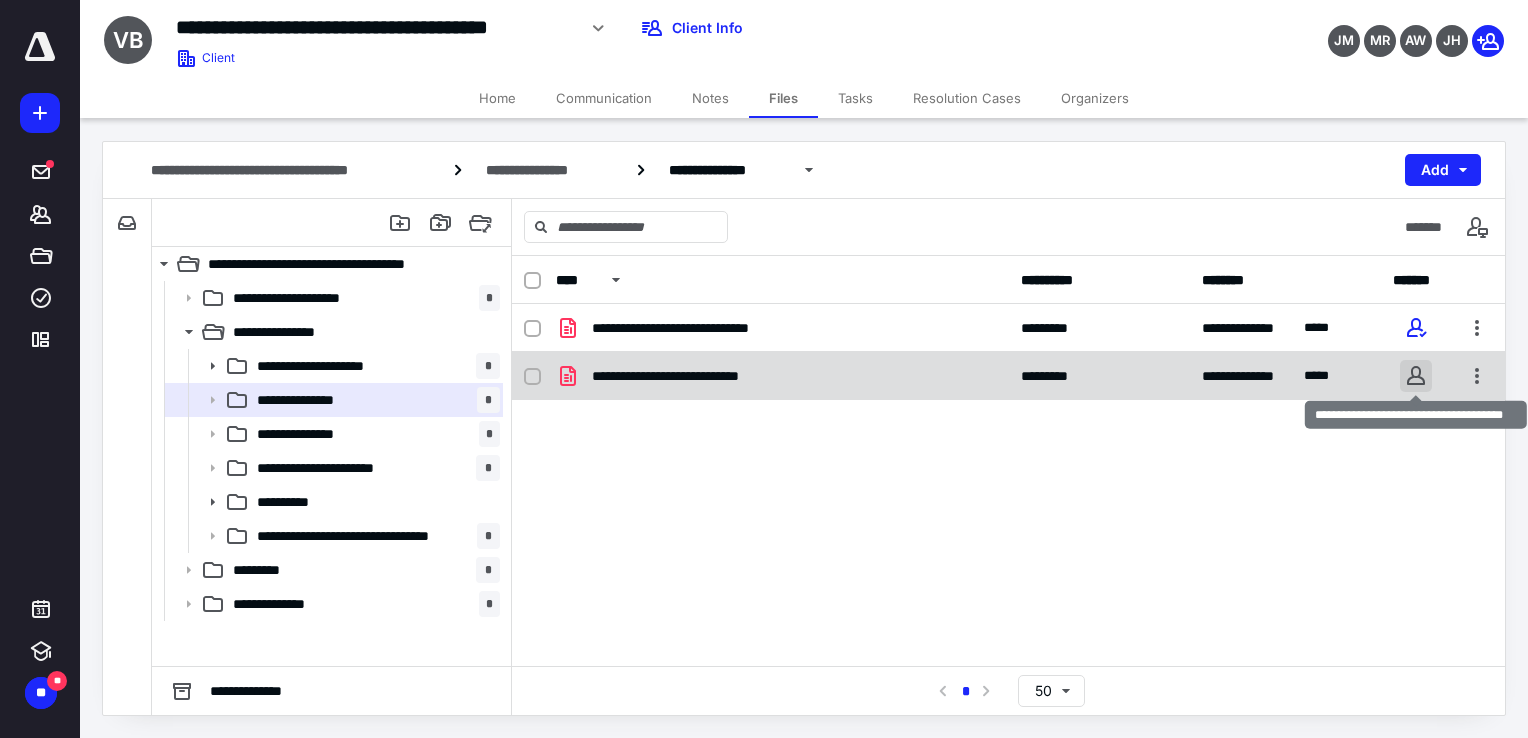 click at bounding box center [1416, 376] 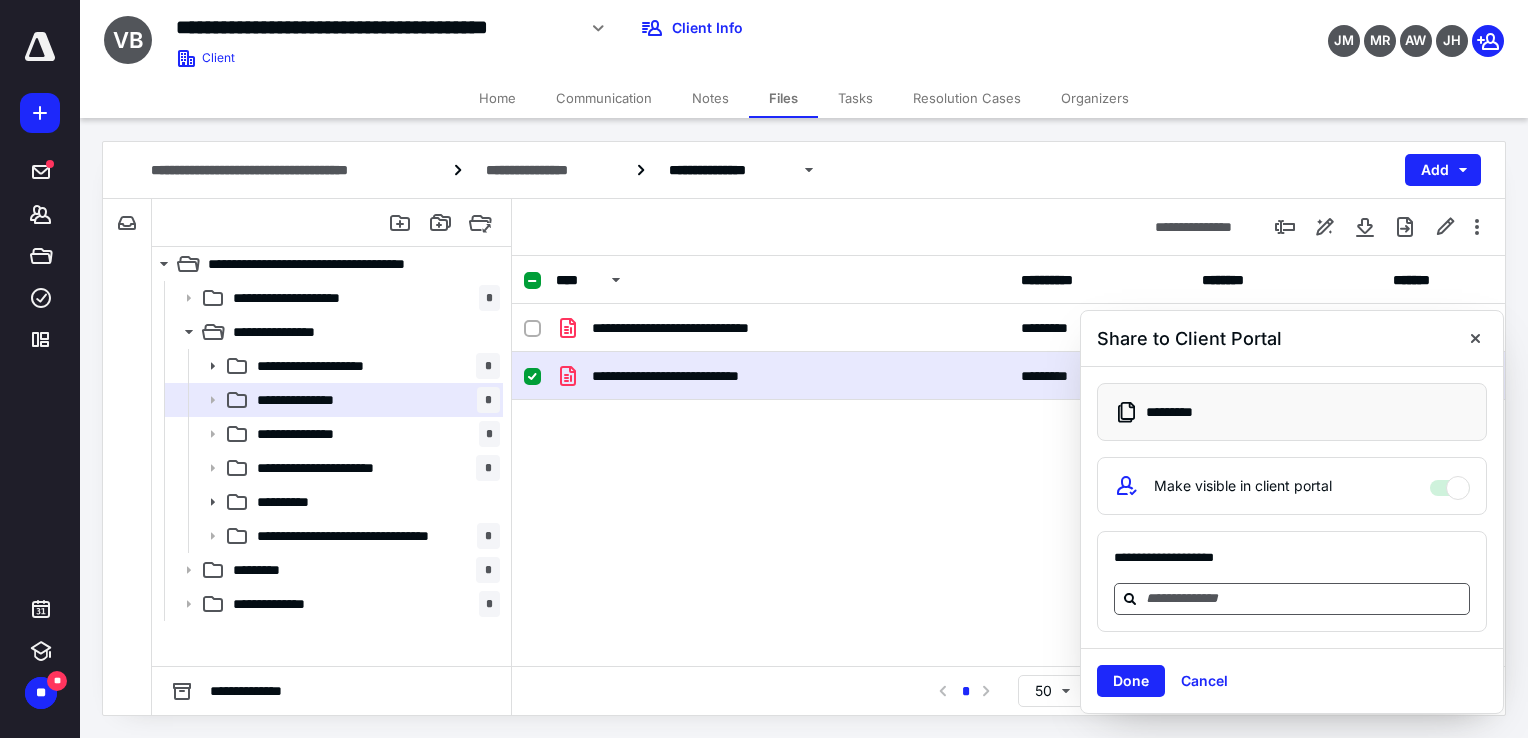 click at bounding box center [1304, 598] 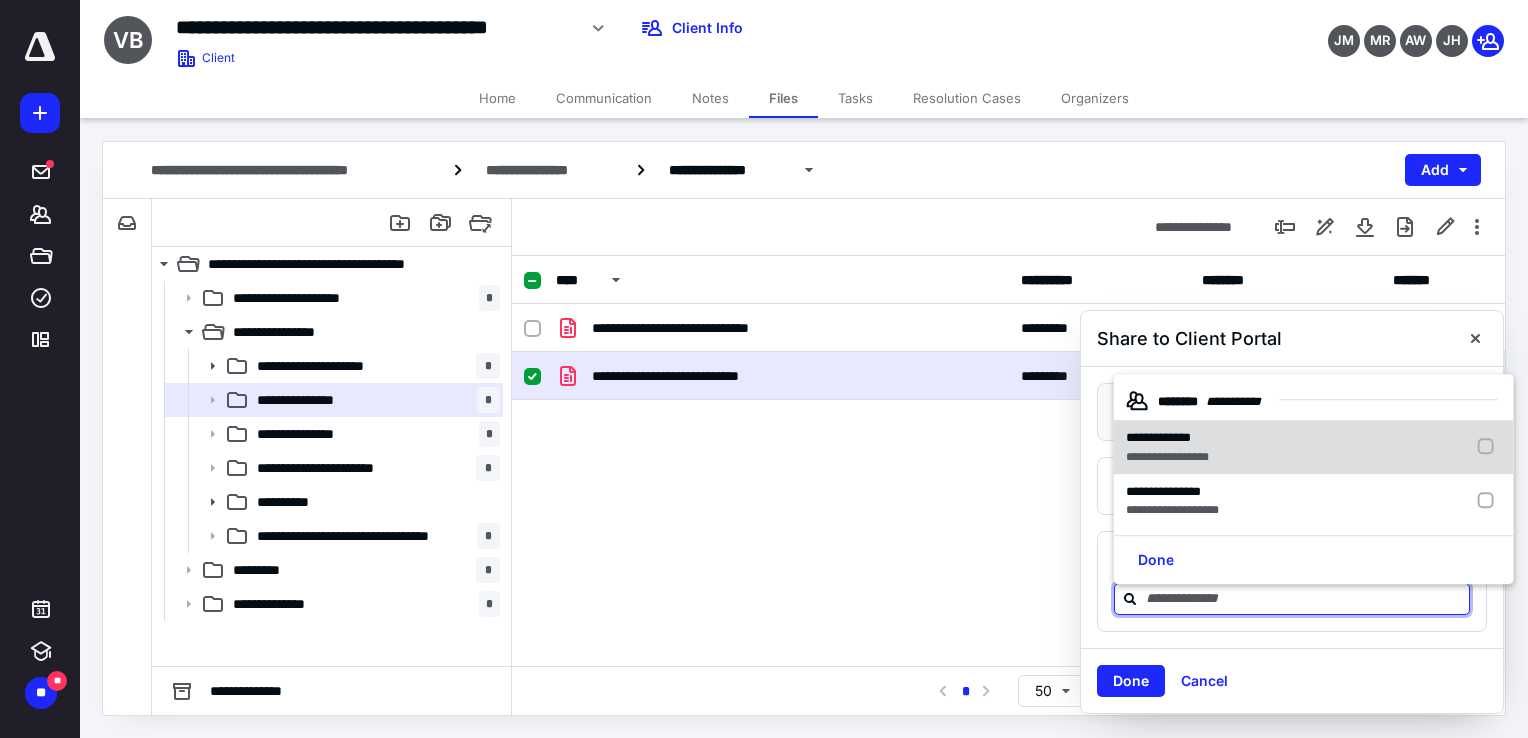 click at bounding box center [1490, 448] 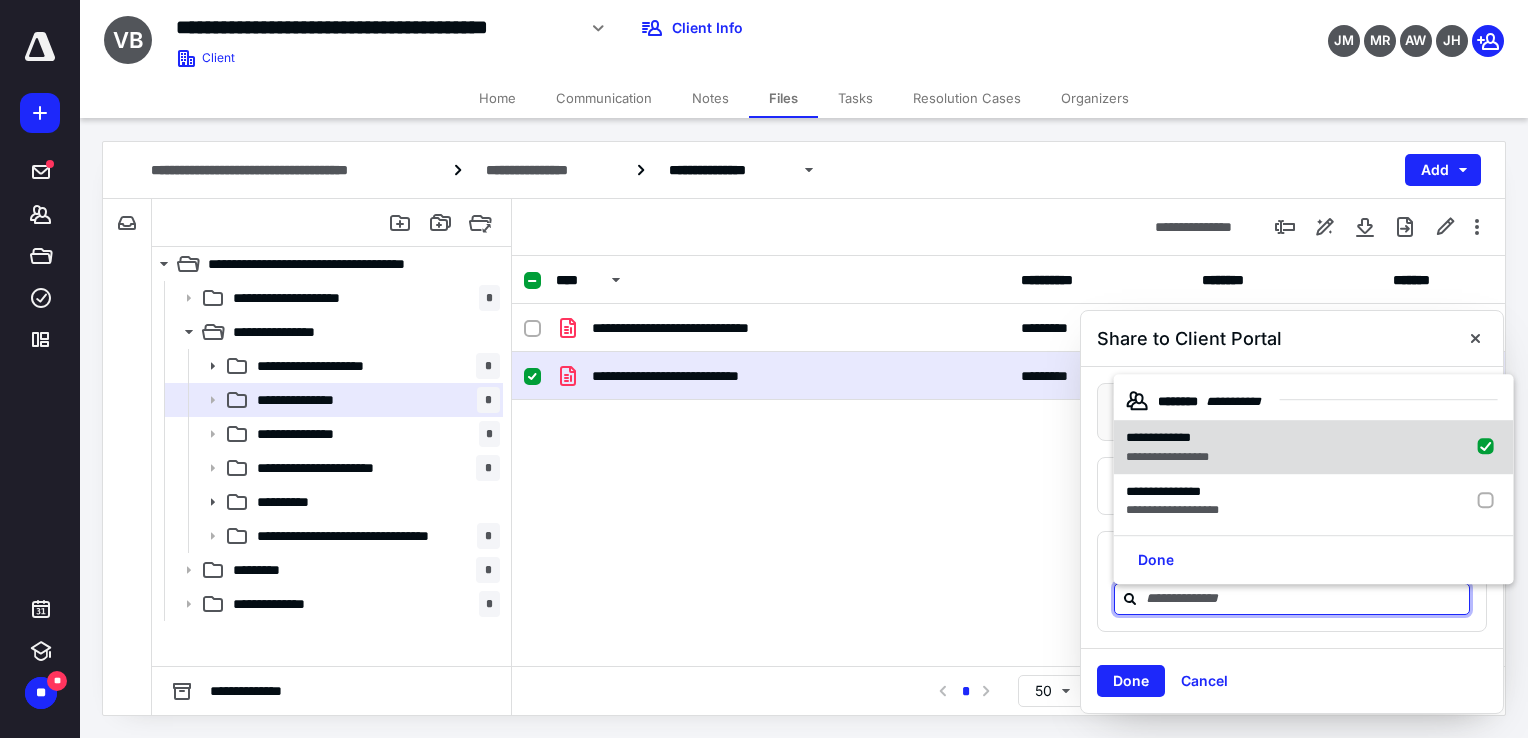 checkbox on "true" 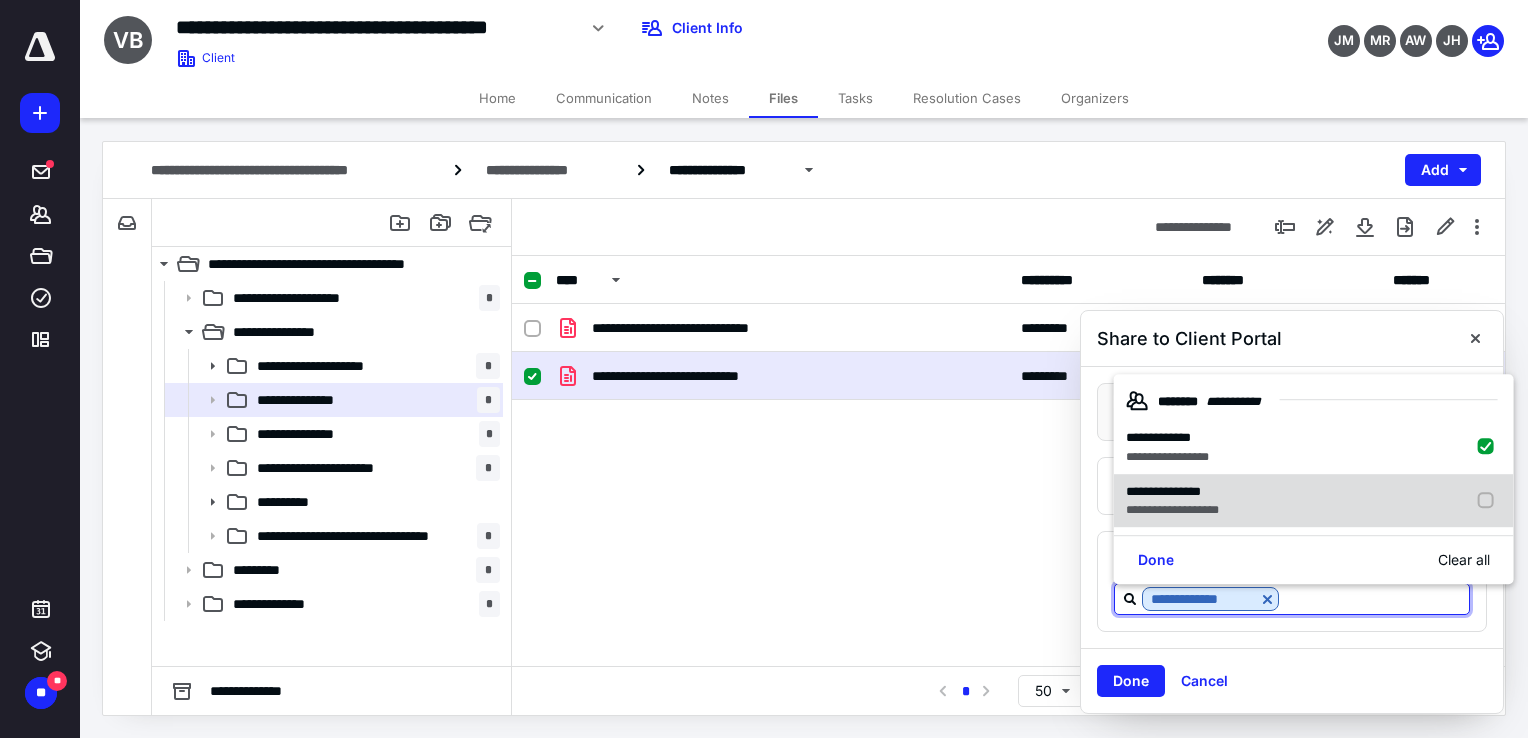 click at bounding box center (1490, 501) 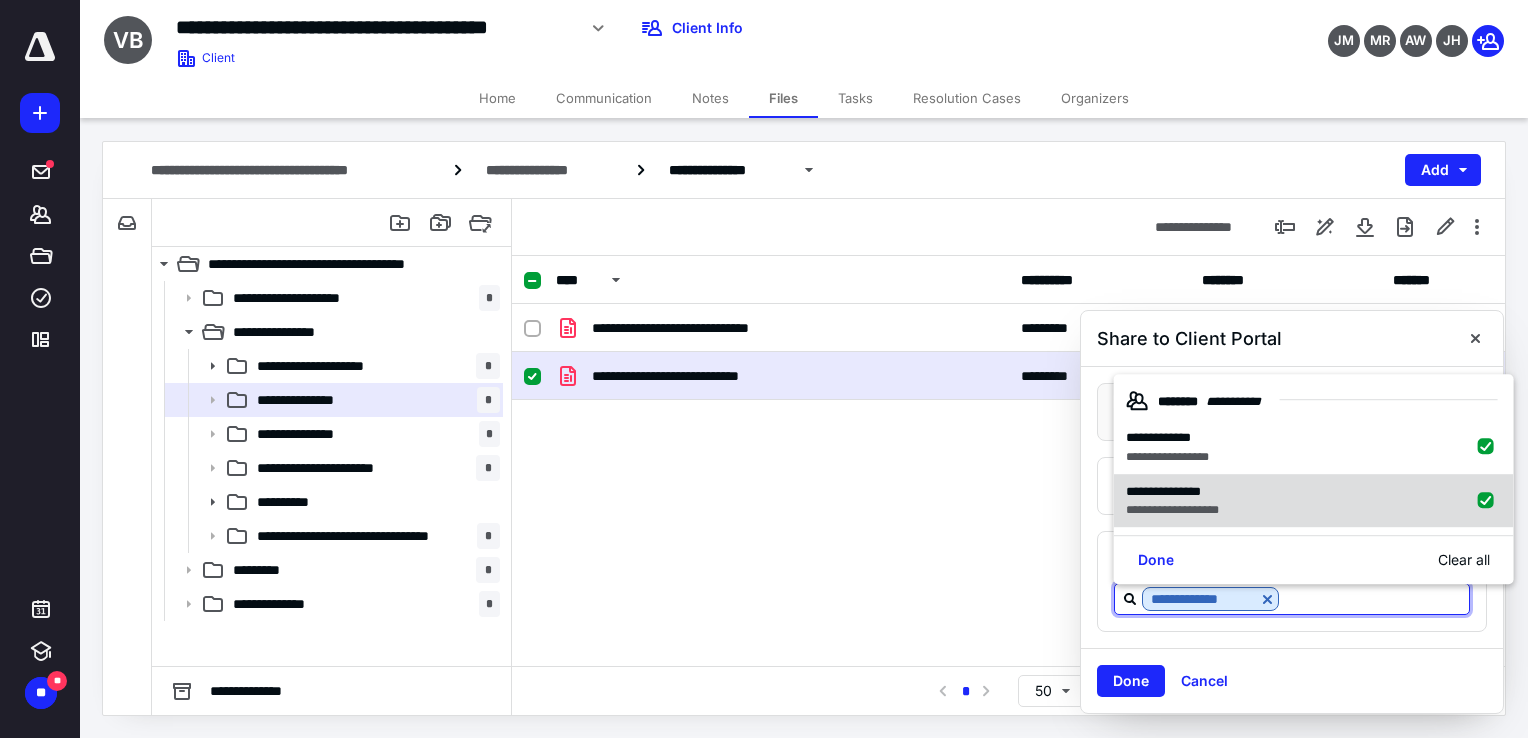 checkbox on "true" 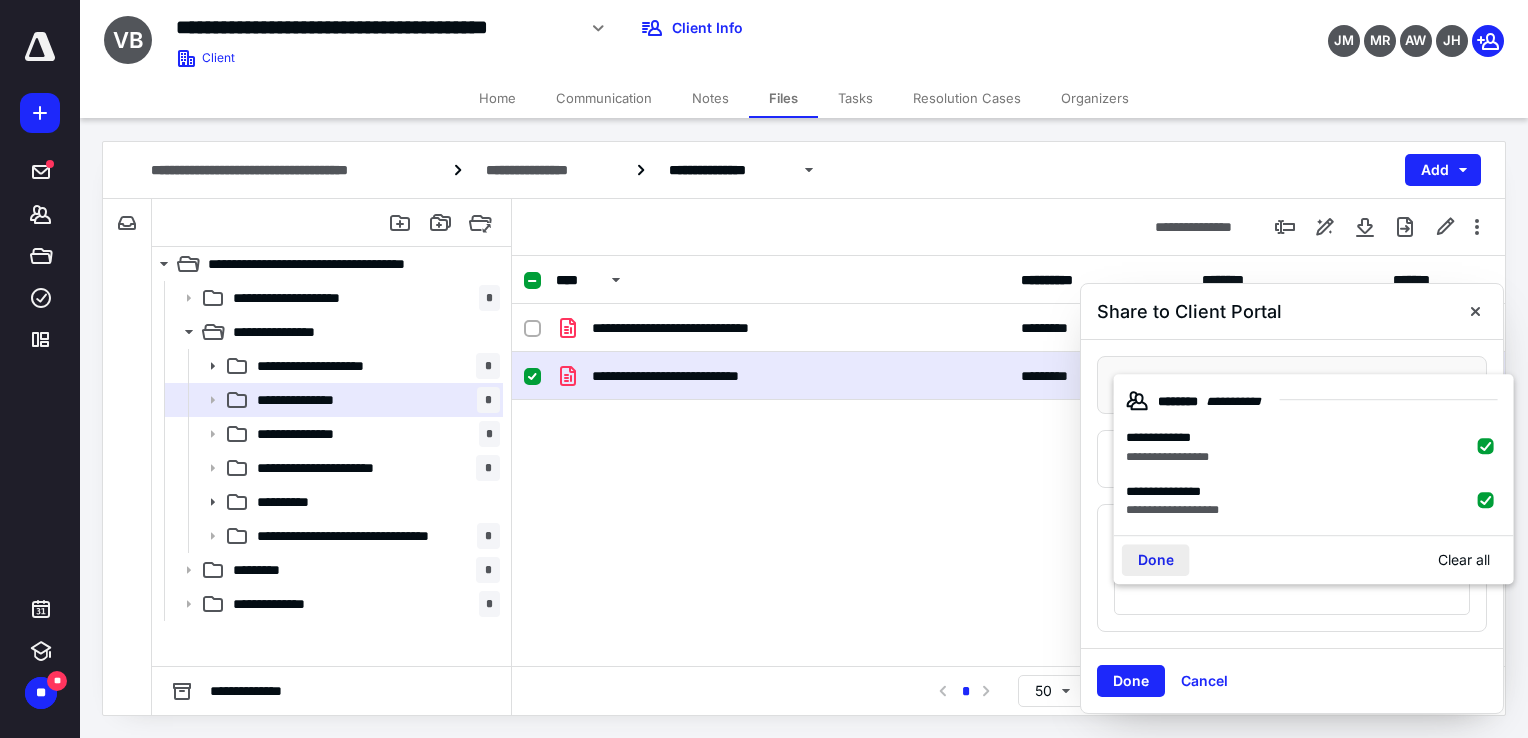 click on "Done" at bounding box center (1156, 561) 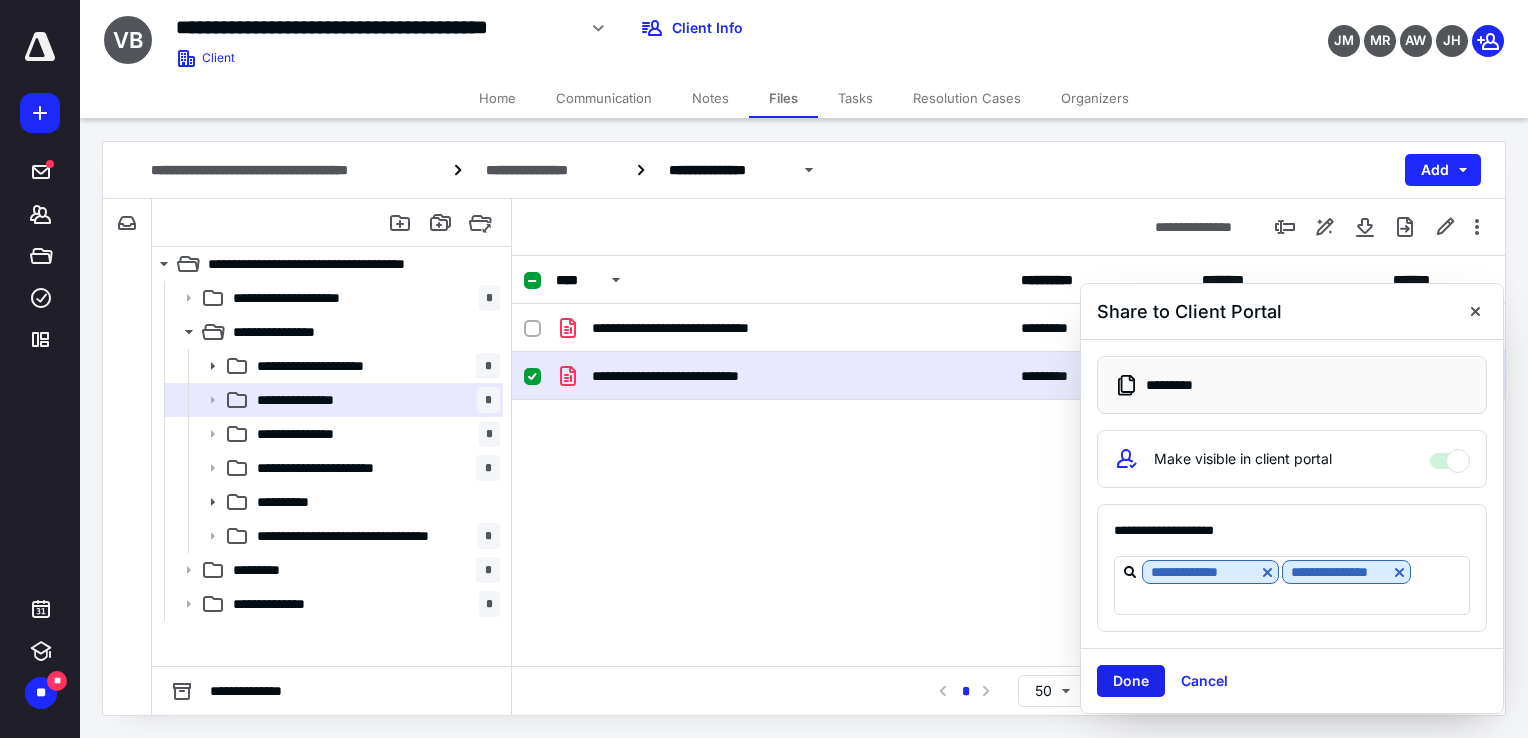 click on "Done" at bounding box center (1131, 681) 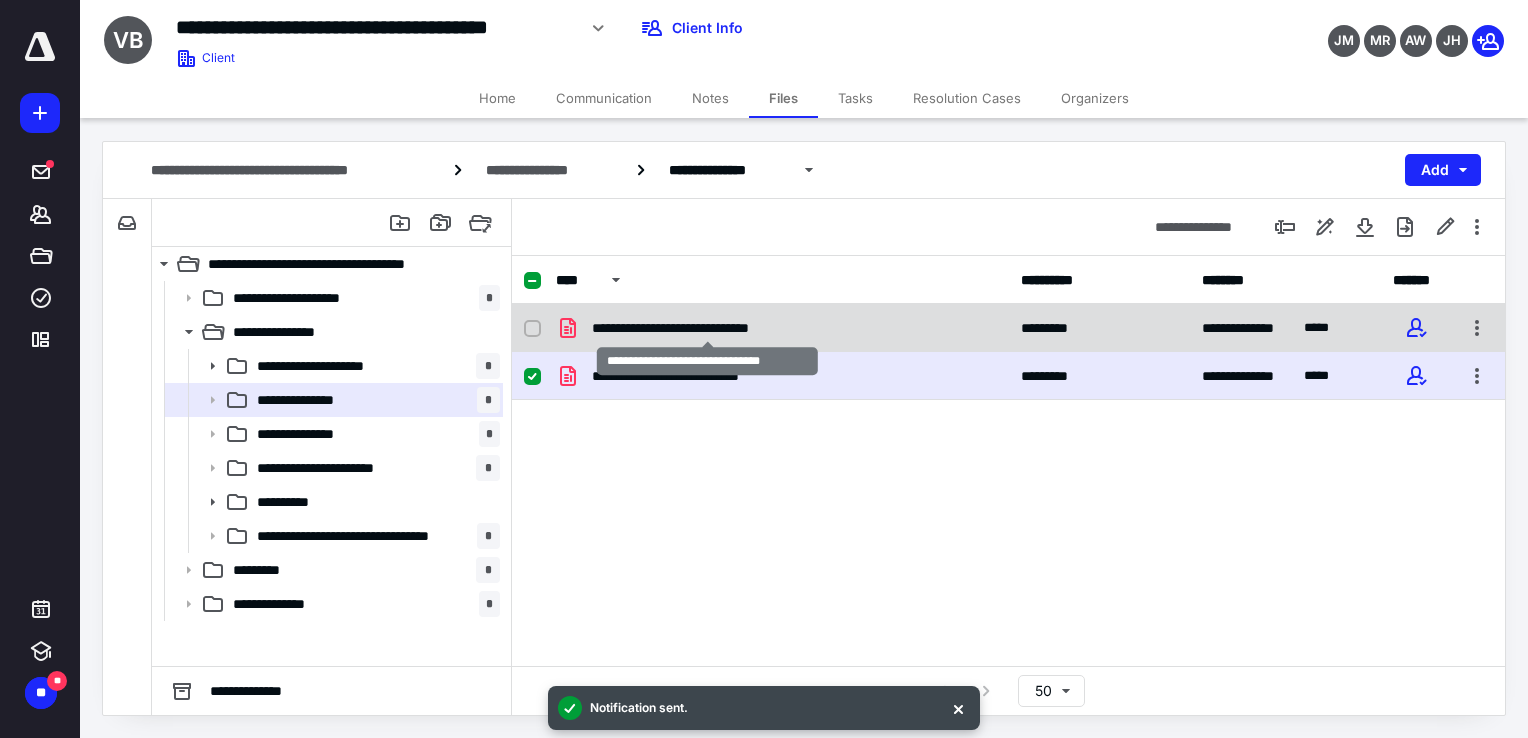 click on "**********" at bounding box center [707, 328] 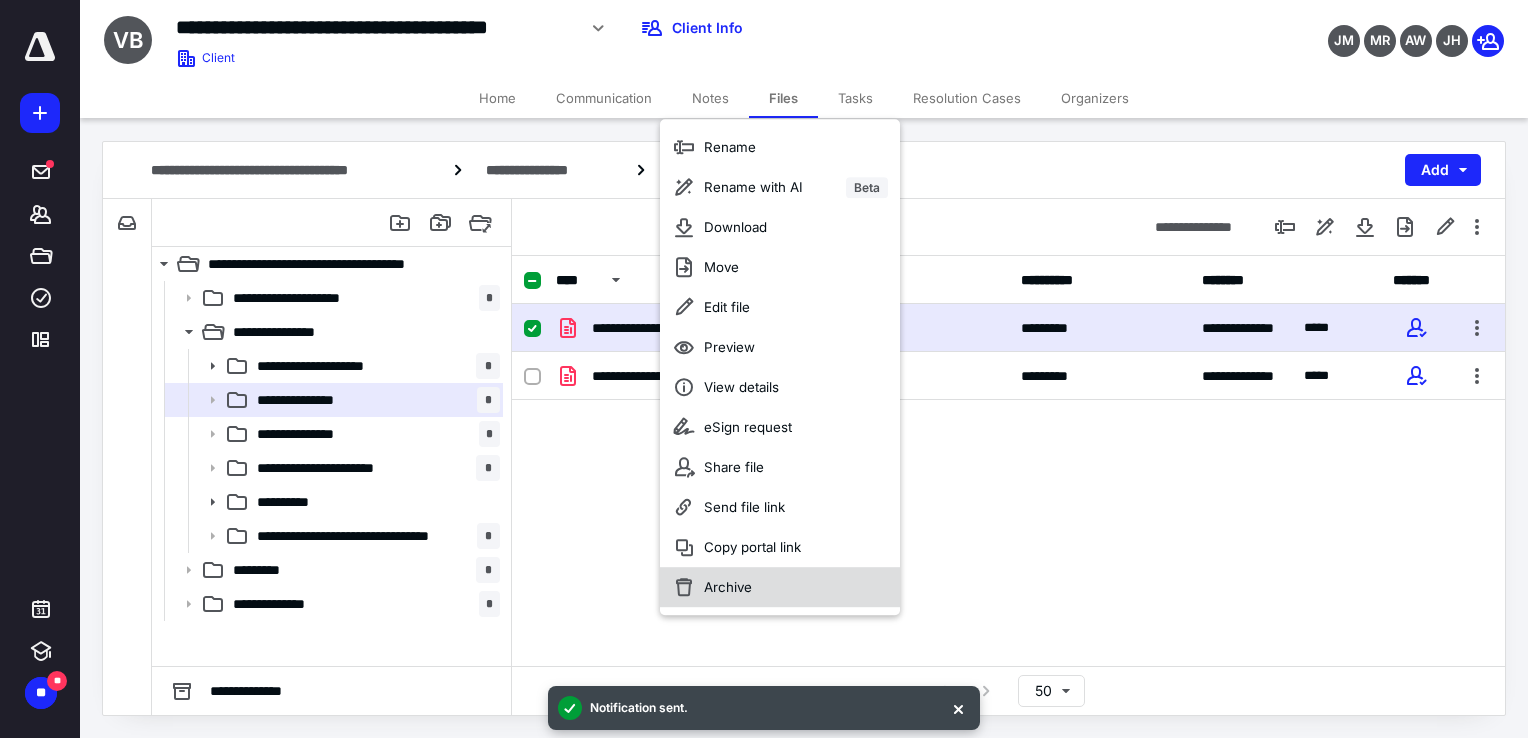 click on "Archive" at bounding box center (728, 587) 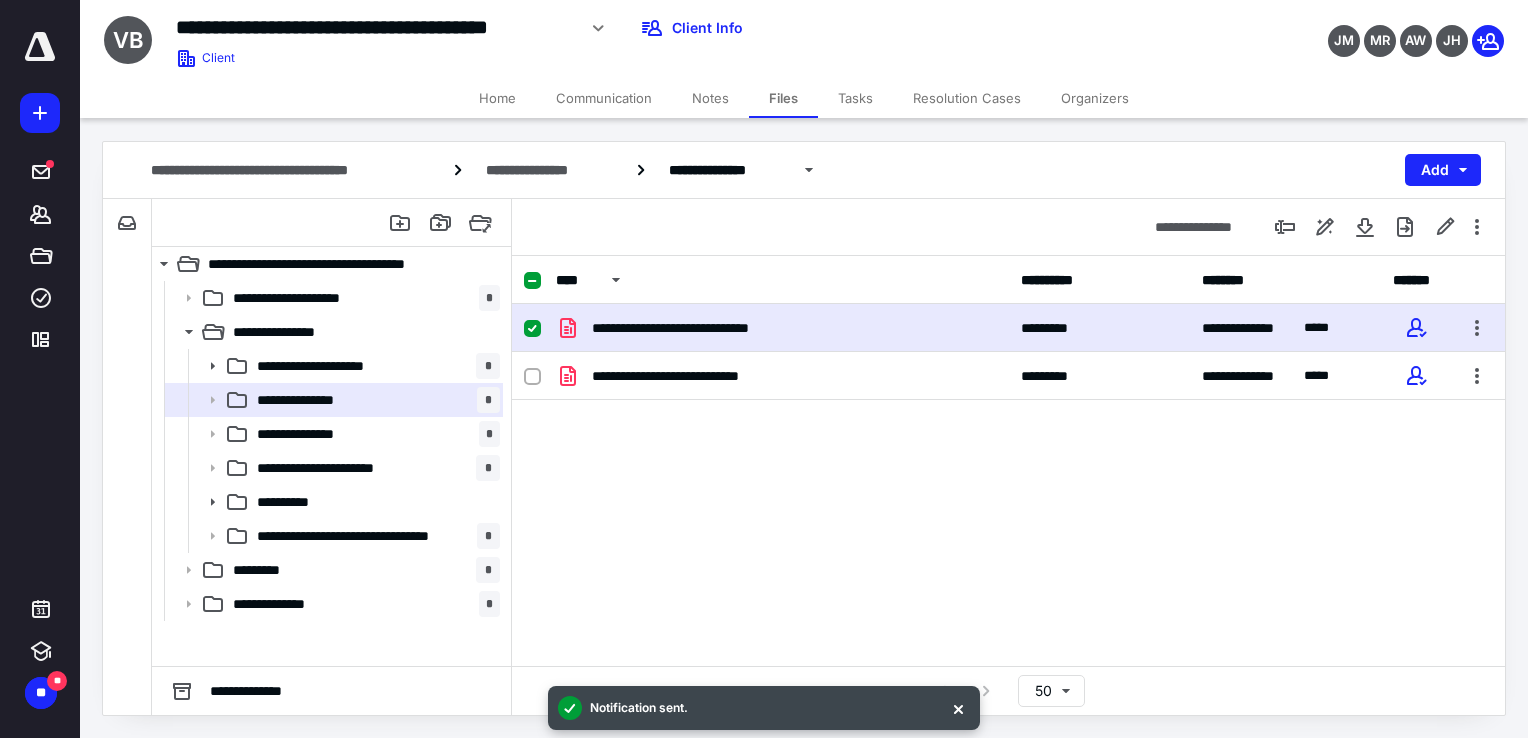 checkbox on "false" 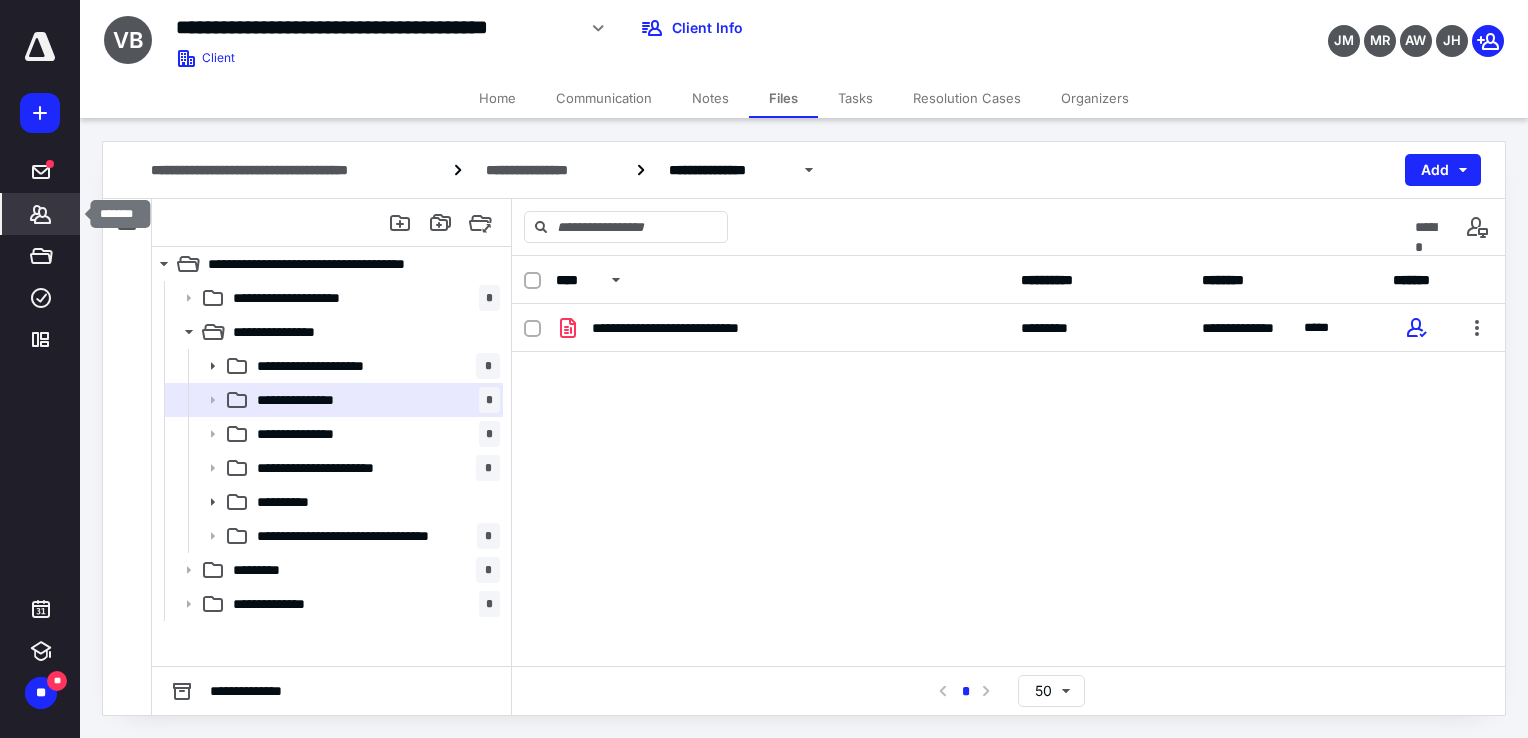 click 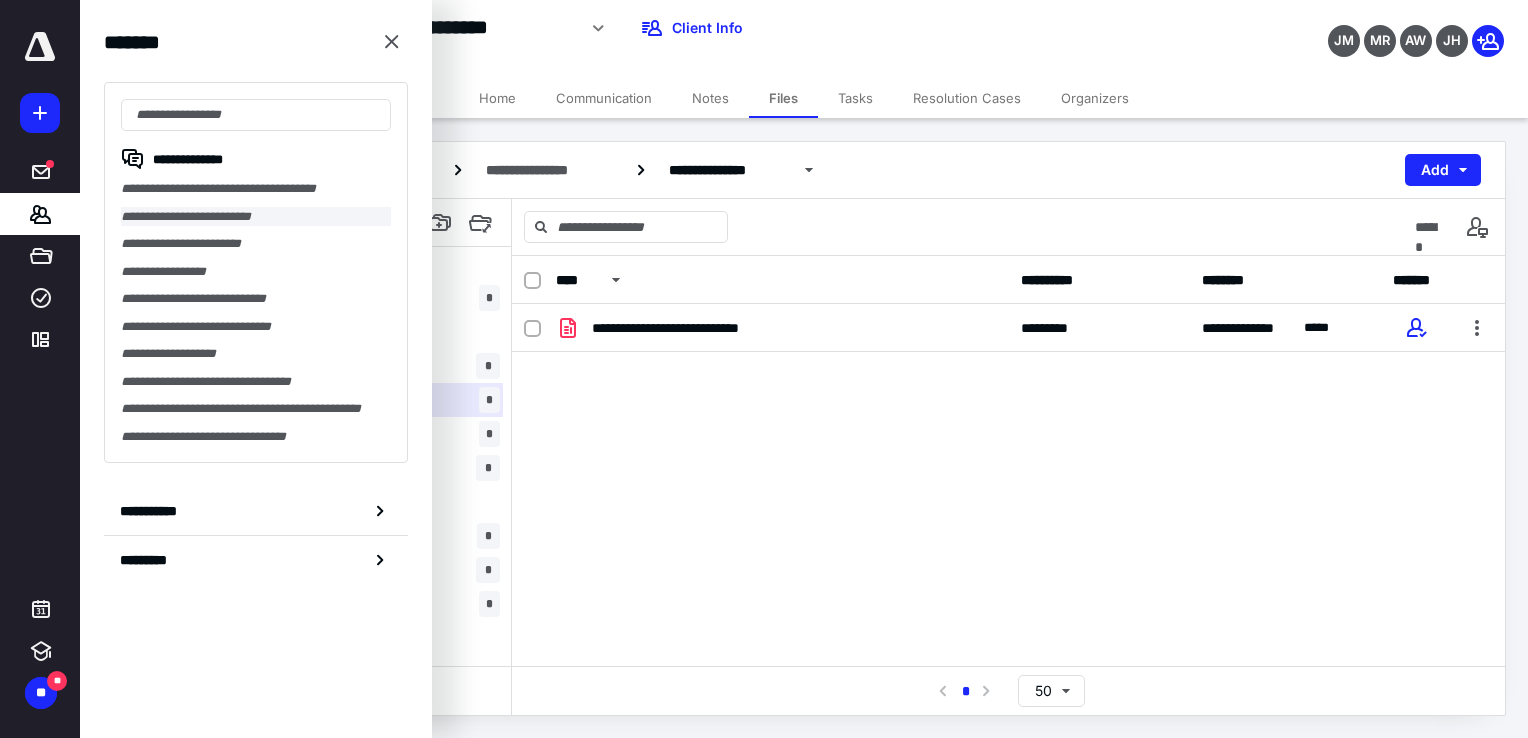 click on "**********" at bounding box center [256, 217] 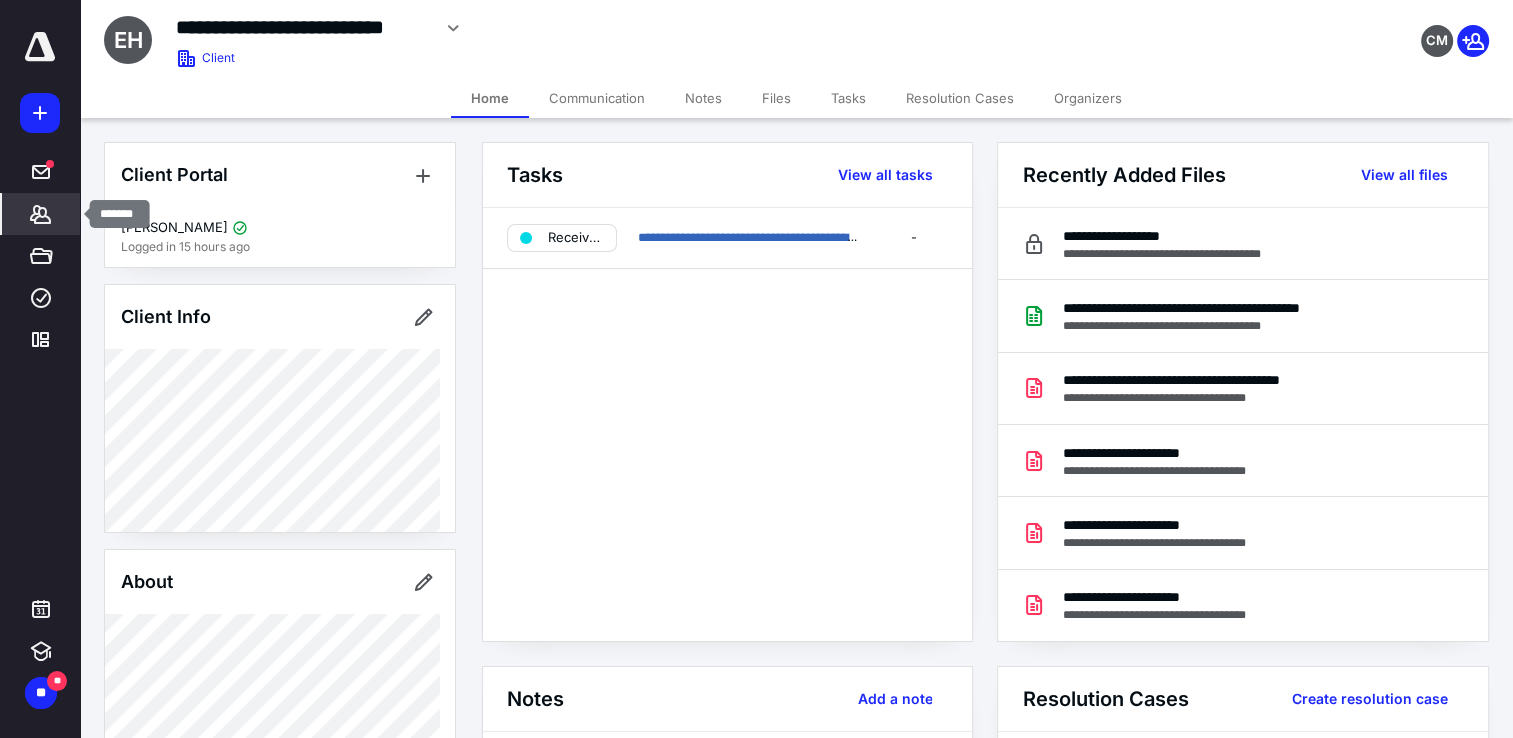 click 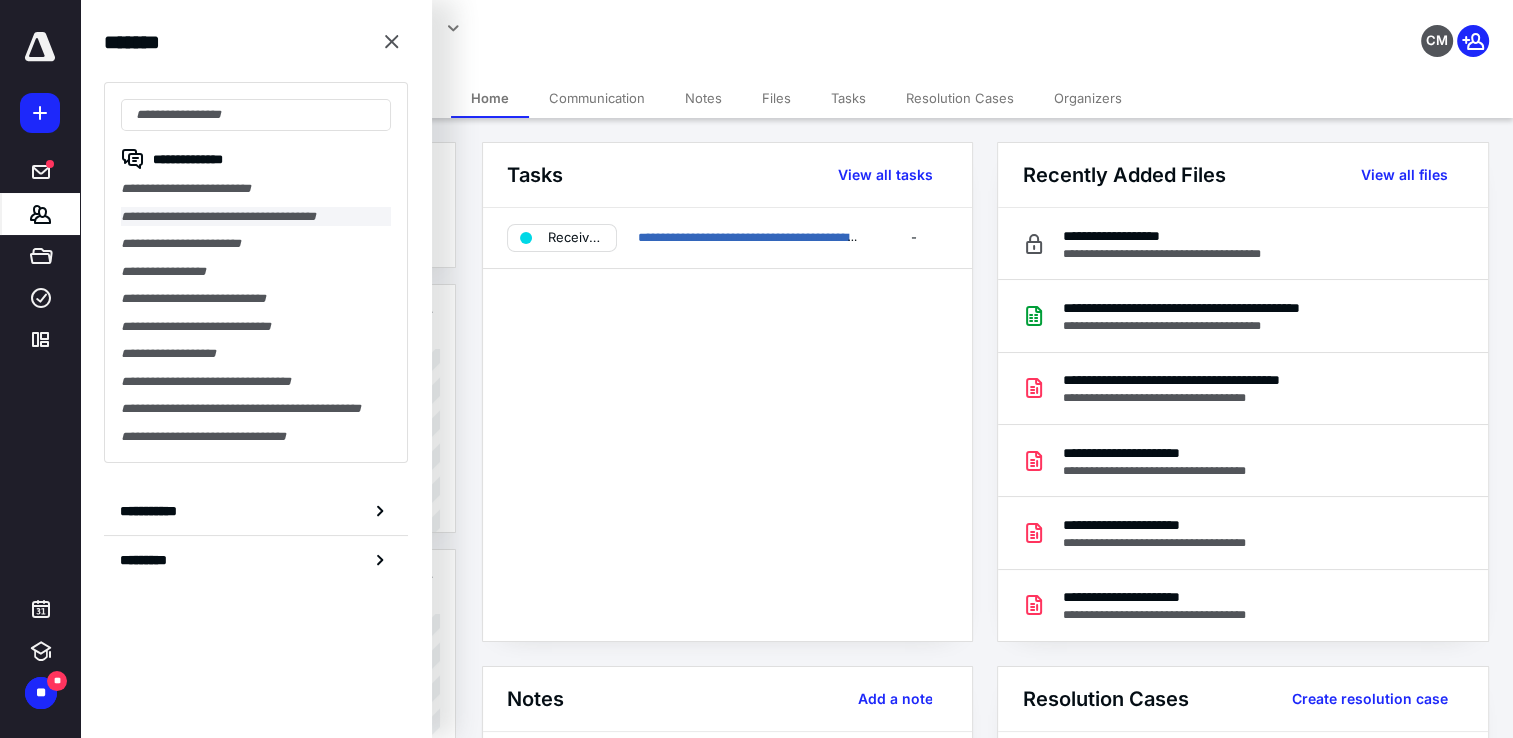 click on "**********" at bounding box center (256, 217) 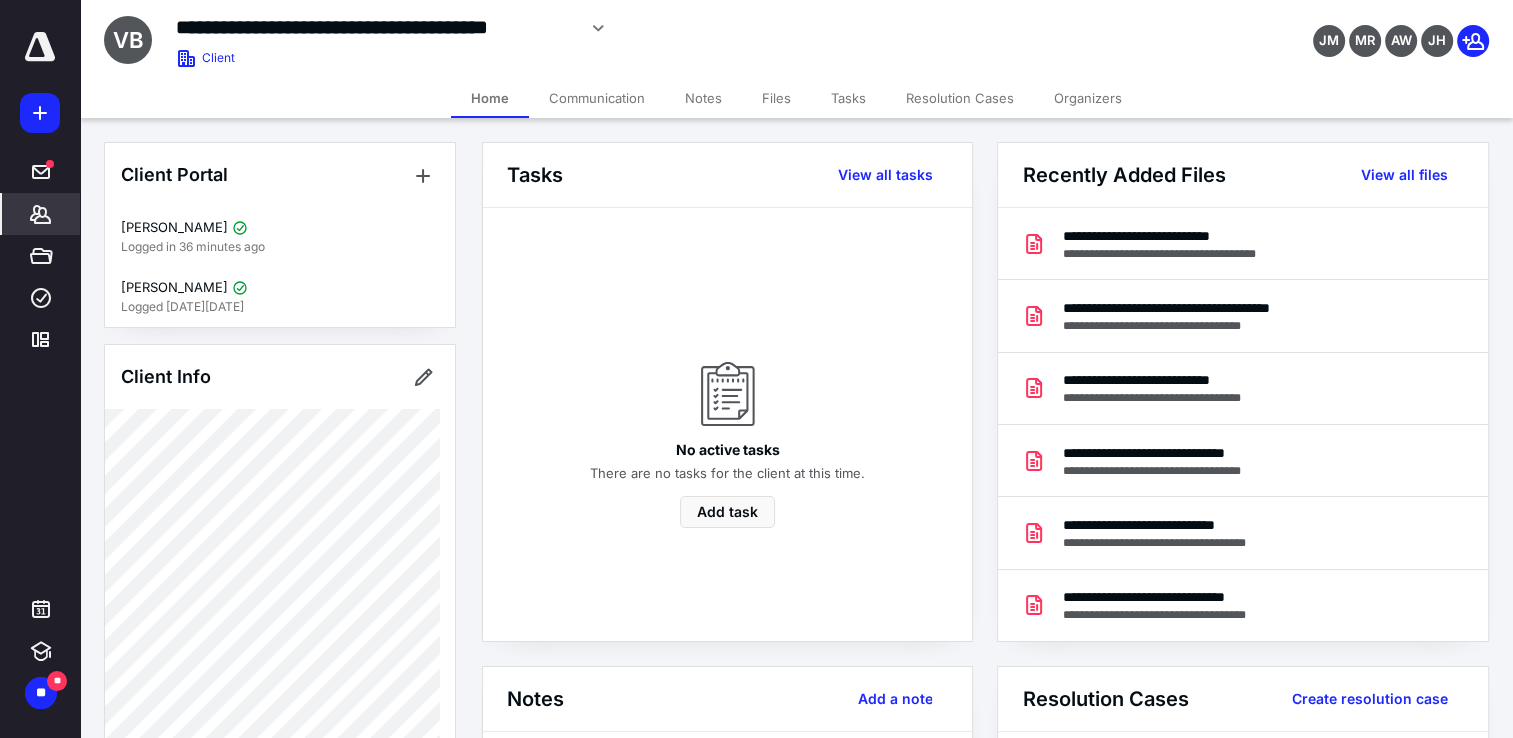 click on "Files" at bounding box center (776, 98) 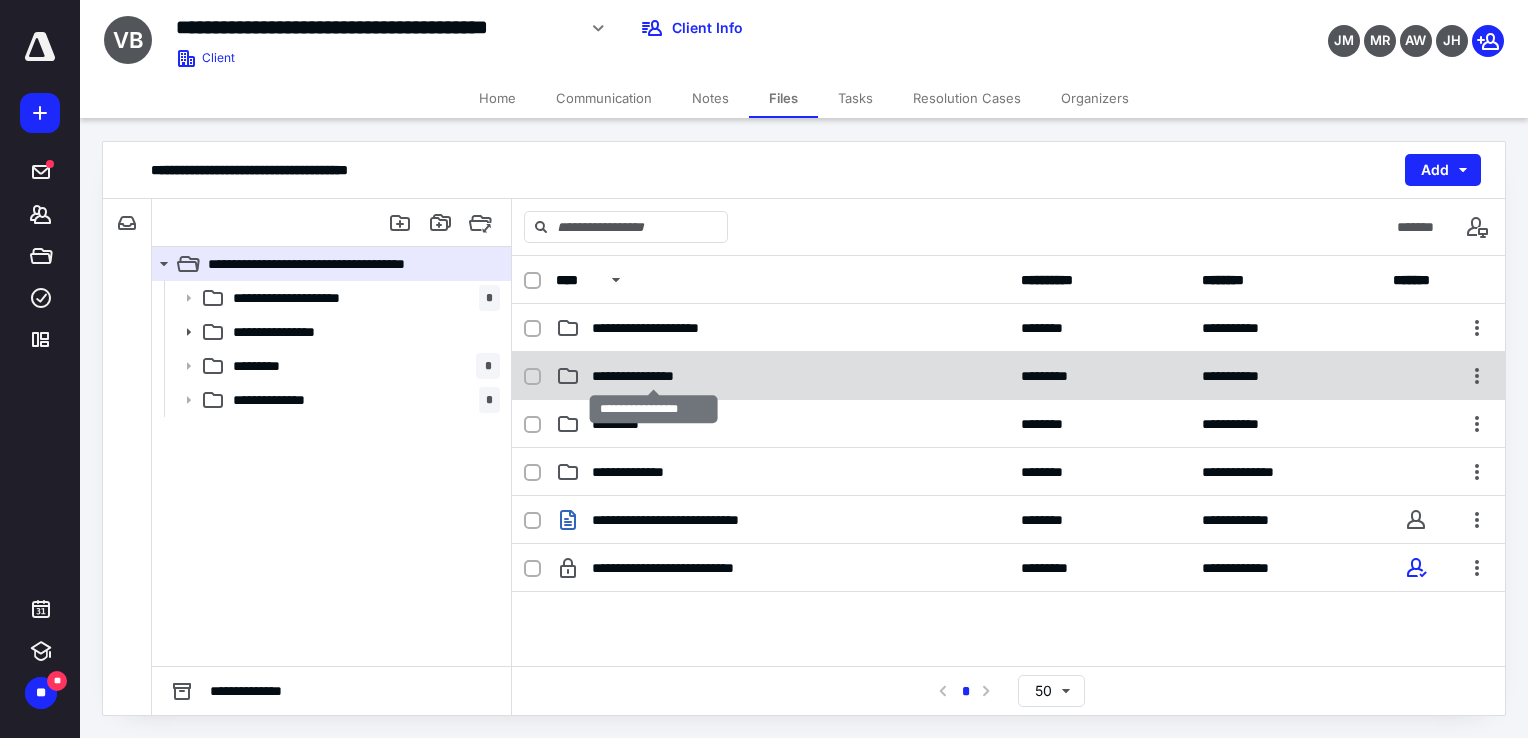 click on "**********" at bounding box center (654, 376) 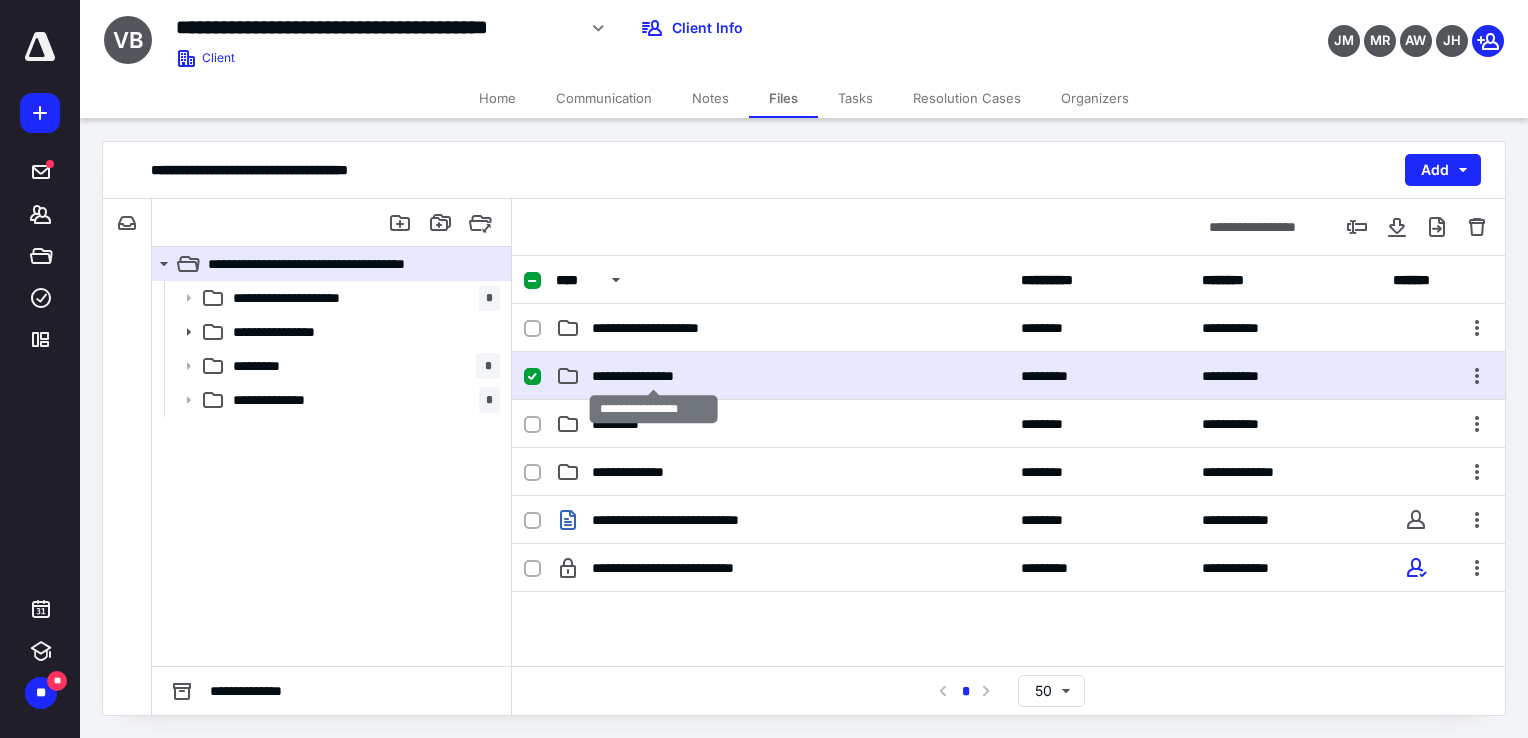 click on "**********" at bounding box center [654, 376] 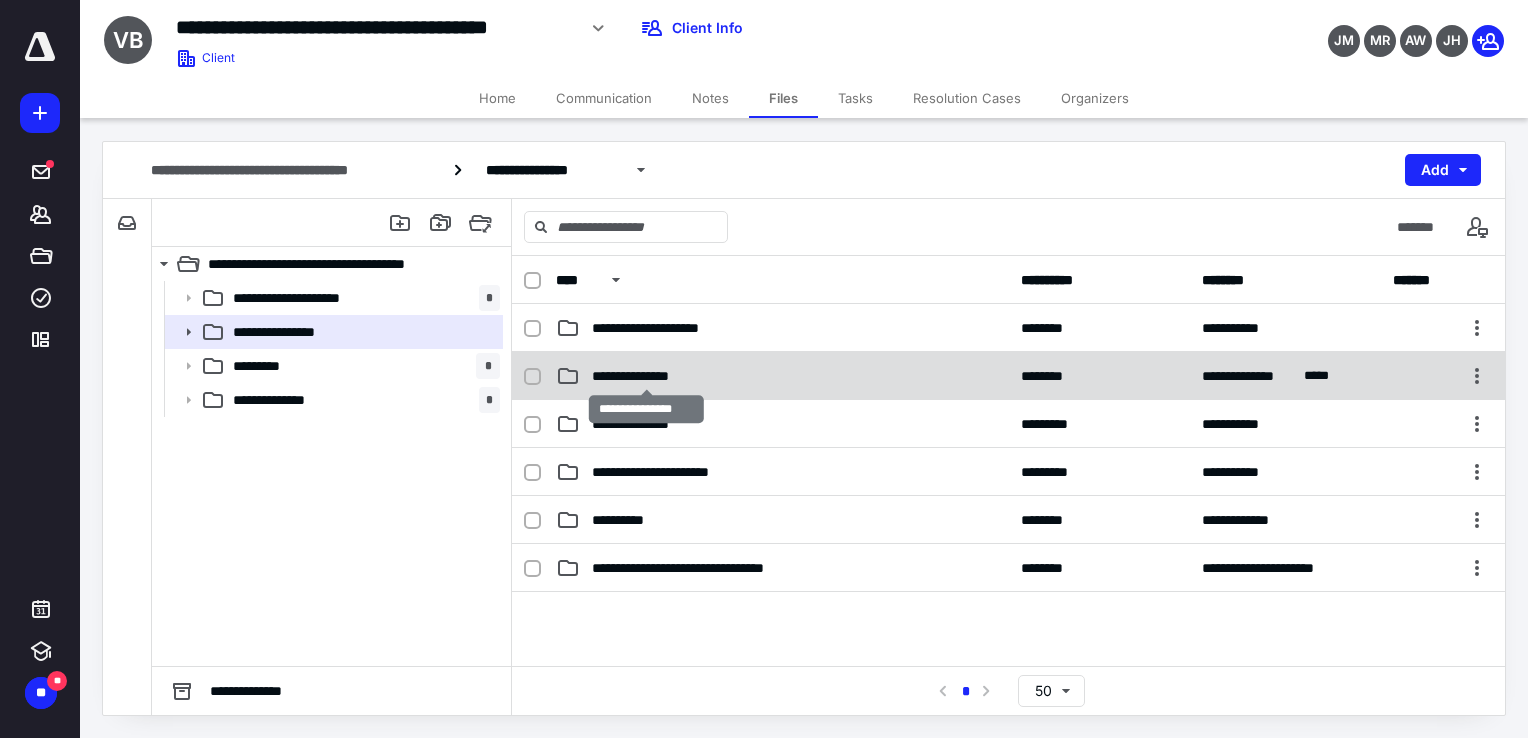click on "**********" at bounding box center (646, 376) 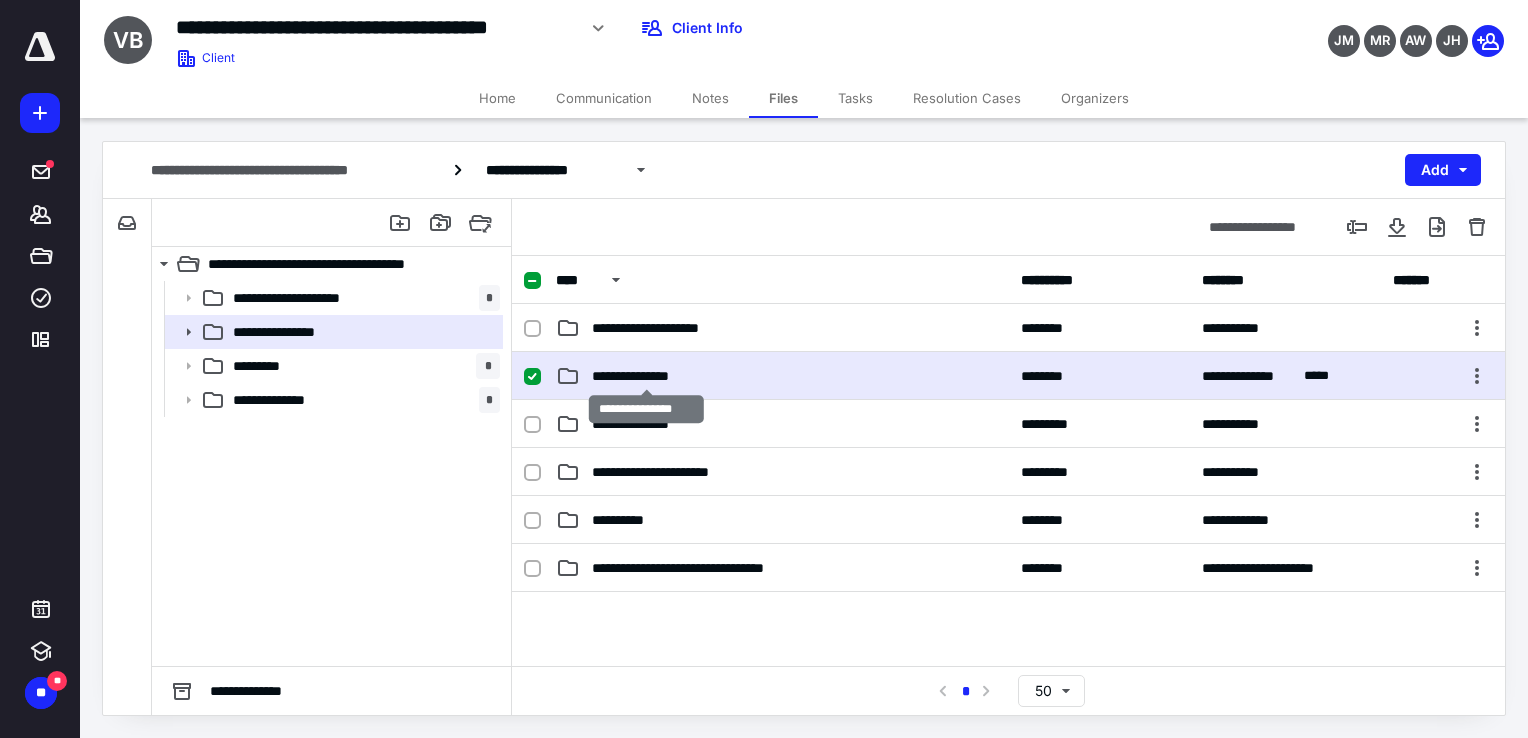 click on "**********" at bounding box center [646, 376] 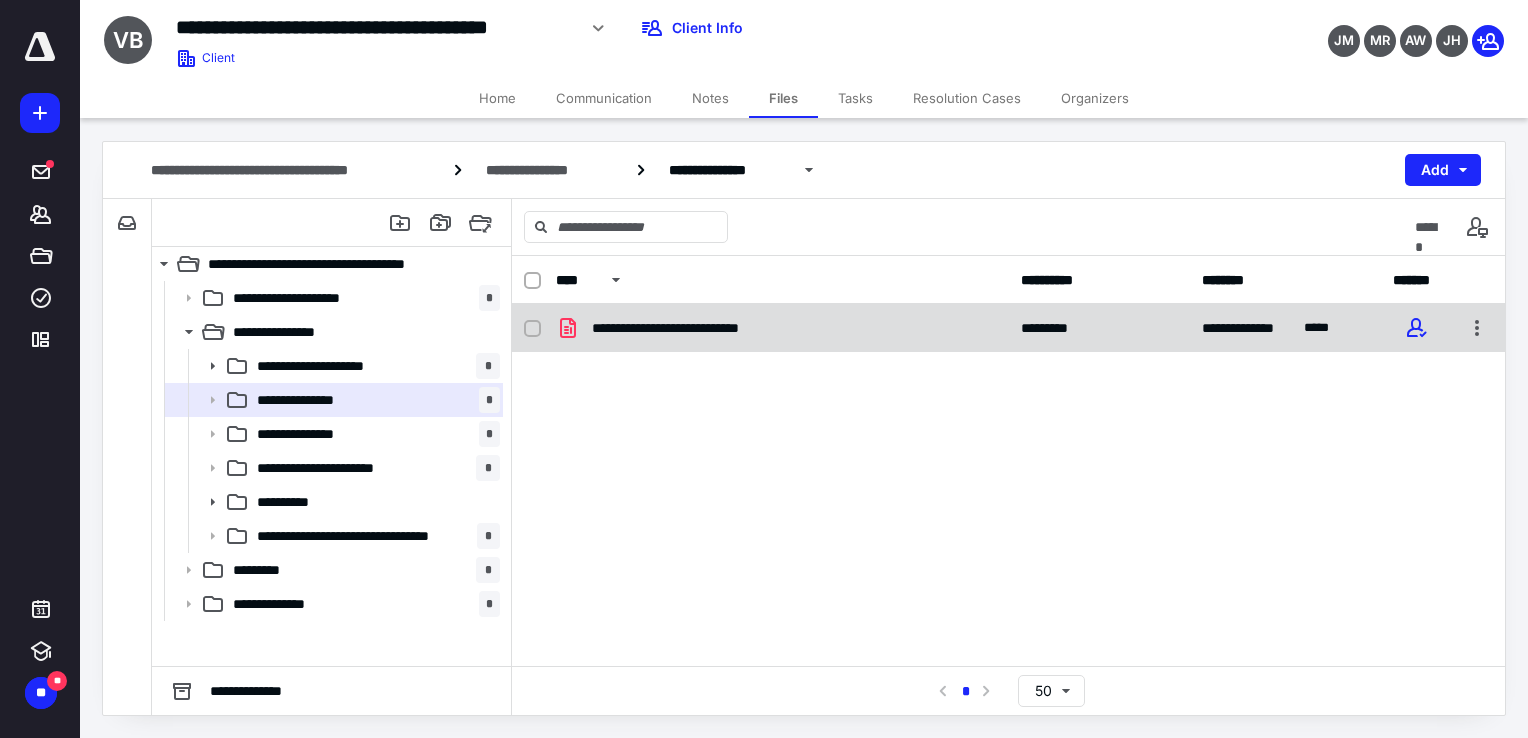 click at bounding box center (1477, 328) 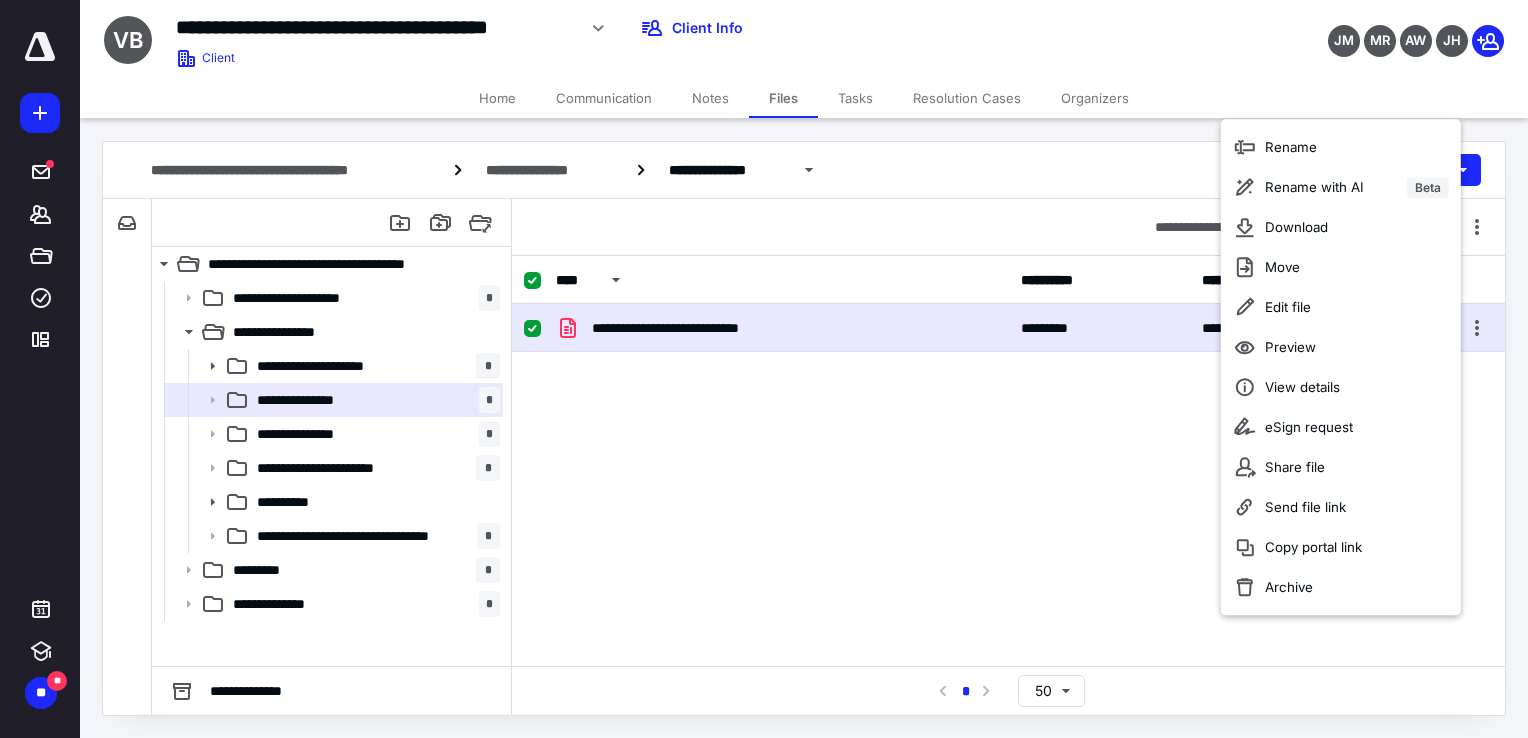 click on "**********" at bounding box center [1008, 454] 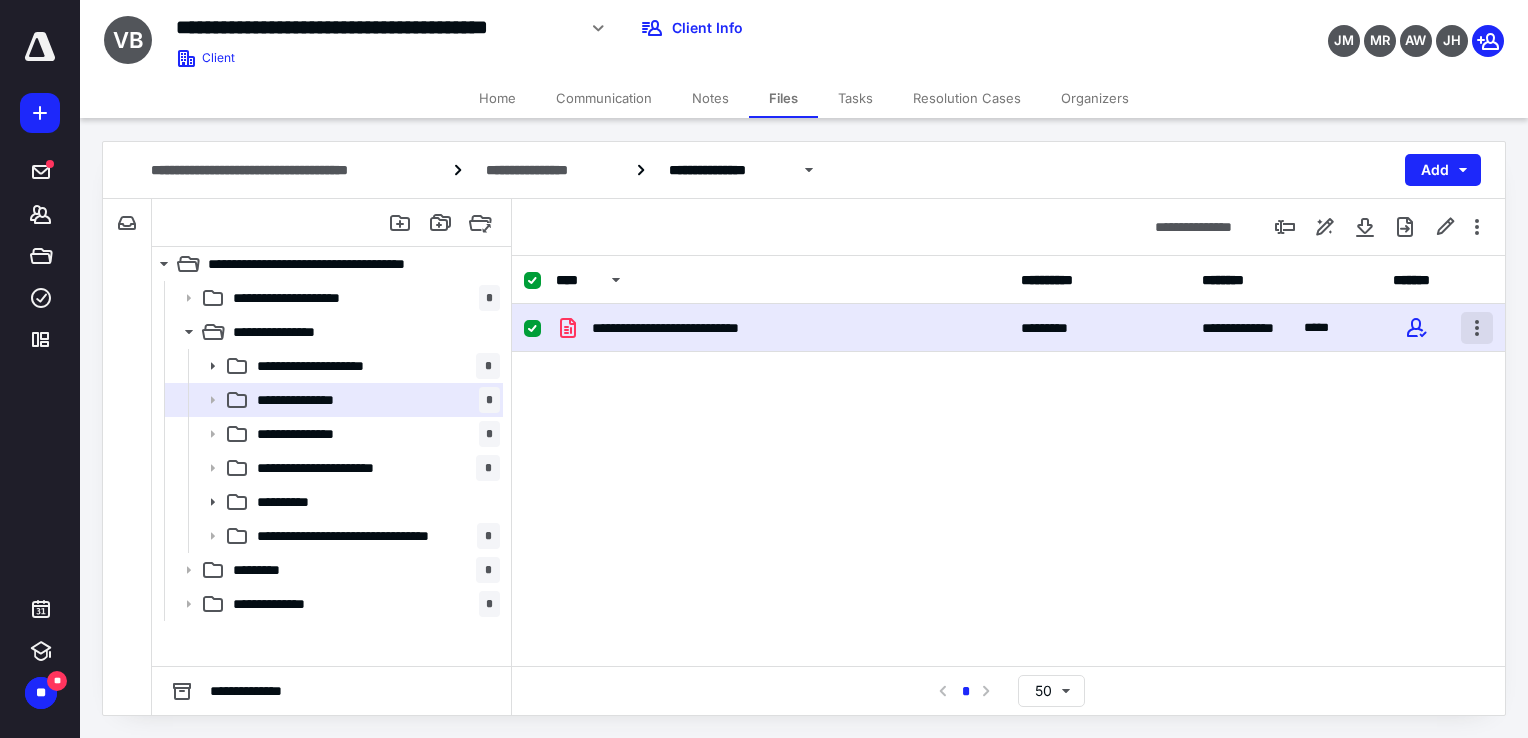 click at bounding box center (1477, 328) 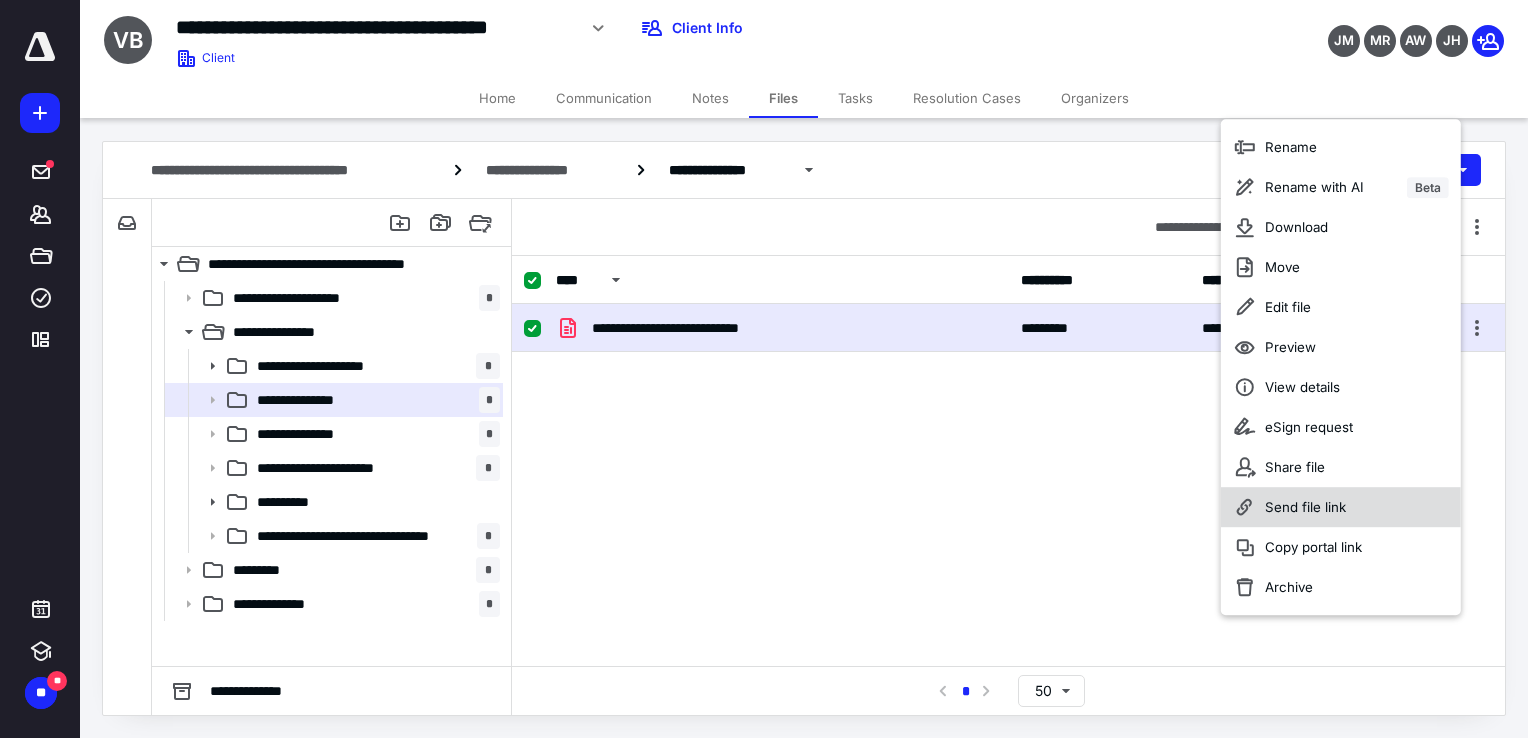 click on "Send file link" at bounding box center (1305, 507) 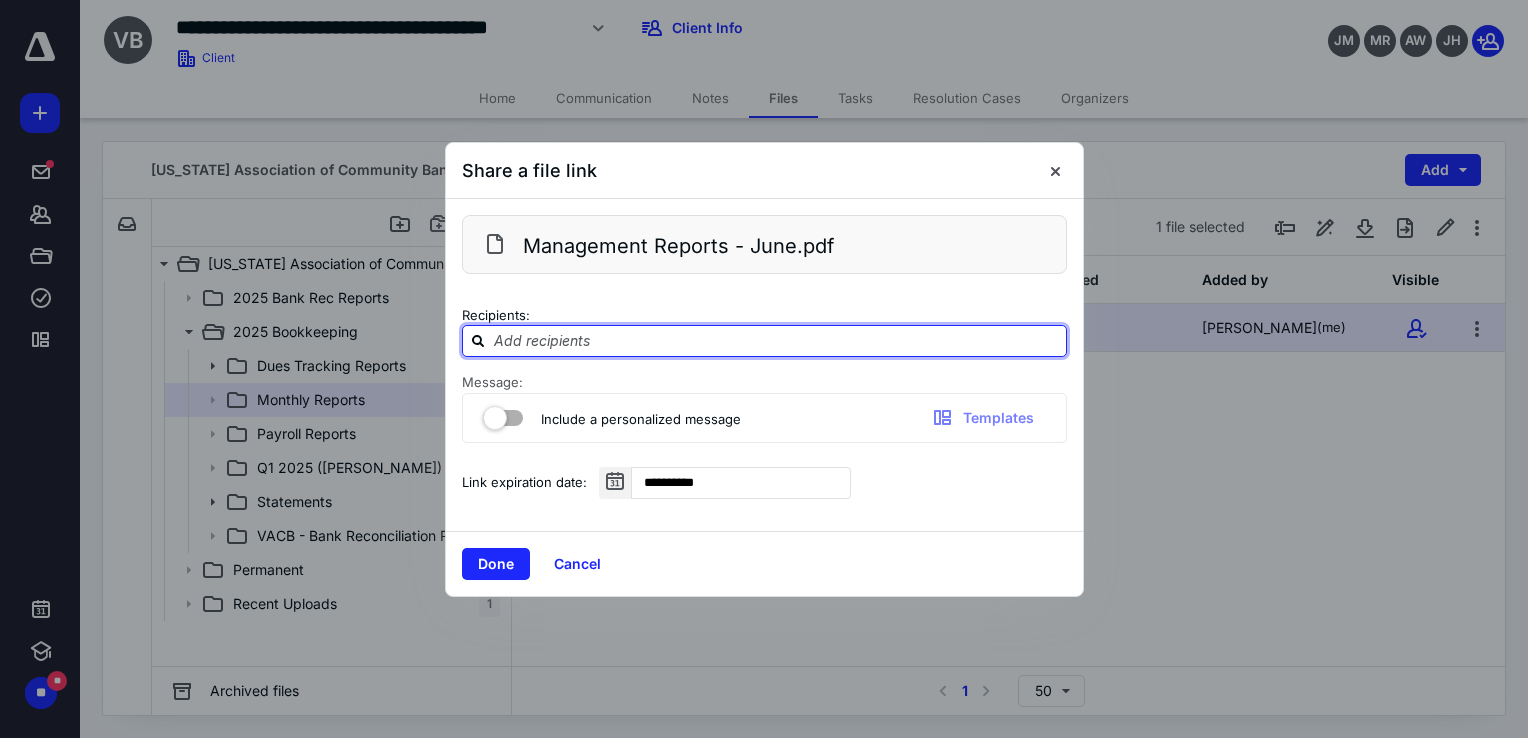 click at bounding box center [776, 340] 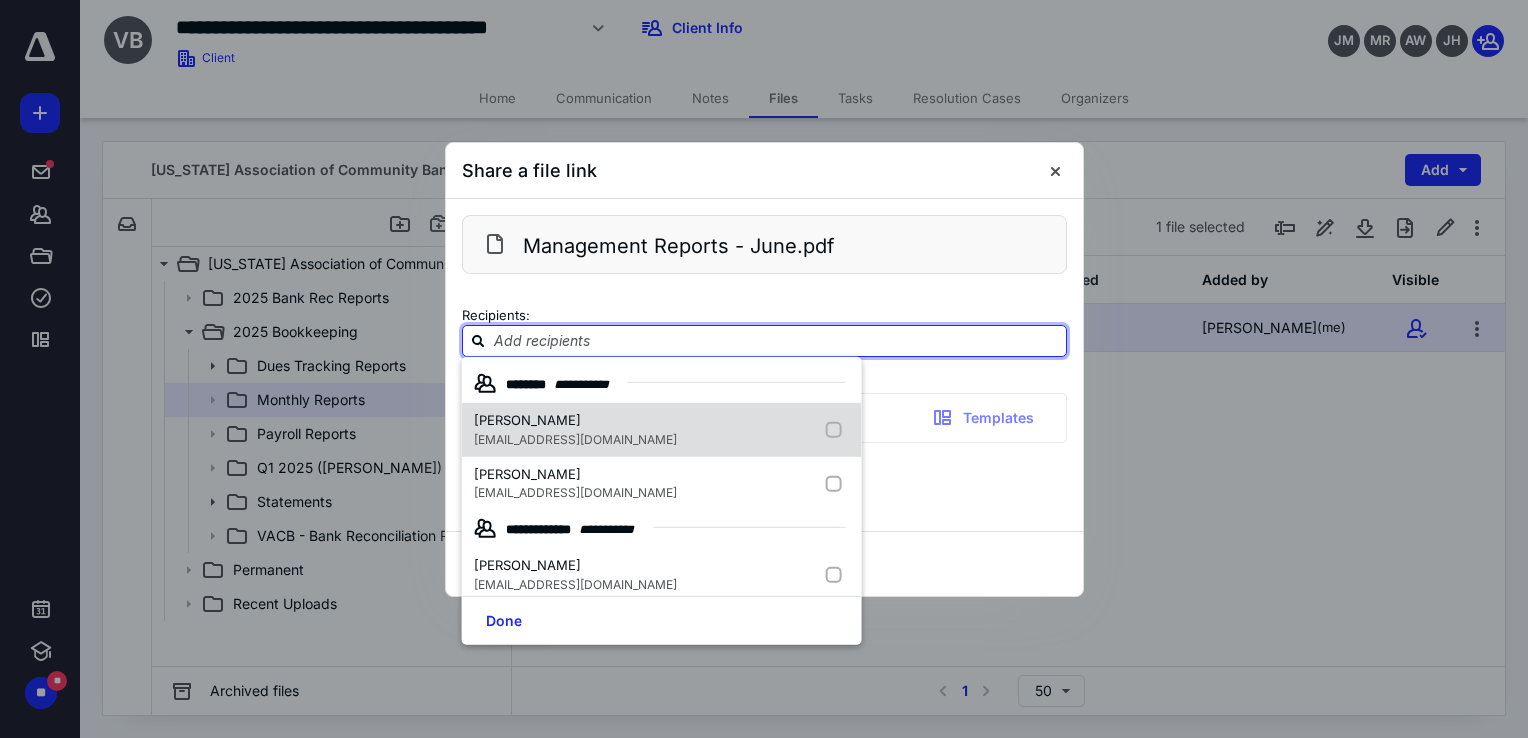 click at bounding box center [838, 430] 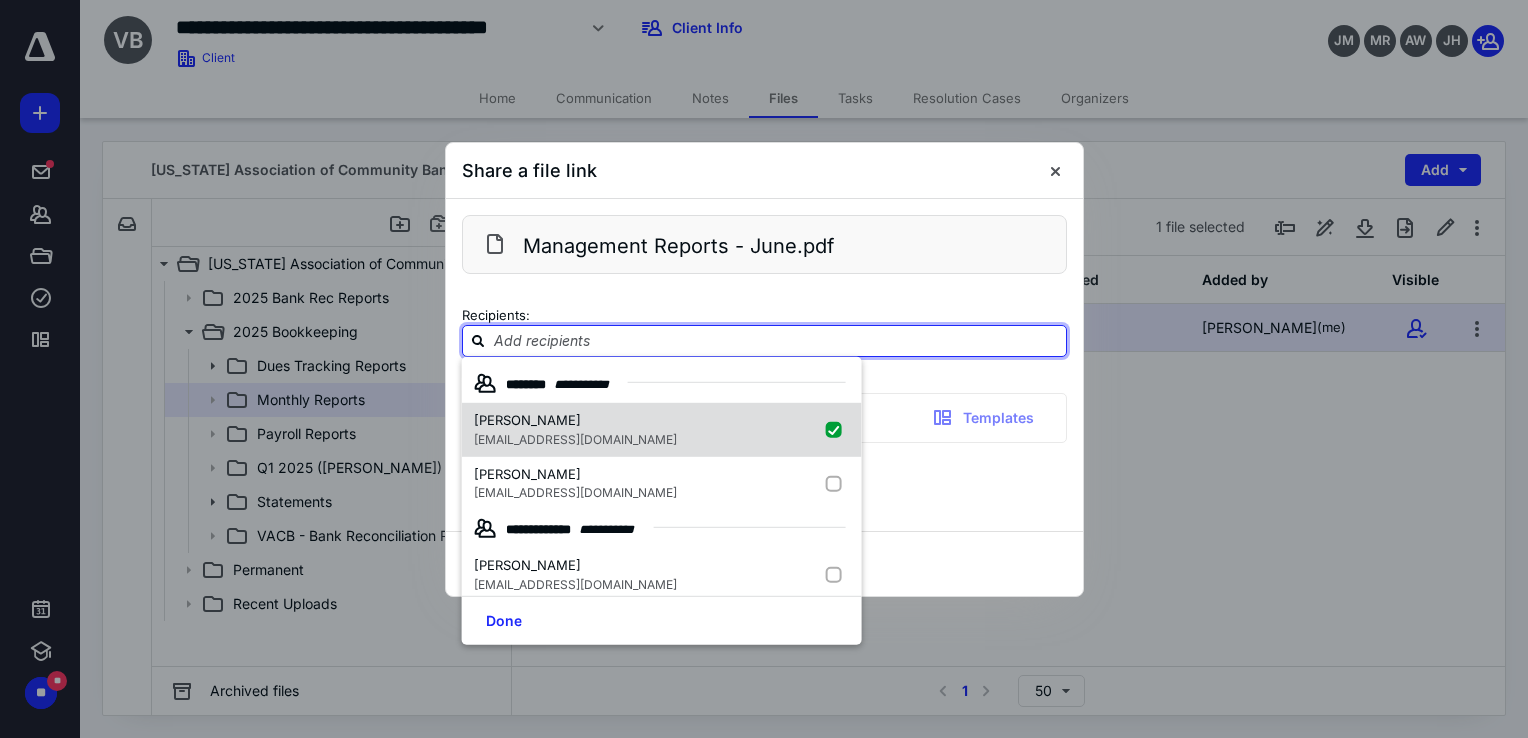 checkbox on "true" 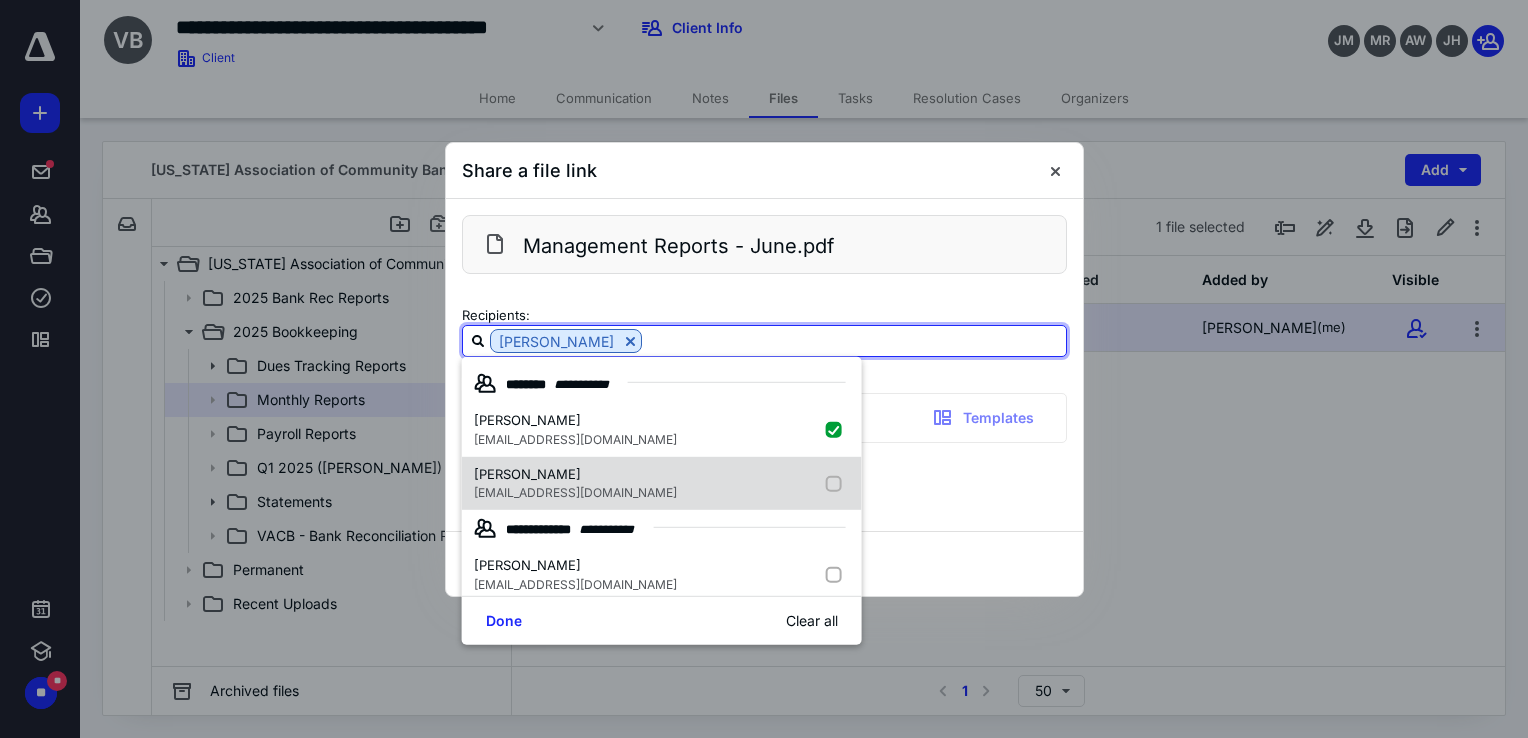 click at bounding box center (838, 483) 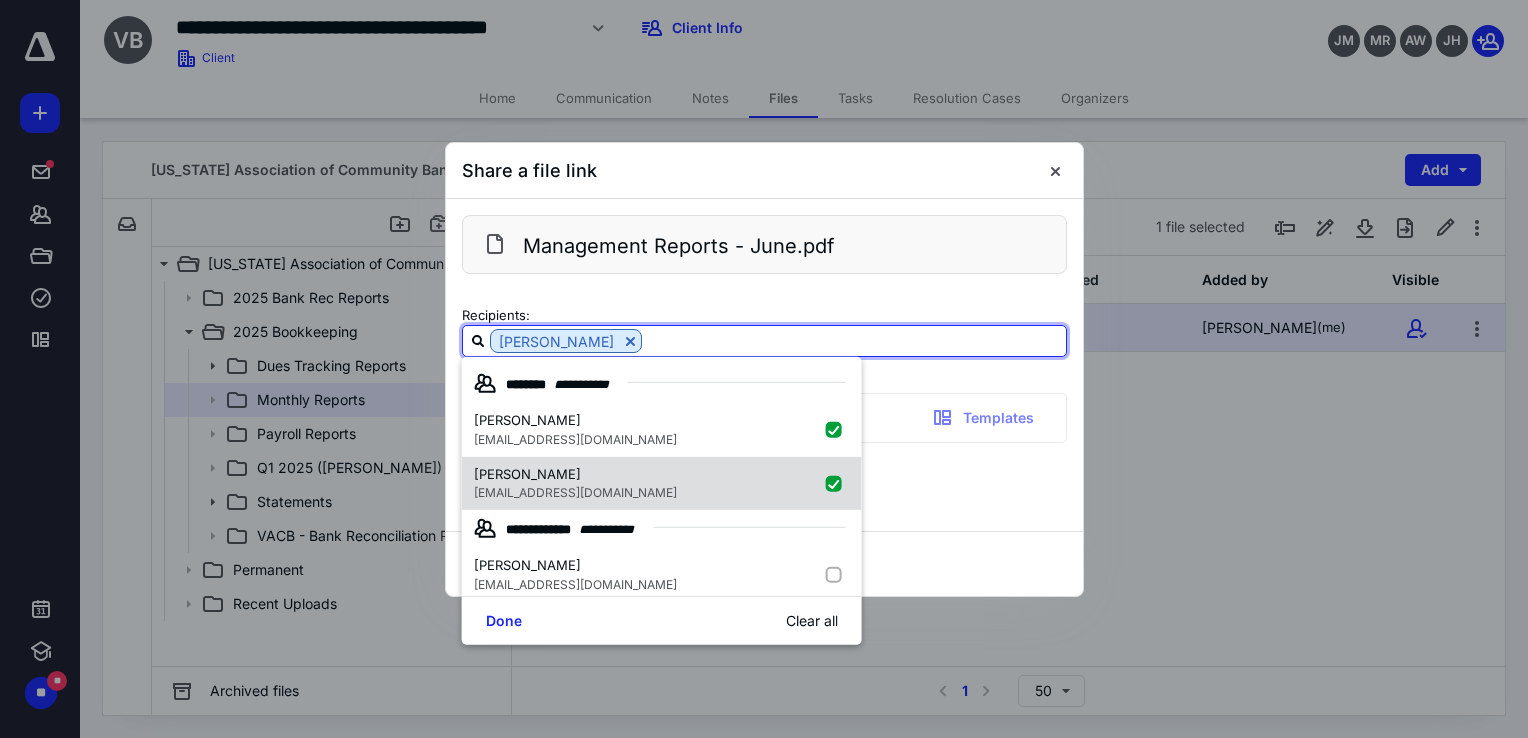 checkbox on "true" 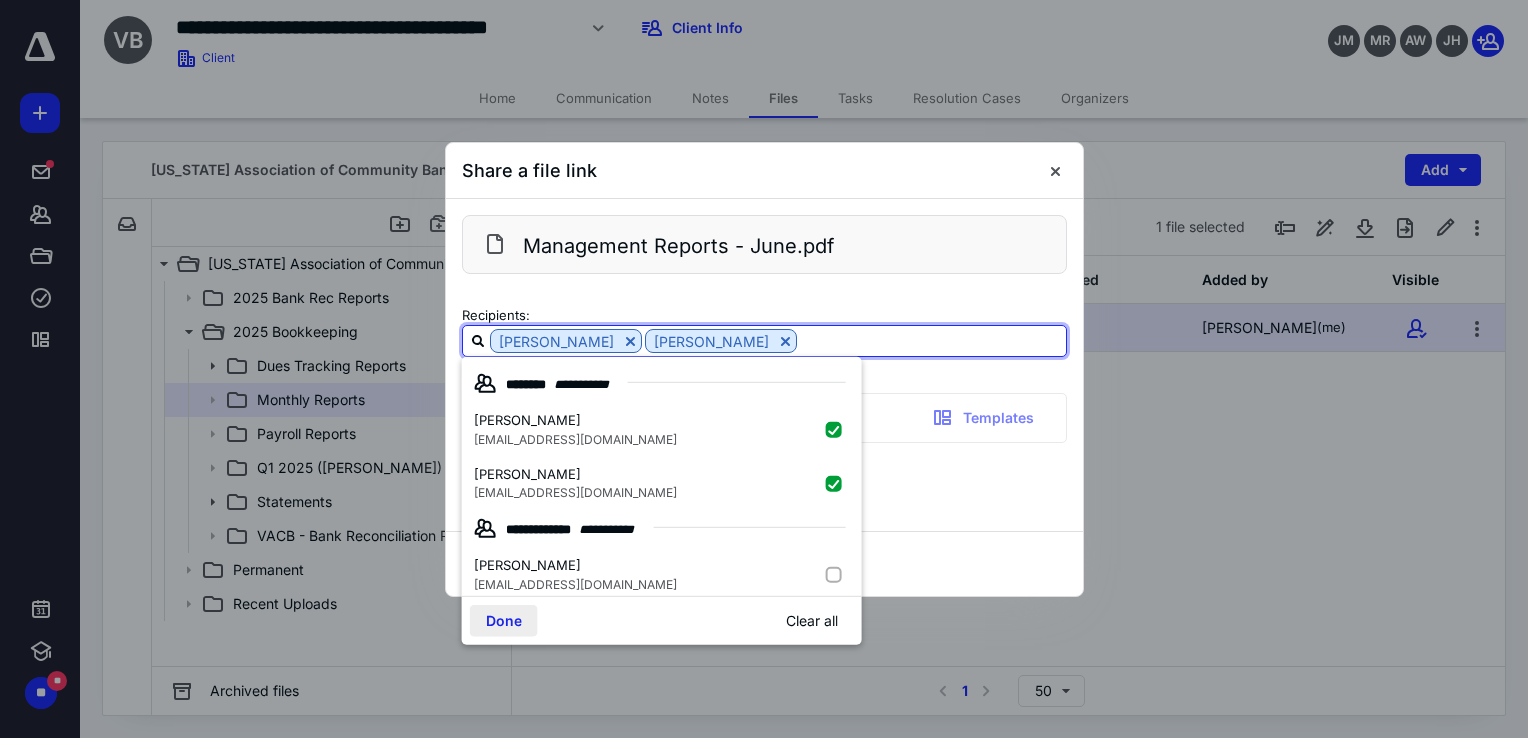 click on "Done" at bounding box center [504, 621] 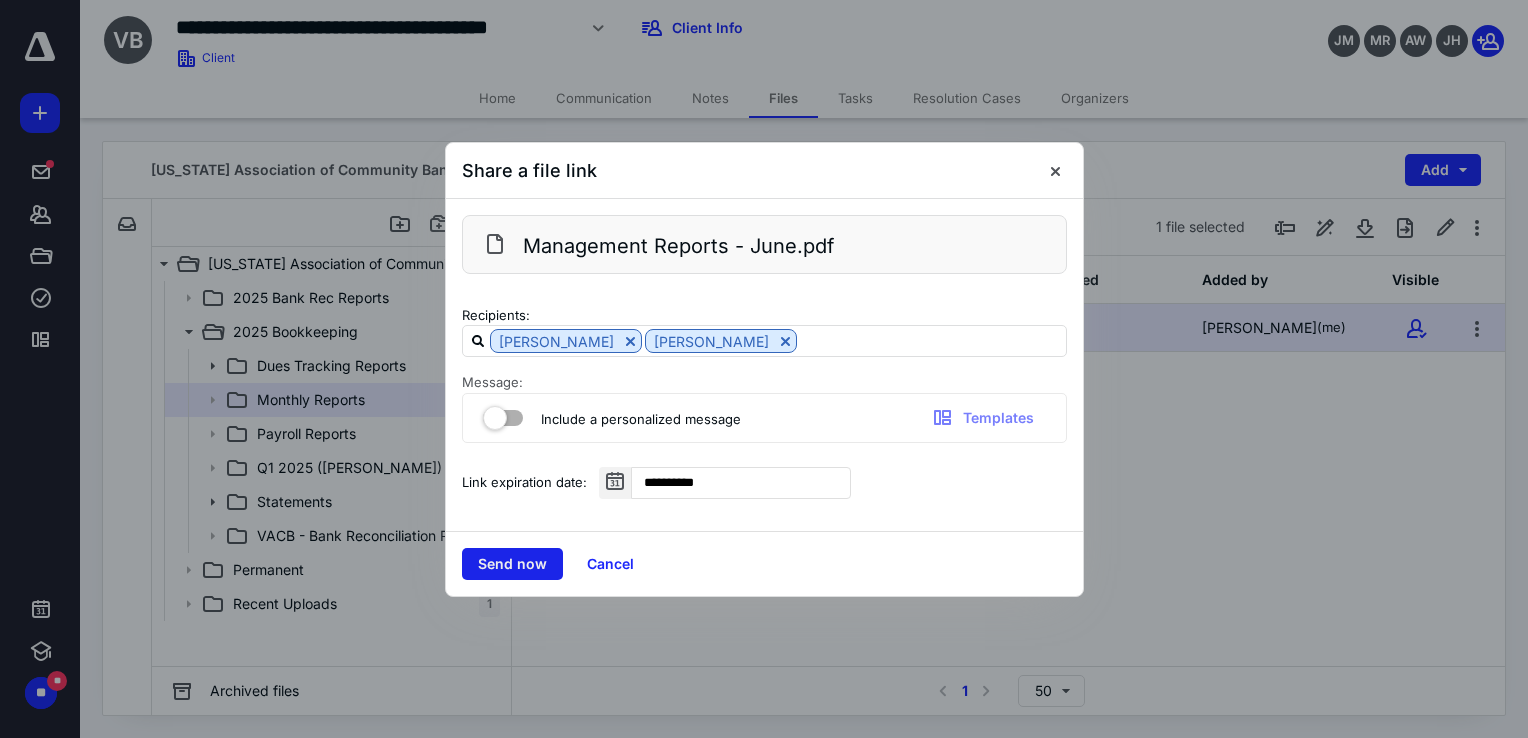 click on "Send now" at bounding box center (512, 564) 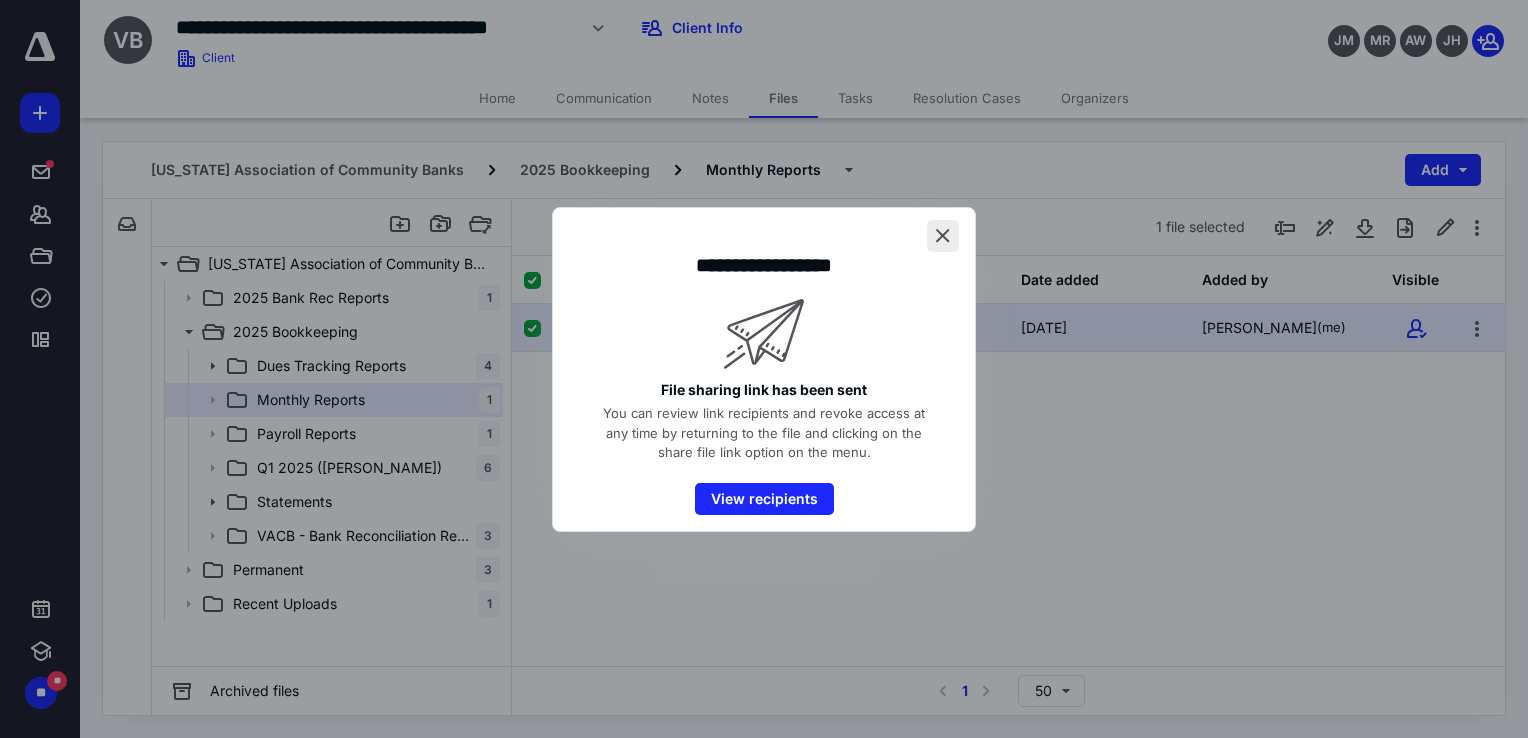 click at bounding box center [943, 236] 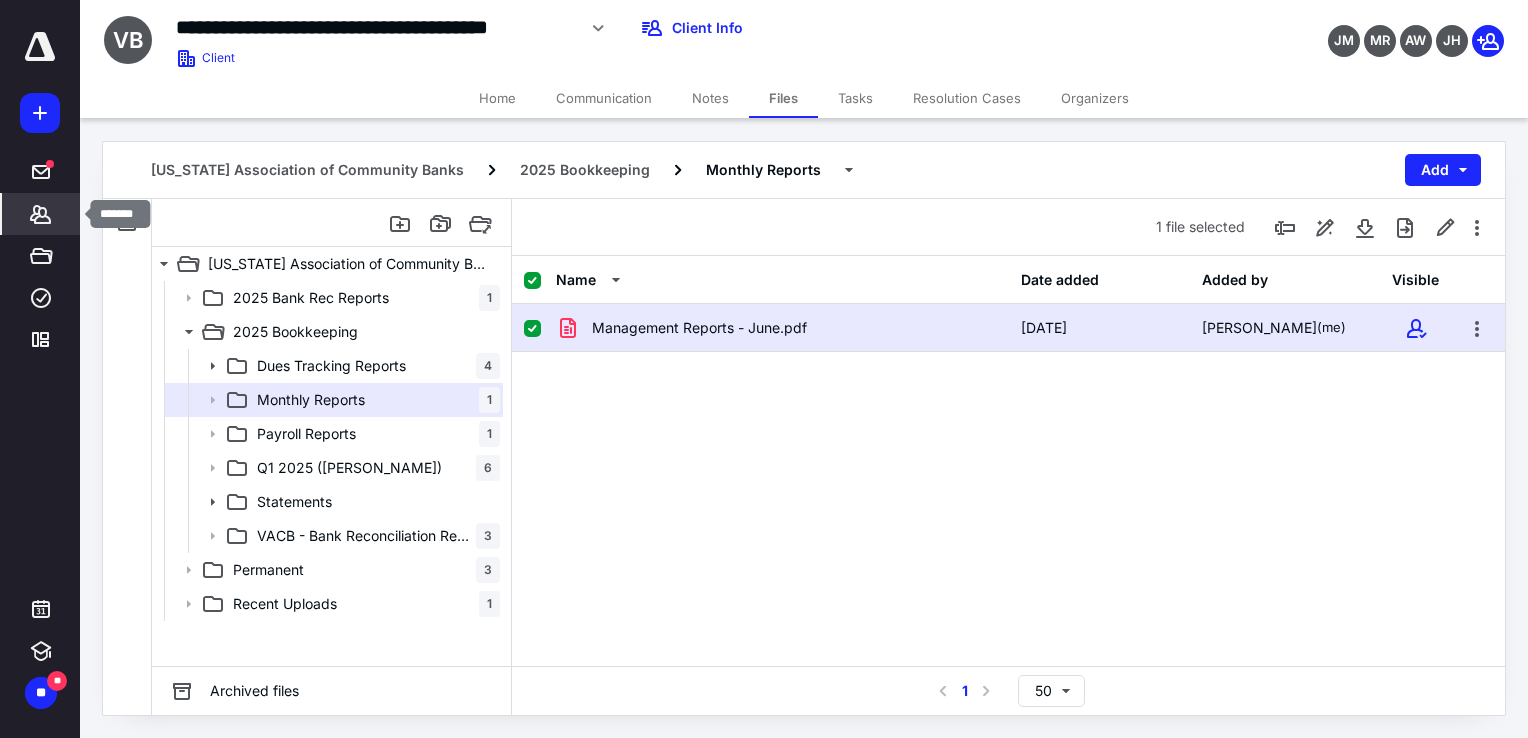 click 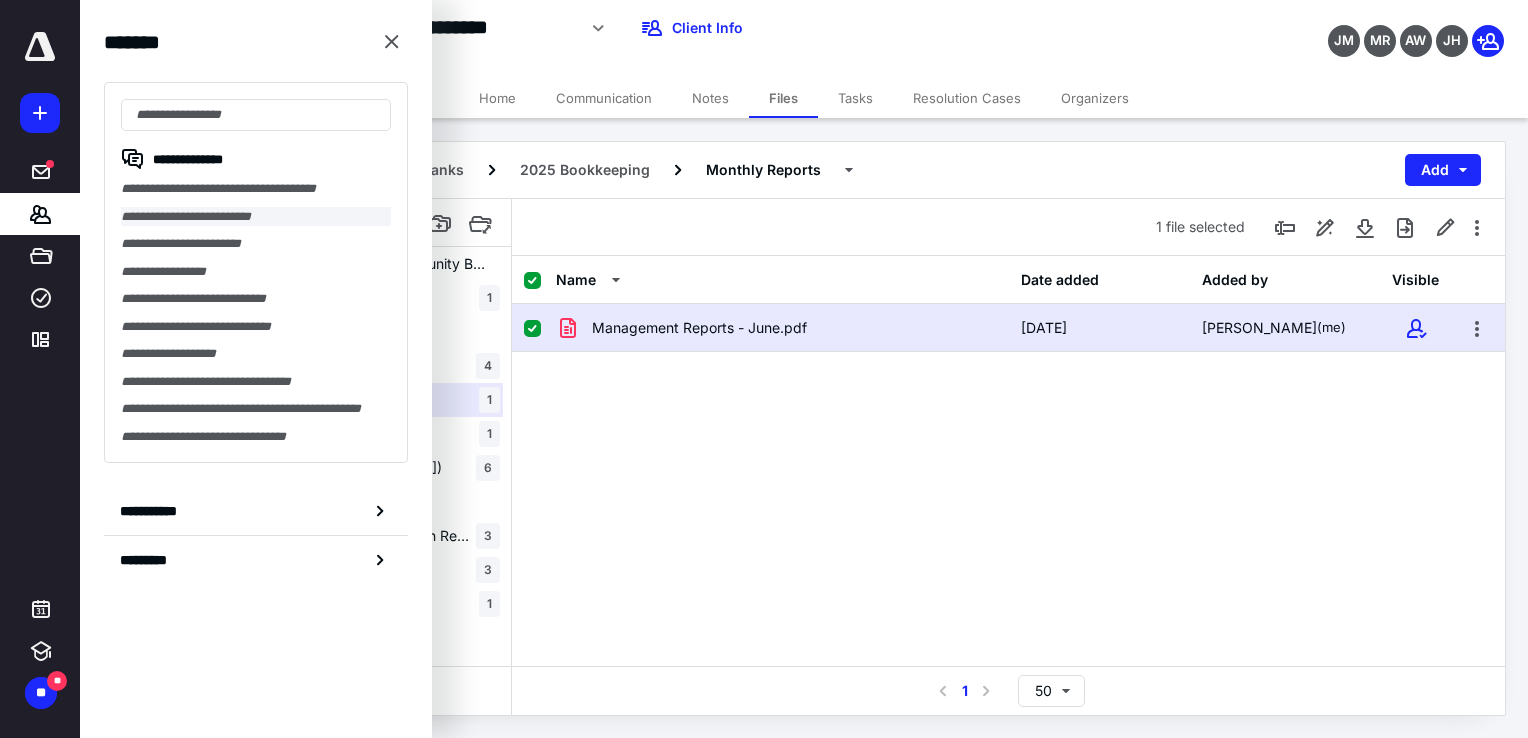 click on "**********" at bounding box center (256, 217) 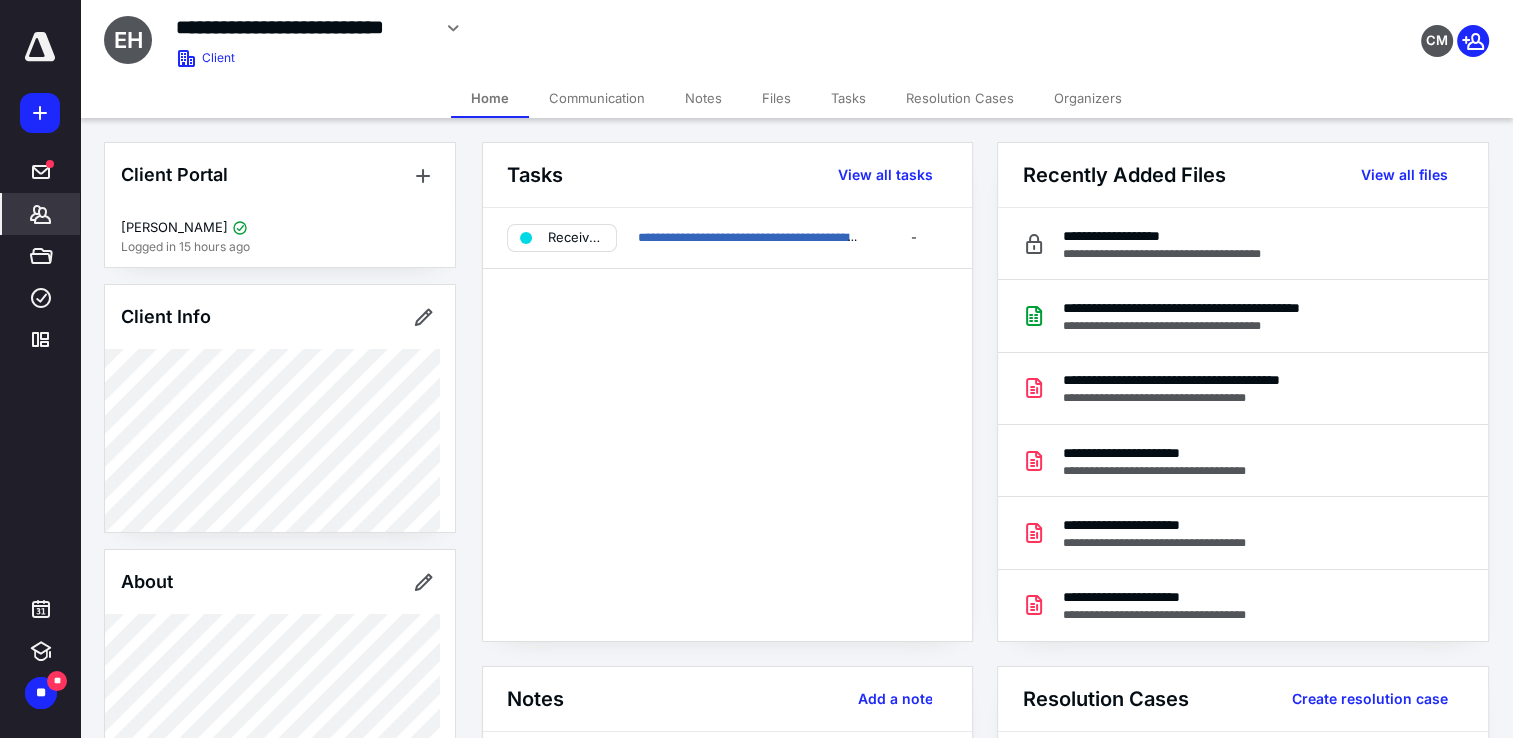 click on "Files" at bounding box center [776, 98] 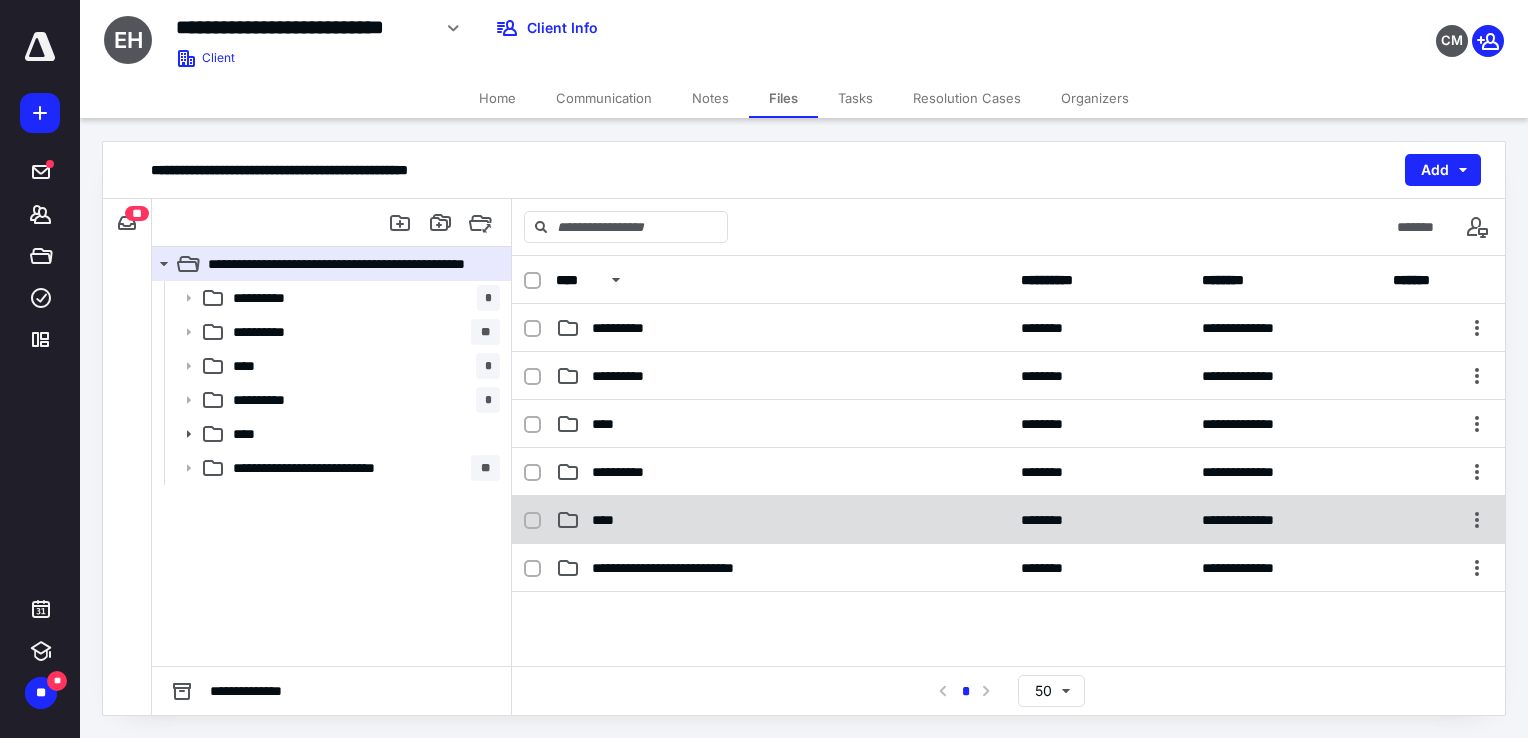 click on "****" at bounding box center (782, 520) 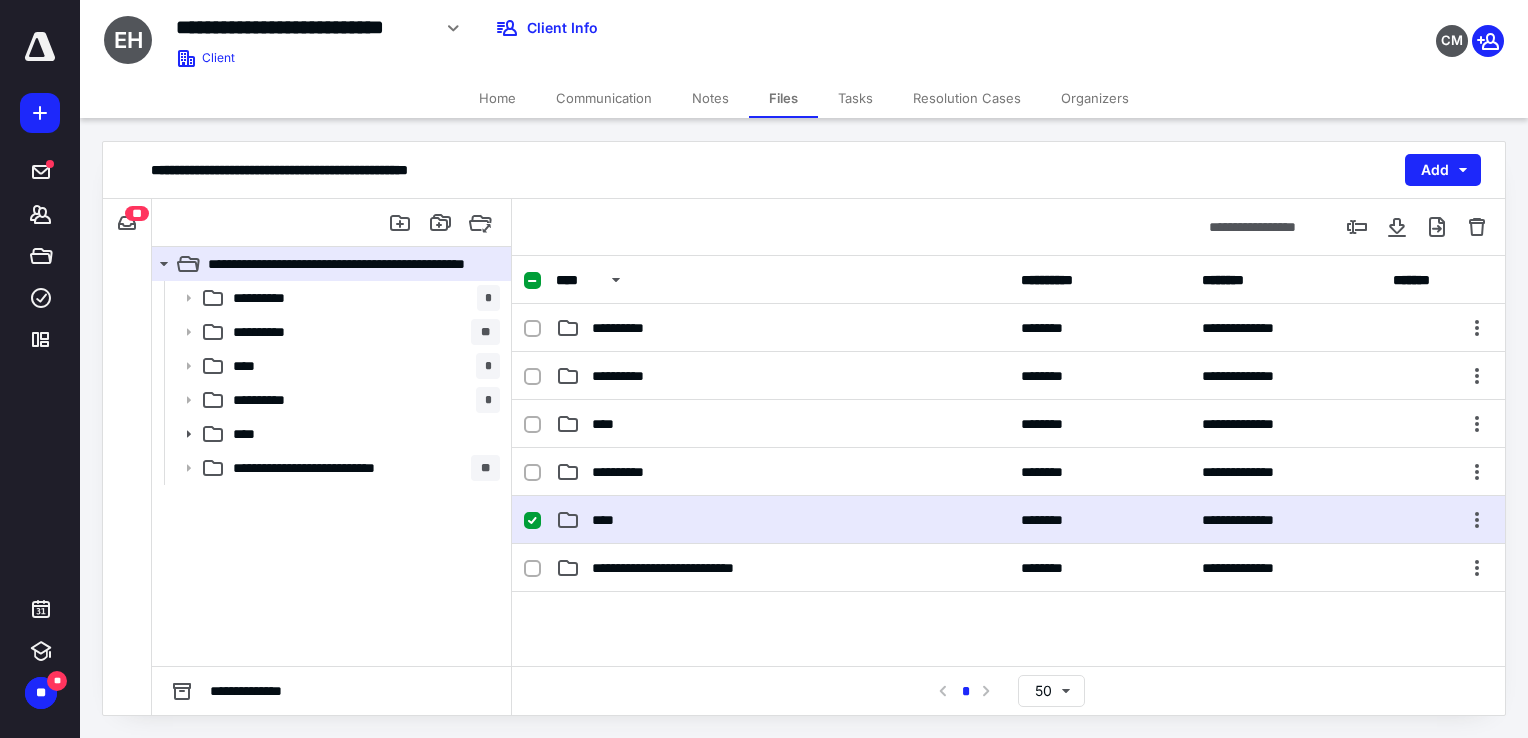 click on "****" at bounding box center (782, 520) 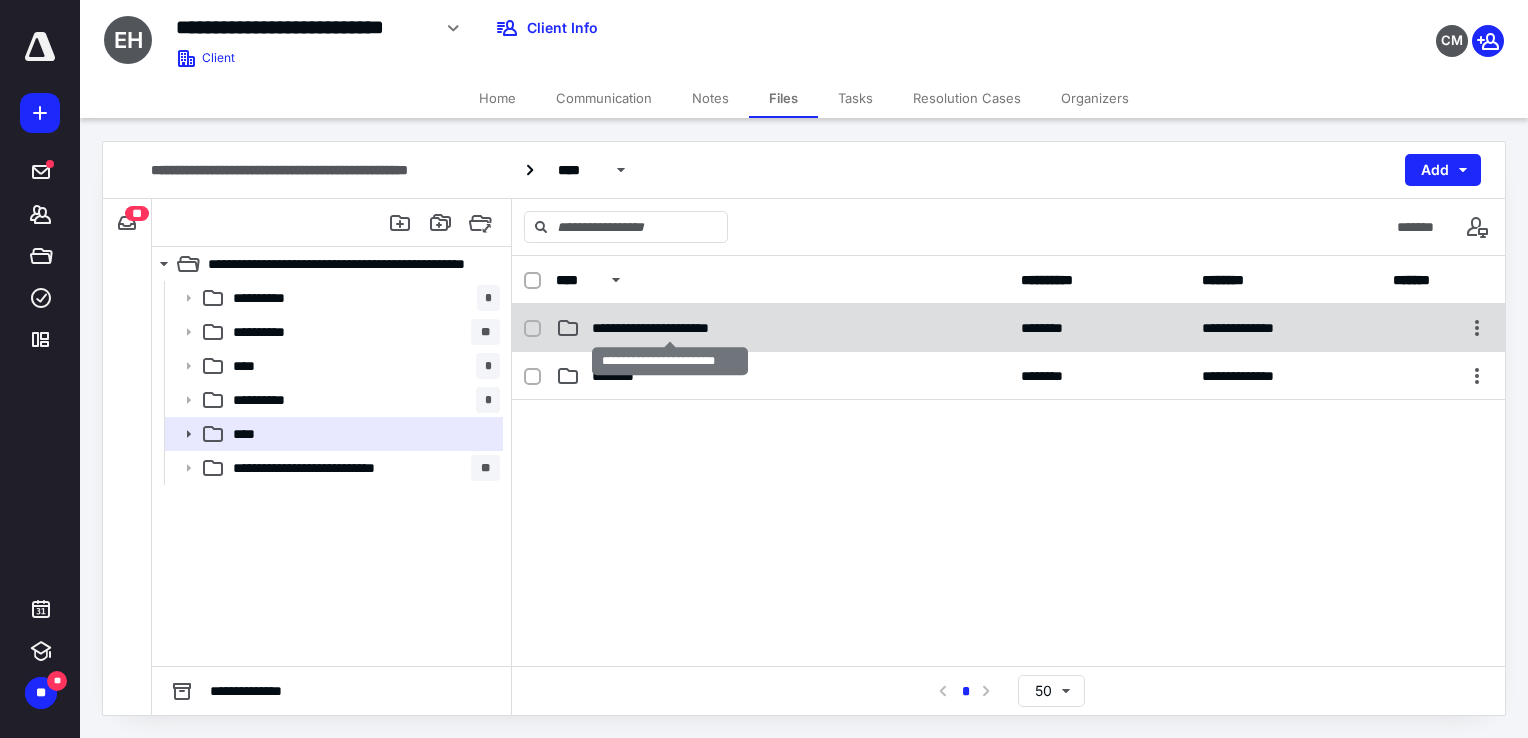 click on "**********" at bounding box center (670, 328) 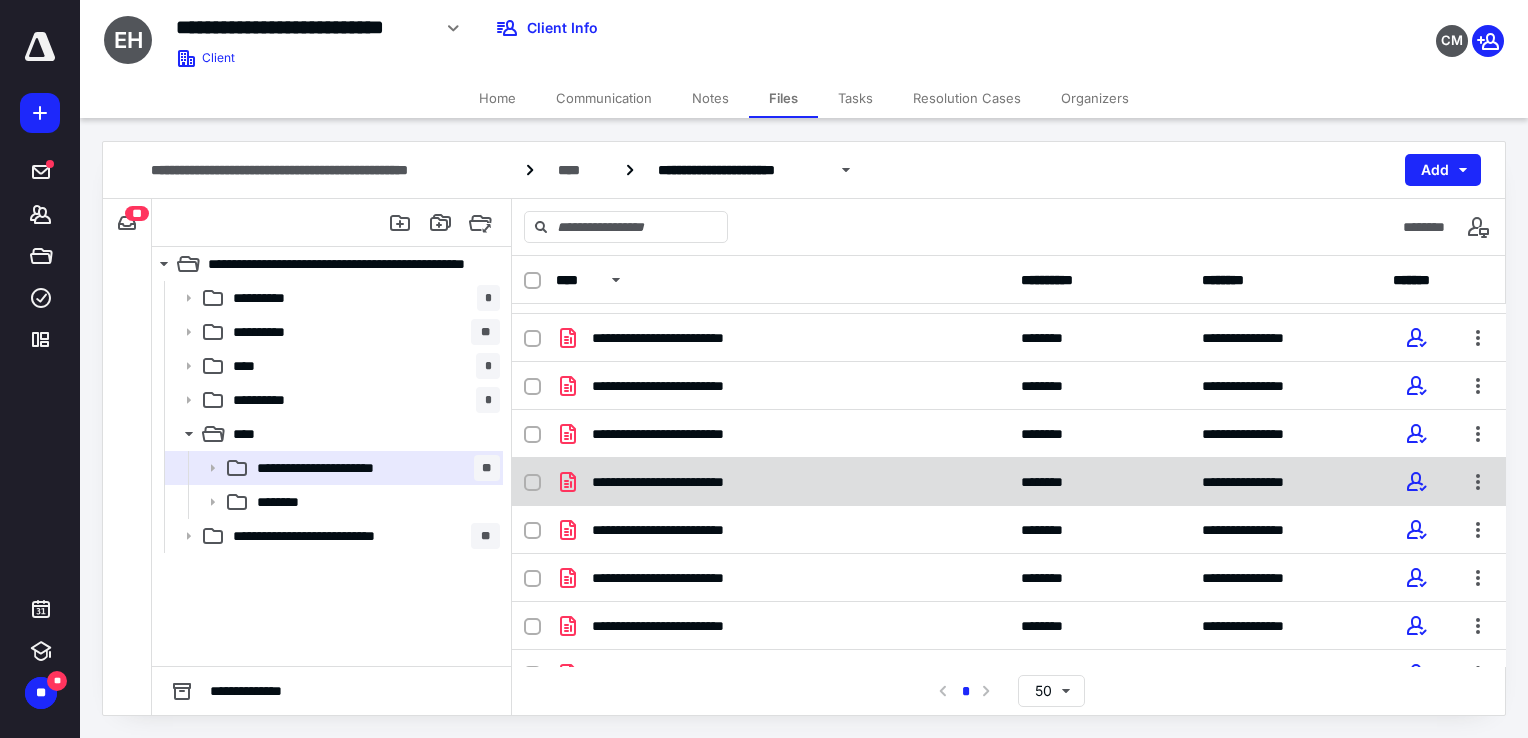 scroll, scrollTop: 162, scrollLeft: 0, axis: vertical 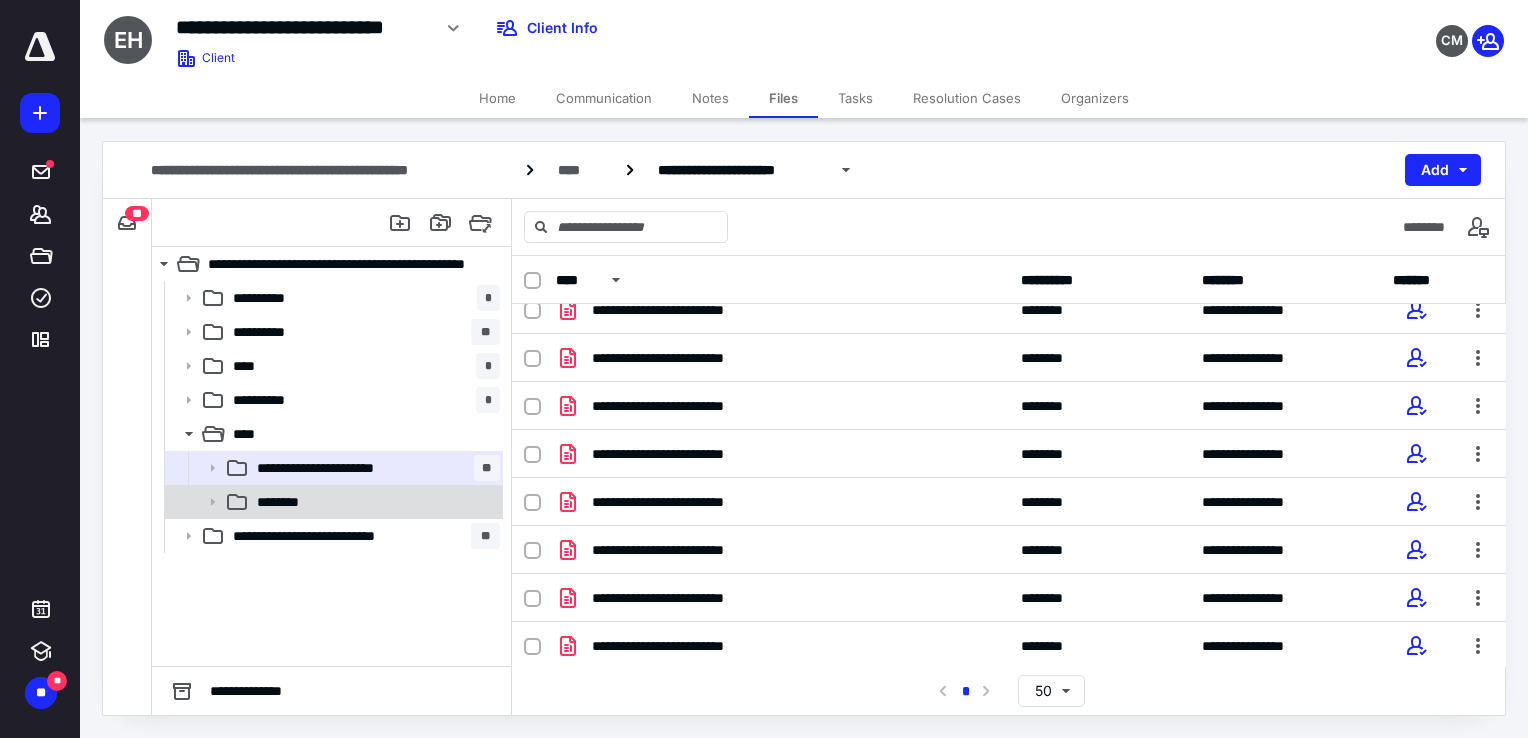 click on "********" at bounding box center [374, 502] 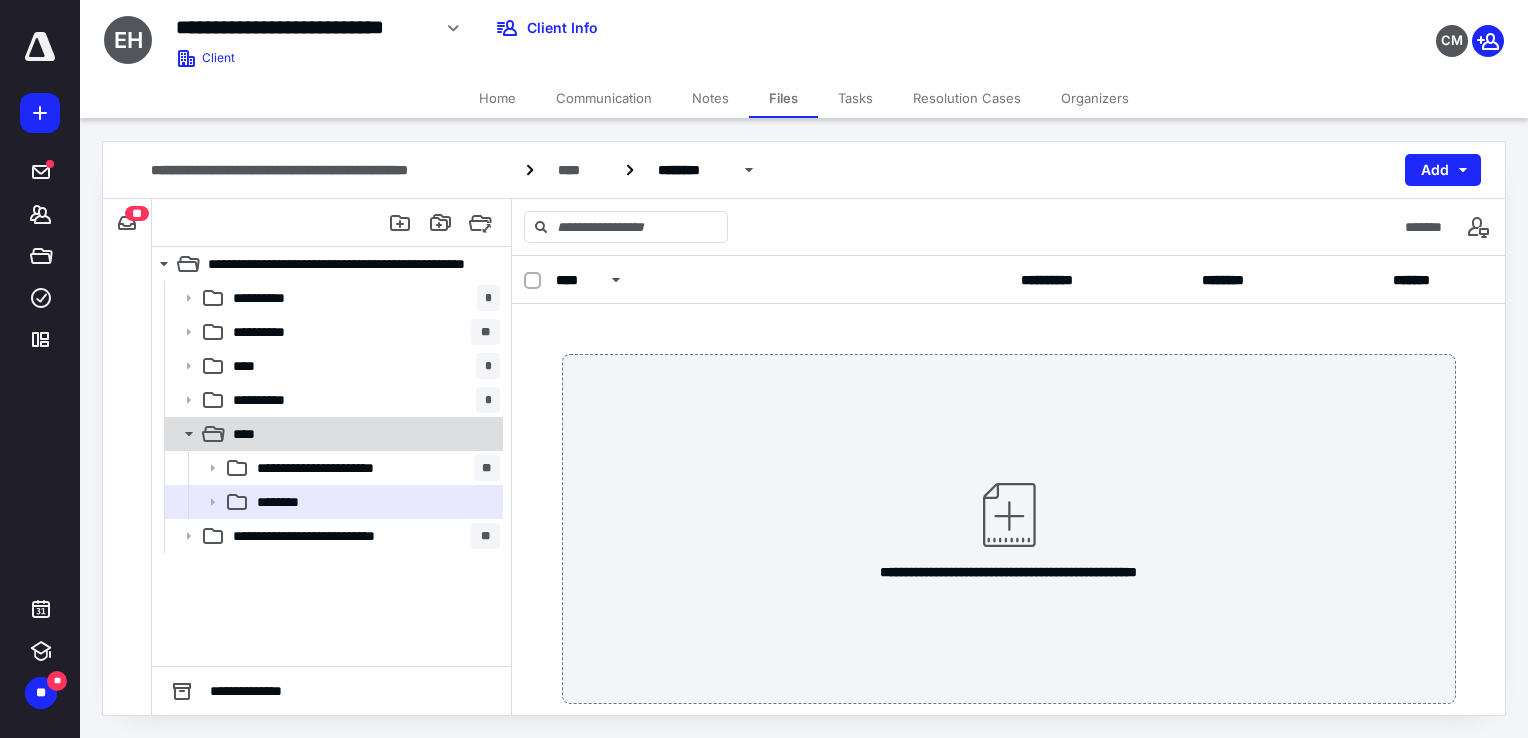 click on "****" at bounding box center [362, 434] 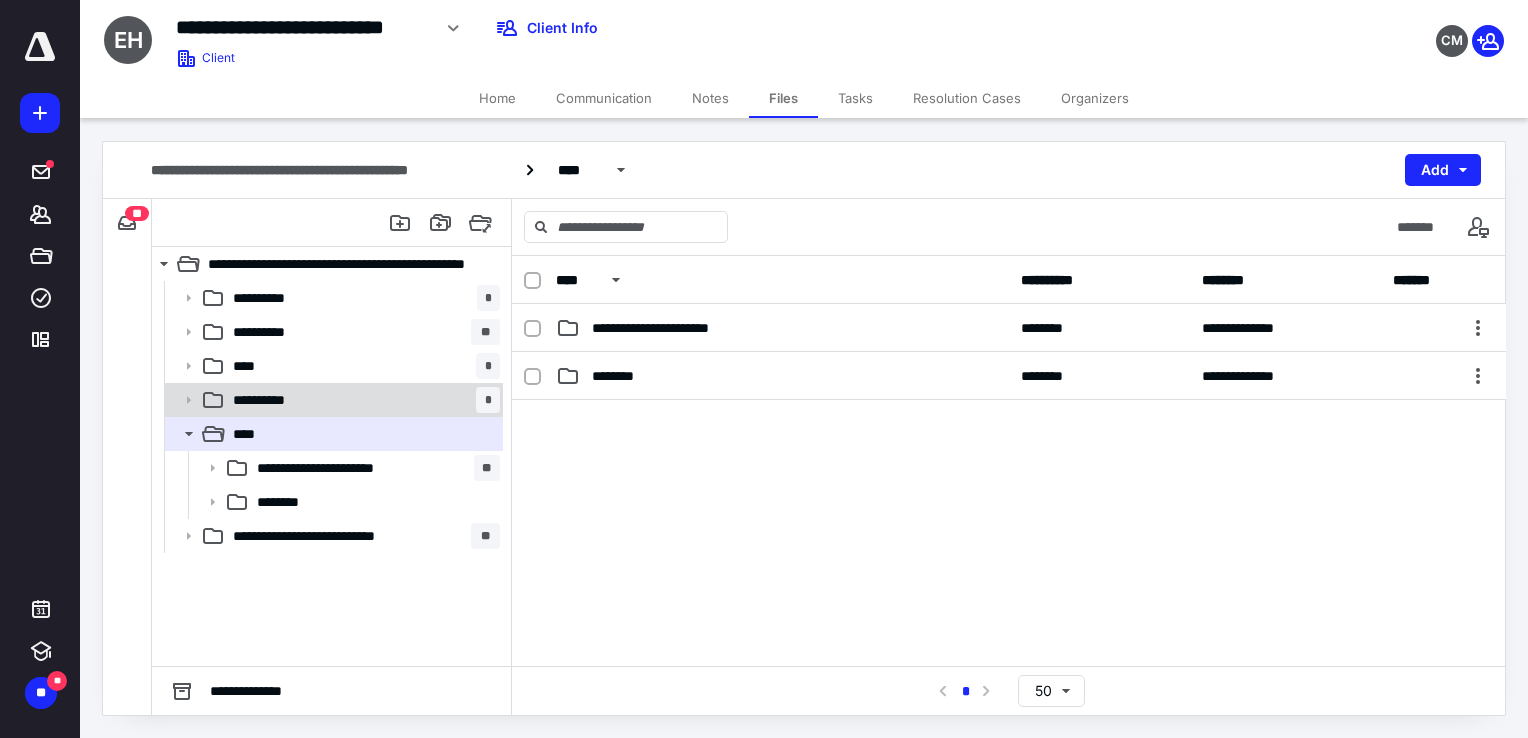 click on "**********" at bounding box center [362, 400] 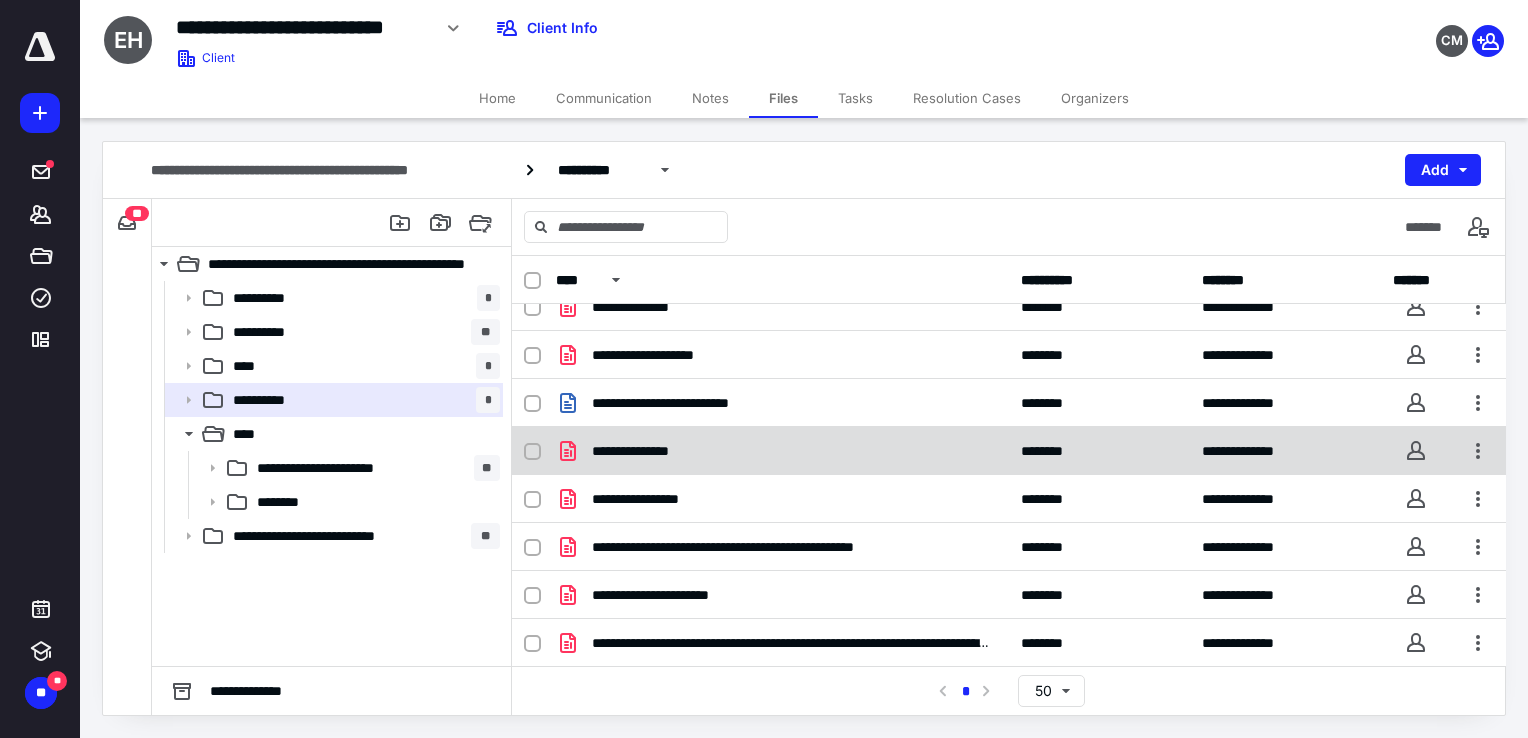 scroll, scrollTop: 0, scrollLeft: 0, axis: both 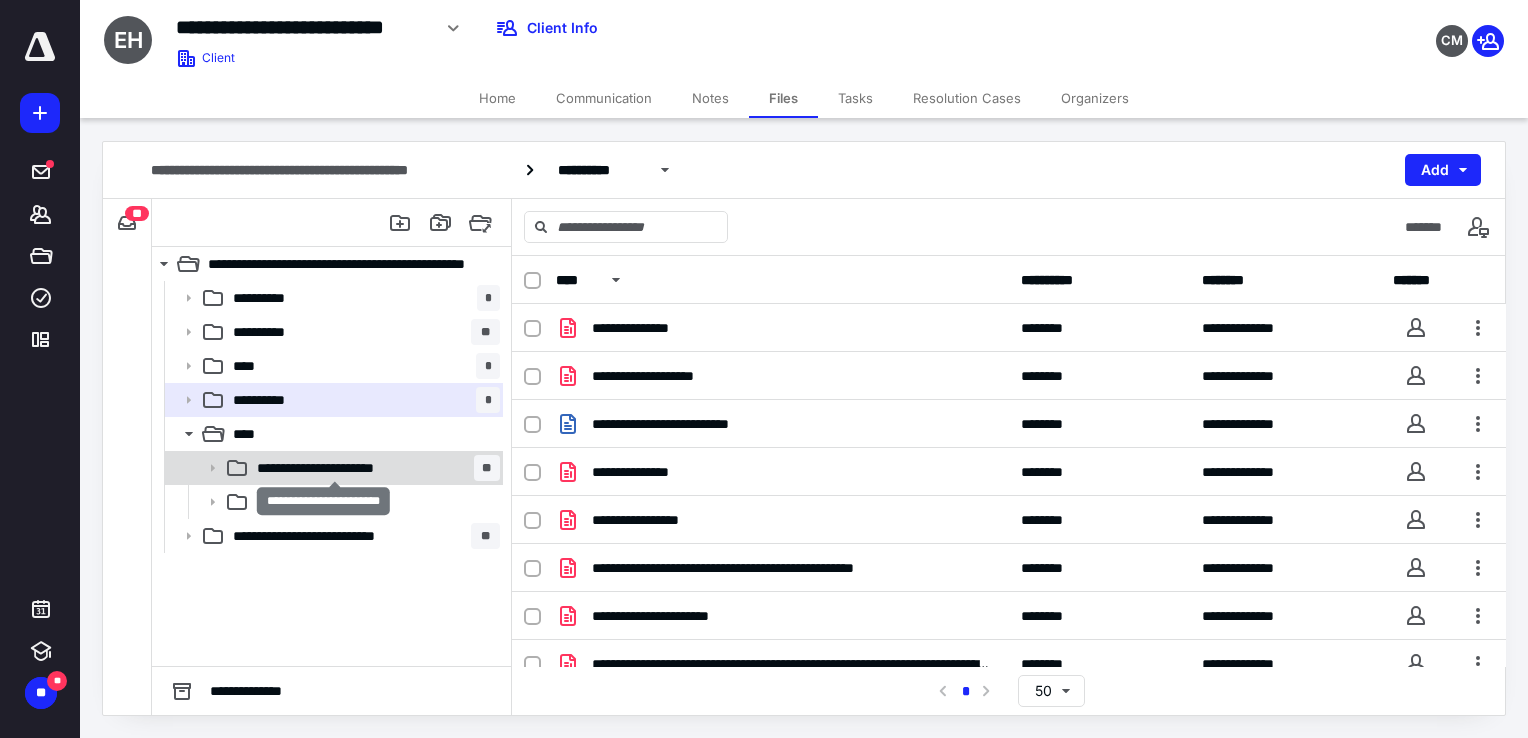 click on "**********" at bounding box center [335, 468] 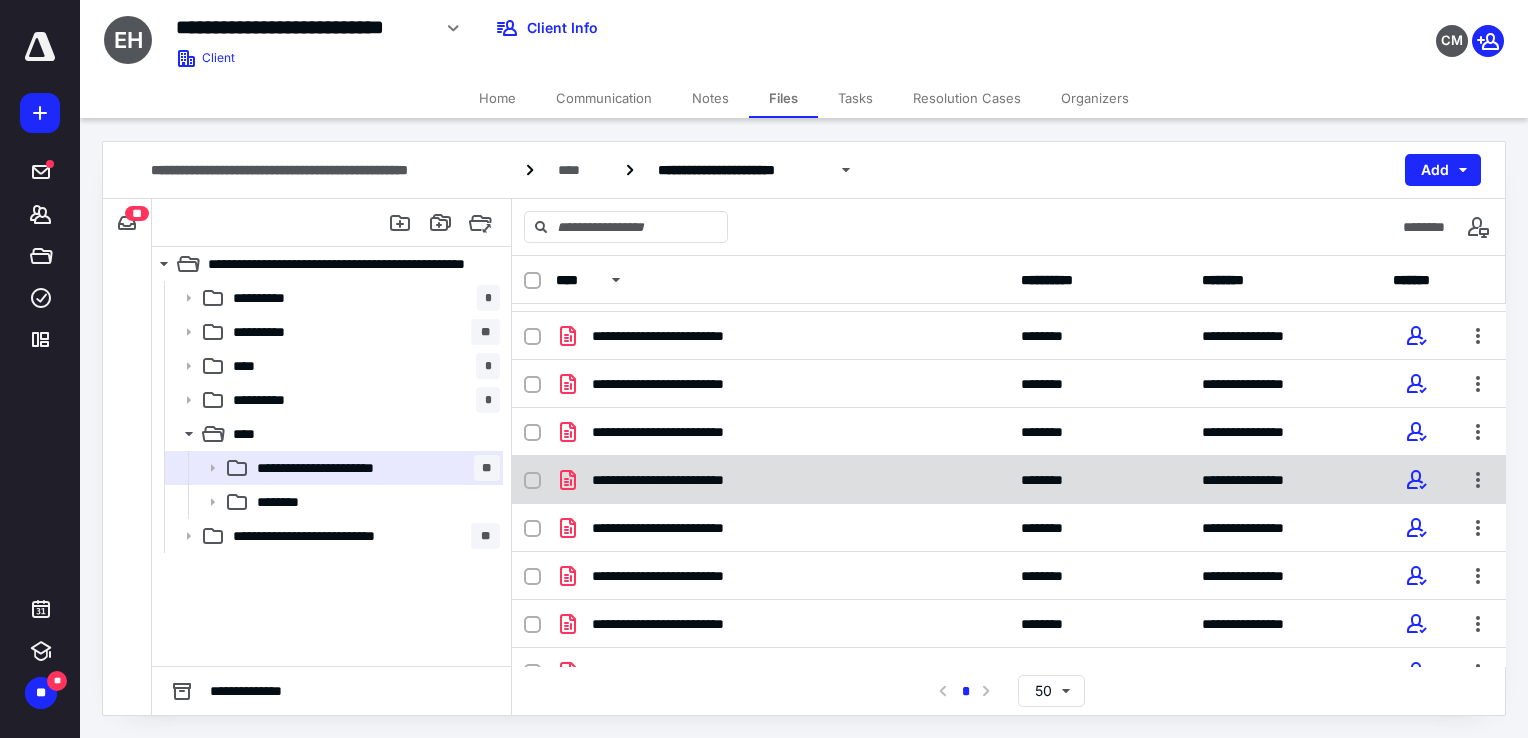 scroll, scrollTop: 162, scrollLeft: 0, axis: vertical 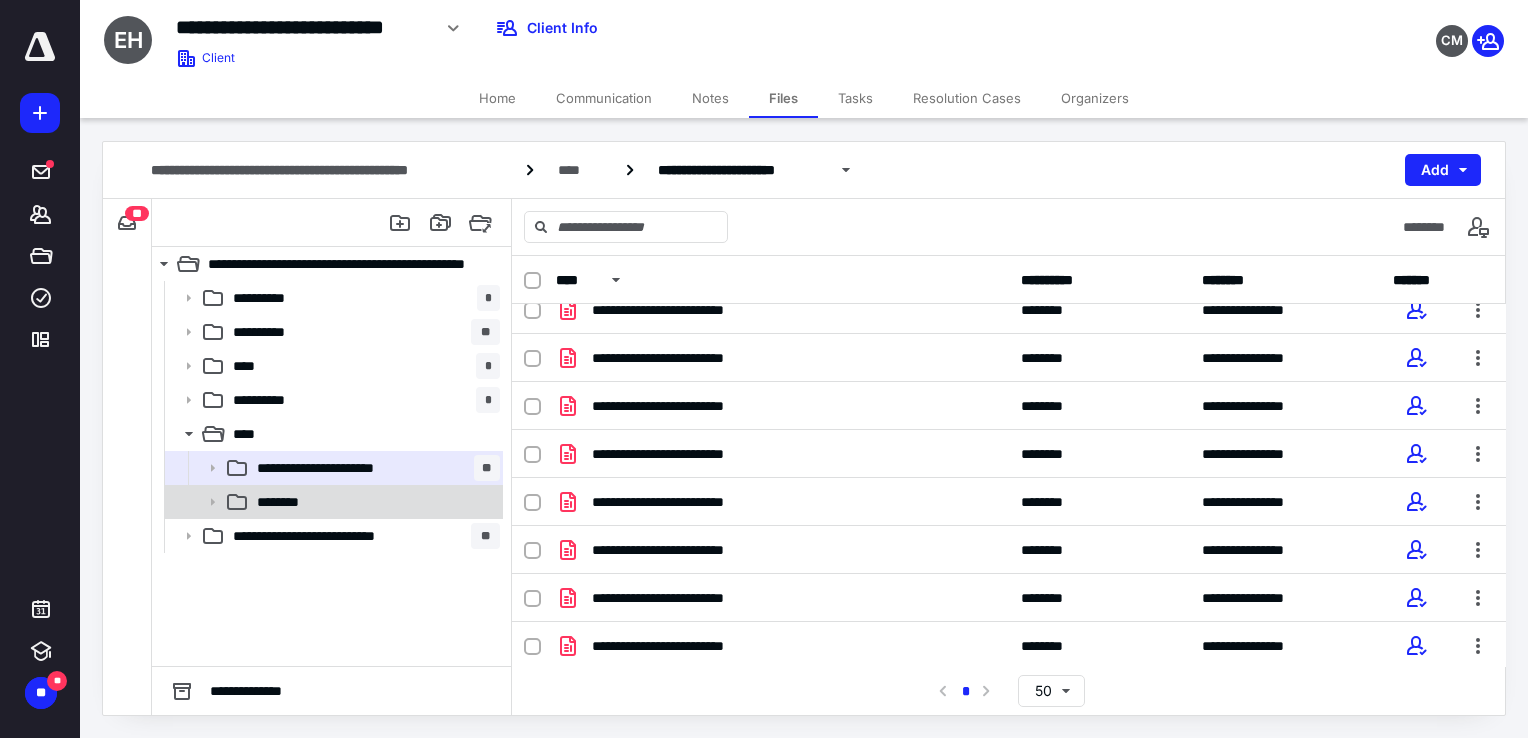 click on "********" at bounding box center [374, 502] 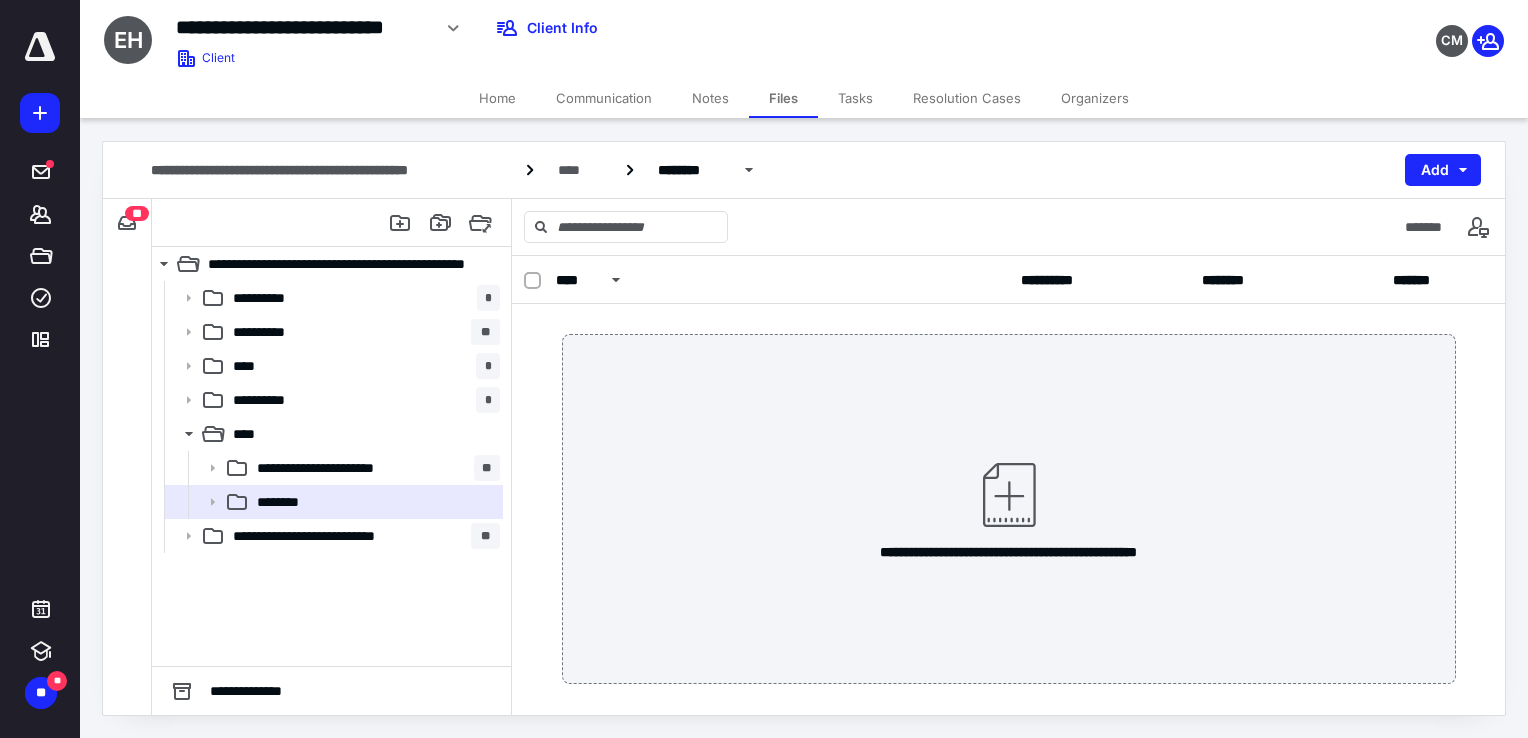 scroll, scrollTop: 38, scrollLeft: 0, axis: vertical 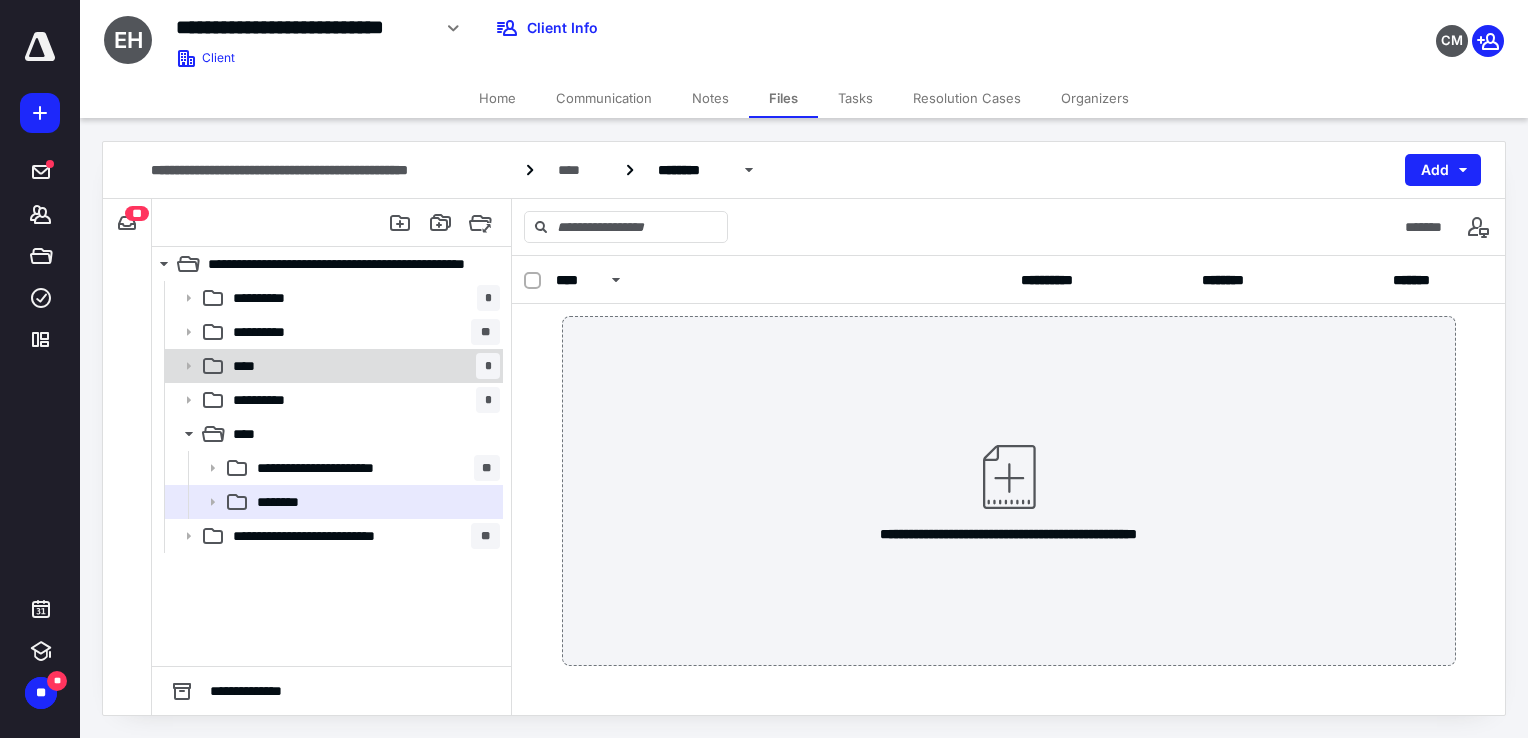 click on "**** *" at bounding box center (362, 366) 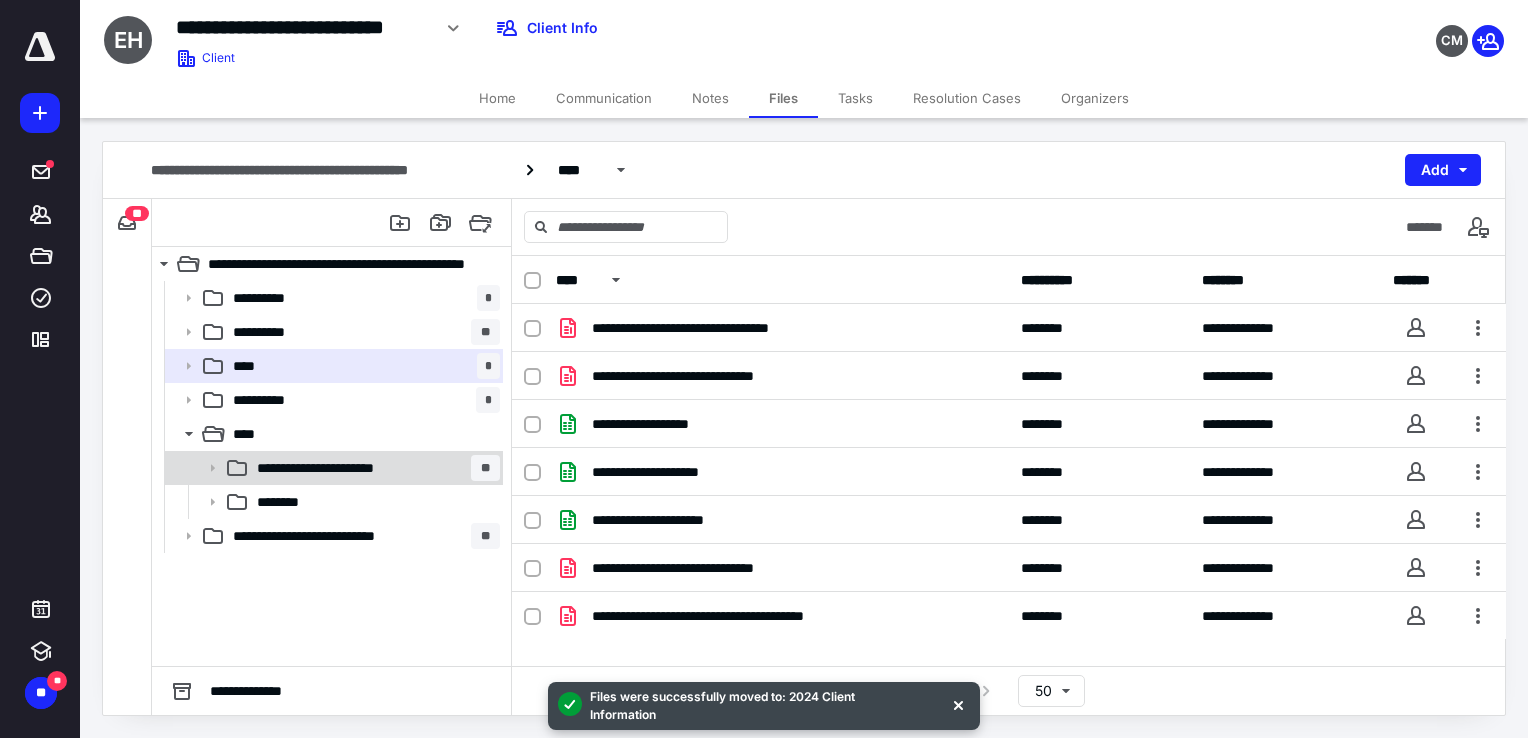 click on "**********" at bounding box center (335, 468) 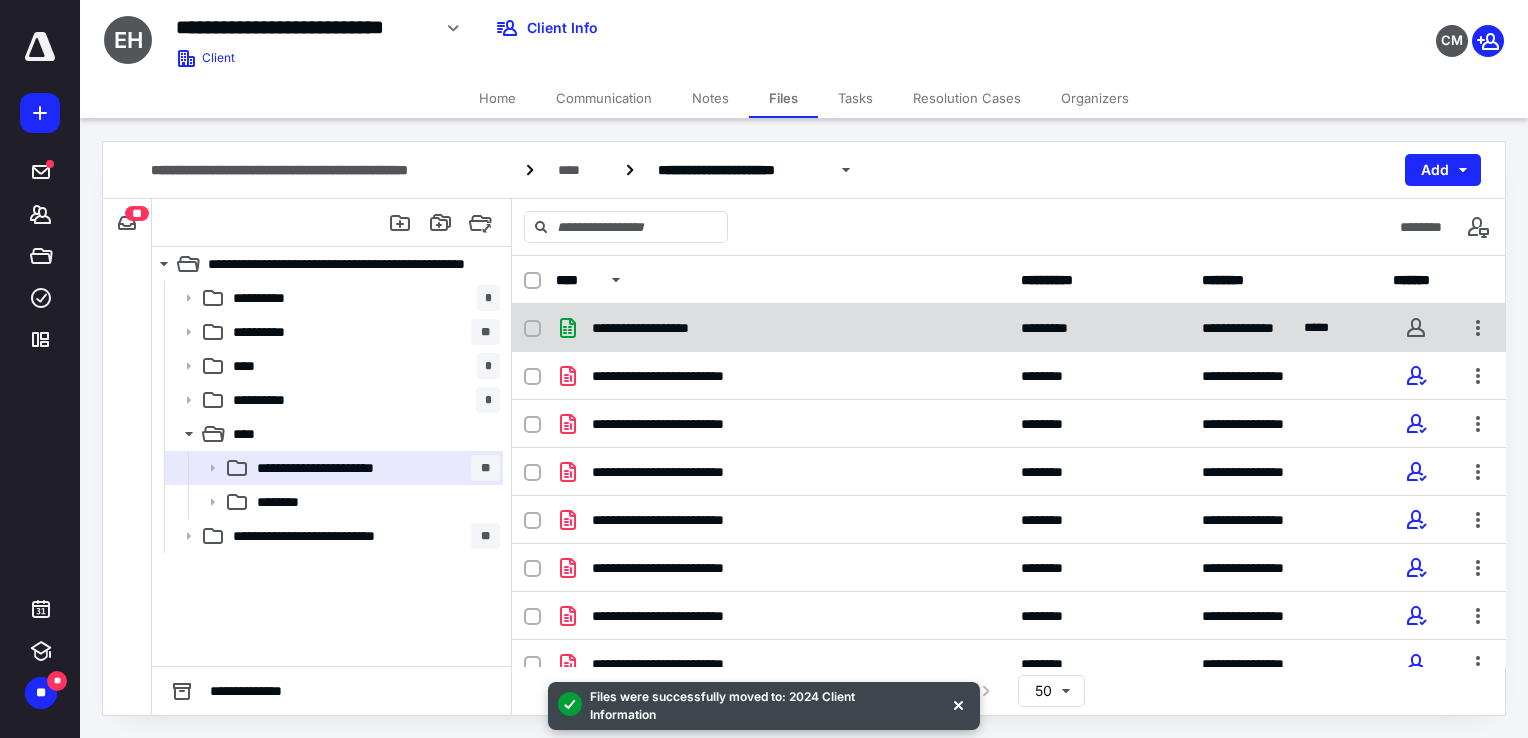 click on "**********" at bounding box center [660, 328] 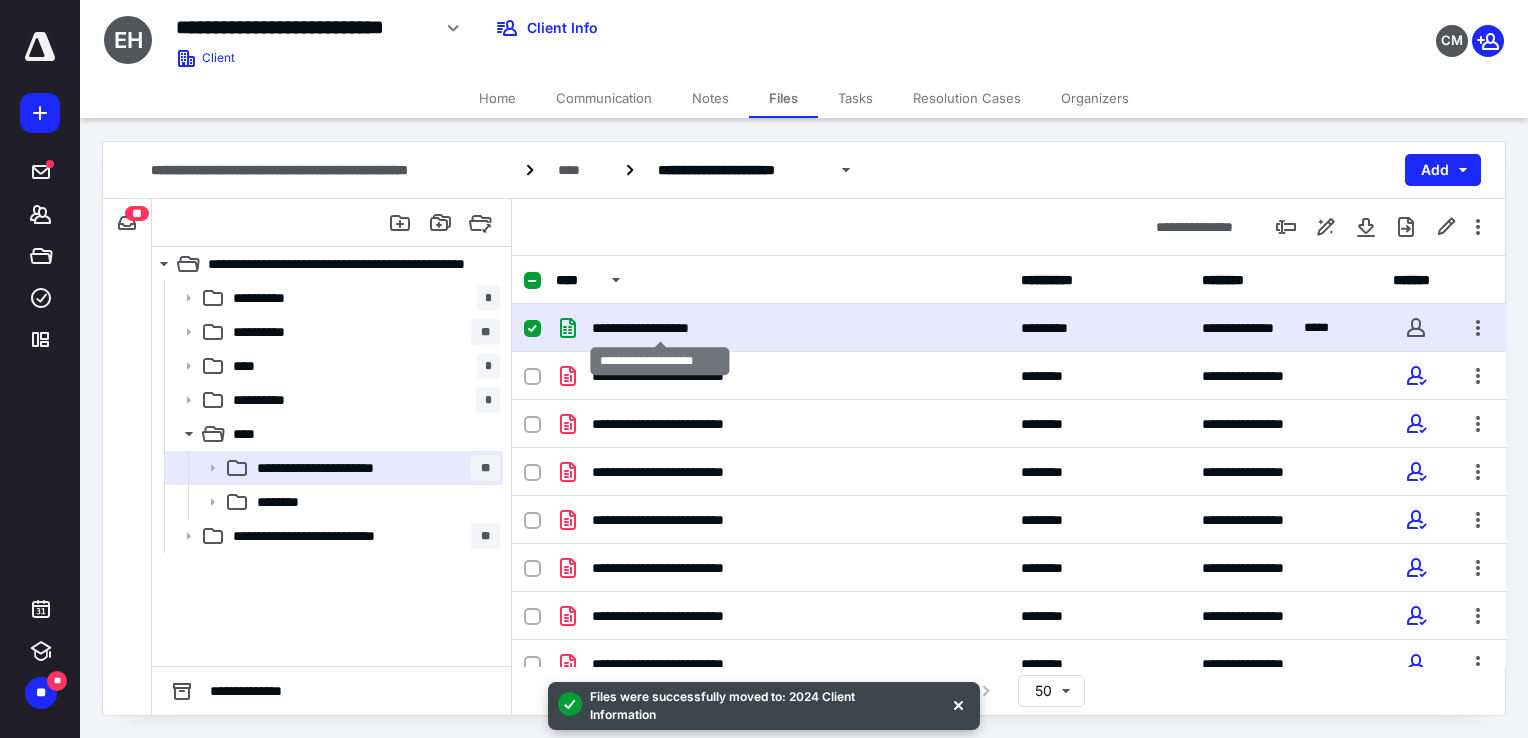 click on "**********" at bounding box center (660, 328) 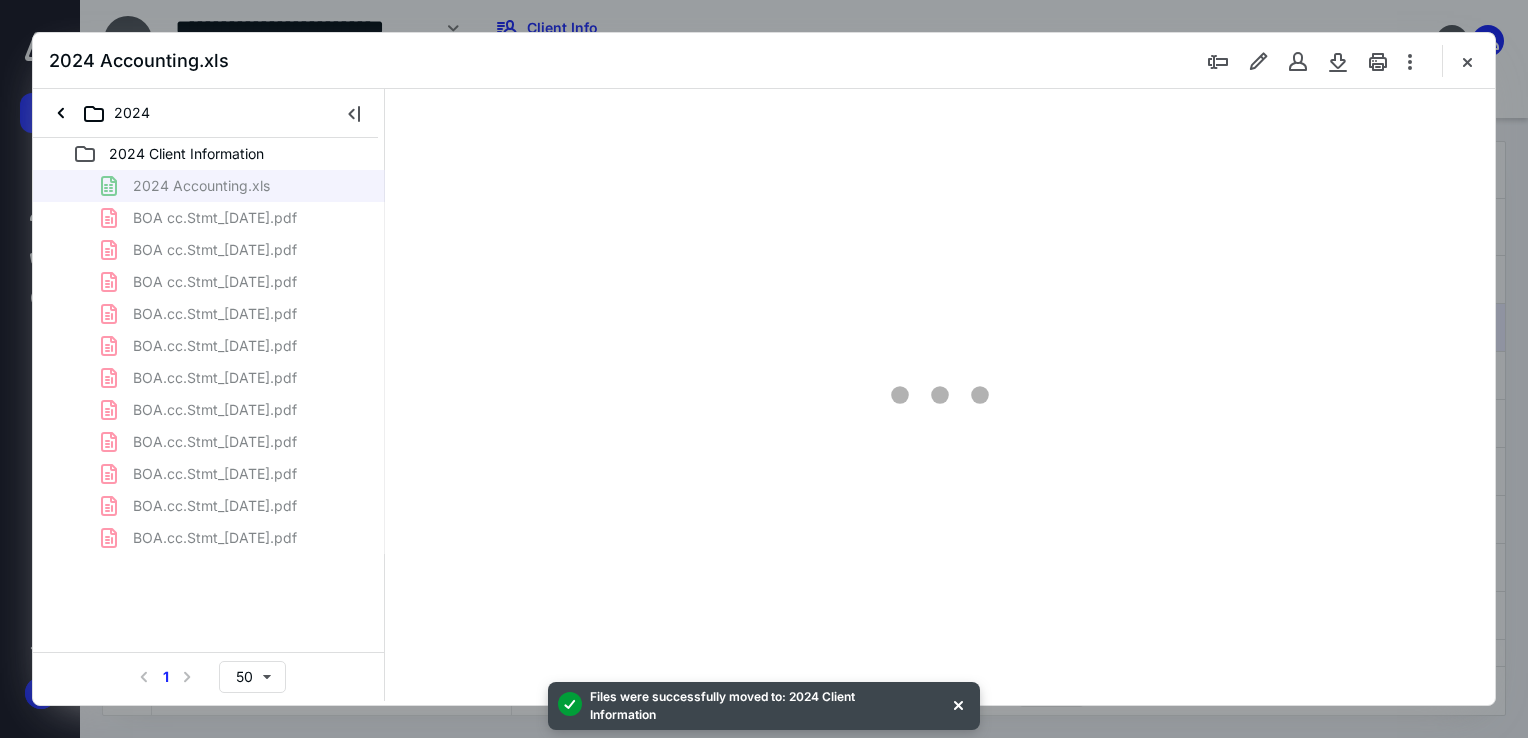scroll, scrollTop: 0, scrollLeft: 0, axis: both 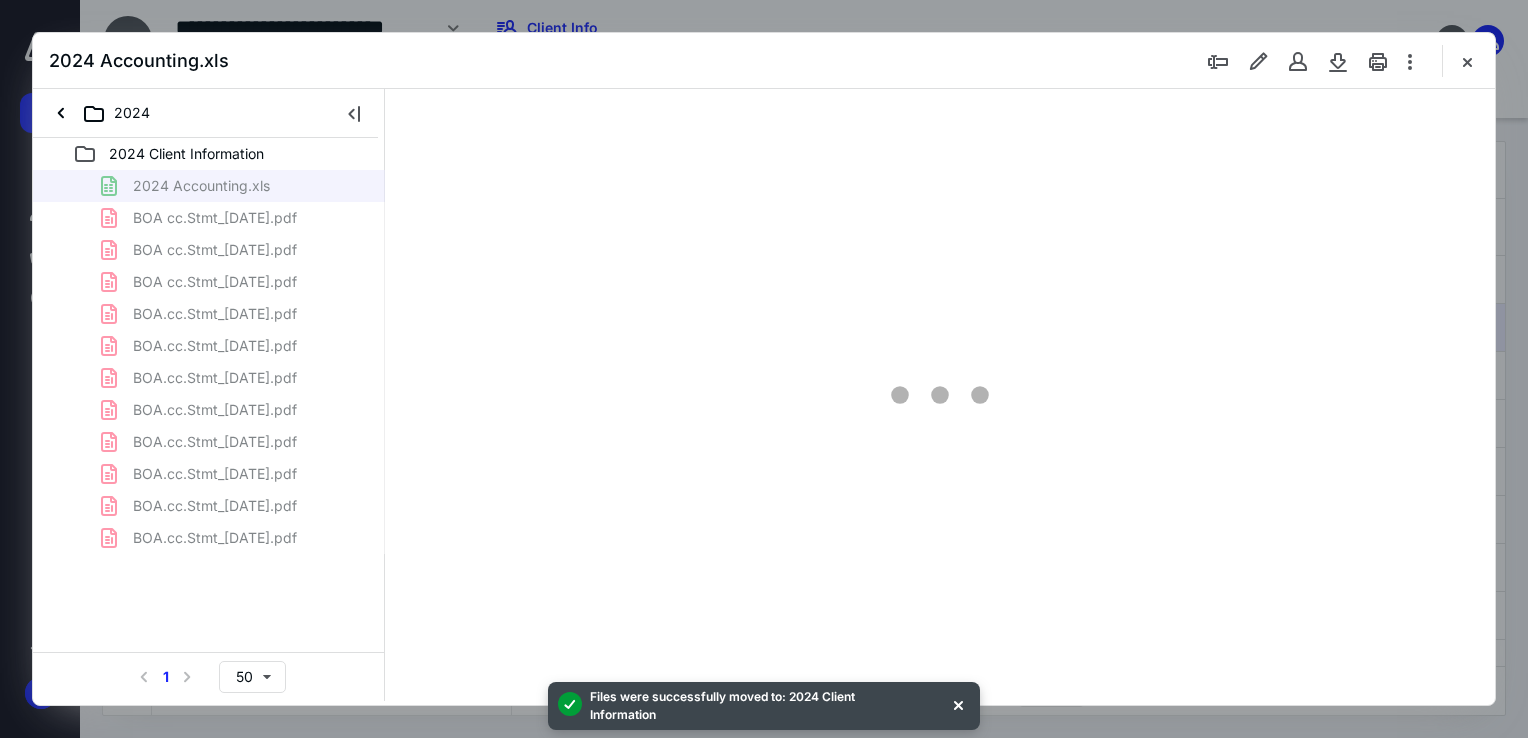 type on "68" 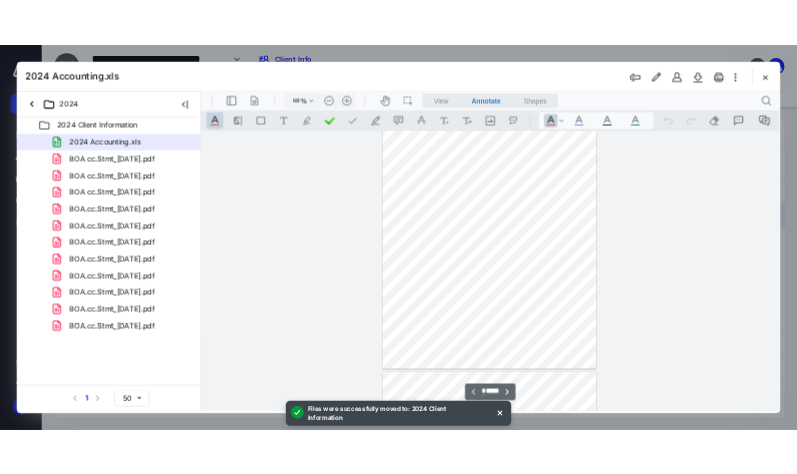 scroll, scrollTop: 0, scrollLeft: 0, axis: both 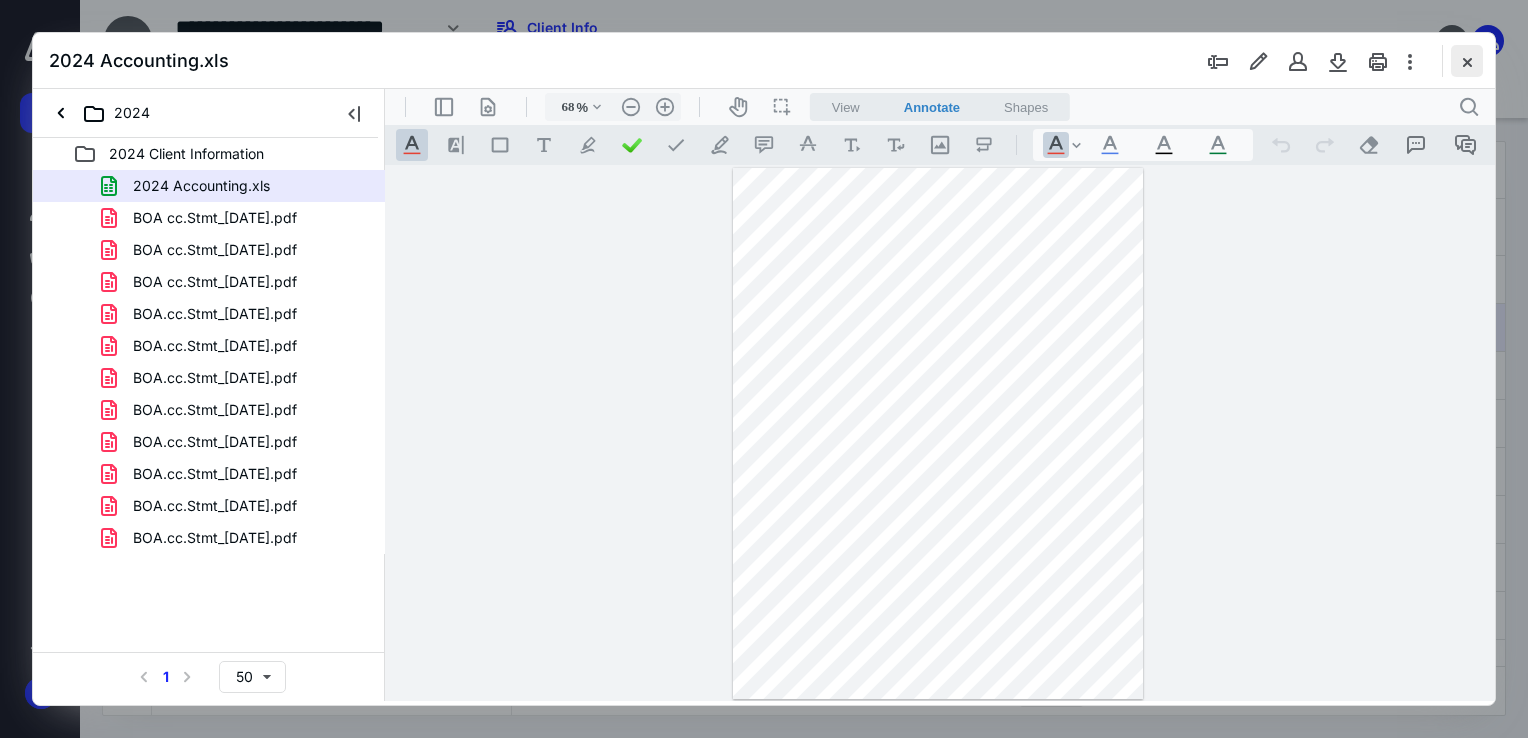 click at bounding box center (1467, 61) 